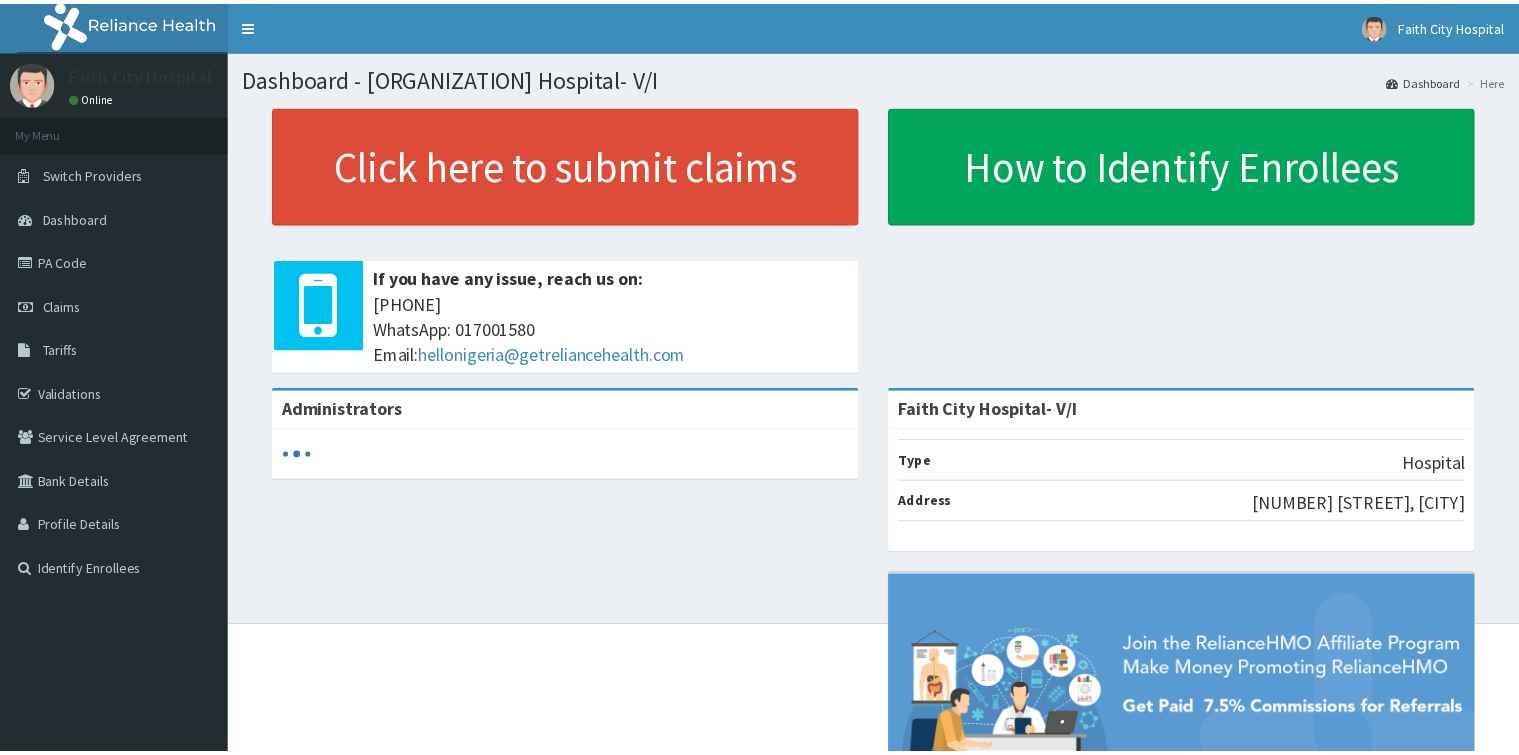 scroll, scrollTop: 0, scrollLeft: 0, axis: both 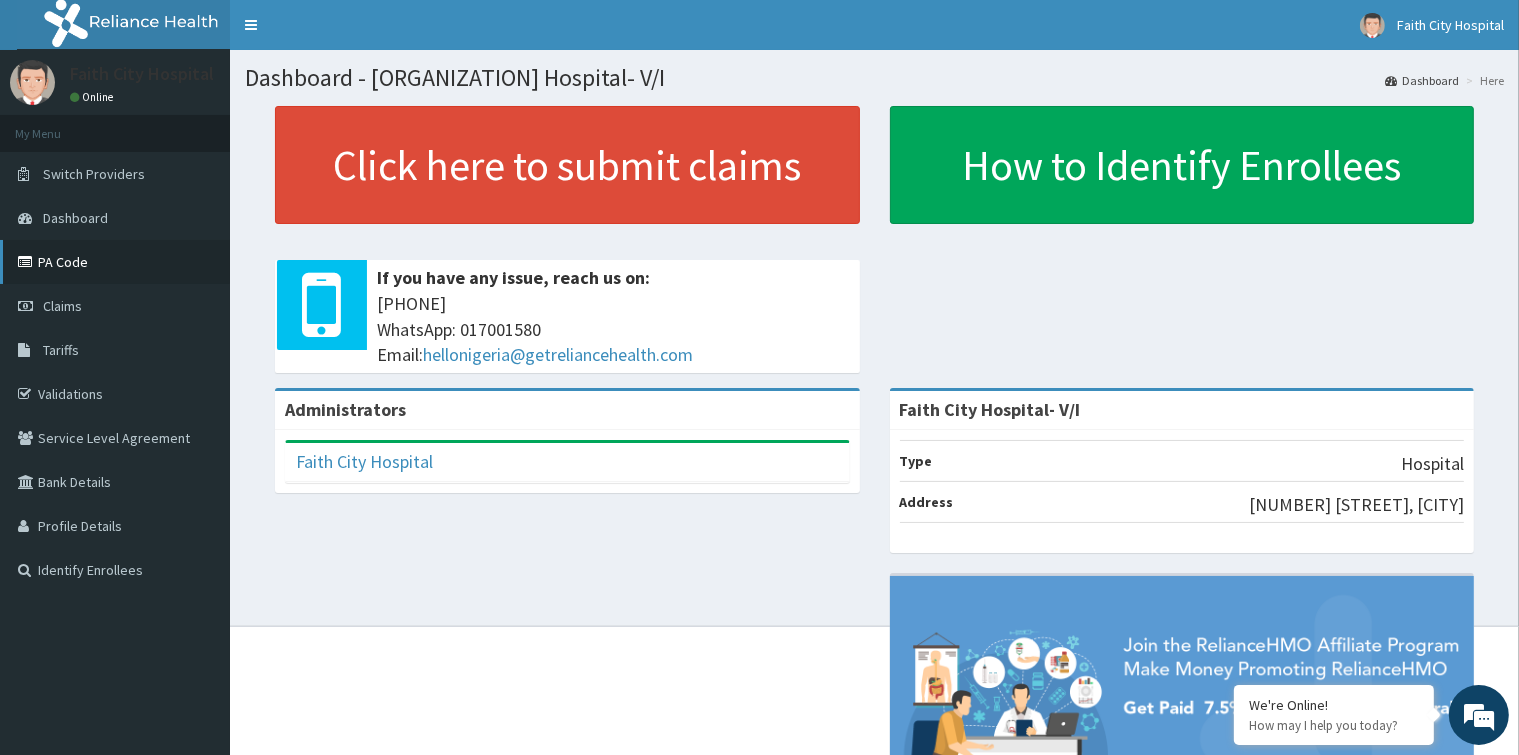 click on "PA Code" at bounding box center (115, 262) 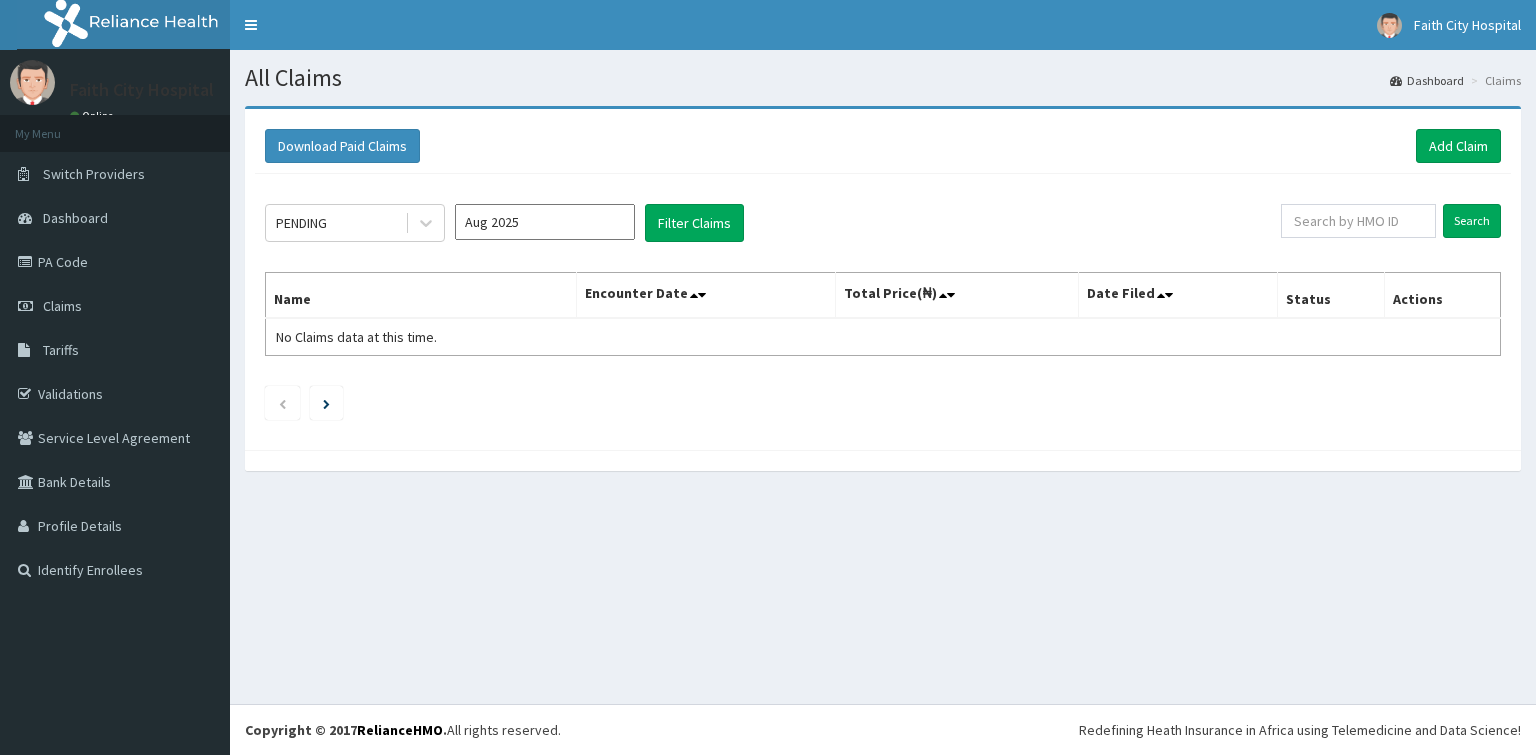 scroll, scrollTop: 0, scrollLeft: 0, axis: both 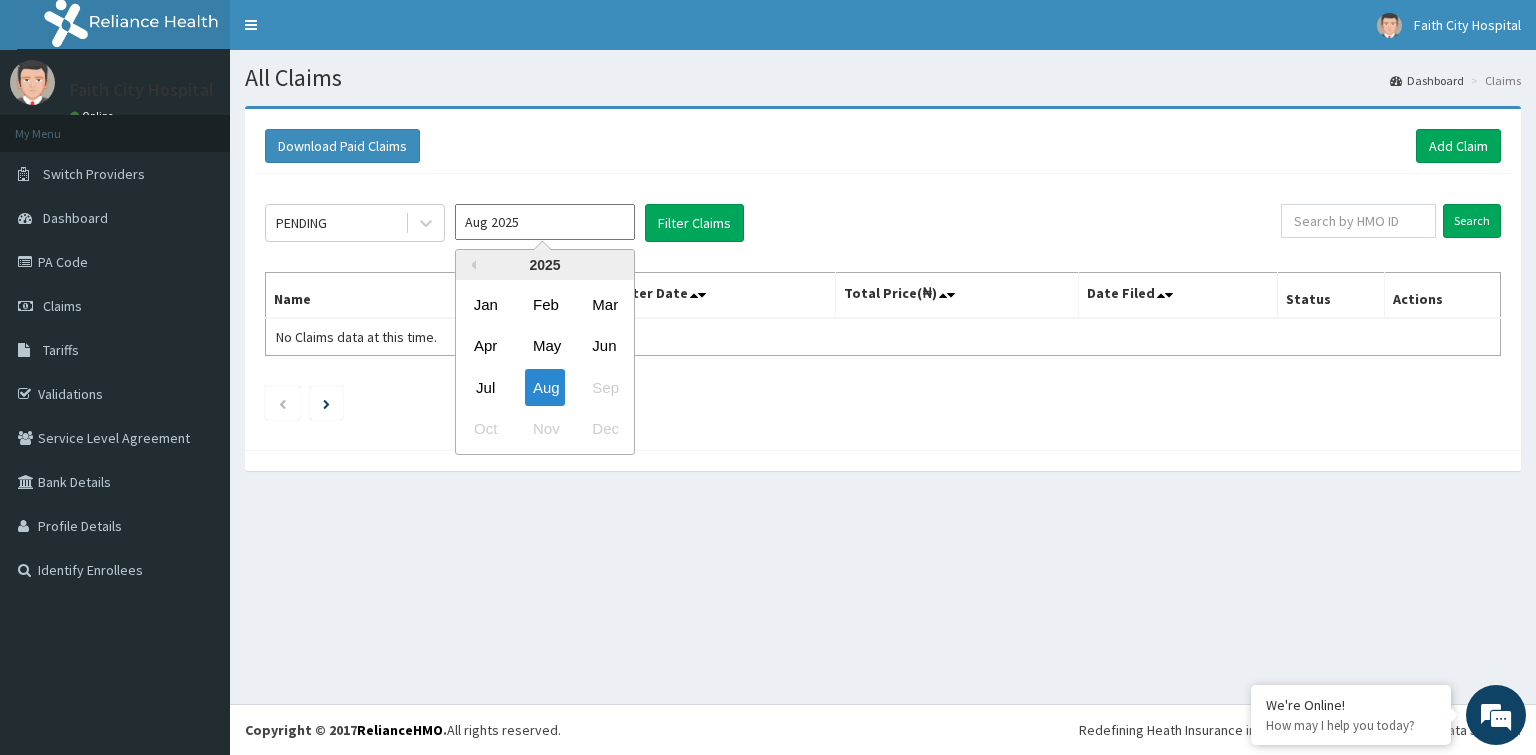 click on "Aug 2025" at bounding box center (545, 222) 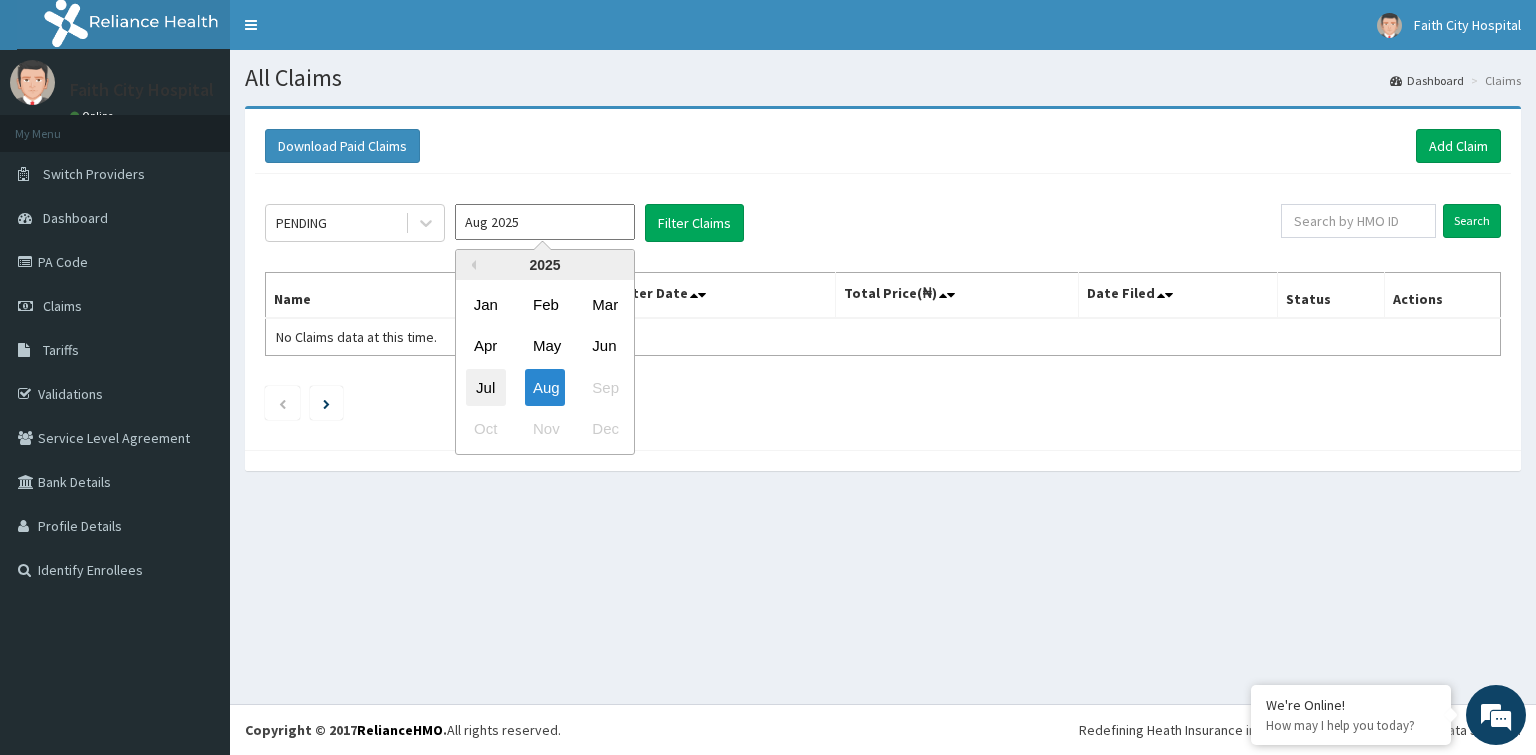 click on "Jul" at bounding box center [486, 387] 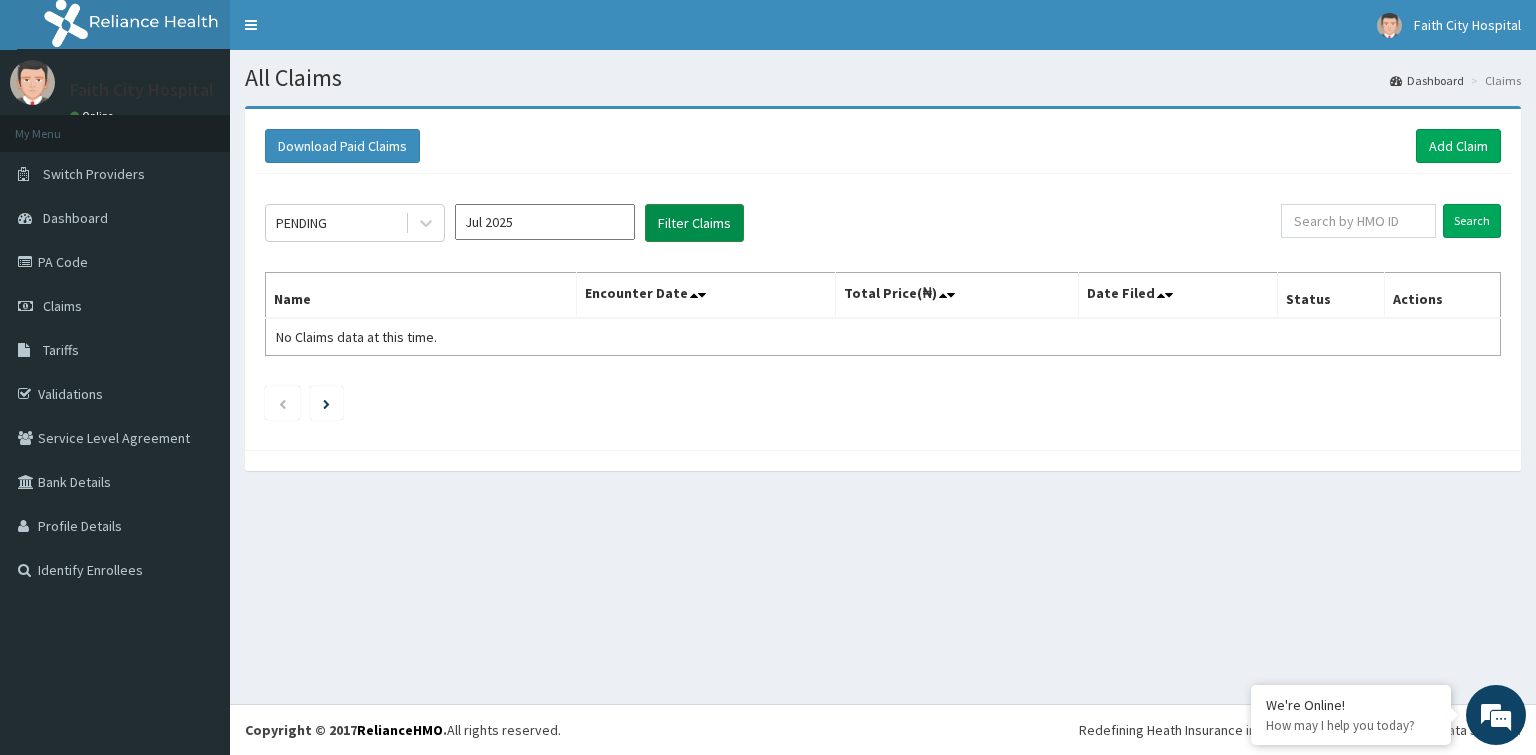 click on "Filter Claims" at bounding box center [694, 223] 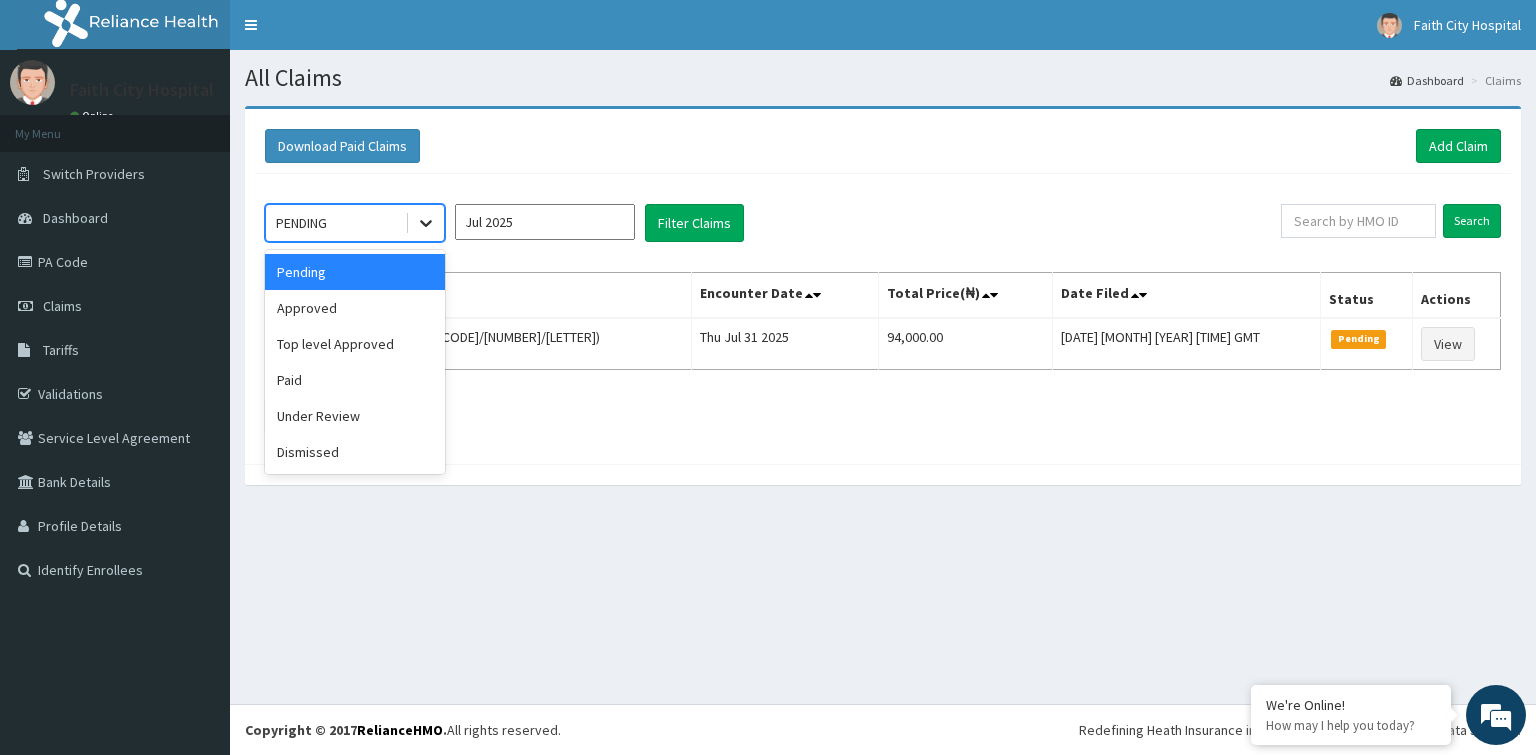 click 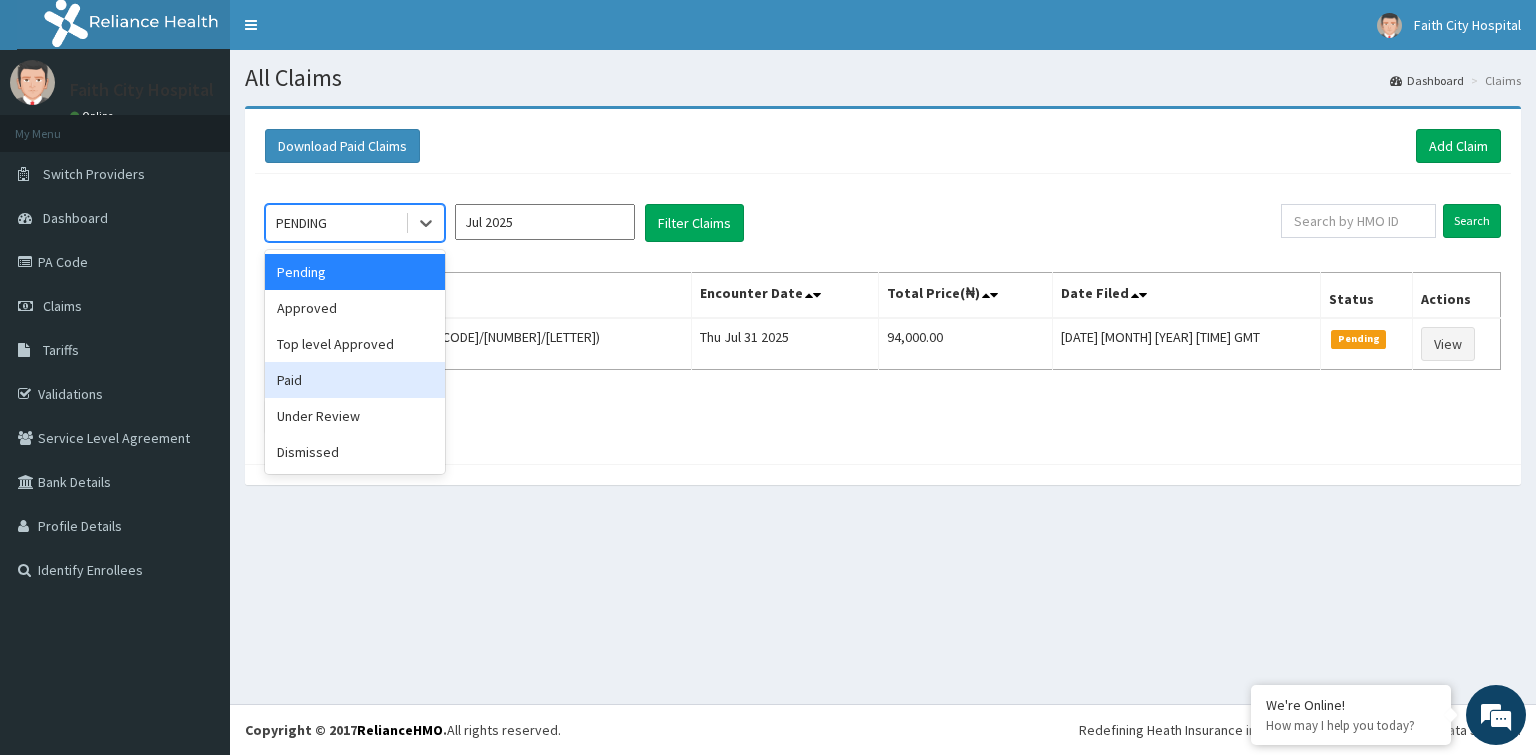 click on "Paid" at bounding box center [355, 380] 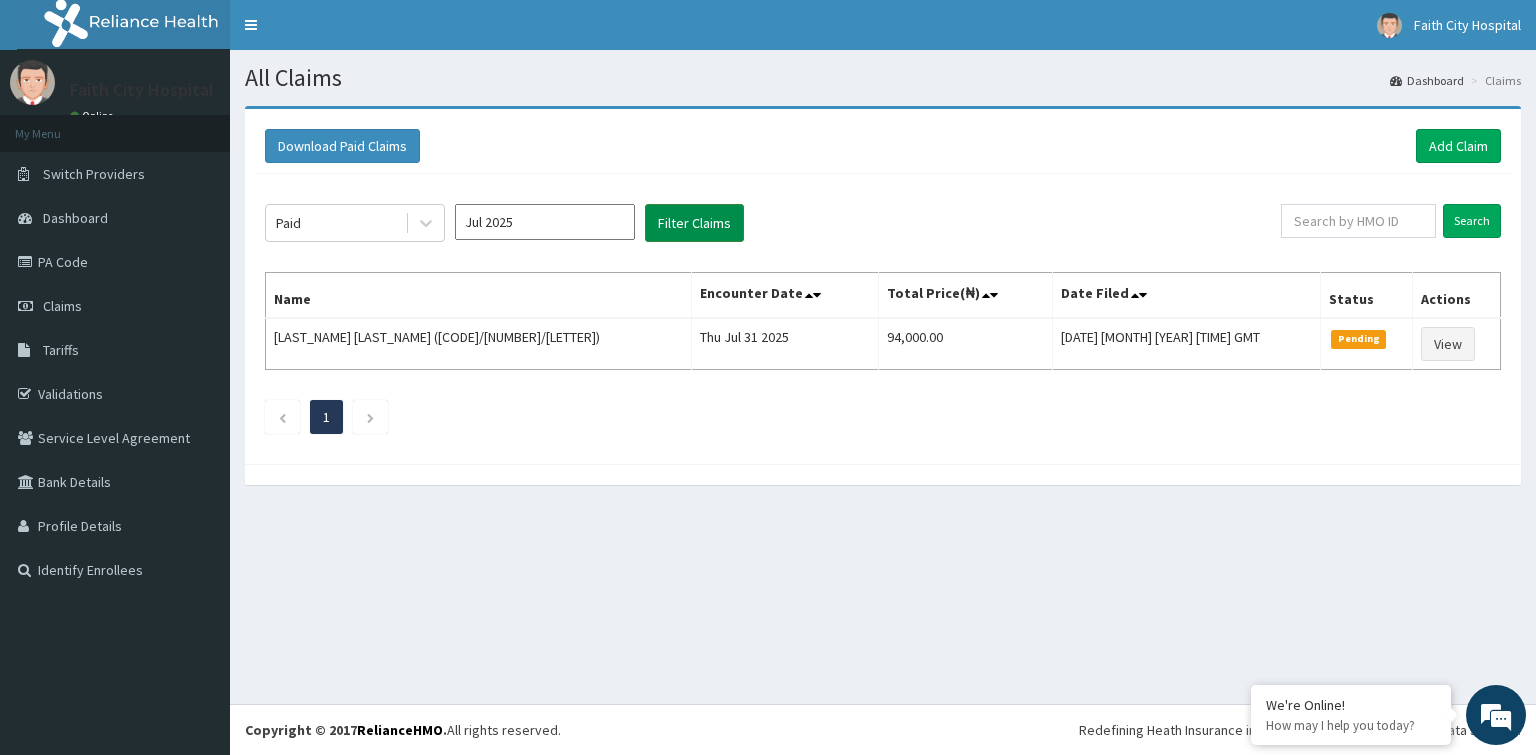 click on "Filter Claims" at bounding box center (694, 223) 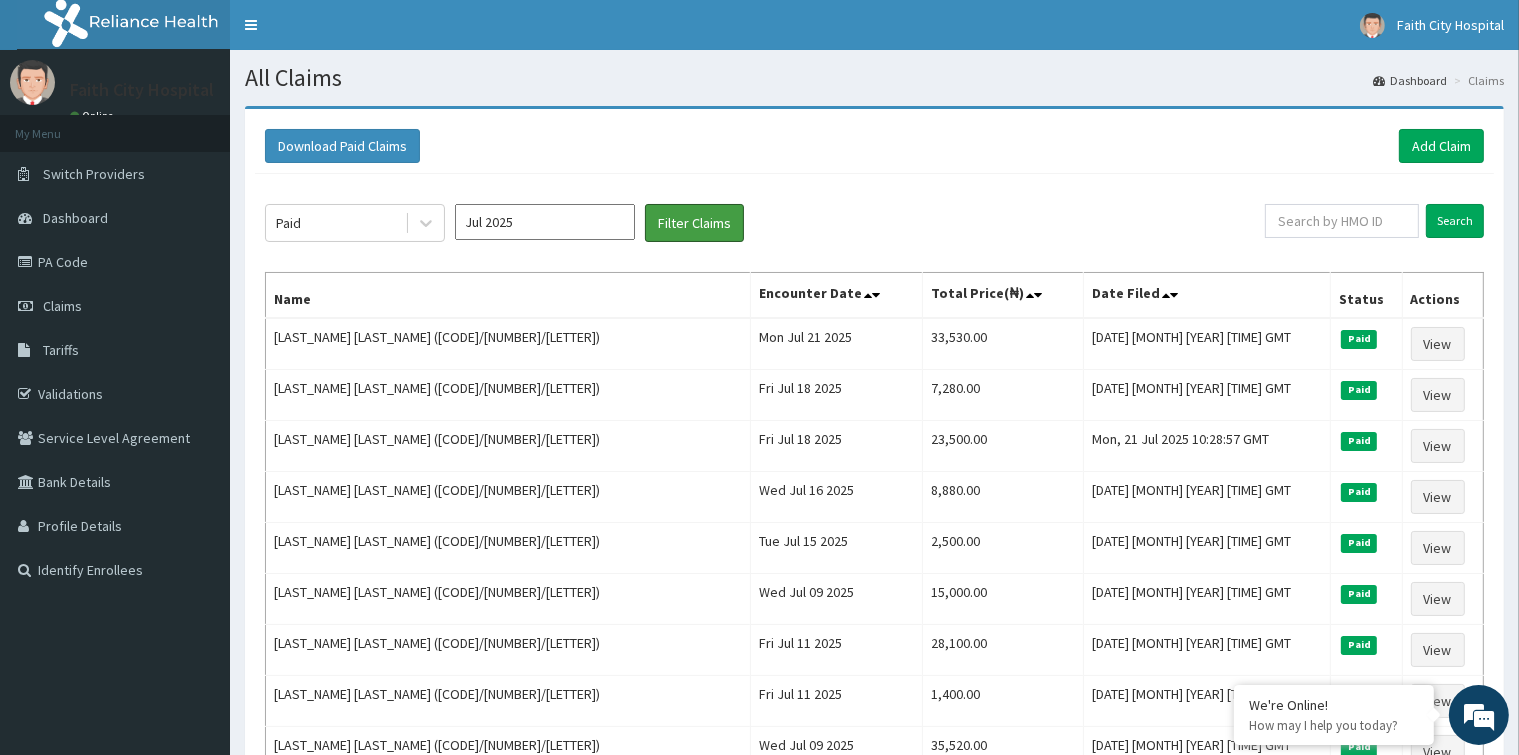 scroll, scrollTop: 100, scrollLeft: 0, axis: vertical 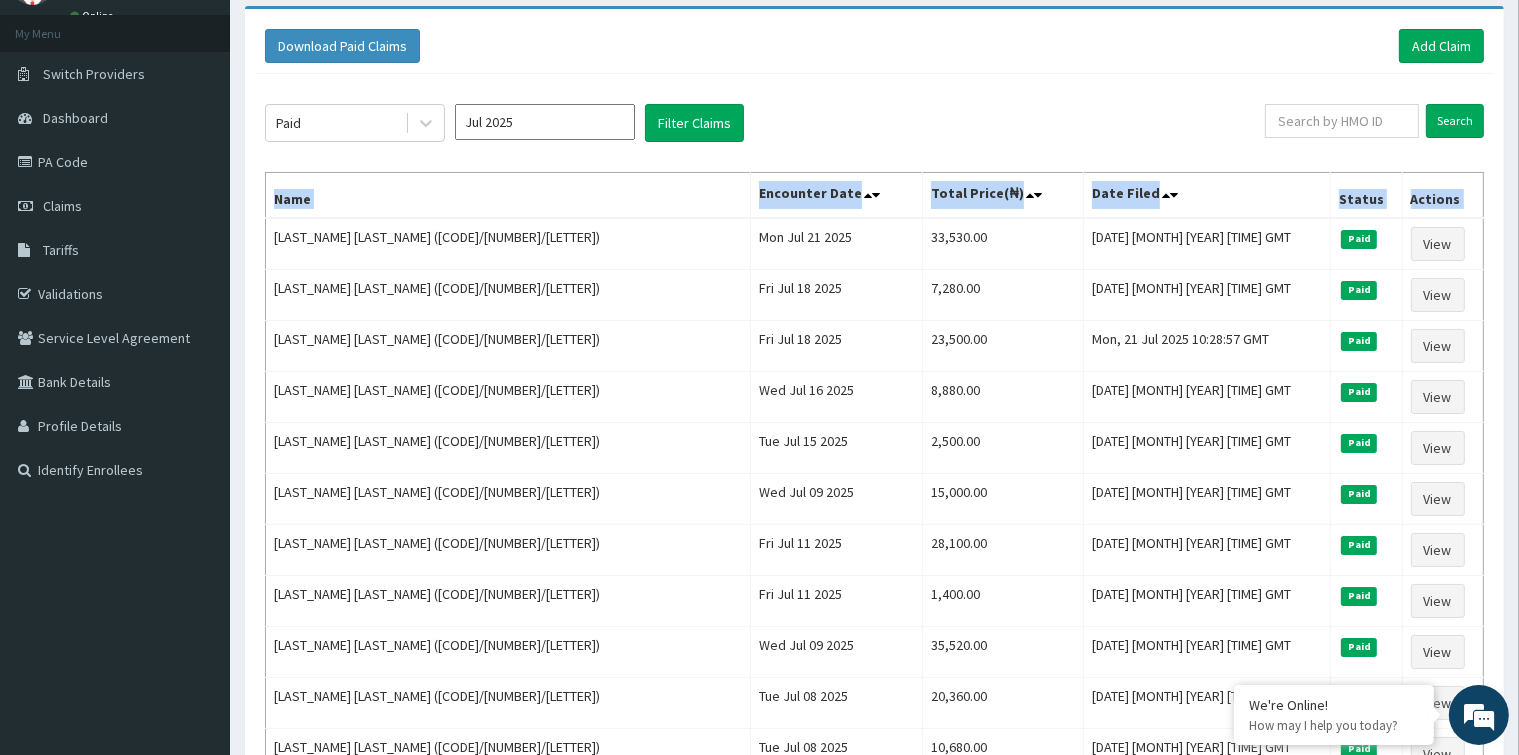 drag, startPoint x: 269, startPoint y: 229, endPoint x: 883, endPoint y: 106, distance: 626.19885 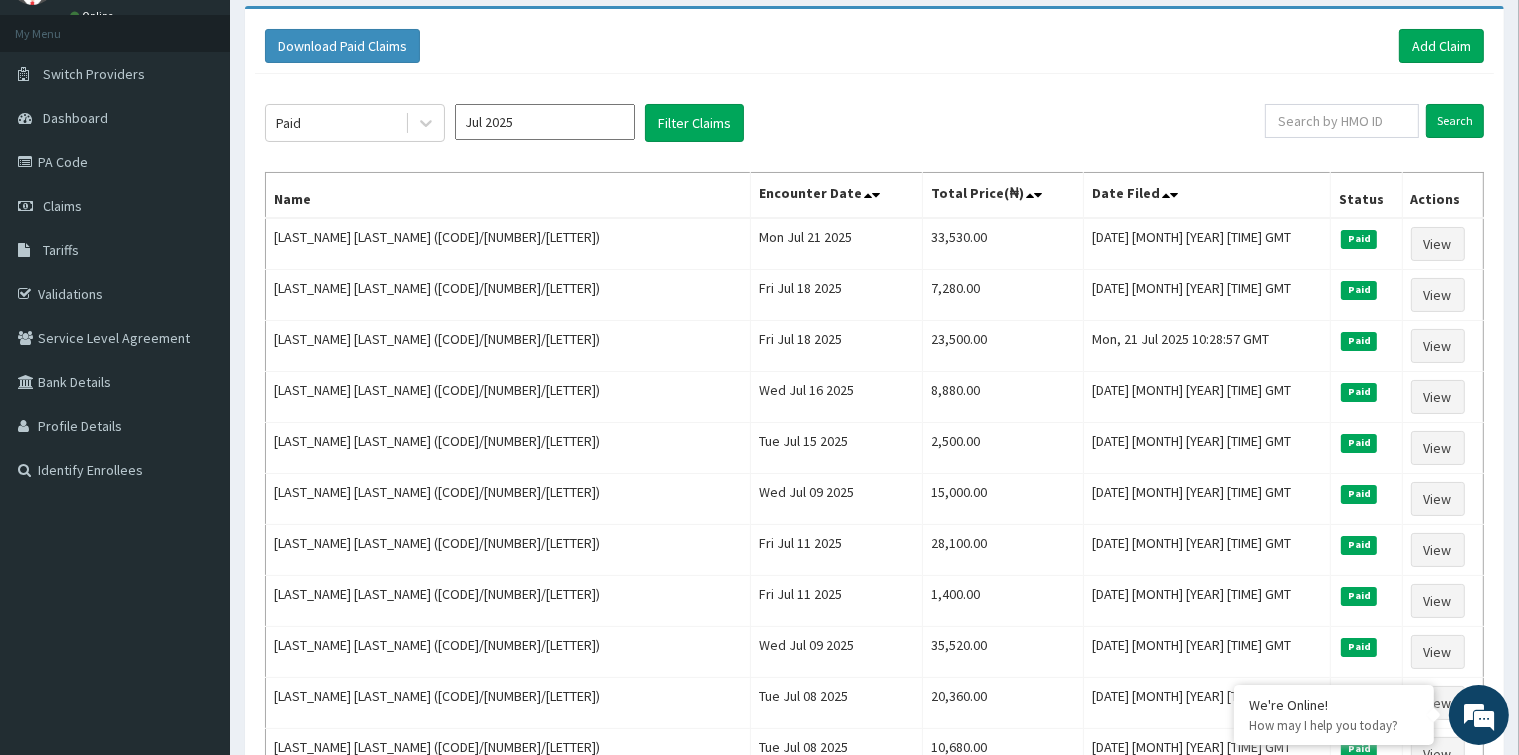 click on "Paid Jul 2025 Filter Claims Search Name Encounter Date Total Price(₦) Date Filed Status Actions OKOJIE EJIEMEN (AIP/10070/A) Mon Jul 21 2025 33,530.00 Tue, 22 Jul 2025 11:54:30 GMT Paid View DELPHINE SHITTU (SZA/10002/A) Fri Jul 18 2025 7,280.00 Mon, 21 Jul 2025 10:39:05 GMT Paid View Ramatu Sanni (SIU/10001/B) Fri Jul 18 2025 23,500.00 Mon, 21 Jul 2025 10:28:57 GMT Paid View Oluwatobi Oyebiyi (ARM/10130/A) Wed Jul 16 2025 8,880.00 Thu, 17 Jul 2025 13:35:28 GMT Paid View Naomi Onuoha (SBL/10426/A) Tue Jul 15 2025 2,500.00 Thu, 17 Jul 2025 13:29:43 GMT Paid View Sola Adeeko (PSR/10059/A) Wed Jul 09 2025 15,000.00 Tue, 15 Jul 2025 08:23:21 GMT Paid View Segun Elebute (PPI/10012/B) Fri Jul 11 2025 28,100.00 Tue, 15 Jul 2025 08:20:27 GMT Paid View Sola Adeeko (PSR/10059/A) Fri Jul 11 2025 1,400.00 Tue, 15 Jul 2025 08:14:35 GMT Paid View Susan Isaac (ELY/10038/A) Wed Jul 09 2025 35,520.00 Tue, 15 Jul 2025 07:48:58 GMT Paid View Stephen Chukwuemeke (UCO/10004/A) Tue Jul 08 2025 20,360.00 Paid View Tue Jul 08 2025" 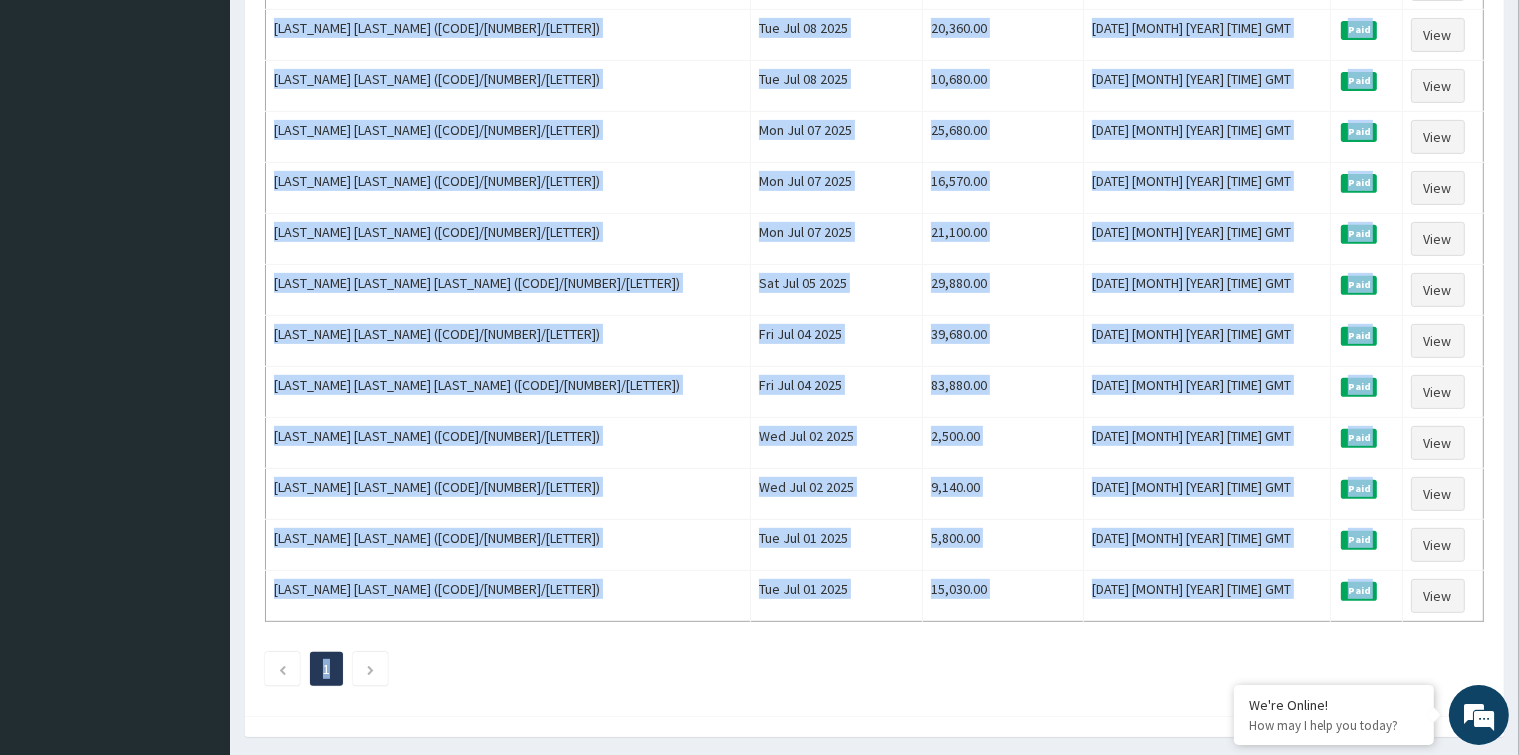 scroll, scrollTop: 820, scrollLeft: 0, axis: vertical 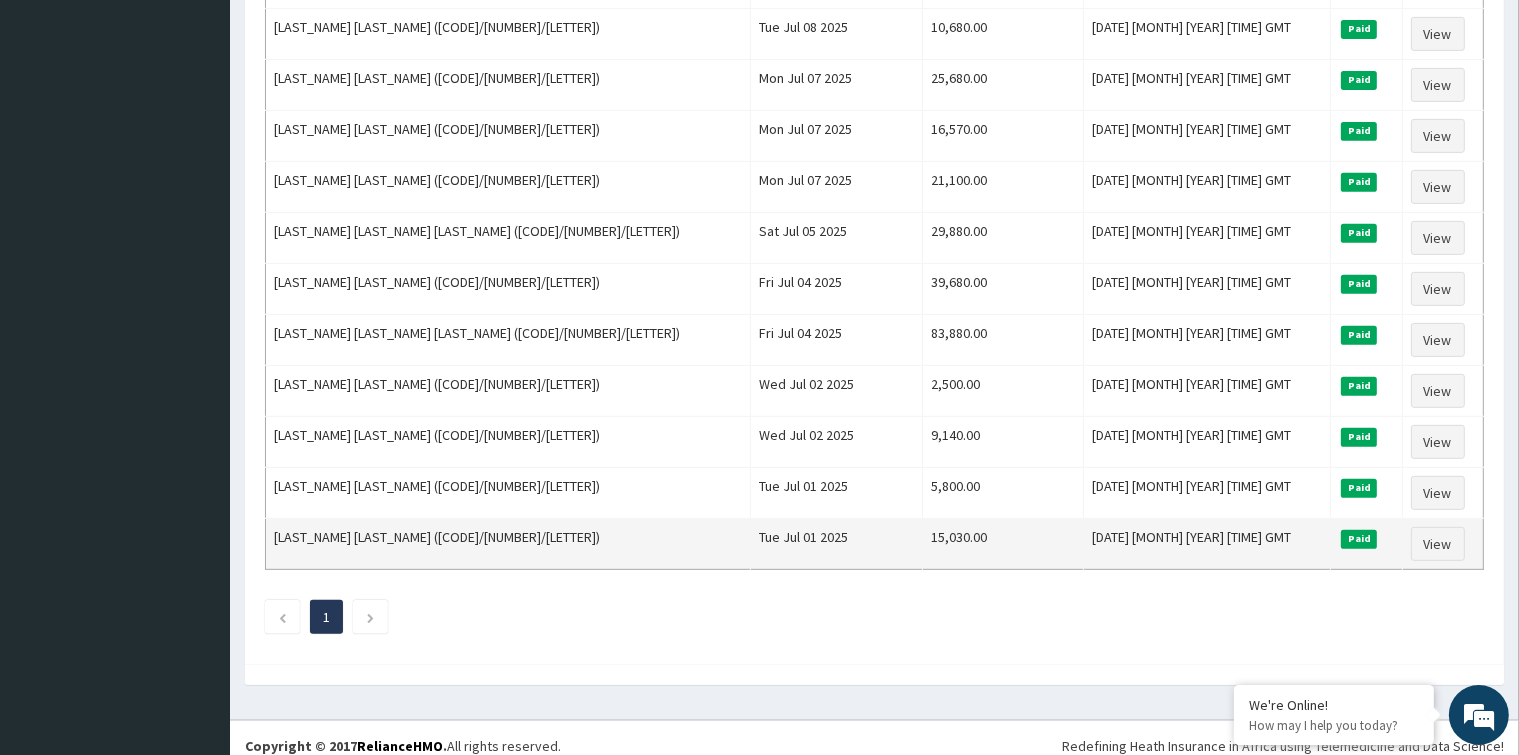 drag, startPoint x: 277, startPoint y: 200, endPoint x: 1482, endPoint y: 542, distance: 1252.5929 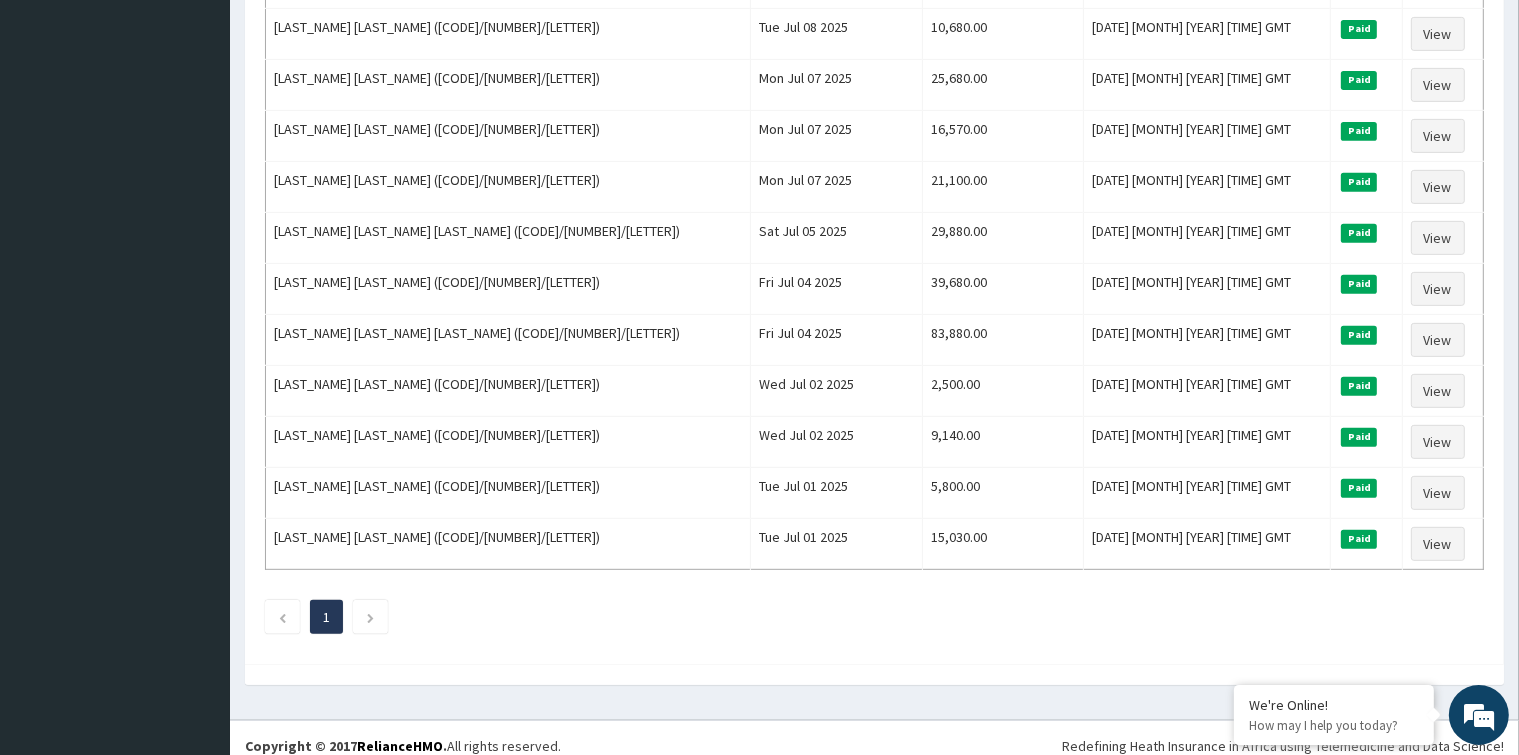 copy 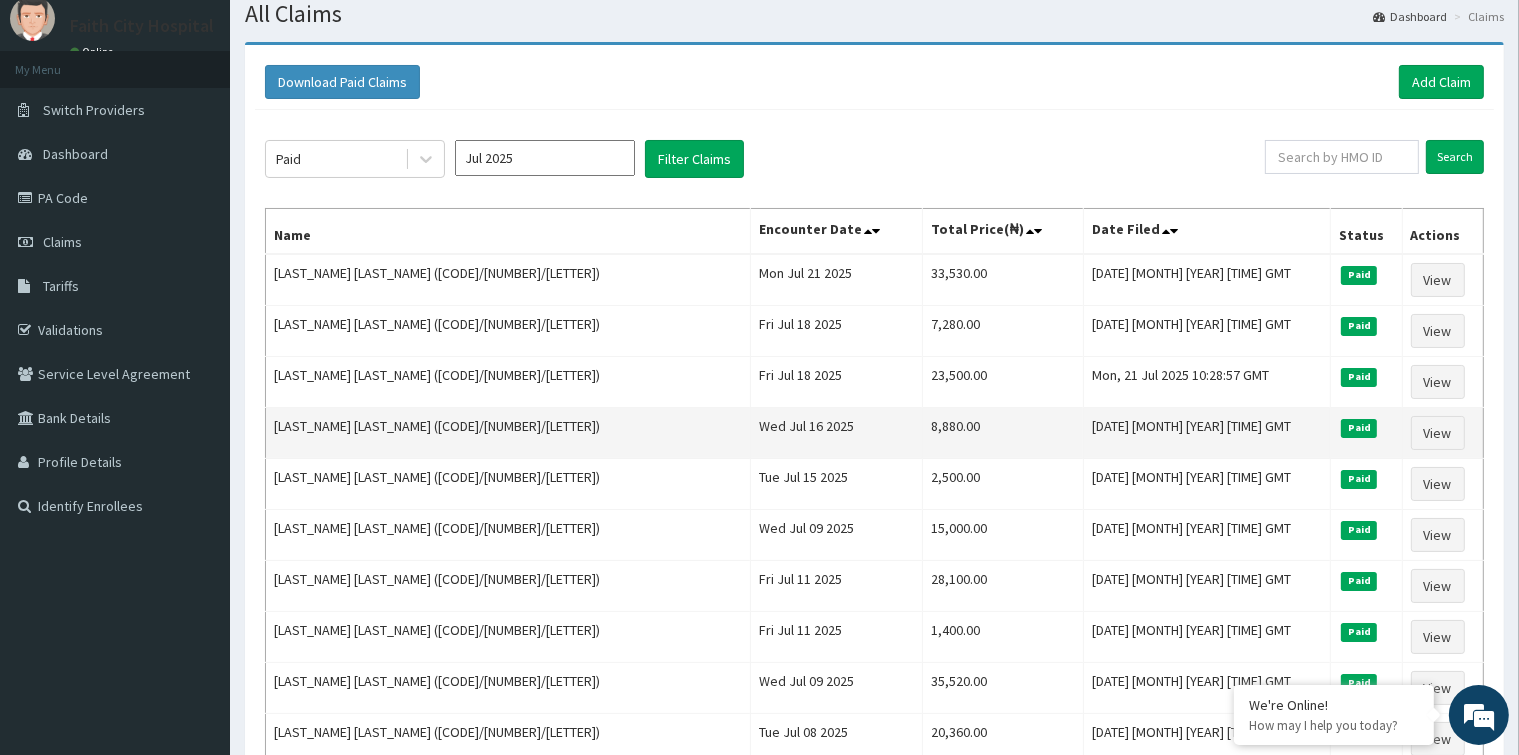 scroll, scrollTop: 100, scrollLeft: 0, axis: vertical 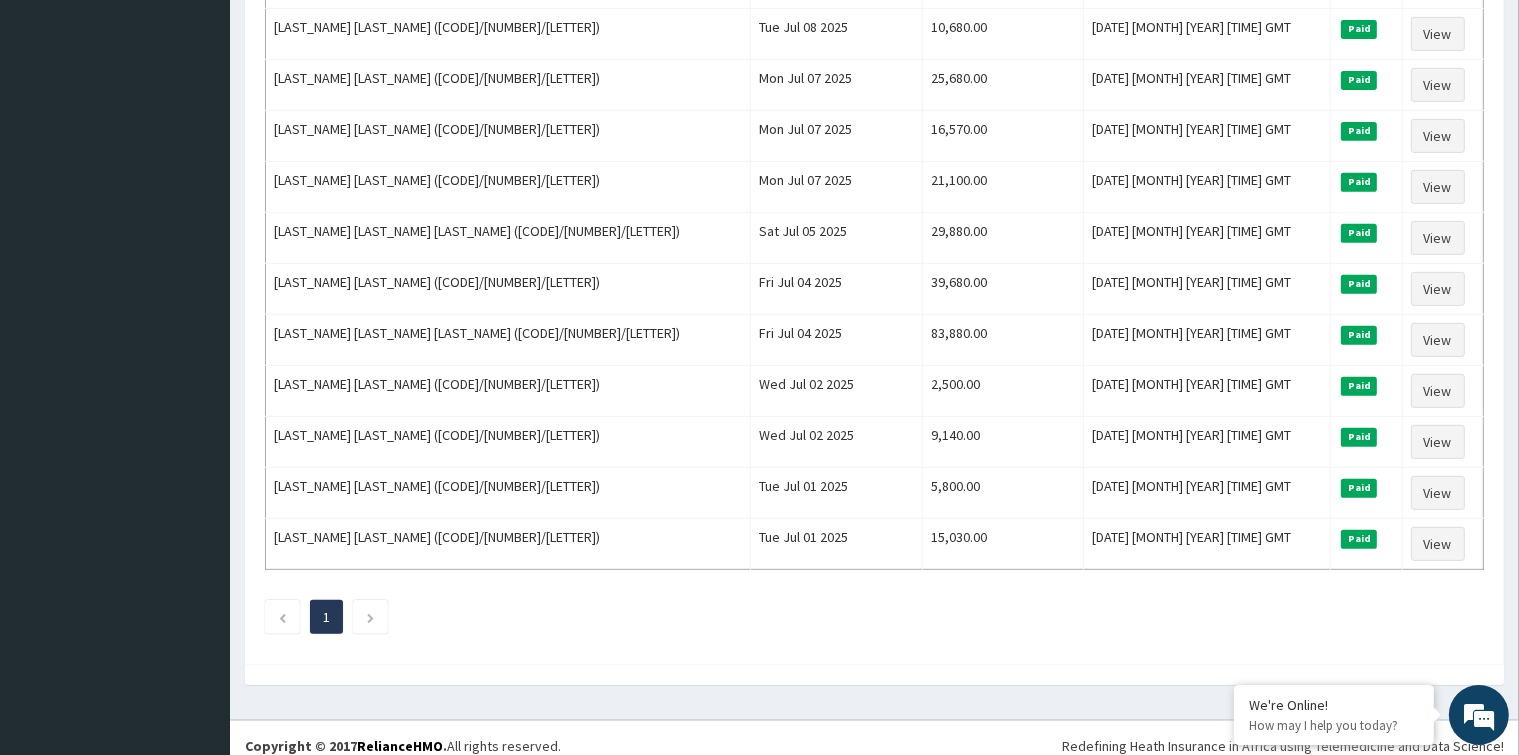 drag, startPoint x: 269, startPoint y: 187, endPoint x: 1528, endPoint y: 531, distance: 1305.1501 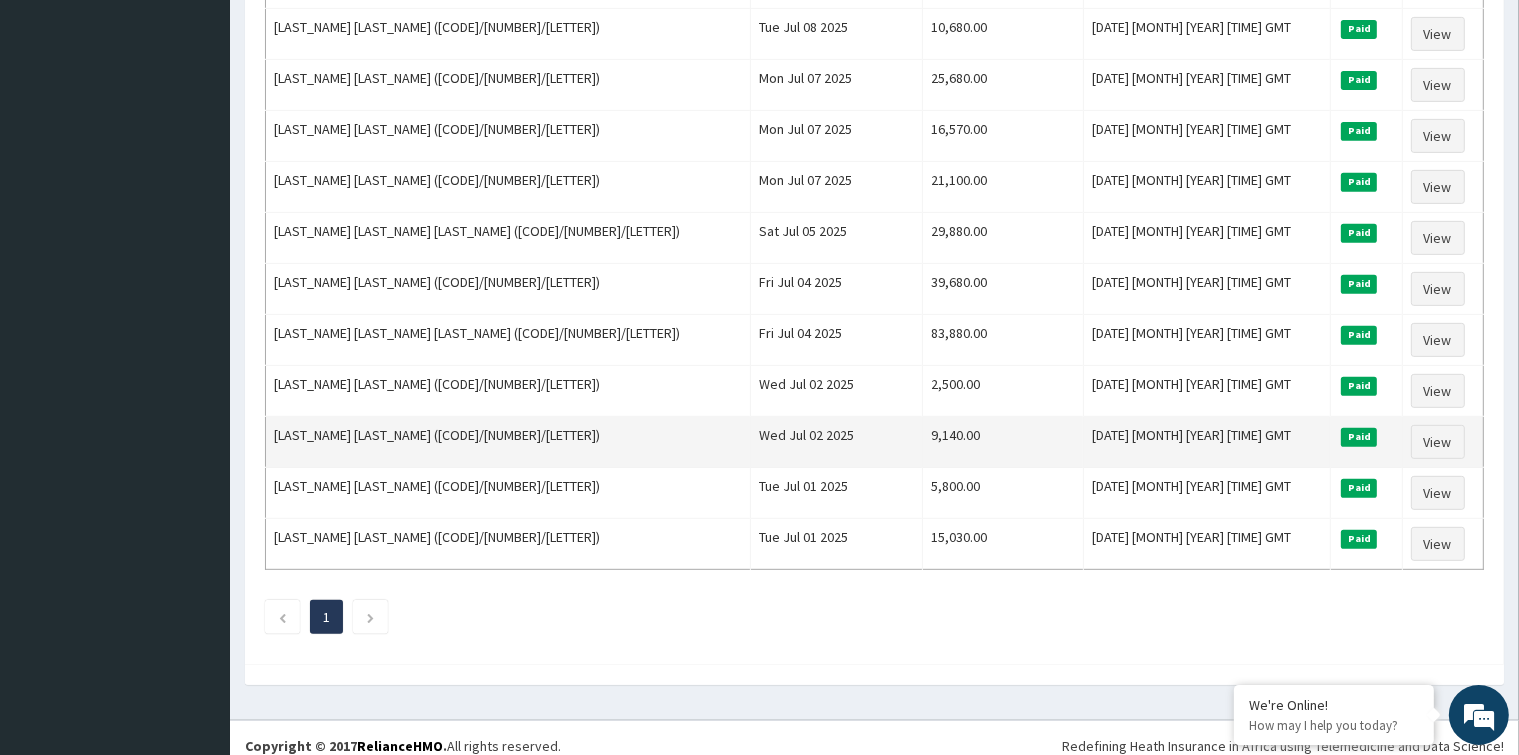 copy 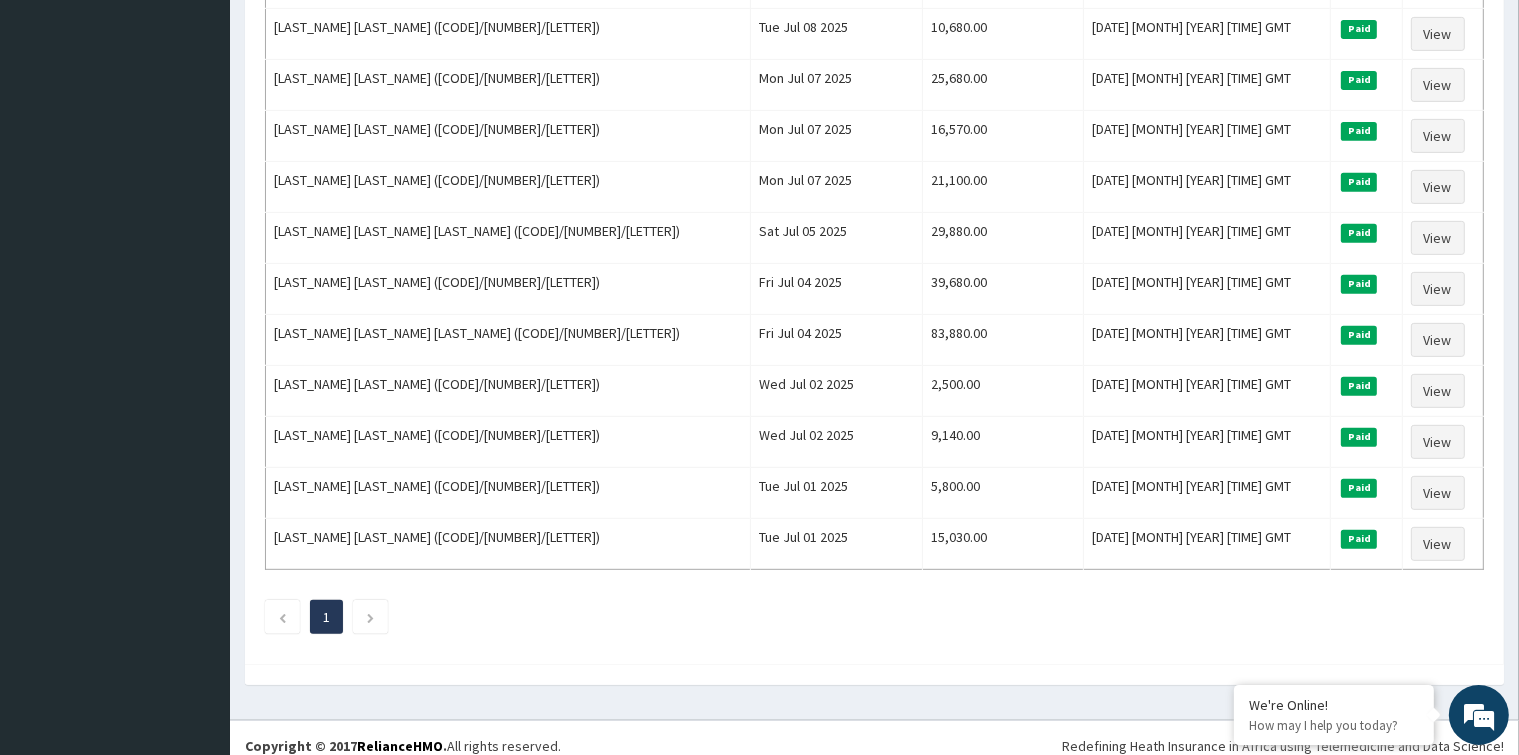 click on "Download Paid Claims Add Claim × Note you can only download claims within a maximum of 1 year and the dates will auto-adjust when you select range that is greater than 1 year From 04-05-2025 To 04-08-2025 Close Download Paid Jul 2025 Filter Claims Search Name Encounter Date Total Price(₦) Date Filed Status Actions OKOJIE EJIEMEN (AIP/10070/A) Mon Jul 21 2025 33,530.00 Tue, 22 Jul 2025 11:54:30 GMT Paid View DELPHINE SHITTU (SZA/10002/A) Fri Jul 18 2025 7,280.00 Mon, 21 Jul 2025 10:39:05 GMT Paid View Ramatu Sanni (SIU/10001/B) Fri Jul 18 2025 23,500.00 Mon, 21 Jul 2025 10:28:57 GMT Paid View Oluwatobi Oyebiyi (ARM/10130/A) Wed Jul 16 2025 8,880.00 Thu, 17 Jul 2025 13:35:28 GMT Paid View Naomi Onuoha (SBL/10426/A) Tue Jul 15 2025 2,500.00 Thu, 17 Jul 2025 13:29:43 GMT Paid View Sola Adeeko (PSR/10059/A) Wed Jul 09 2025 15,000.00 Tue, 15 Jul 2025 08:23:21 GMT Paid View Segun Elebute (PPI/10012/B) Fri Jul 11 2025 28,100.00 Tue, 15 Jul 2025 08:20:27 GMT Paid View Sola Adeeko (PSR/10059/A) Fri Jul 11 2025 Paid" at bounding box center (874, -24) 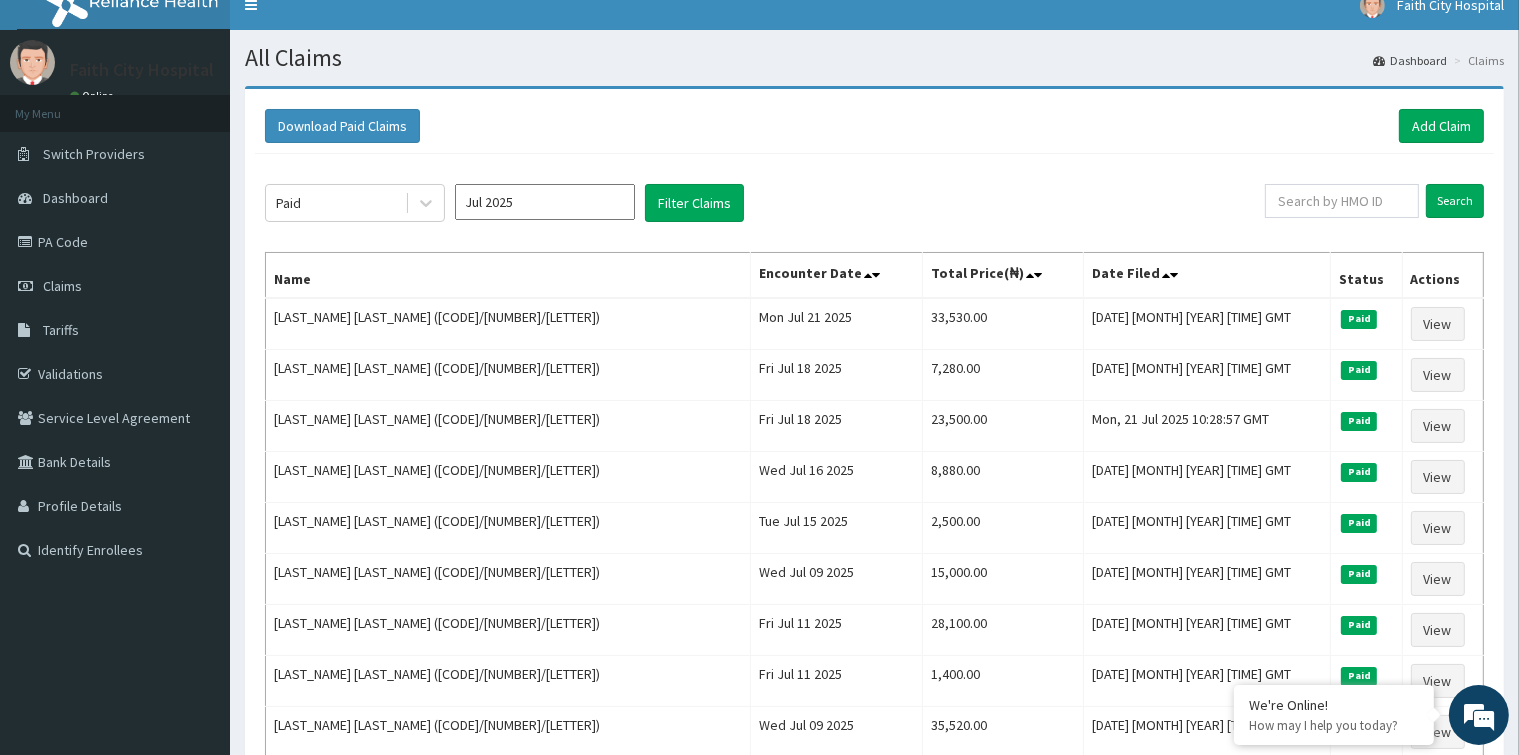scroll, scrollTop: 0, scrollLeft: 0, axis: both 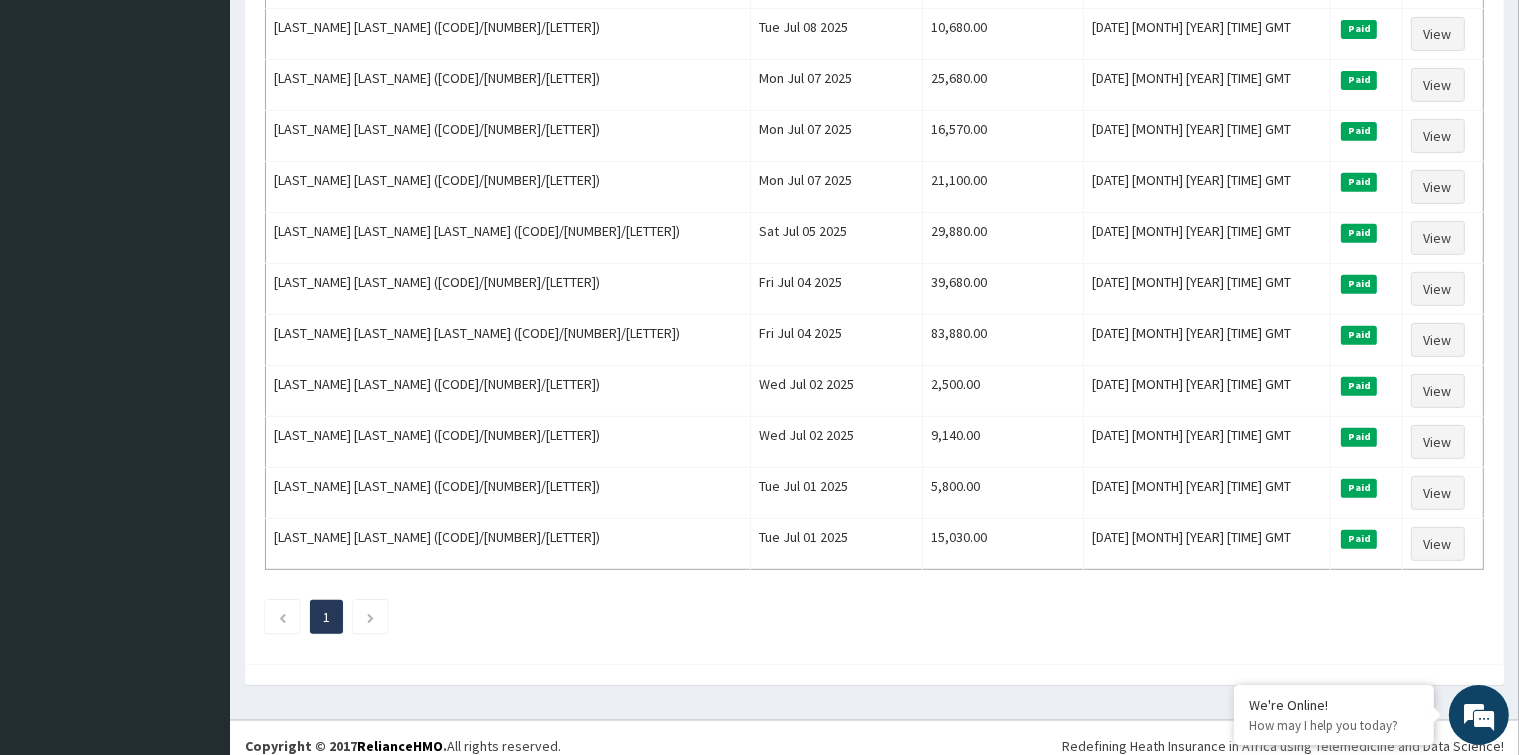 drag, startPoint x: 266, startPoint y: 279, endPoint x: 1493, endPoint y: 521, distance: 1250.6371 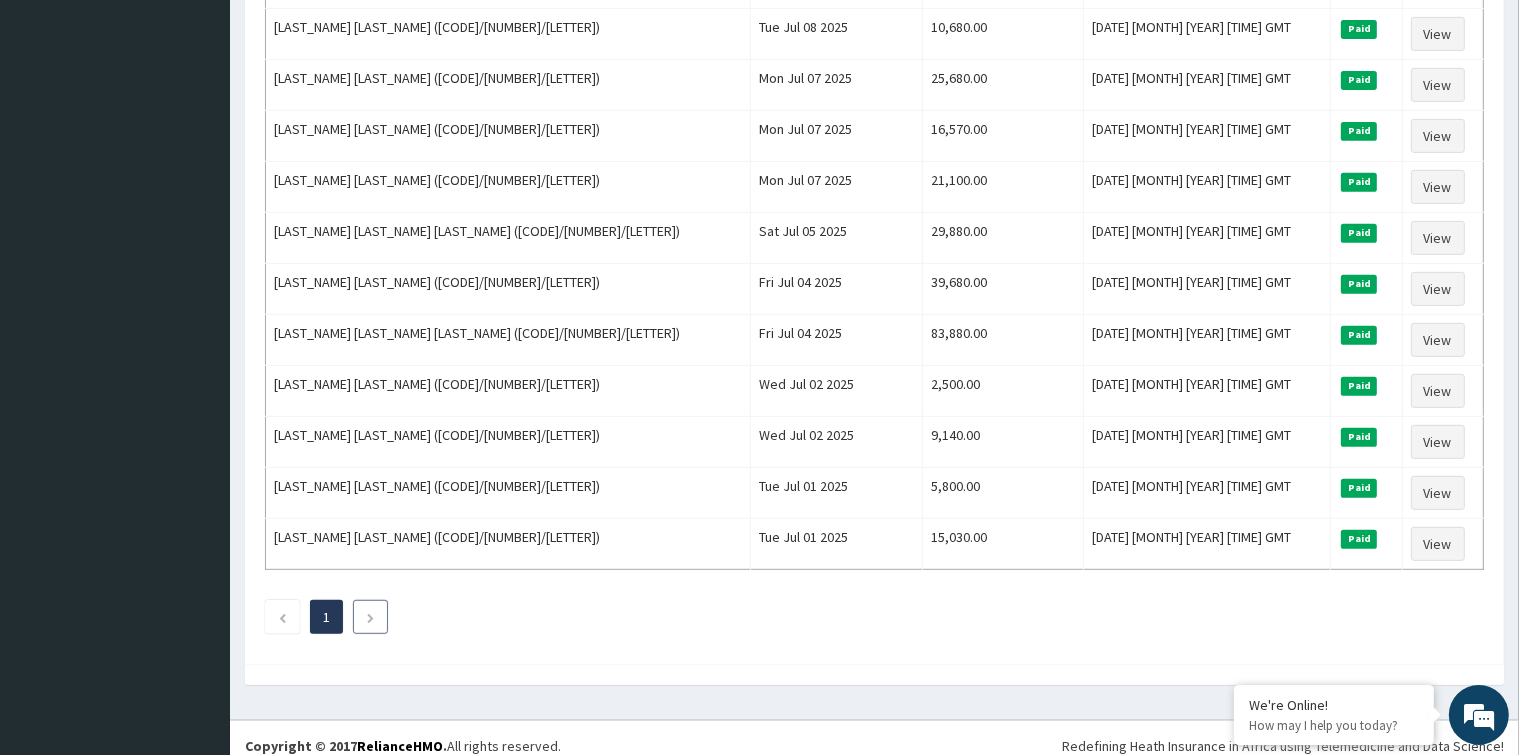 click at bounding box center (370, 618) 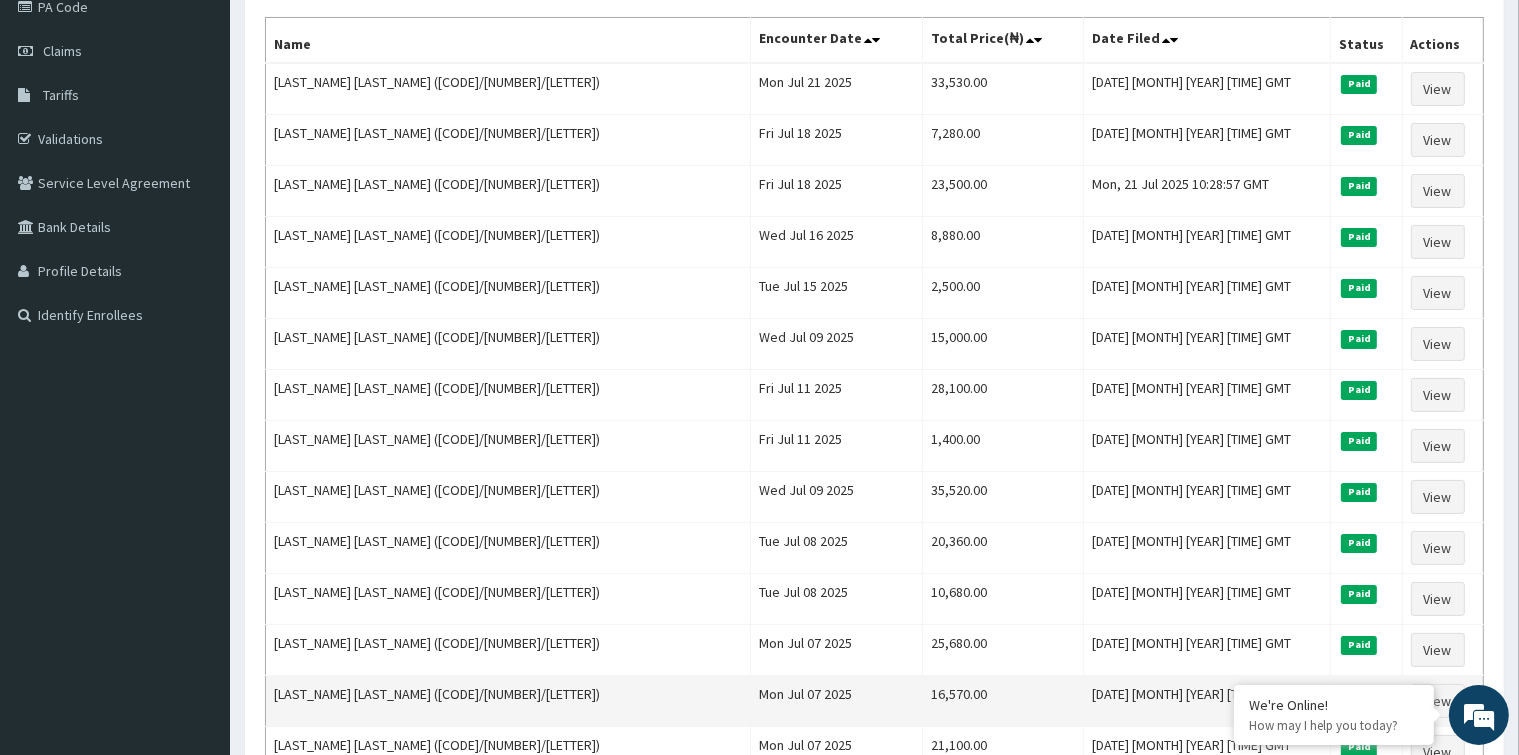 scroll, scrollTop: 120, scrollLeft: 0, axis: vertical 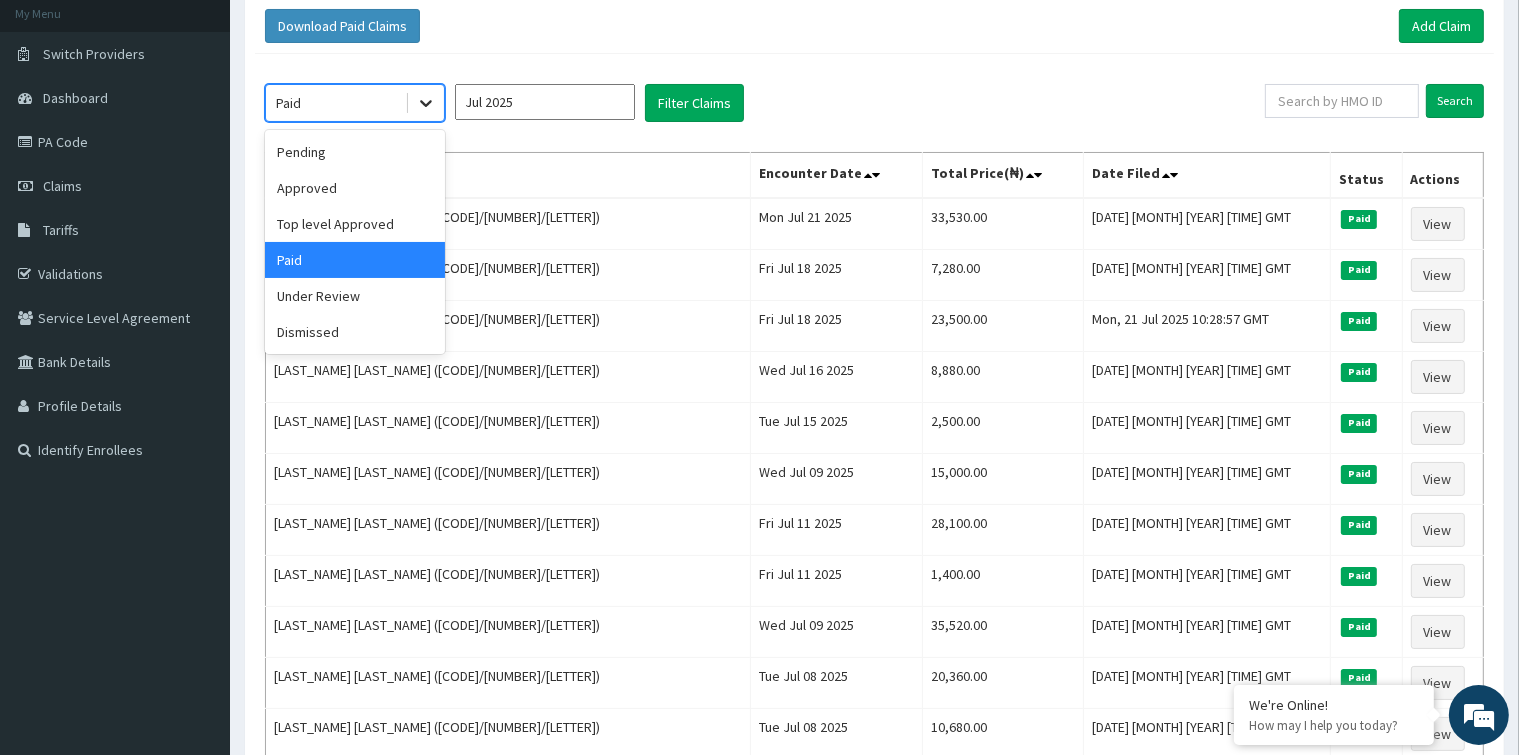 click 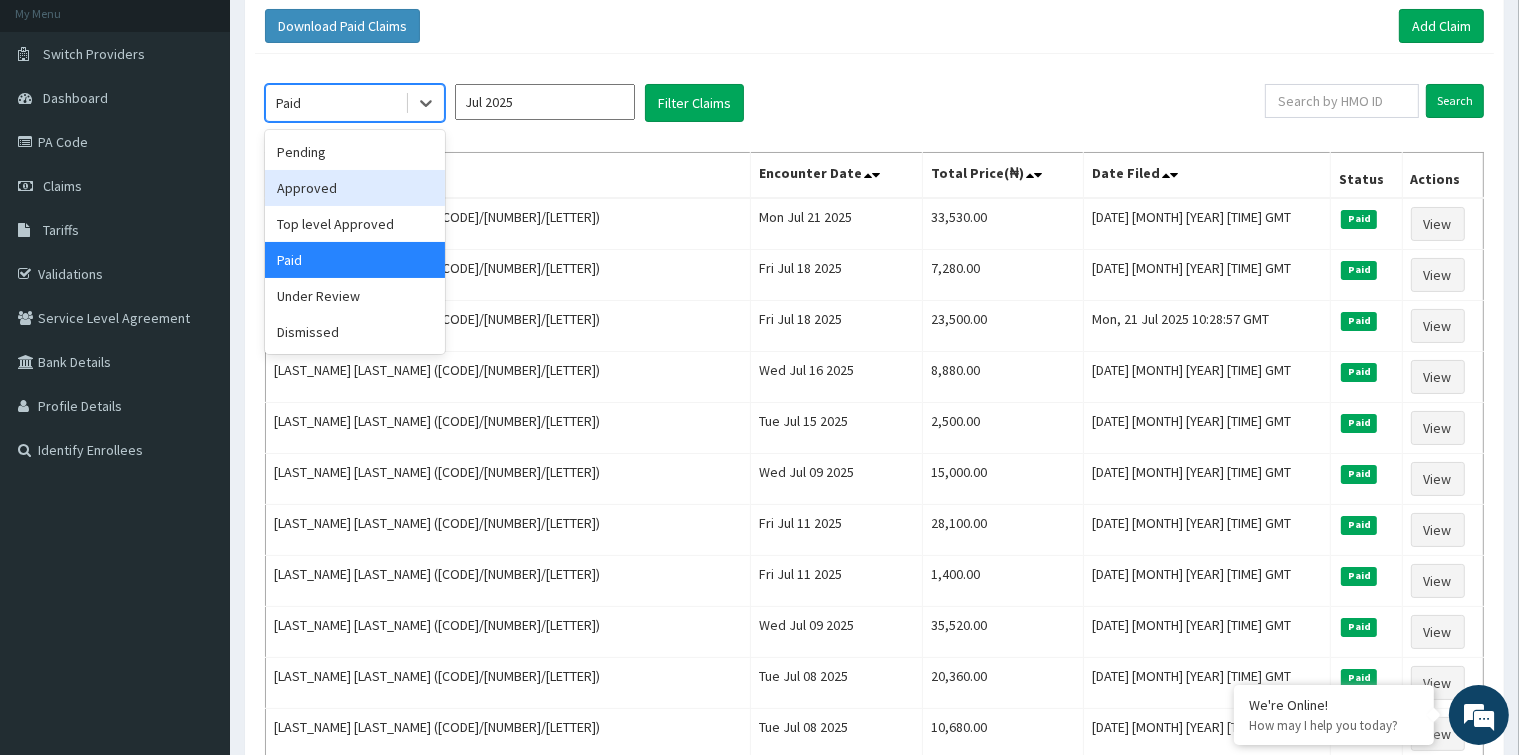 click on "Approved" at bounding box center (355, 188) 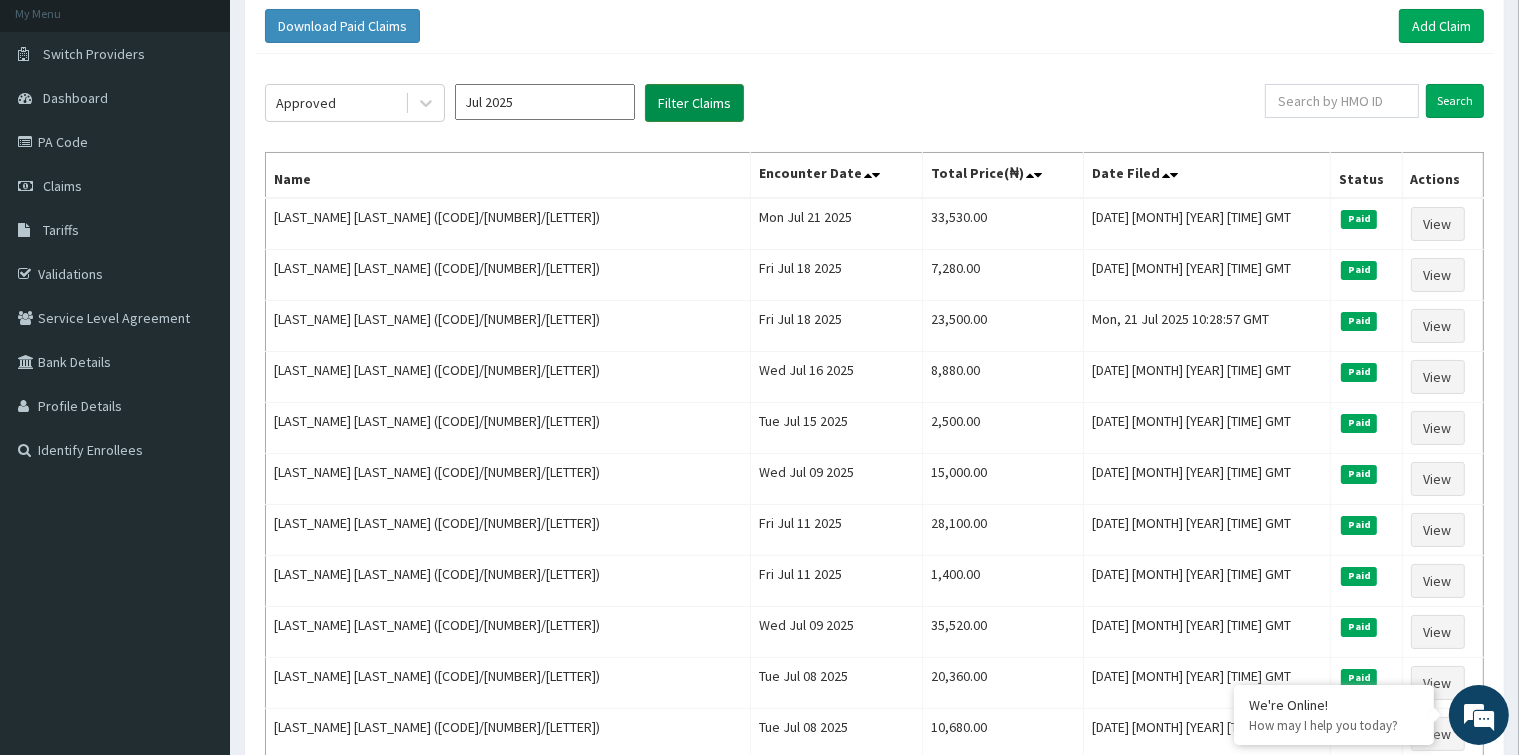 click on "Filter Claims" at bounding box center (694, 103) 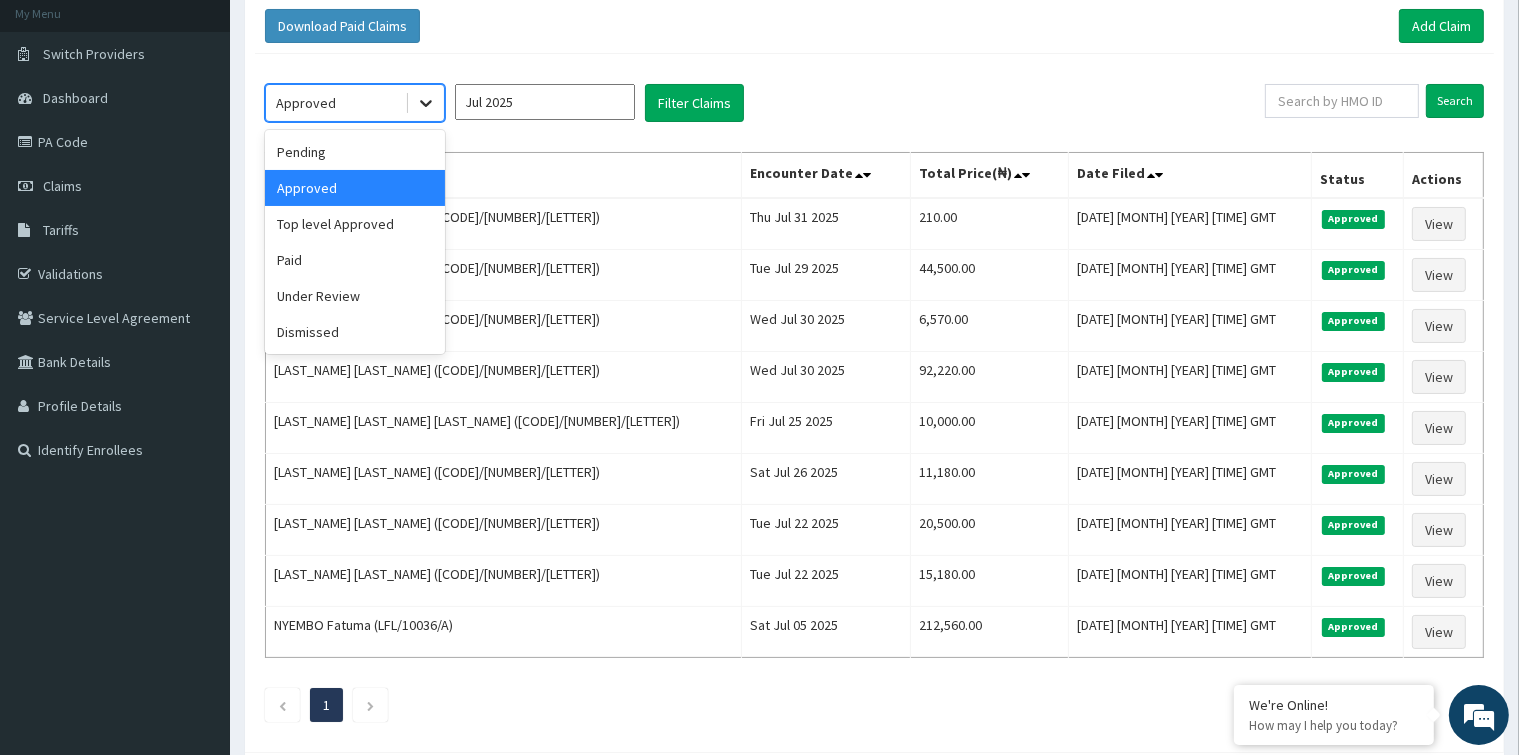 click 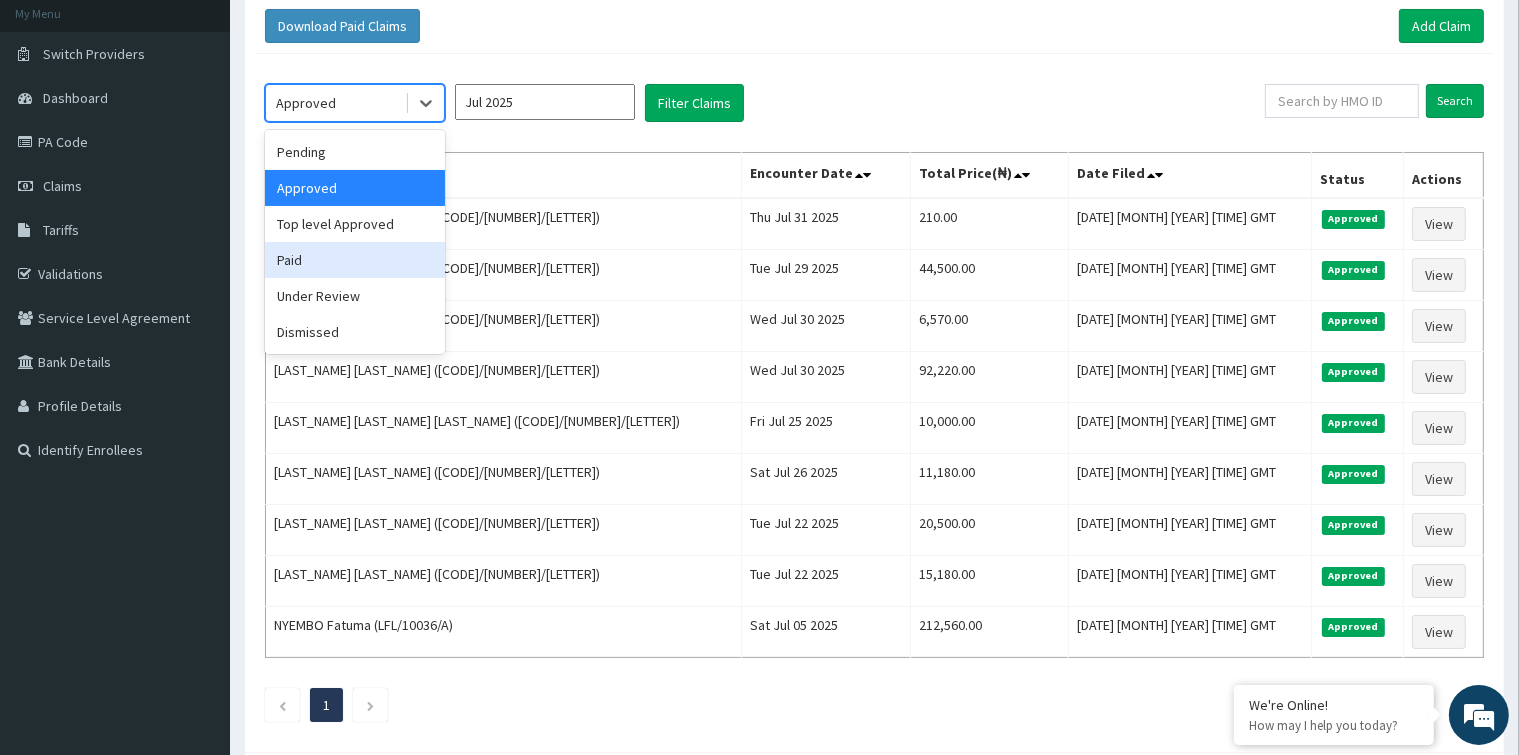 click on "Paid" at bounding box center [355, 260] 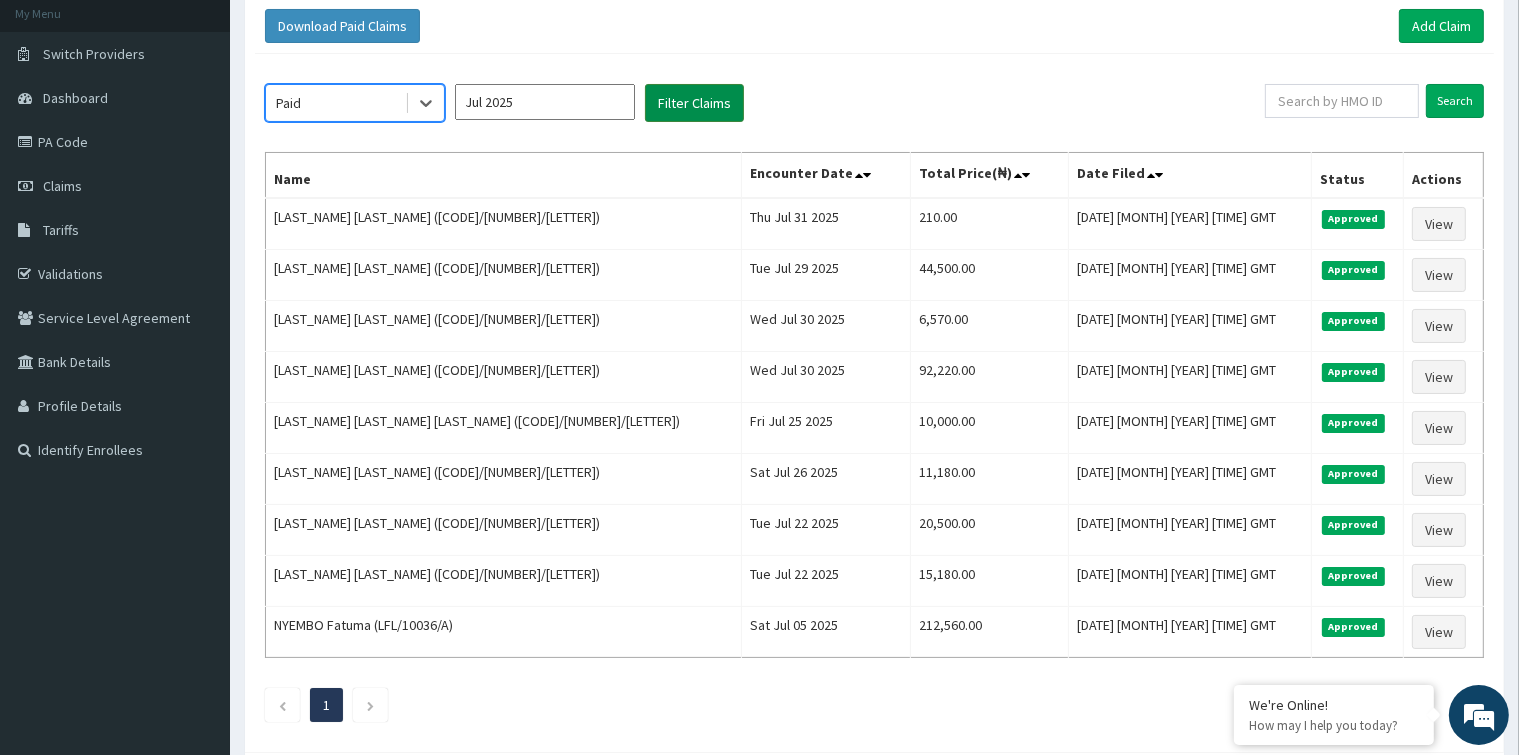 click on "Filter Claims" at bounding box center (694, 103) 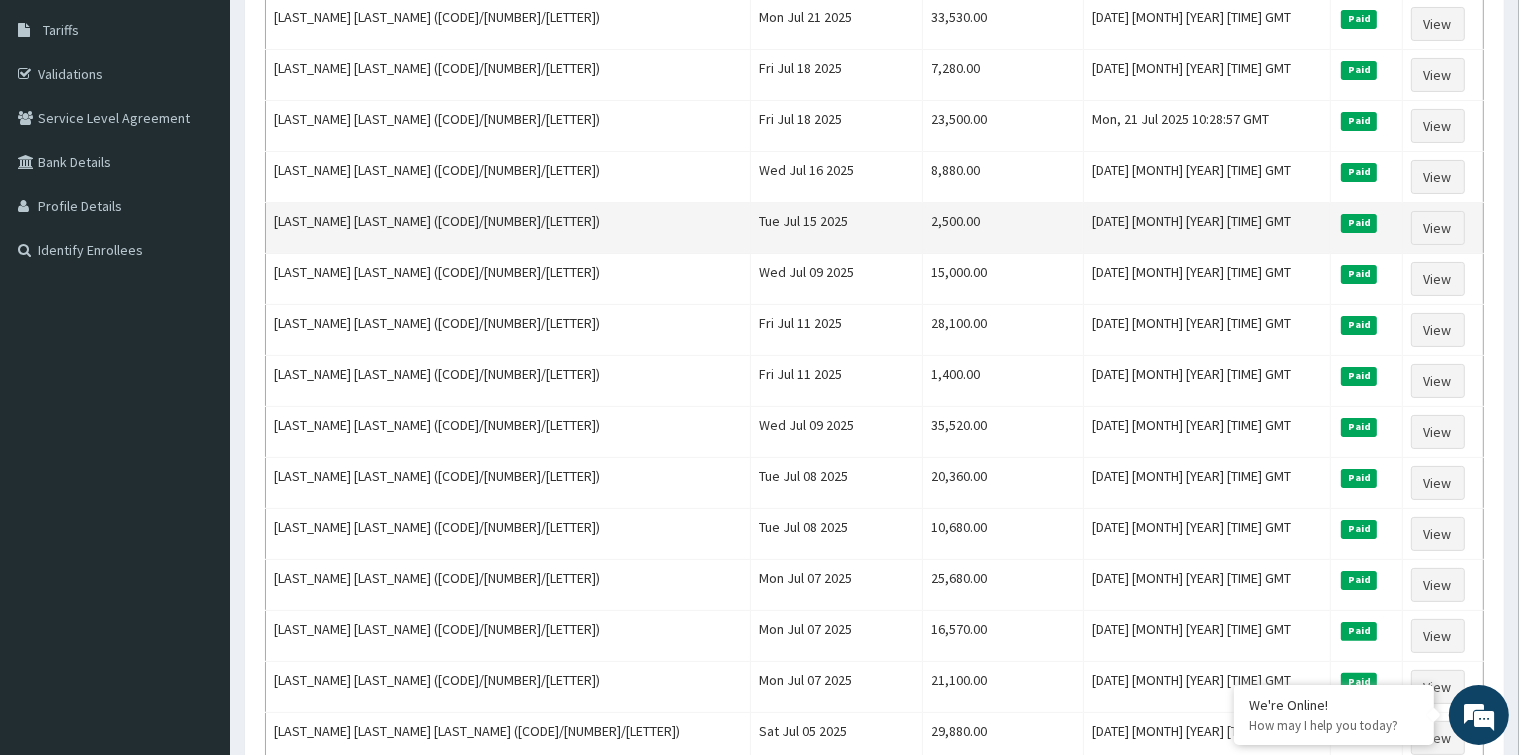 scroll, scrollTop: 120, scrollLeft: 0, axis: vertical 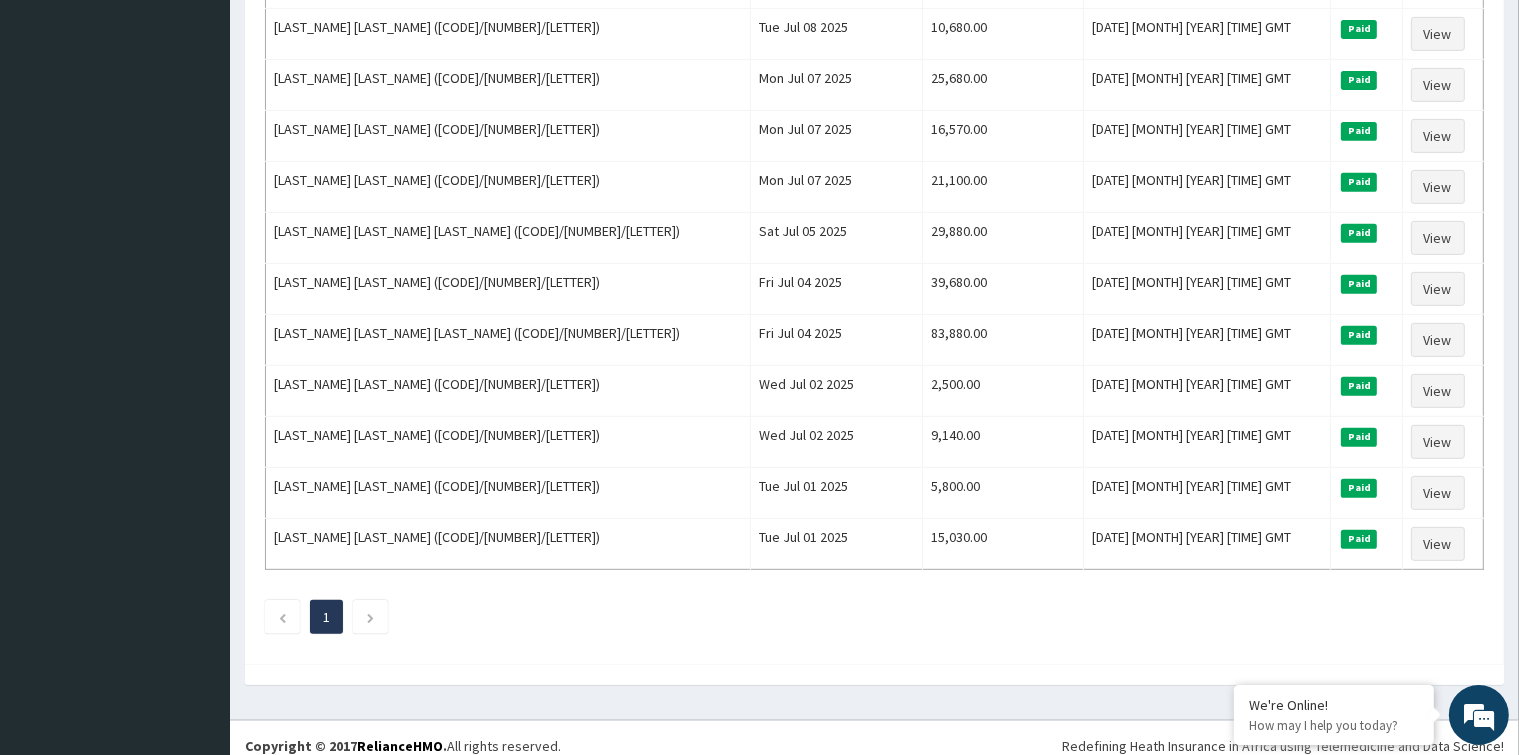 drag, startPoint x: 267, startPoint y: 197, endPoint x: 1490, endPoint y: 505, distance: 1261.1871 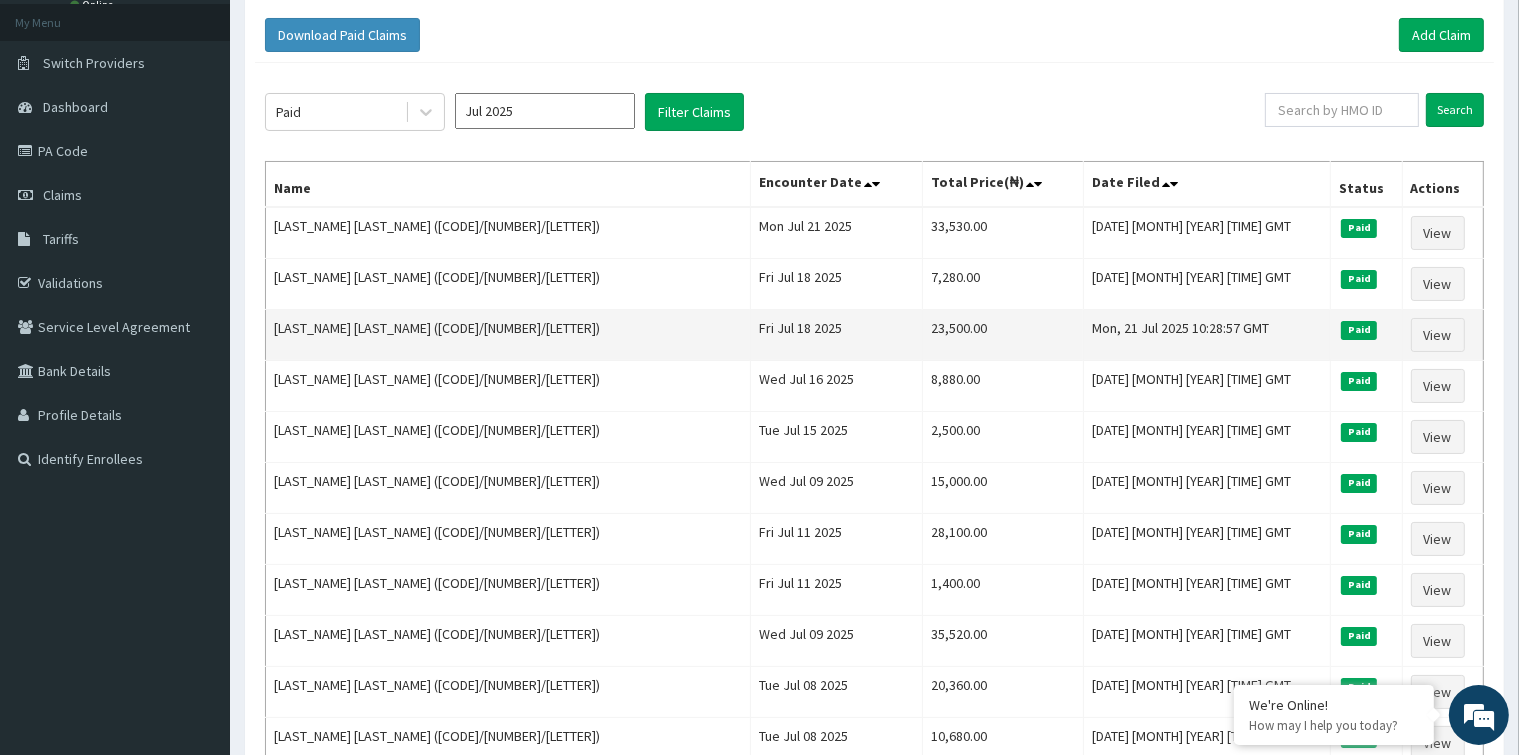 scroll, scrollTop: 0, scrollLeft: 0, axis: both 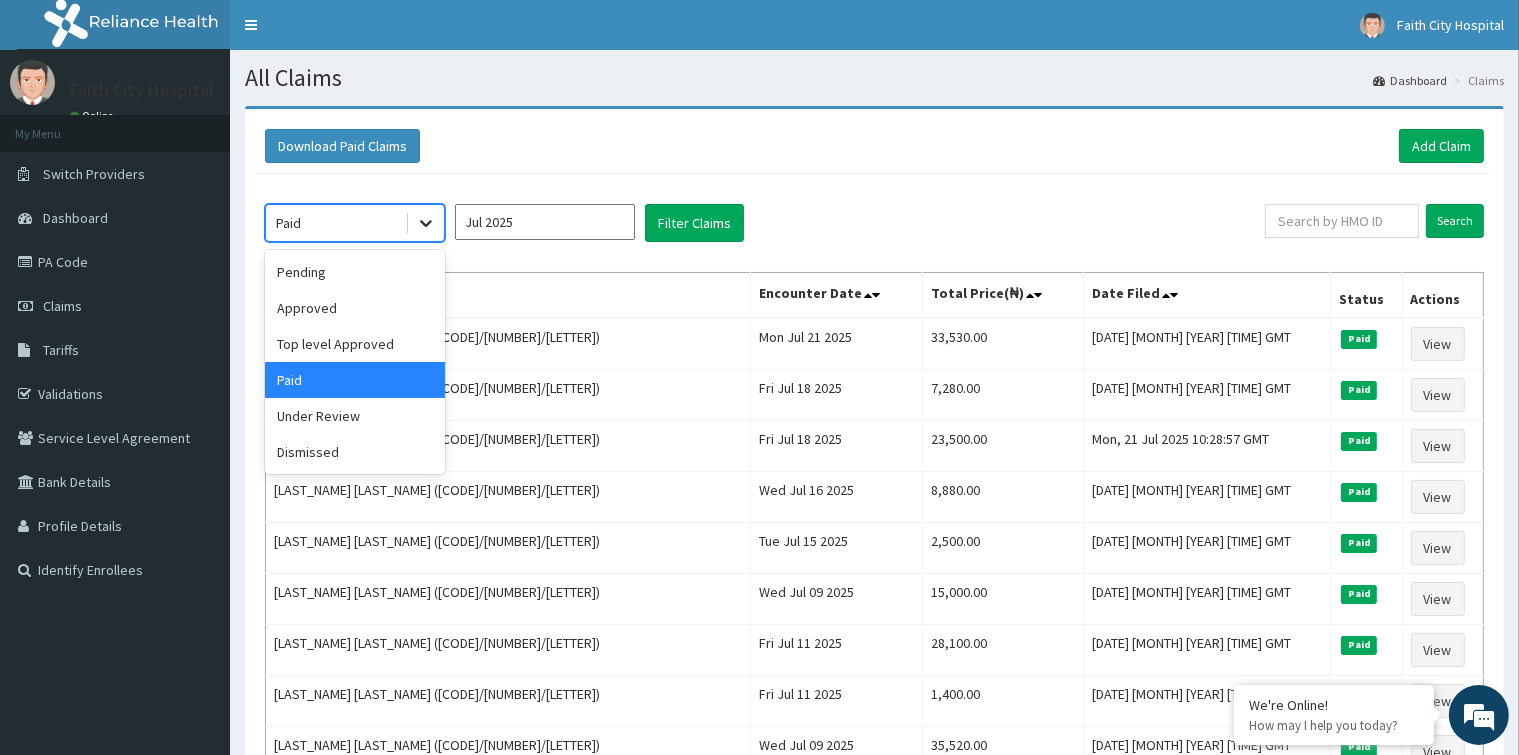 click 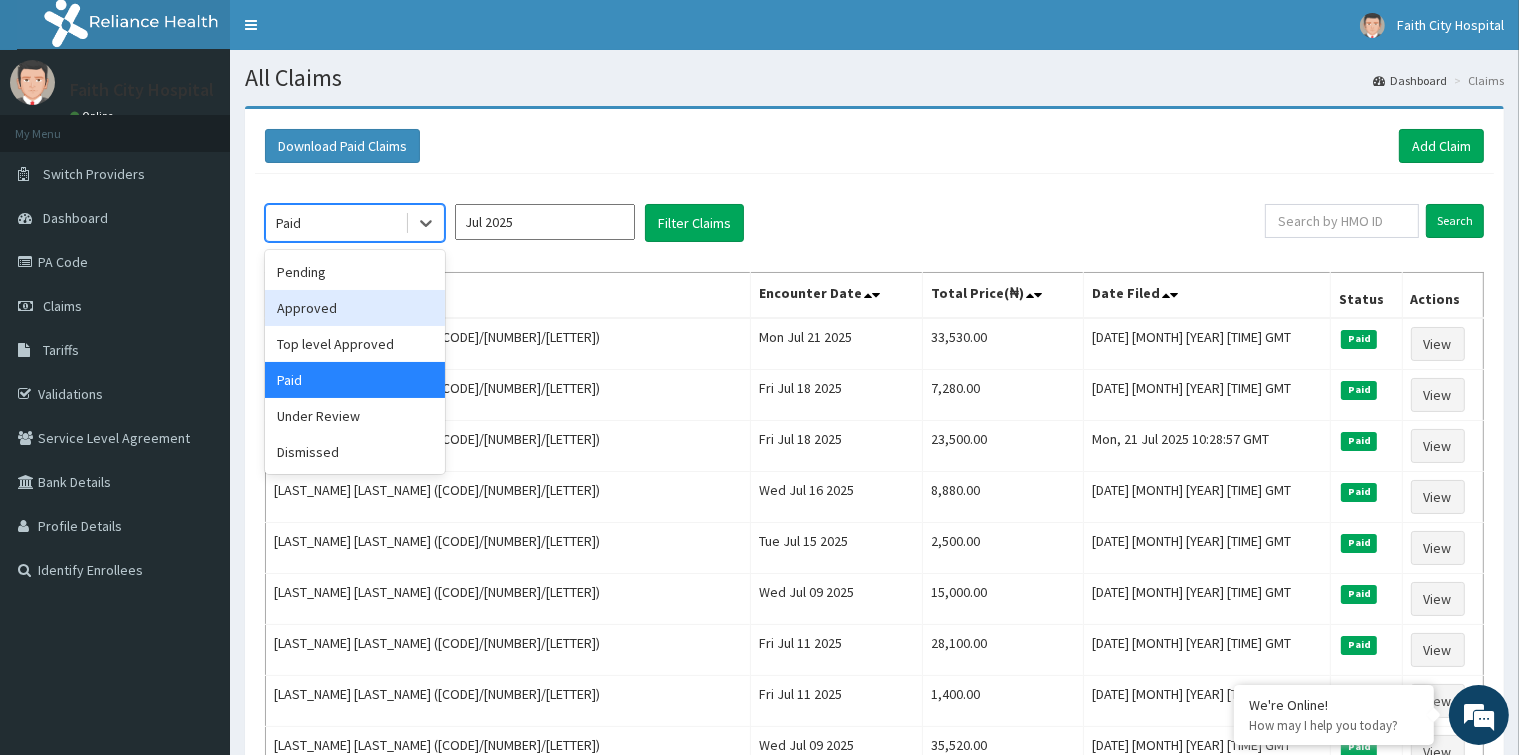 click on "Approved" at bounding box center [355, 308] 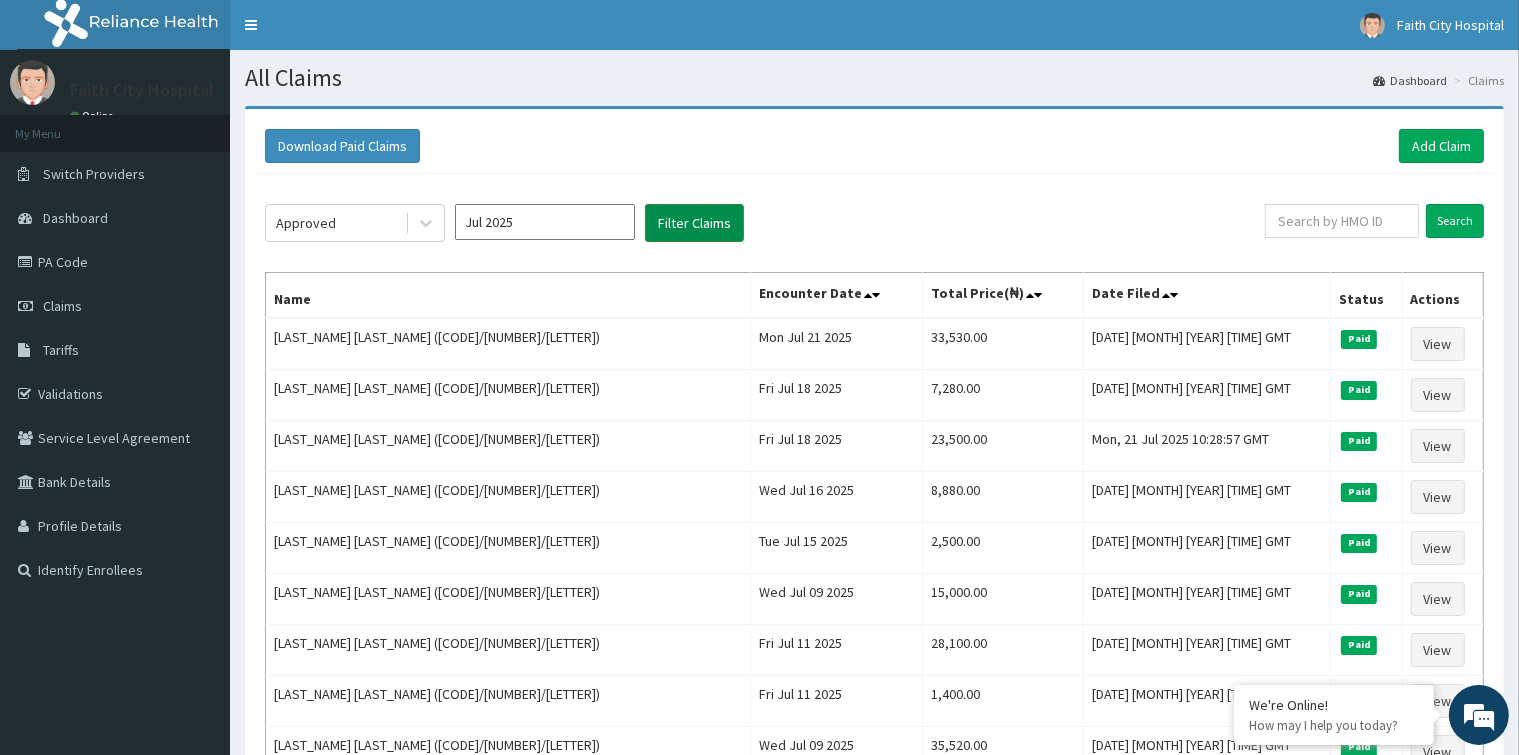 click on "Filter Claims" at bounding box center [694, 223] 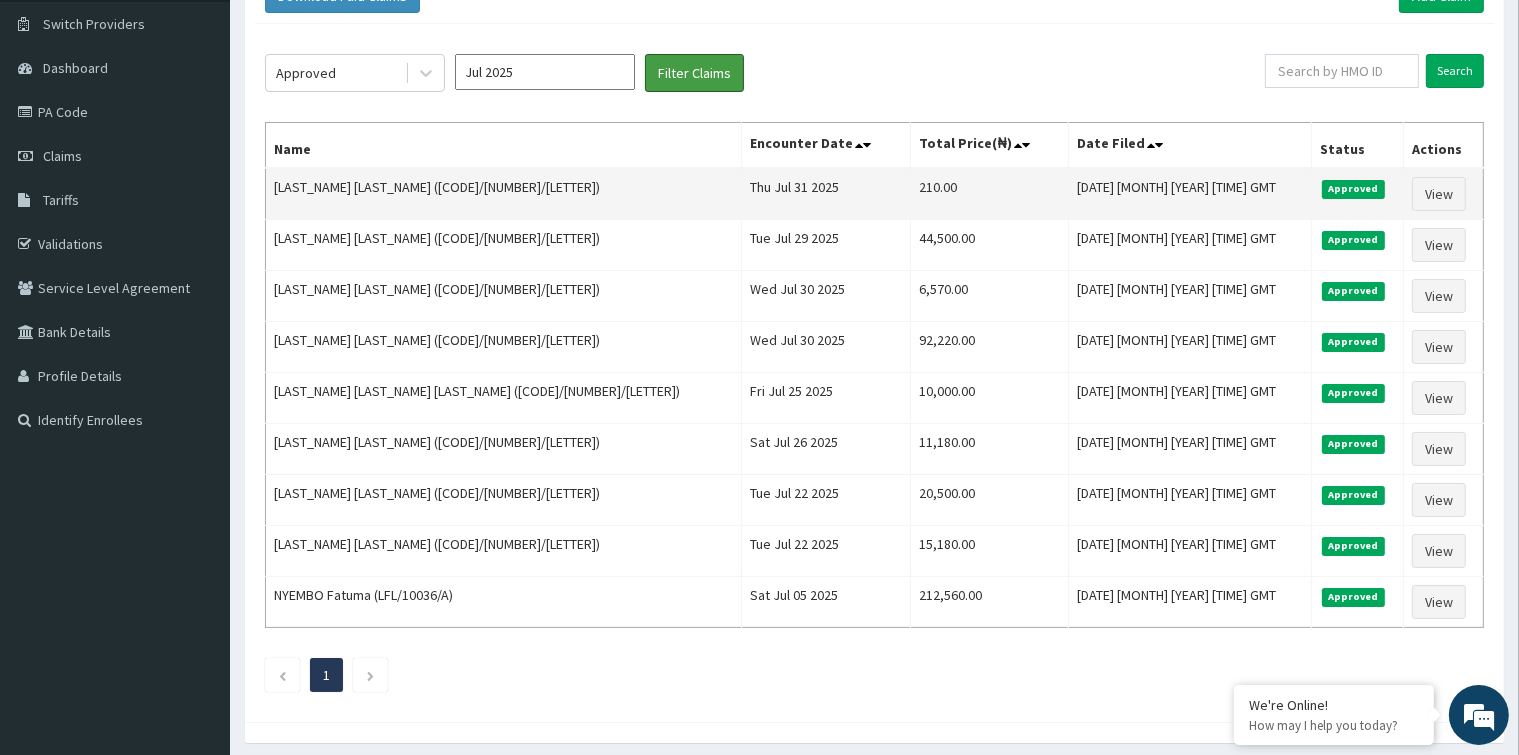 scroll, scrollTop: 116, scrollLeft: 0, axis: vertical 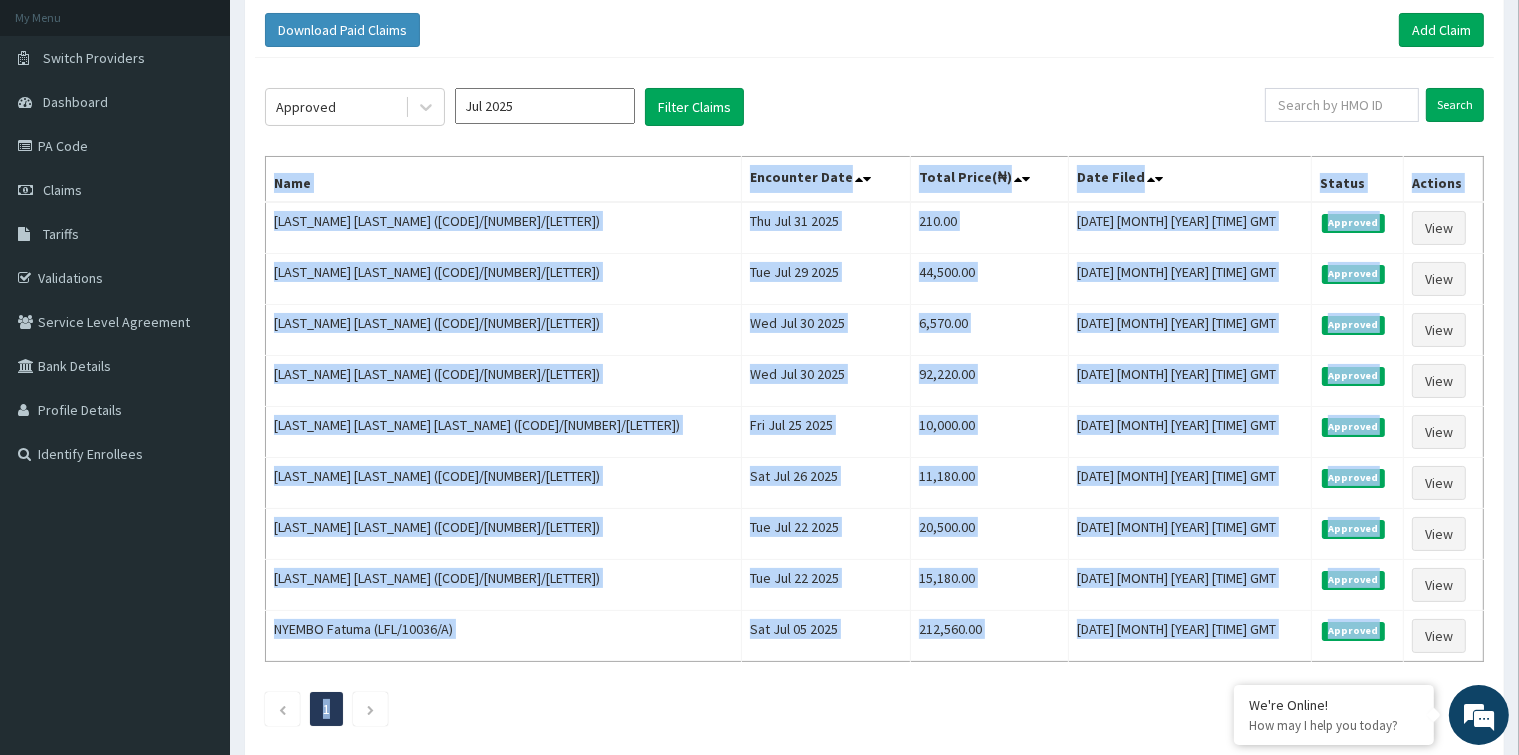 drag, startPoint x: 271, startPoint y: 163, endPoint x: 1511, endPoint y: 677, distance: 1342.3099 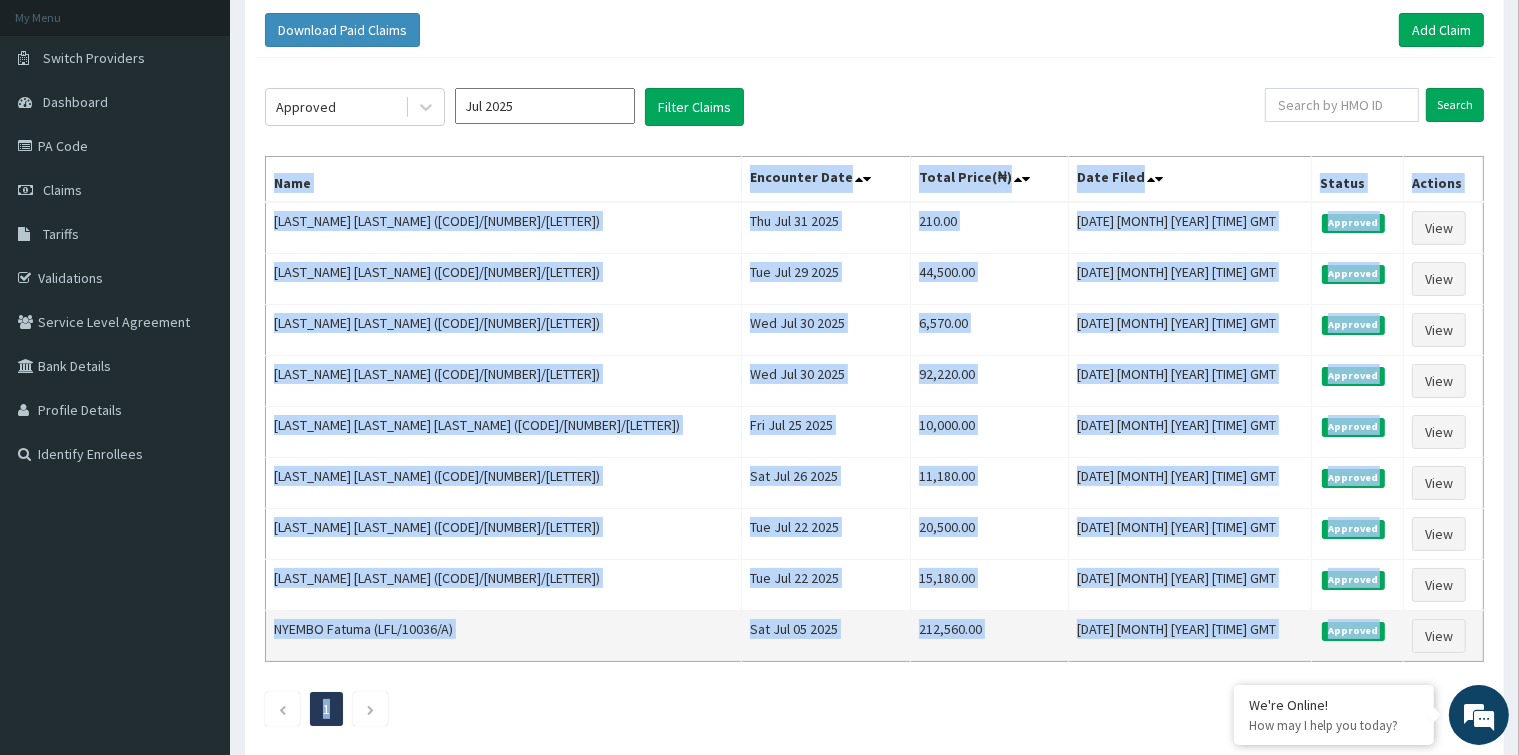 drag, startPoint x: 1129, startPoint y: 662, endPoint x: 1006, endPoint y: 639, distance: 125.13193 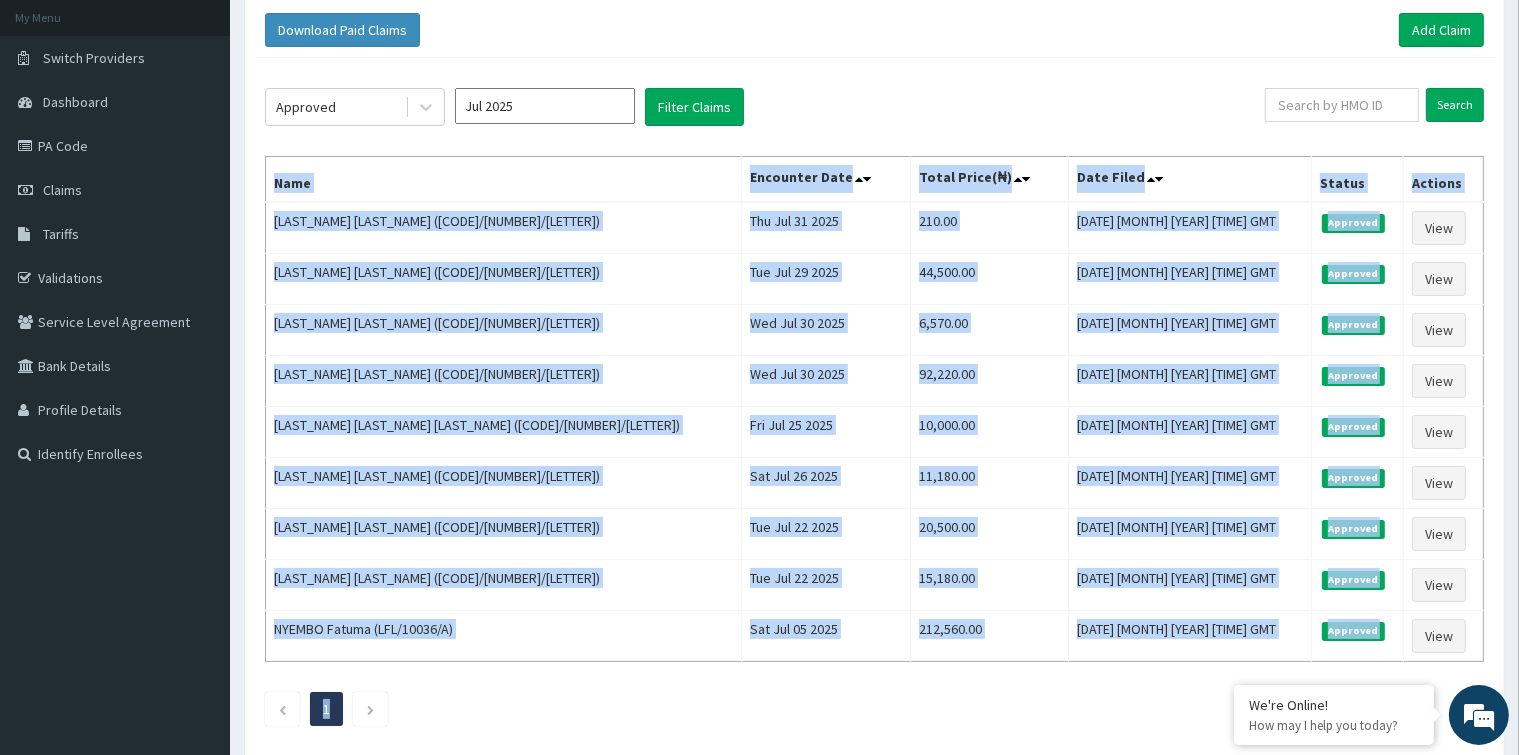 click on "1" at bounding box center (874, 709) 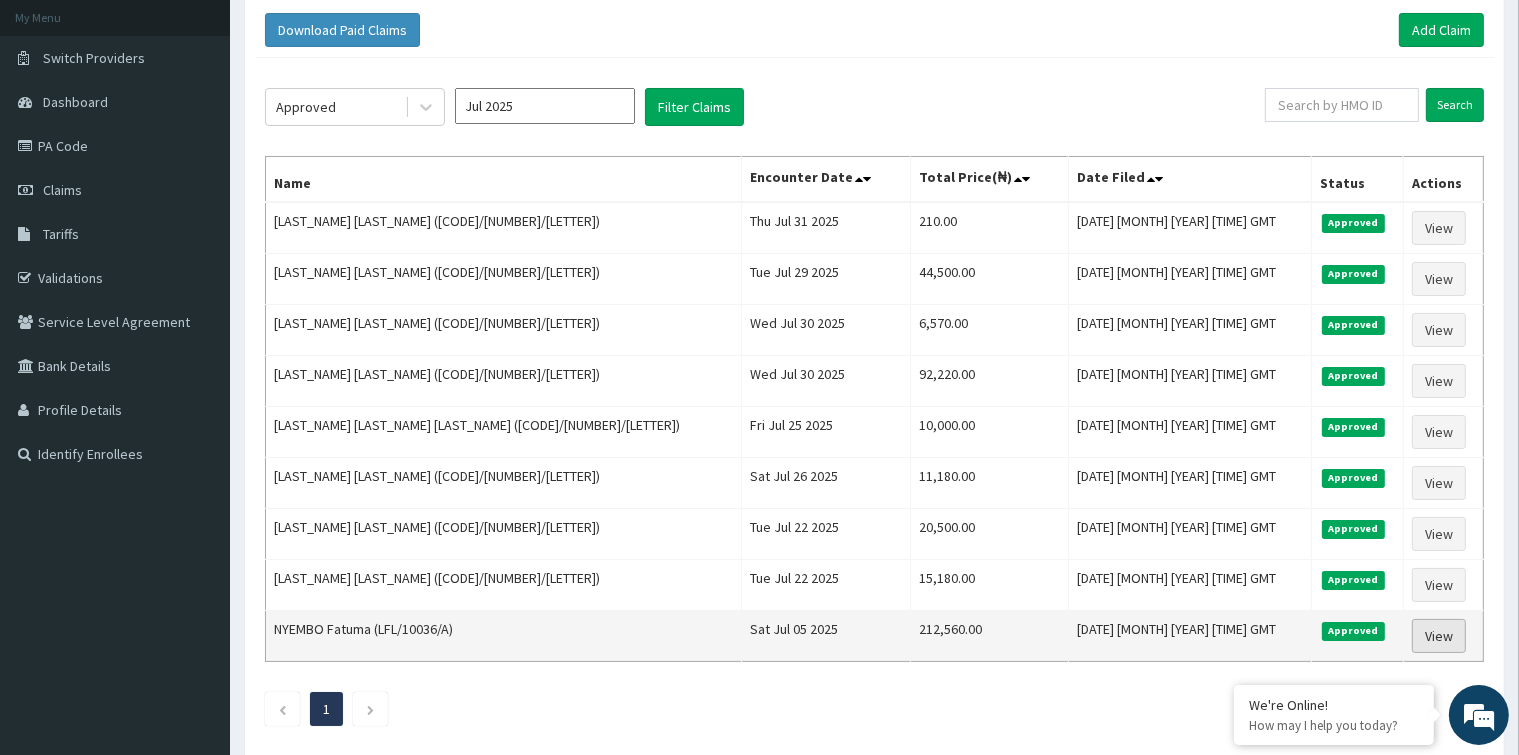 drag, startPoint x: 270, startPoint y: 174, endPoint x: 1444, endPoint y: 616, distance: 1254.4481 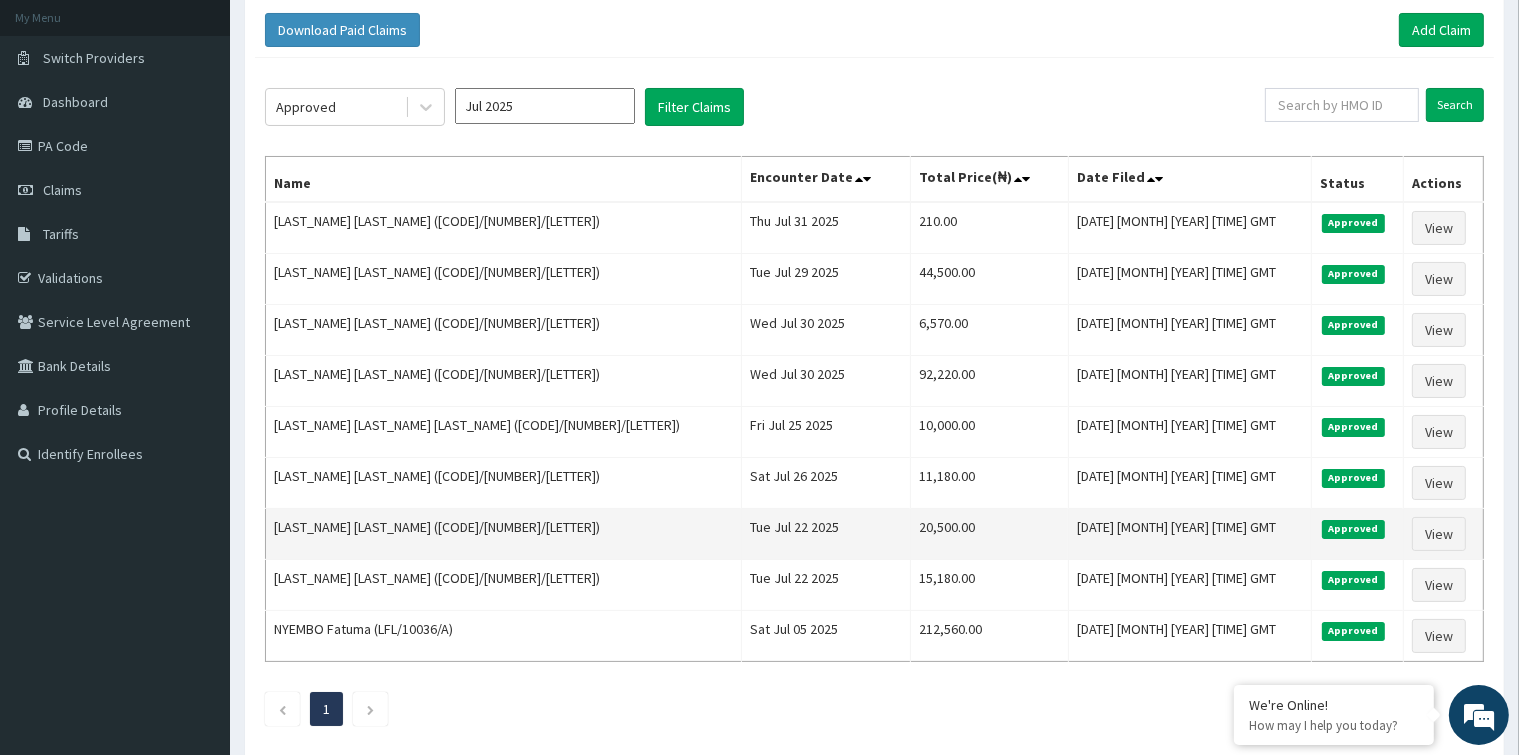 copy 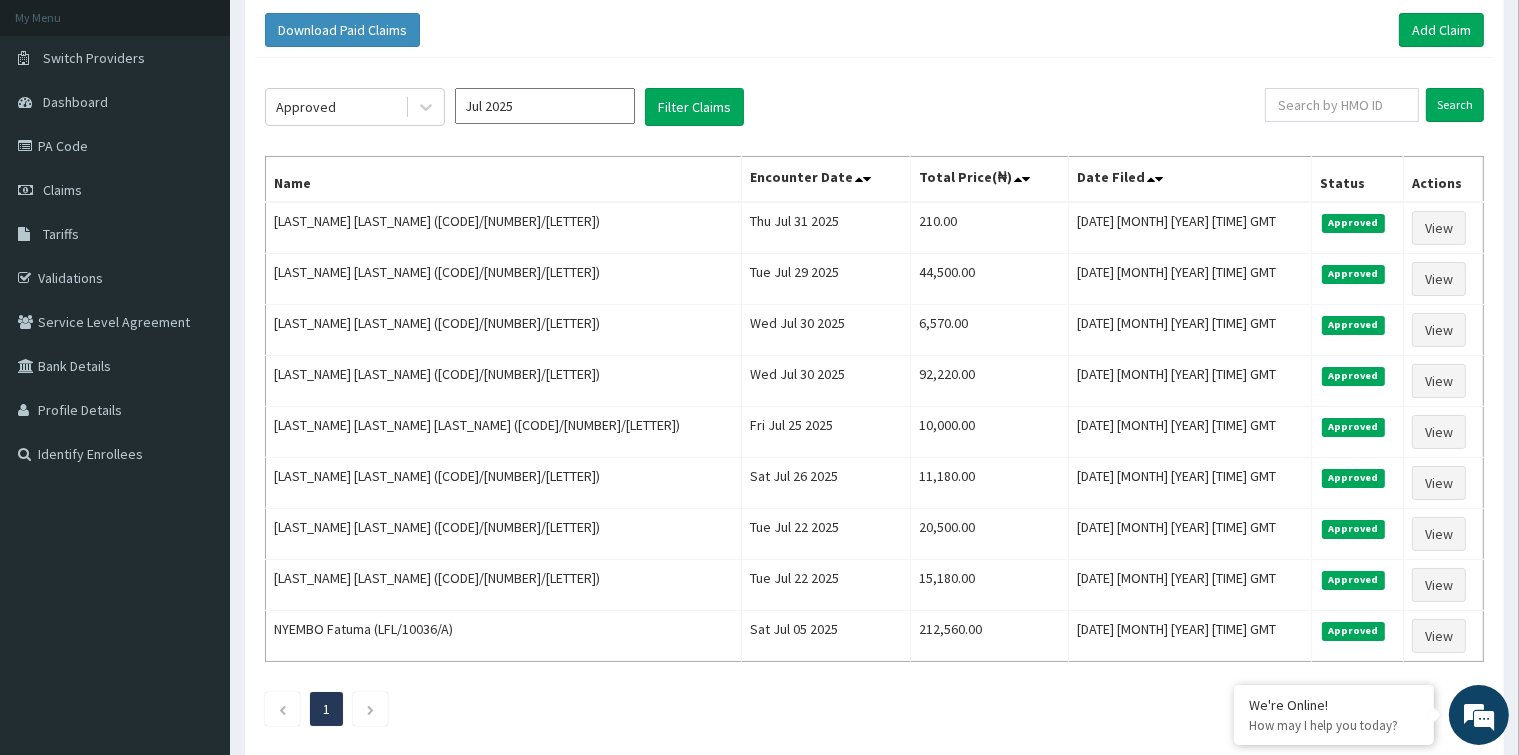 click on "1" at bounding box center [874, 709] 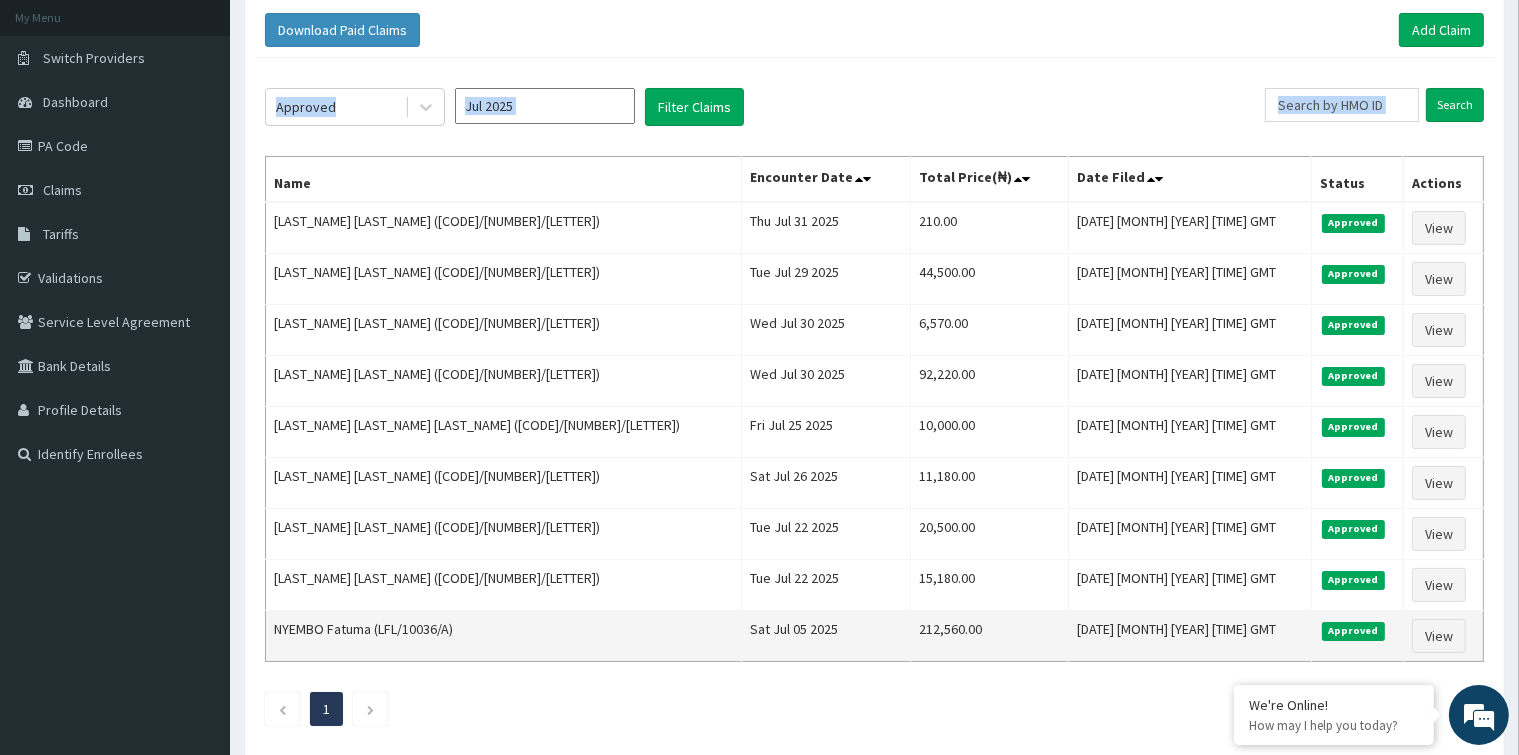 drag, startPoint x: 266, startPoint y: 153, endPoint x: 1482, endPoint y: 654, distance: 1315.1643 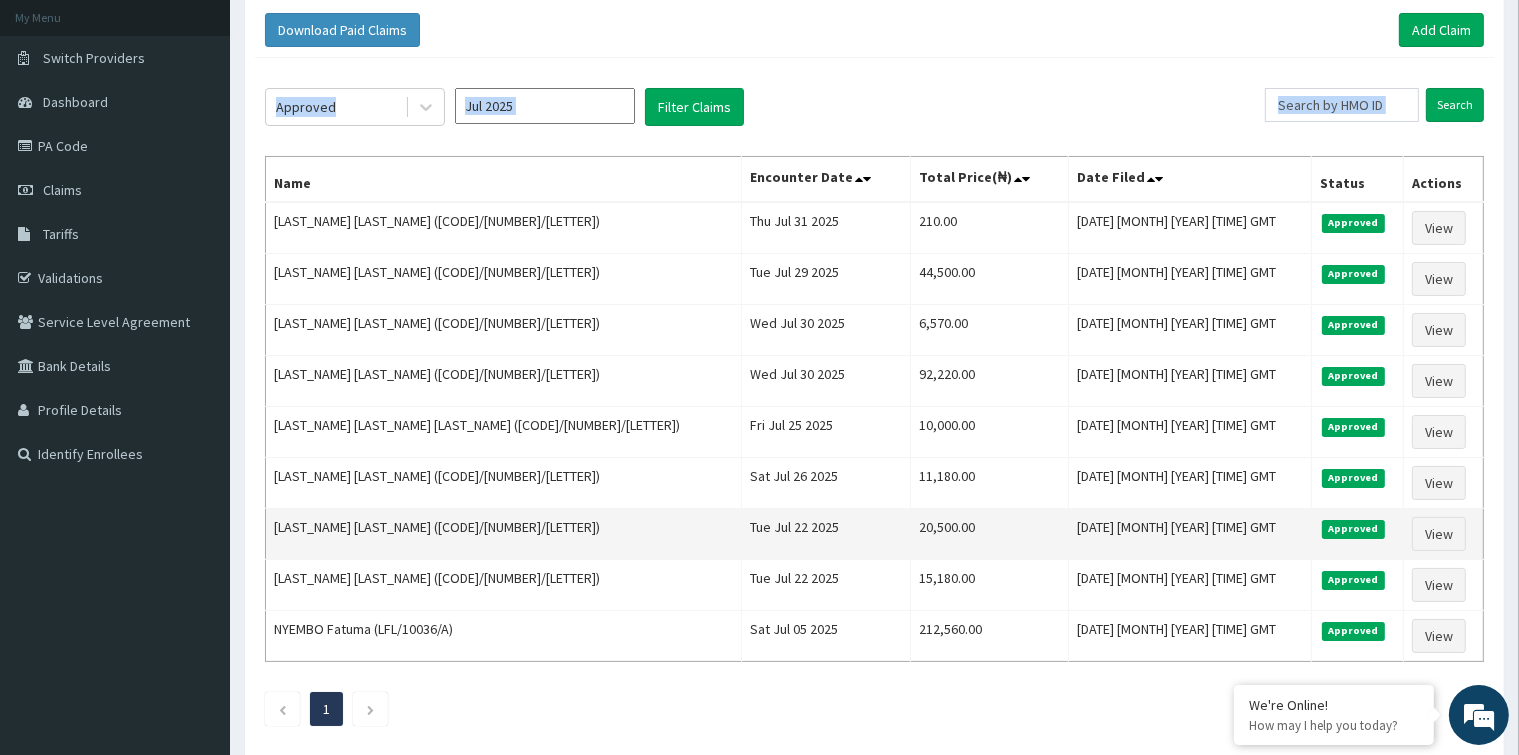 copy on "Approved Filter Claims" 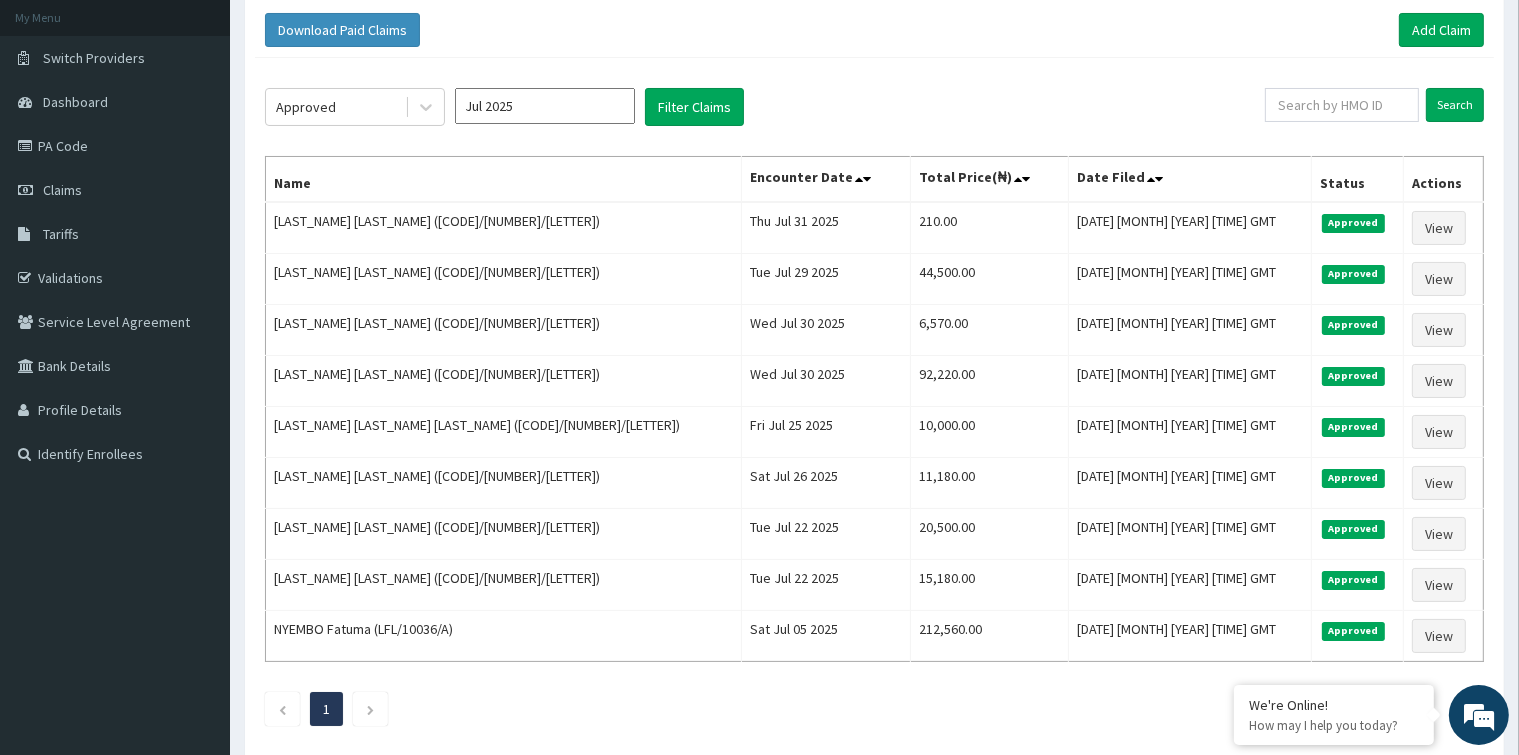click on "1" at bounding box center (874, 709) 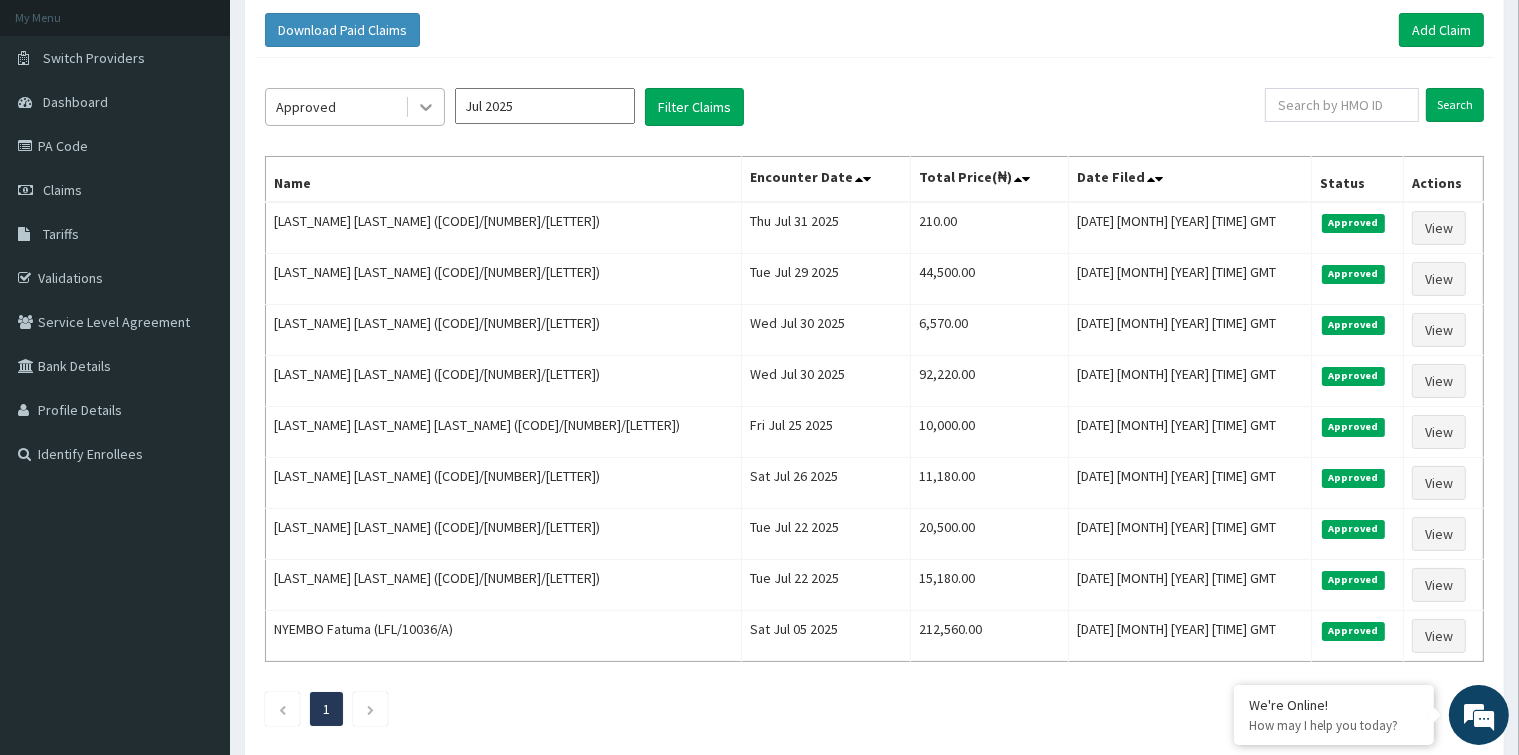 click 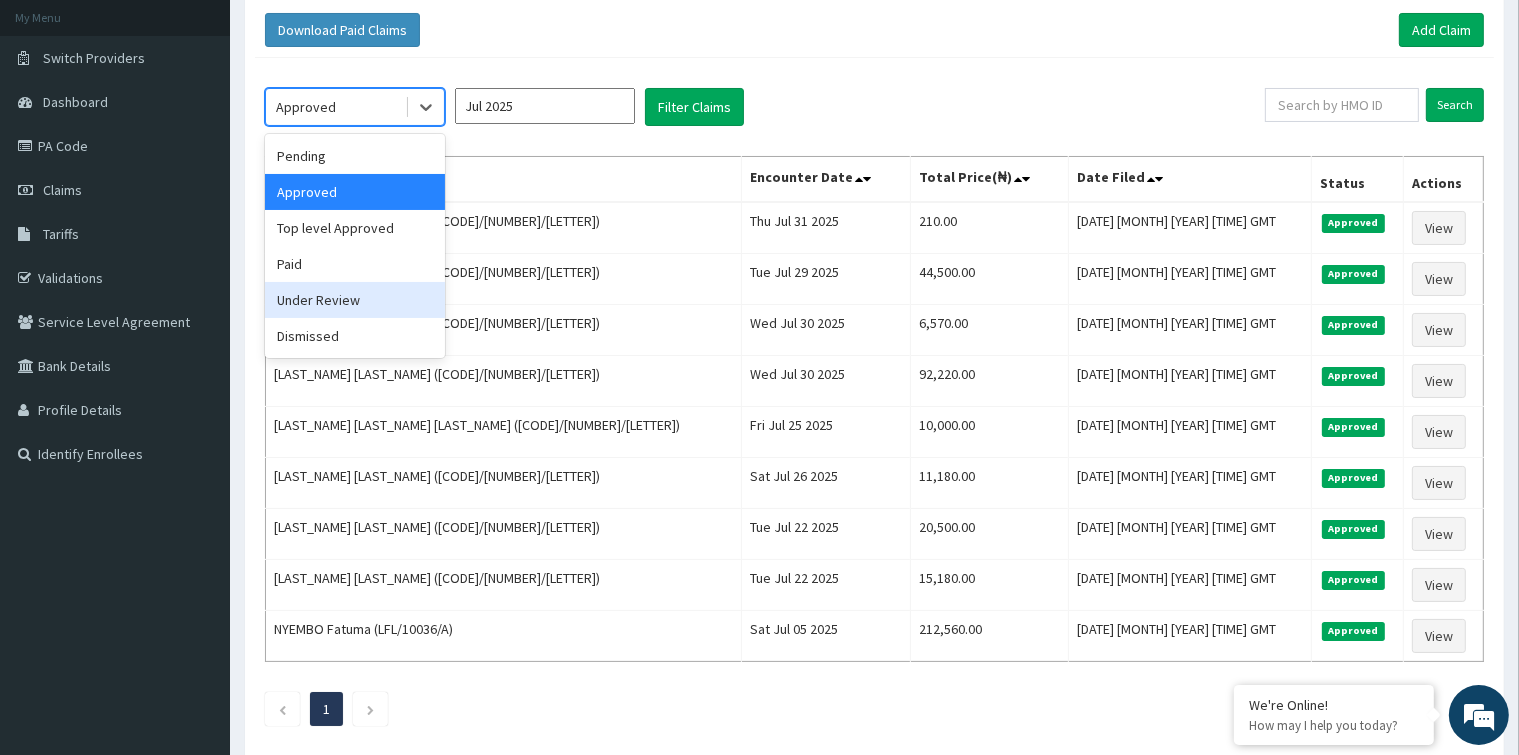 click on "Under Review" at bounding box center (355, 300) 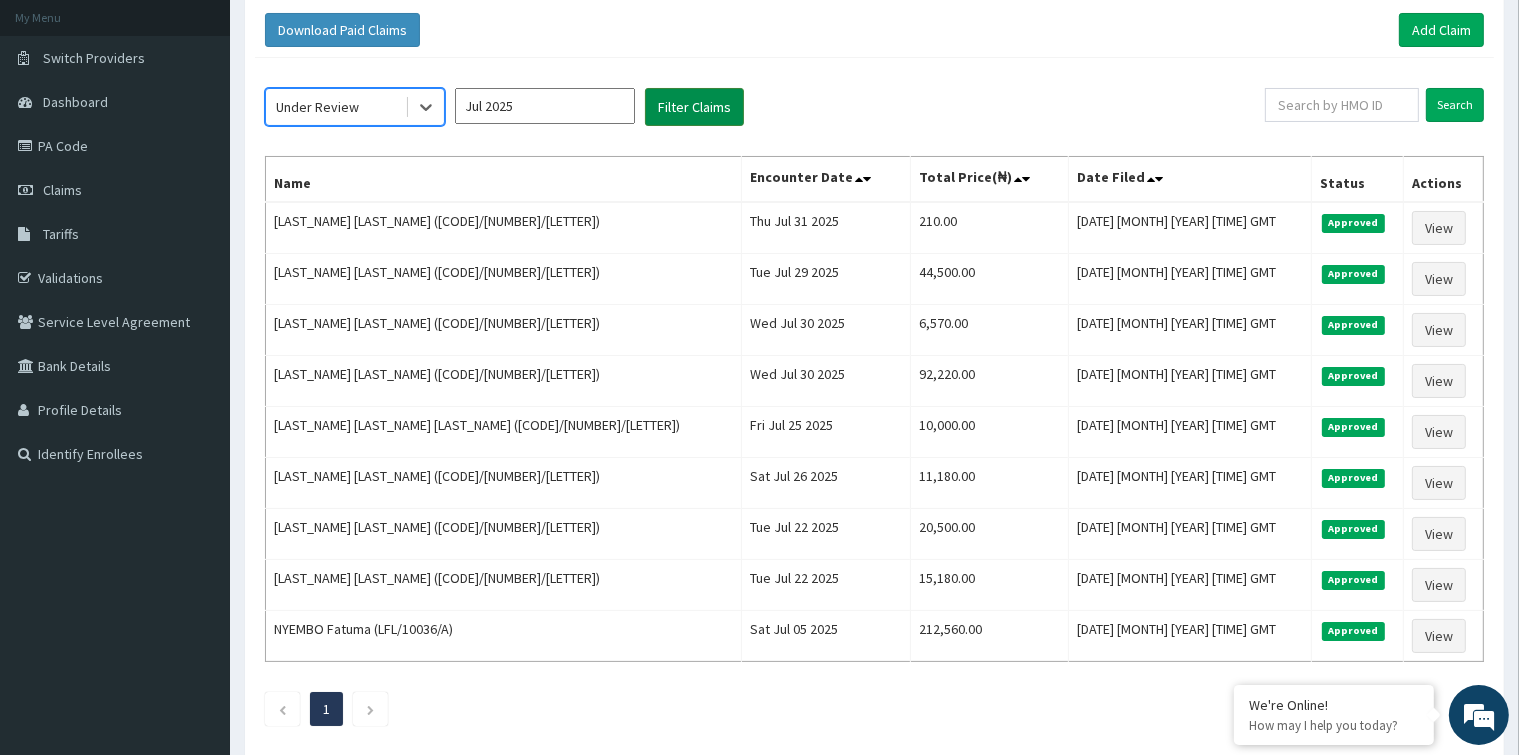 click on "Filter Claims" at bounding box center (694, 107) 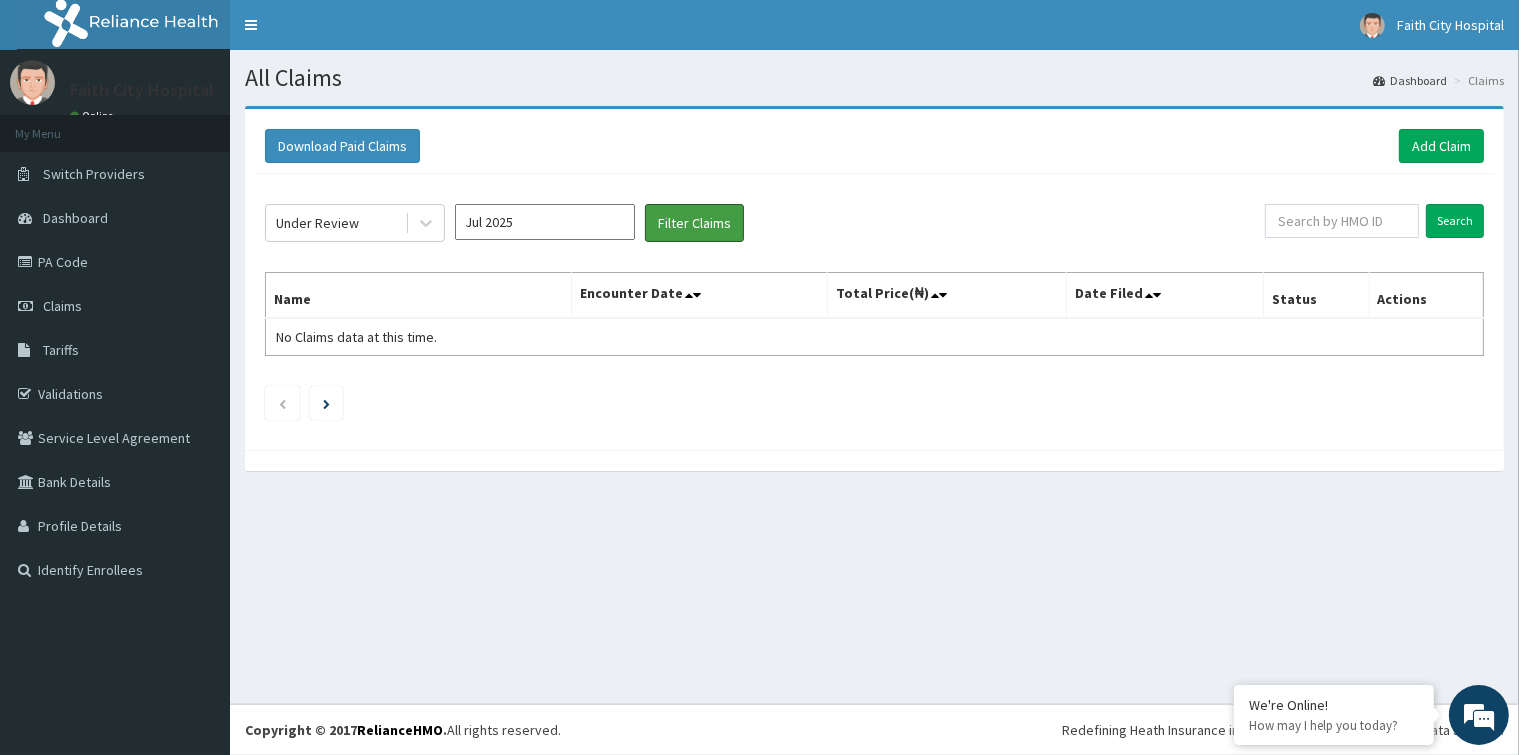 scroll, scrollTop: 0, scrollLeft: 0, axis: both 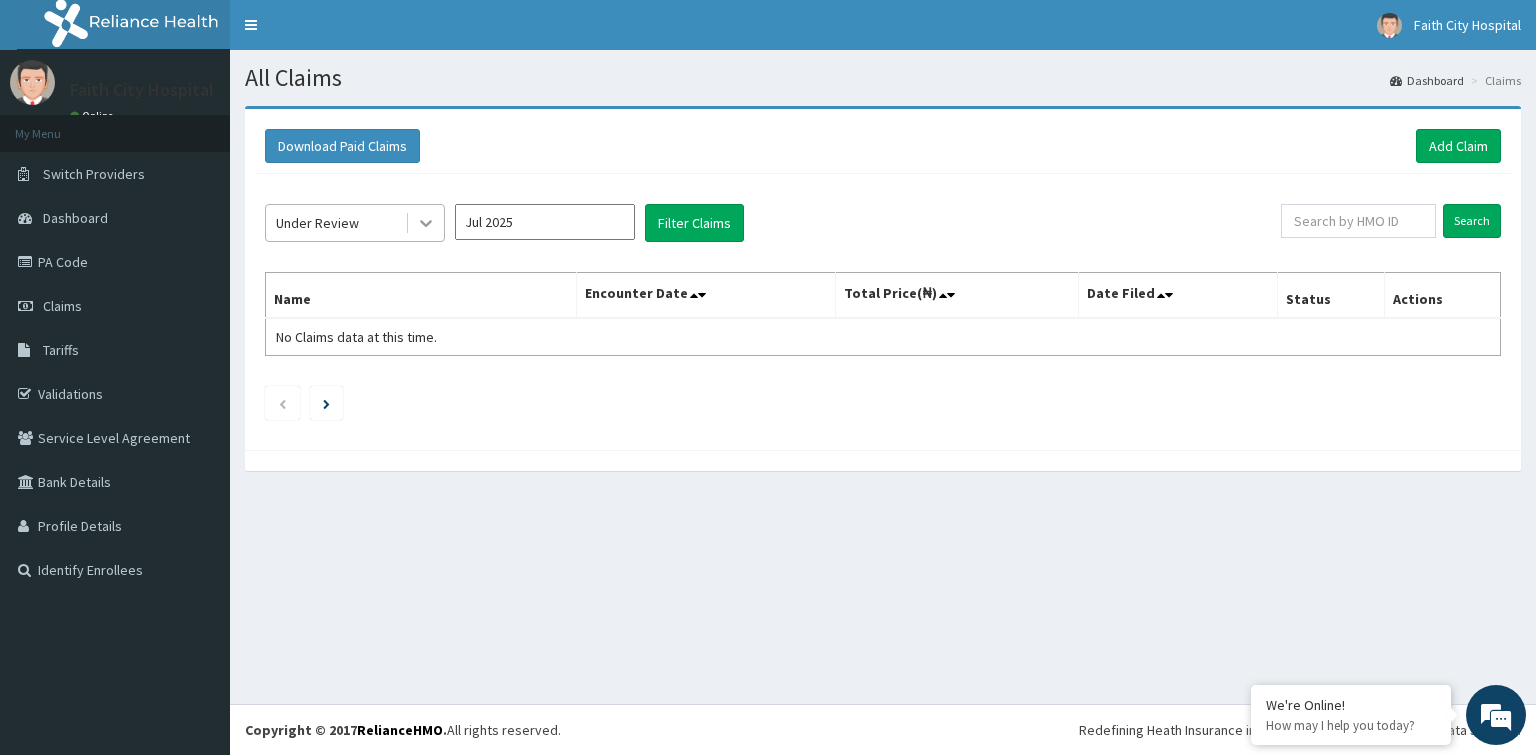 click 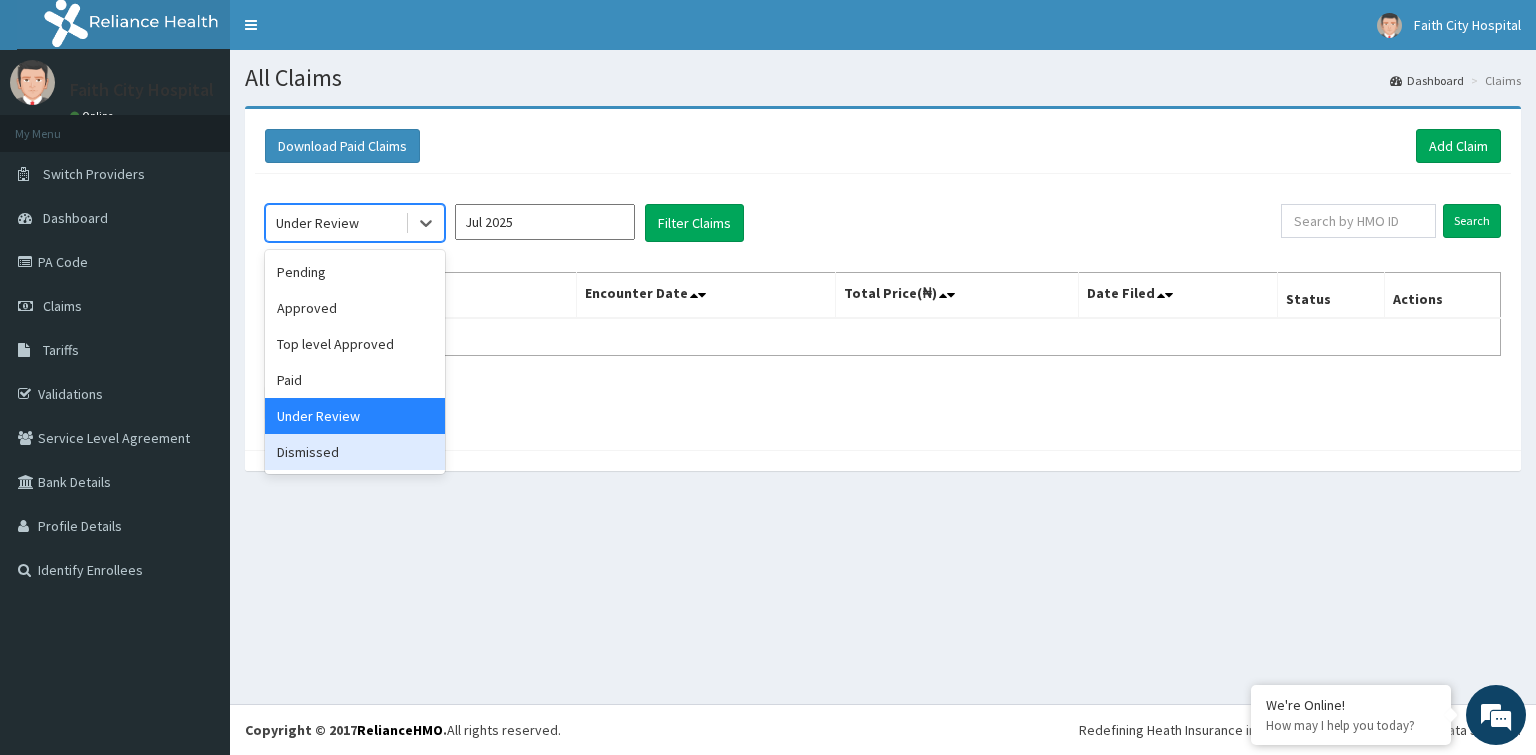 click on "Dismissed" at bounding box center (355, 452) 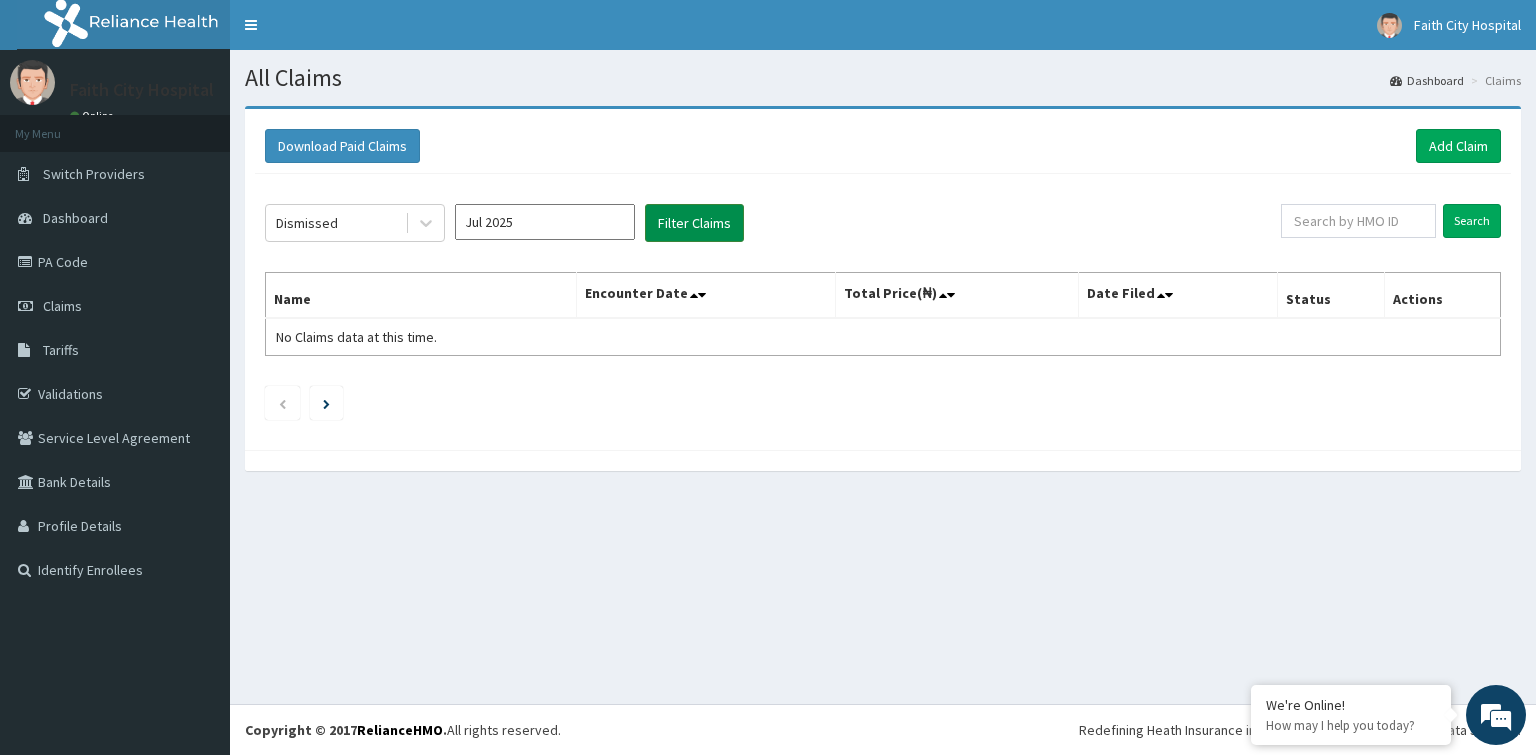 click on "Filter Claims" at bounding box center (694, 223) 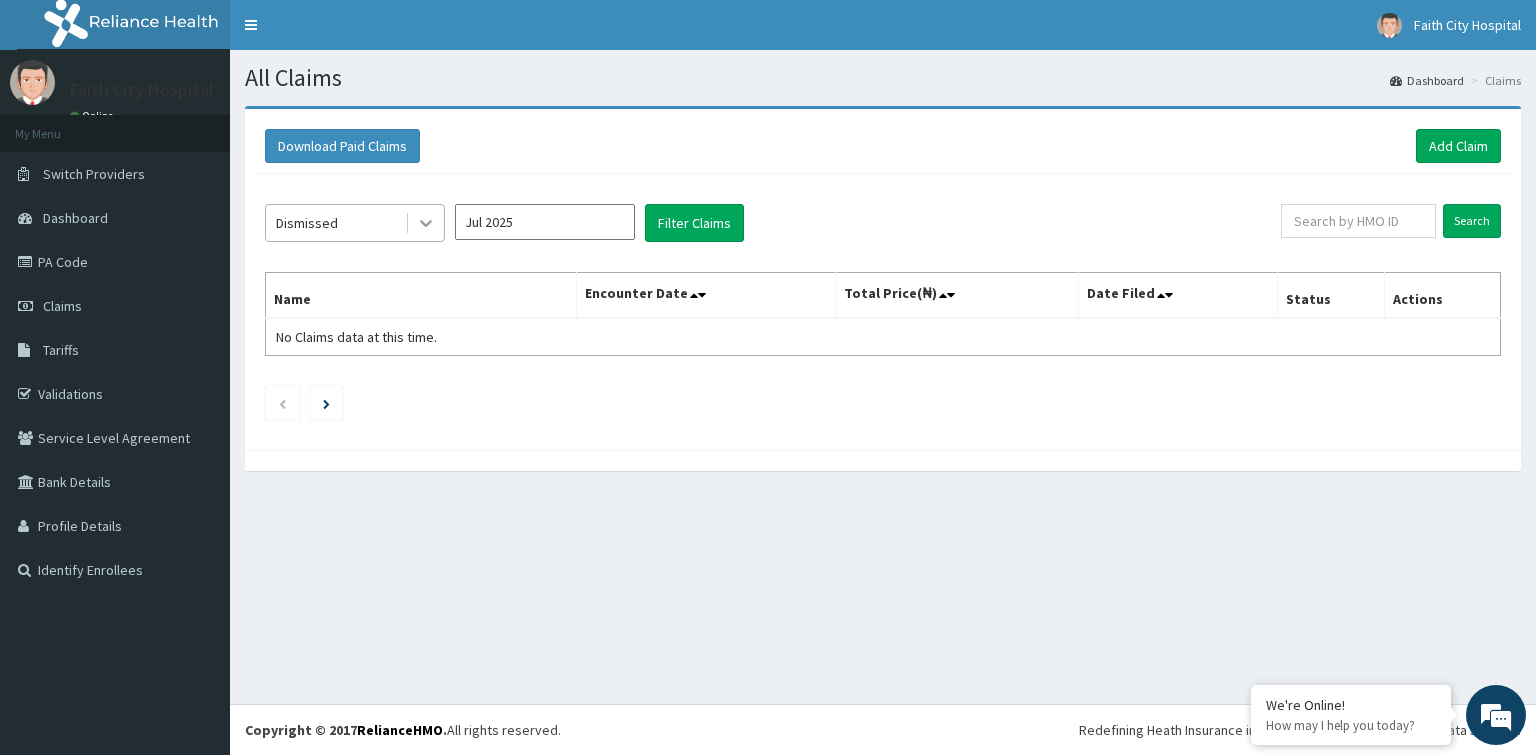 click 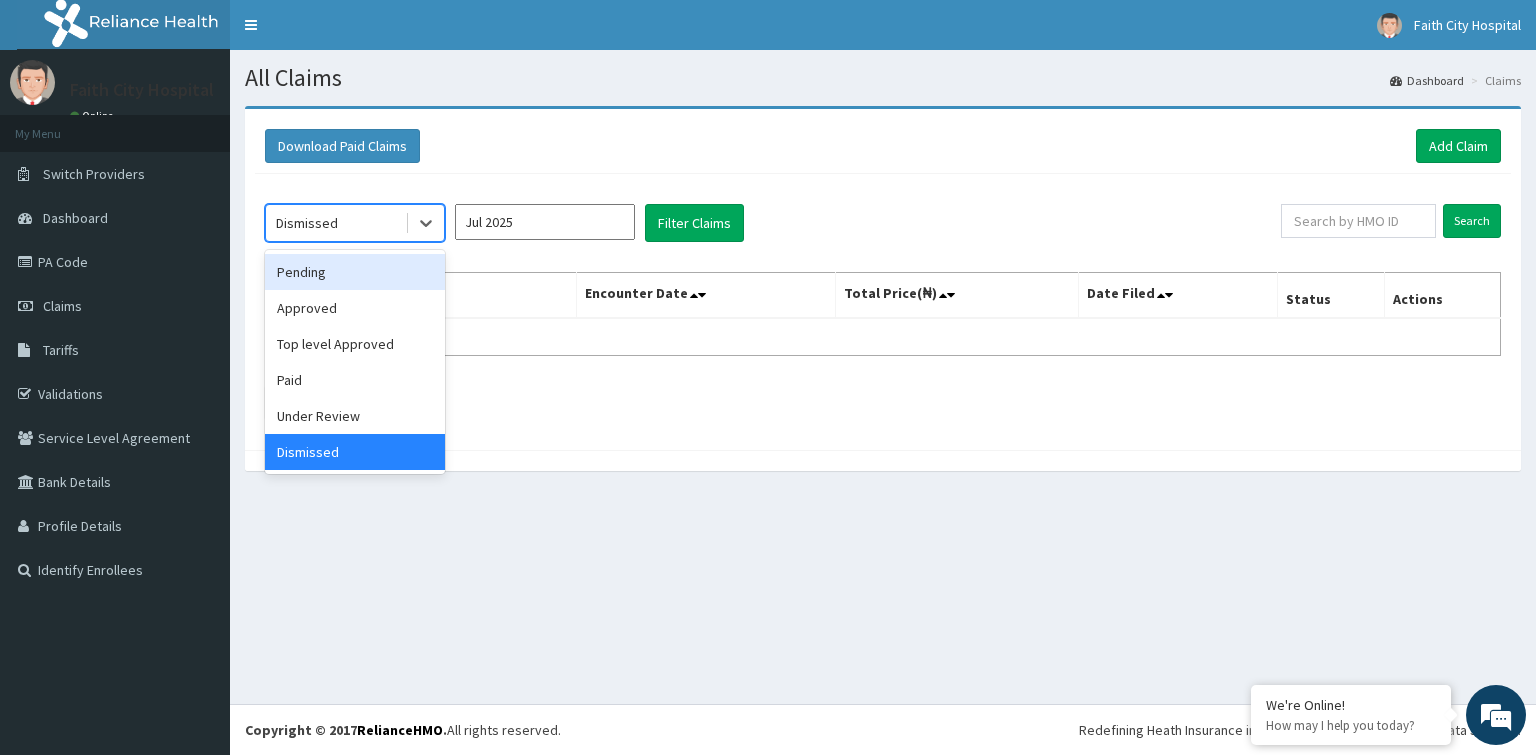click on "Pending" at bounding box center (355, 272) 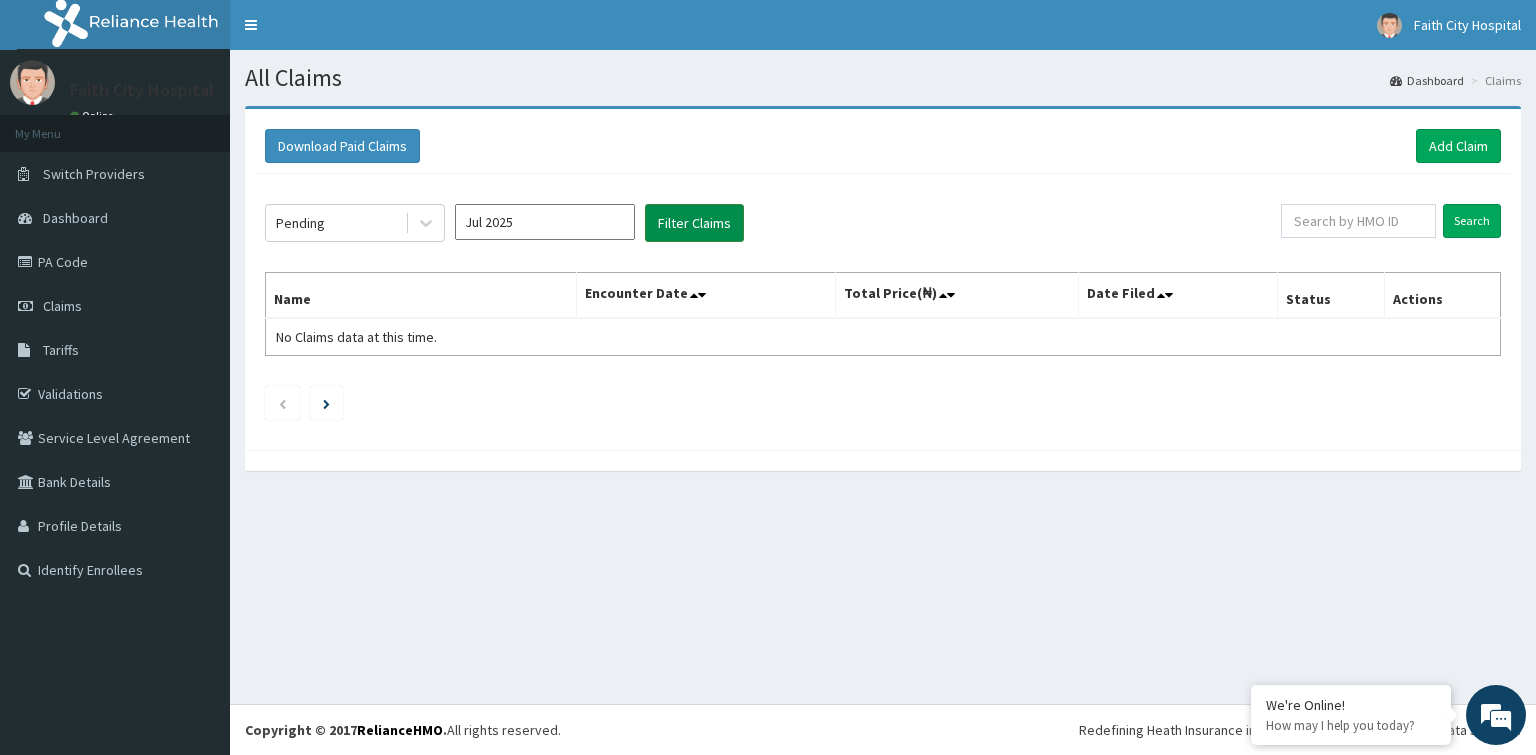 click on "Filter Claims" at bounding box center [694, 223] 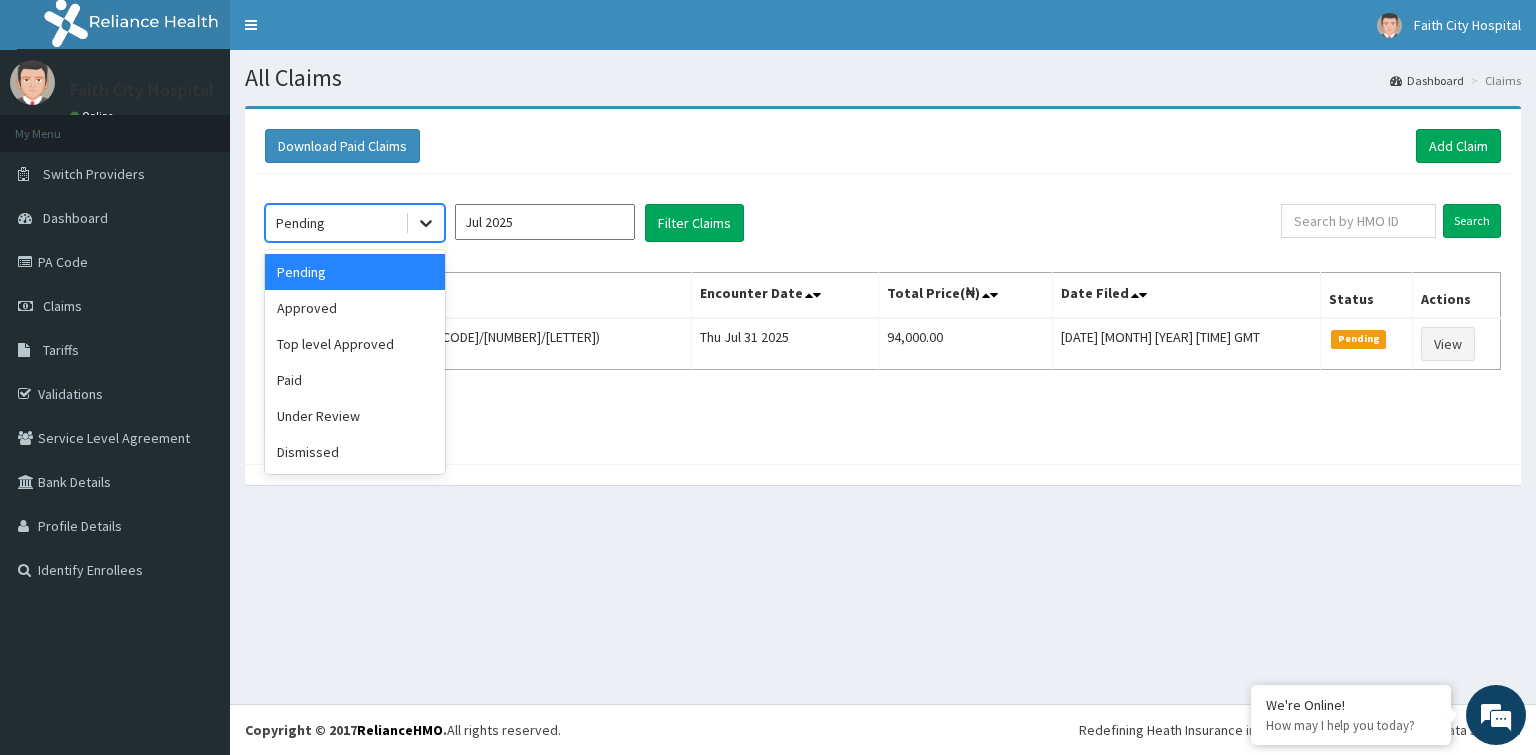 click 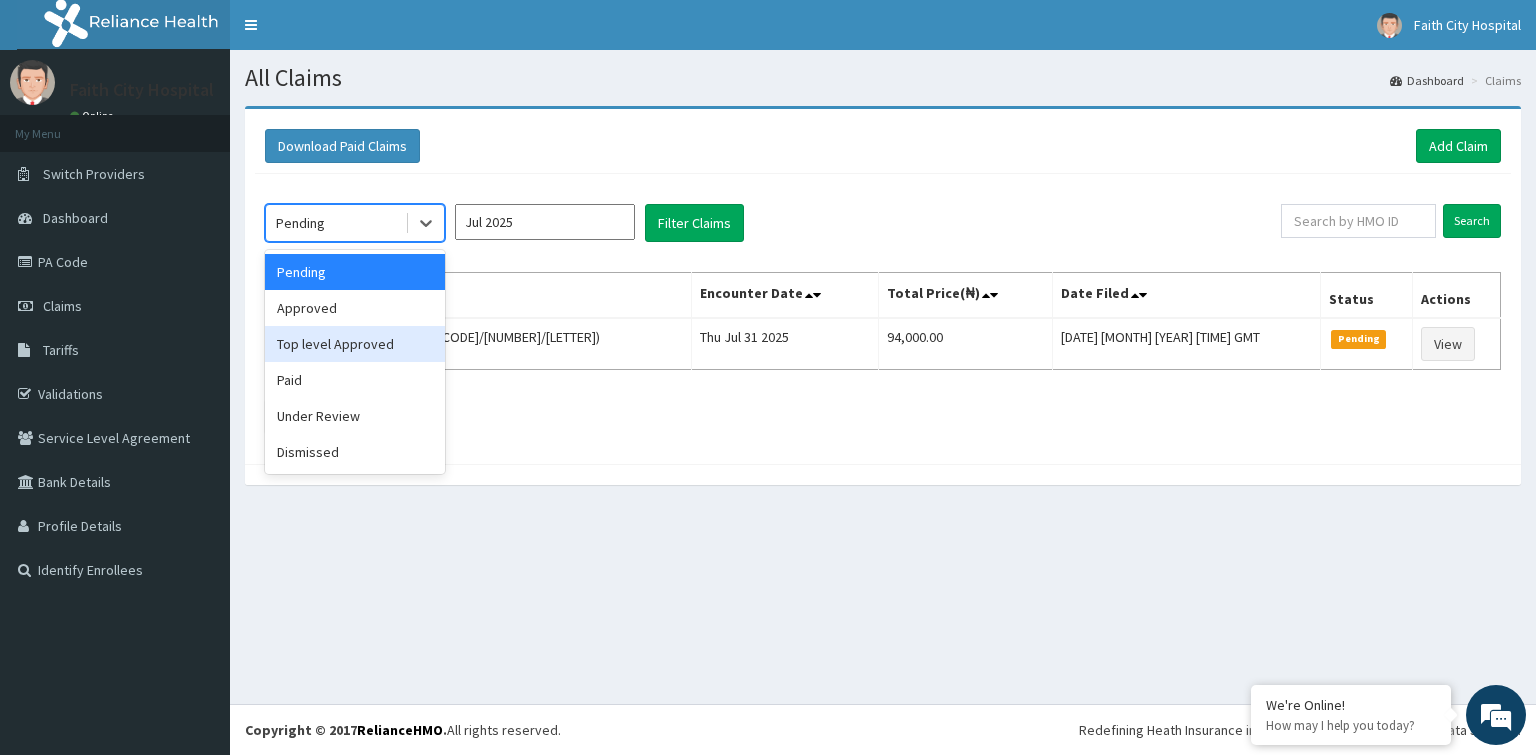click on "Top level Approved" at bounding box center (355, 344) 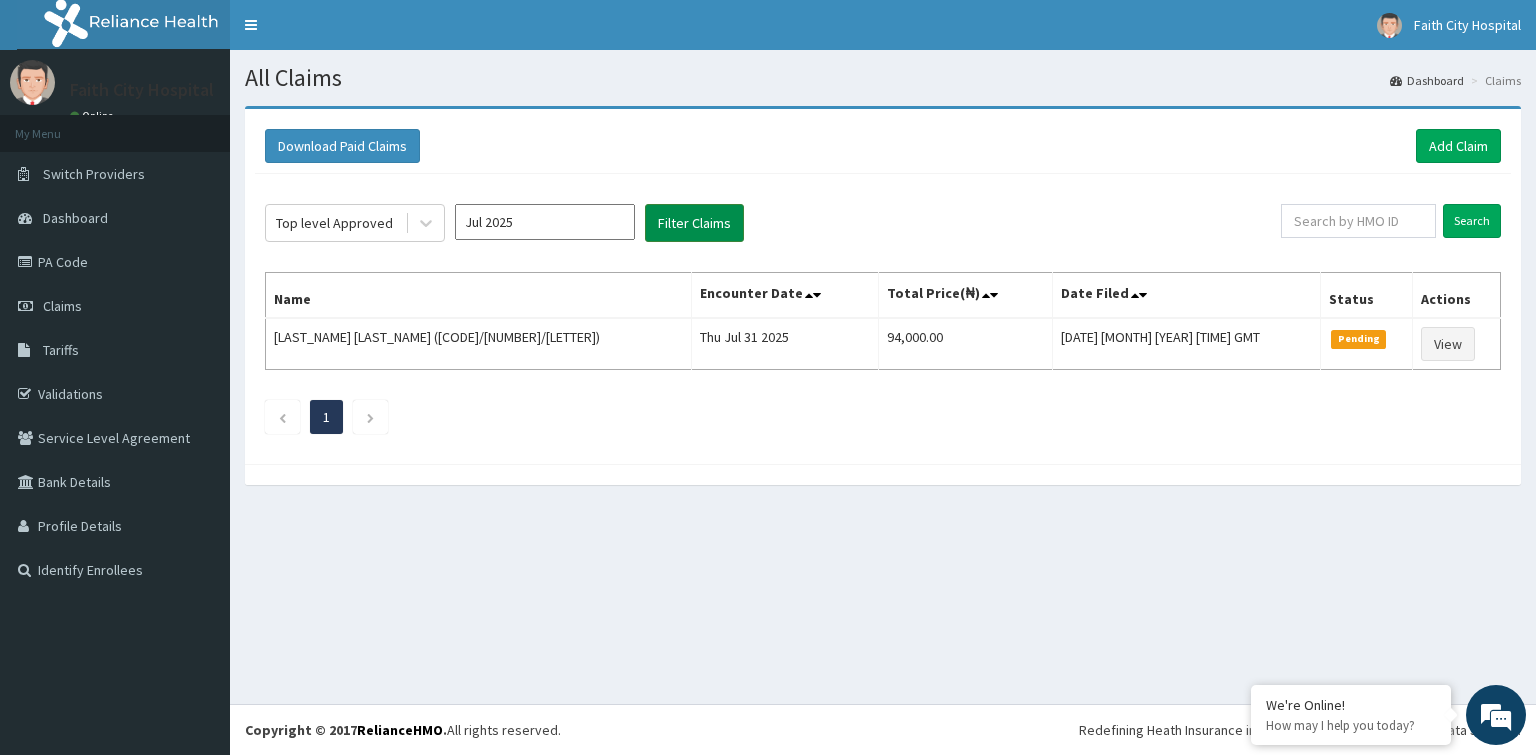 click on "Filter Claims" at bounding box center (694, 223) 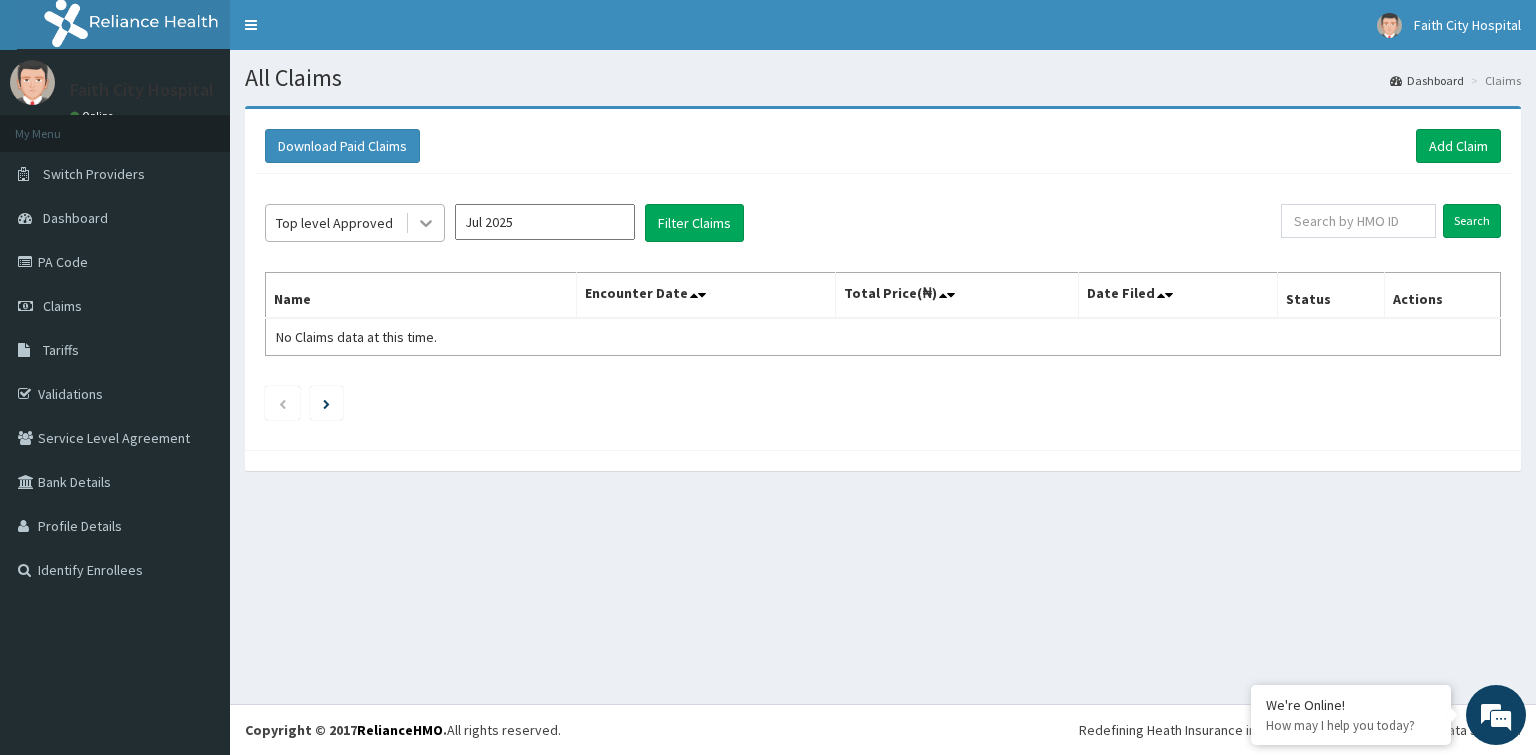 click 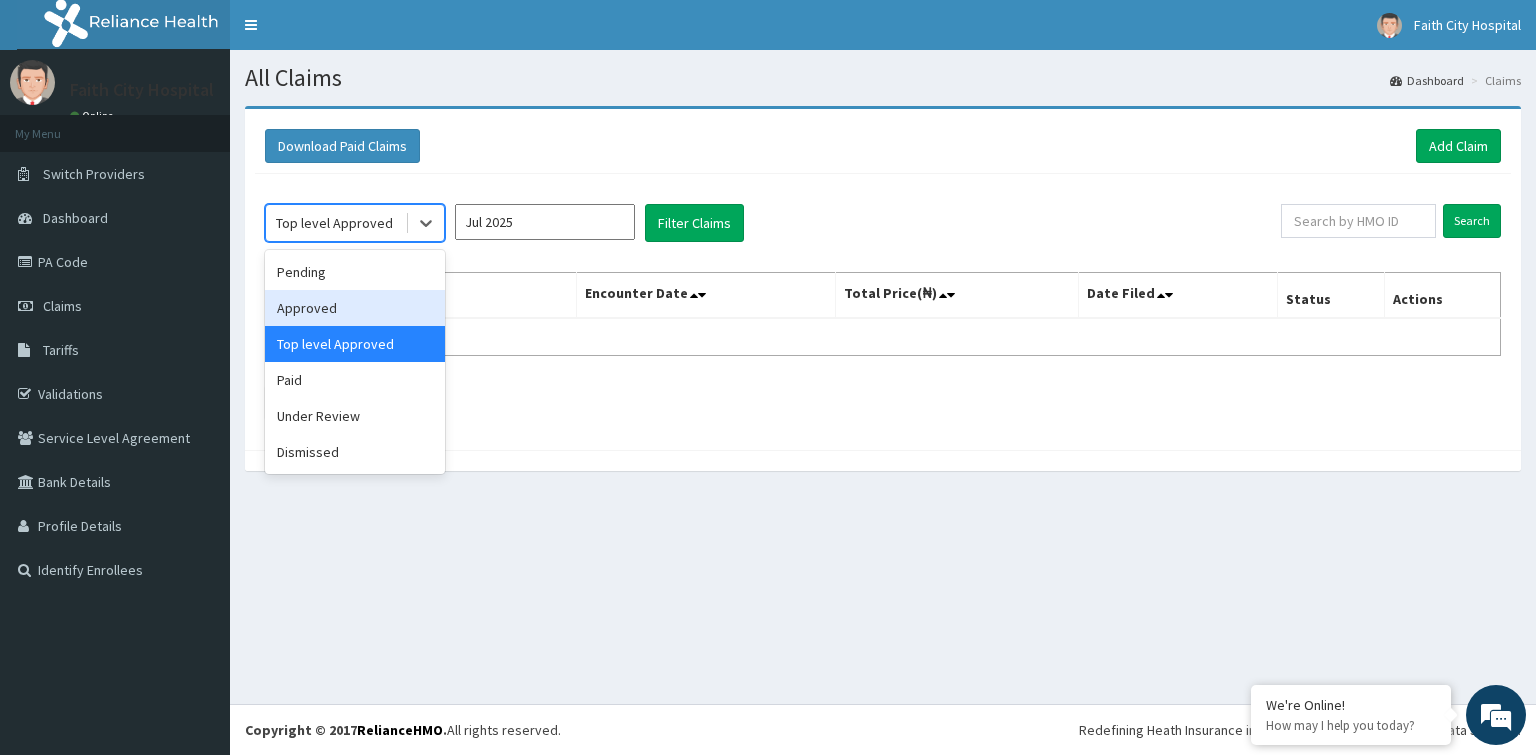 click on "Approved" at bounding box center (355, 308) 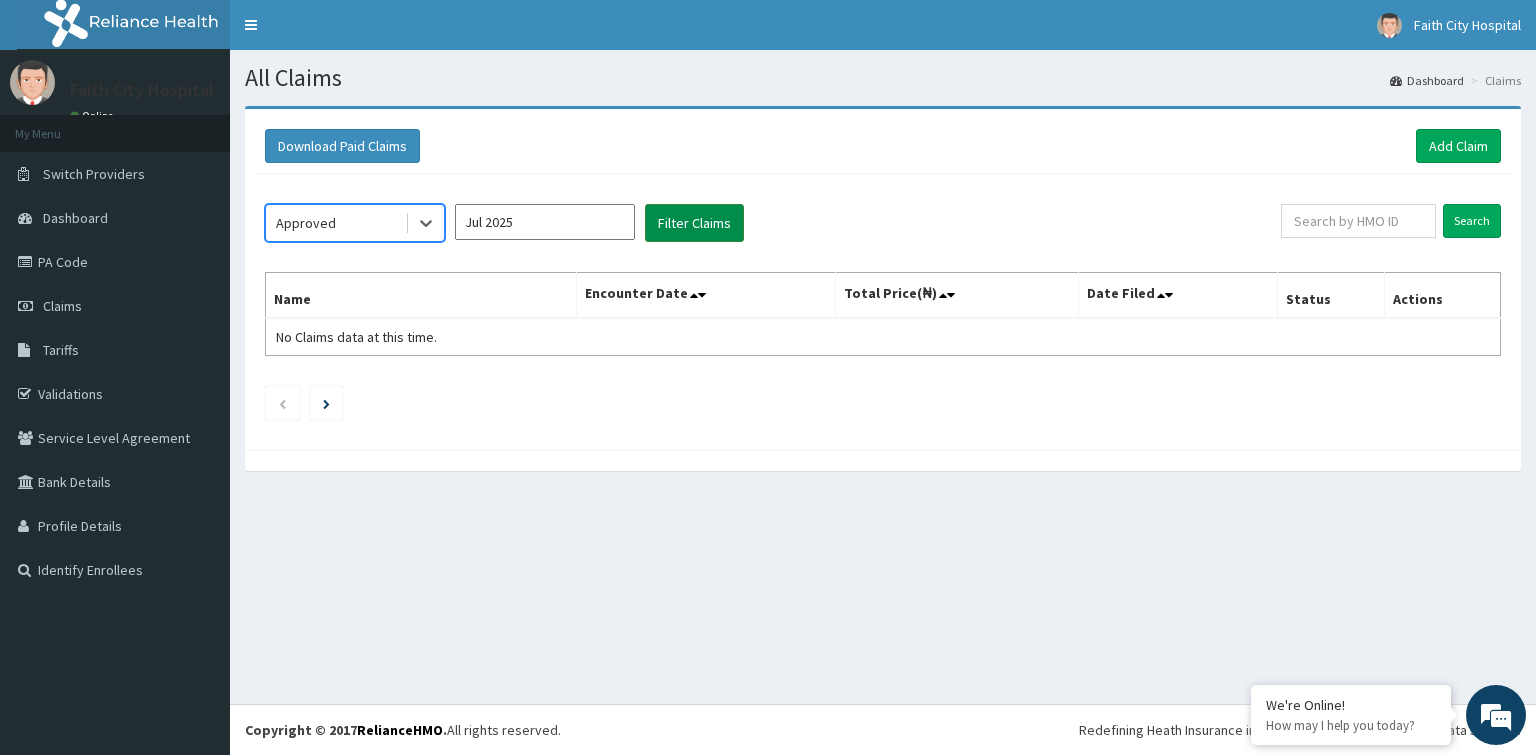 click on "Filter Claims" at bounding box center (694, 223) 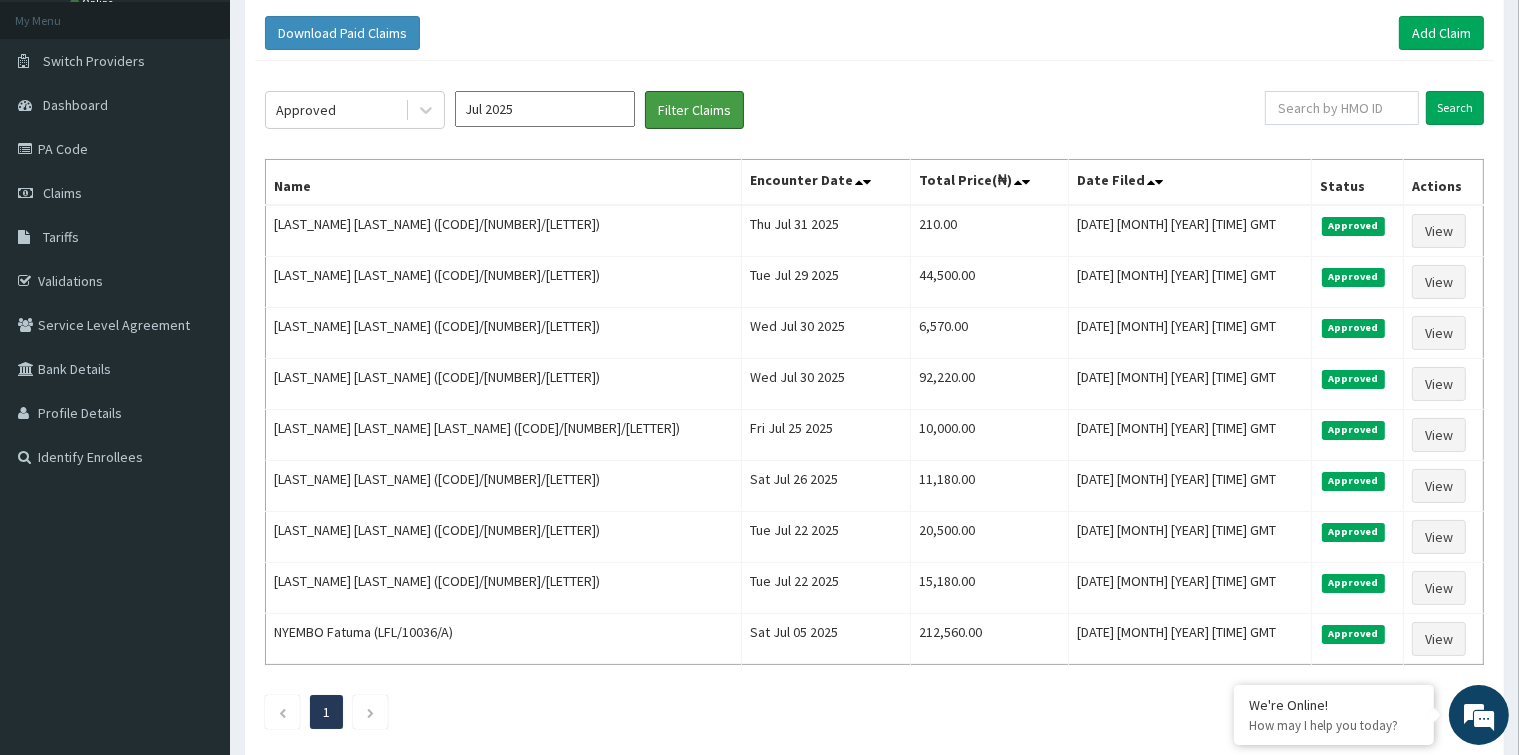 scroll, scrollTop: 0, scrollLeft: 0, axis: both 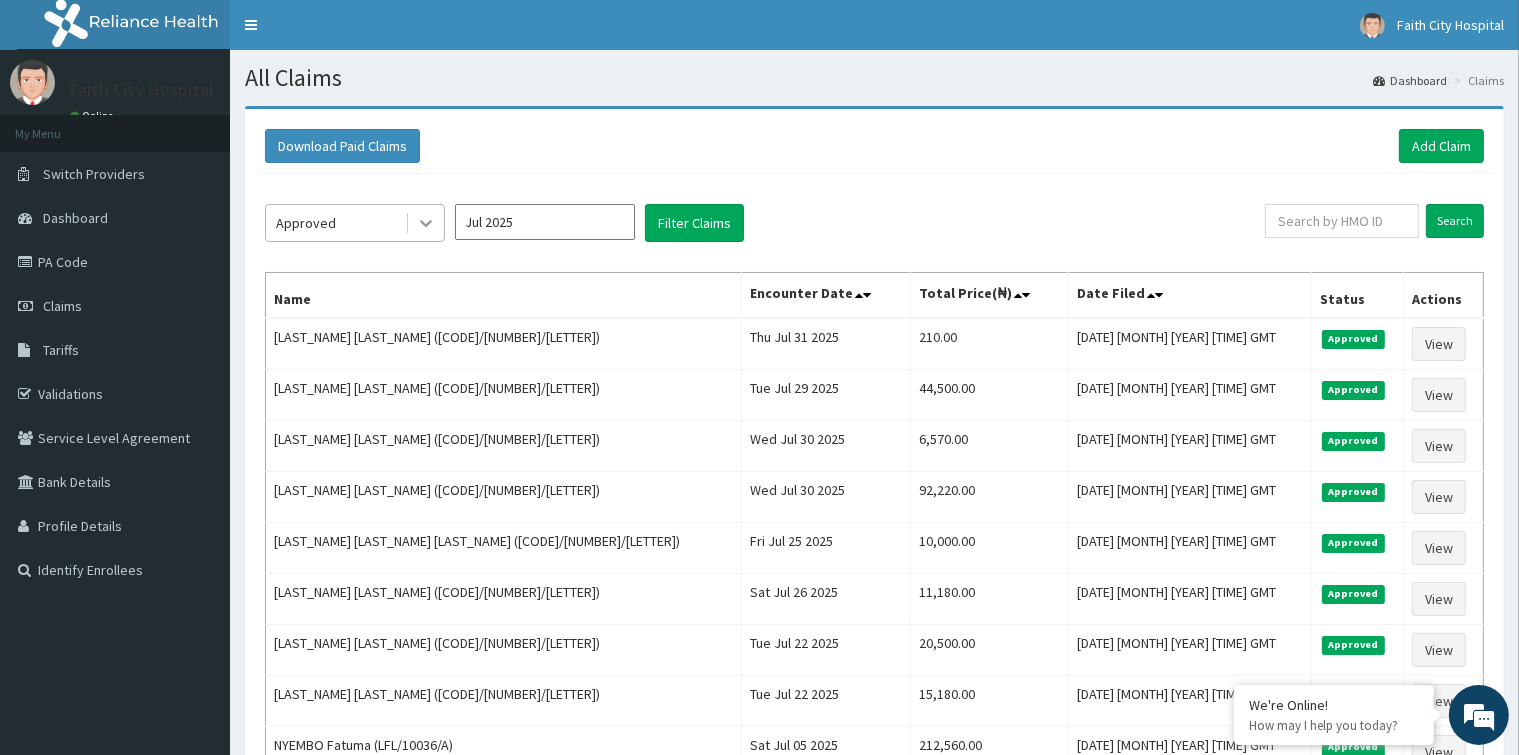 click 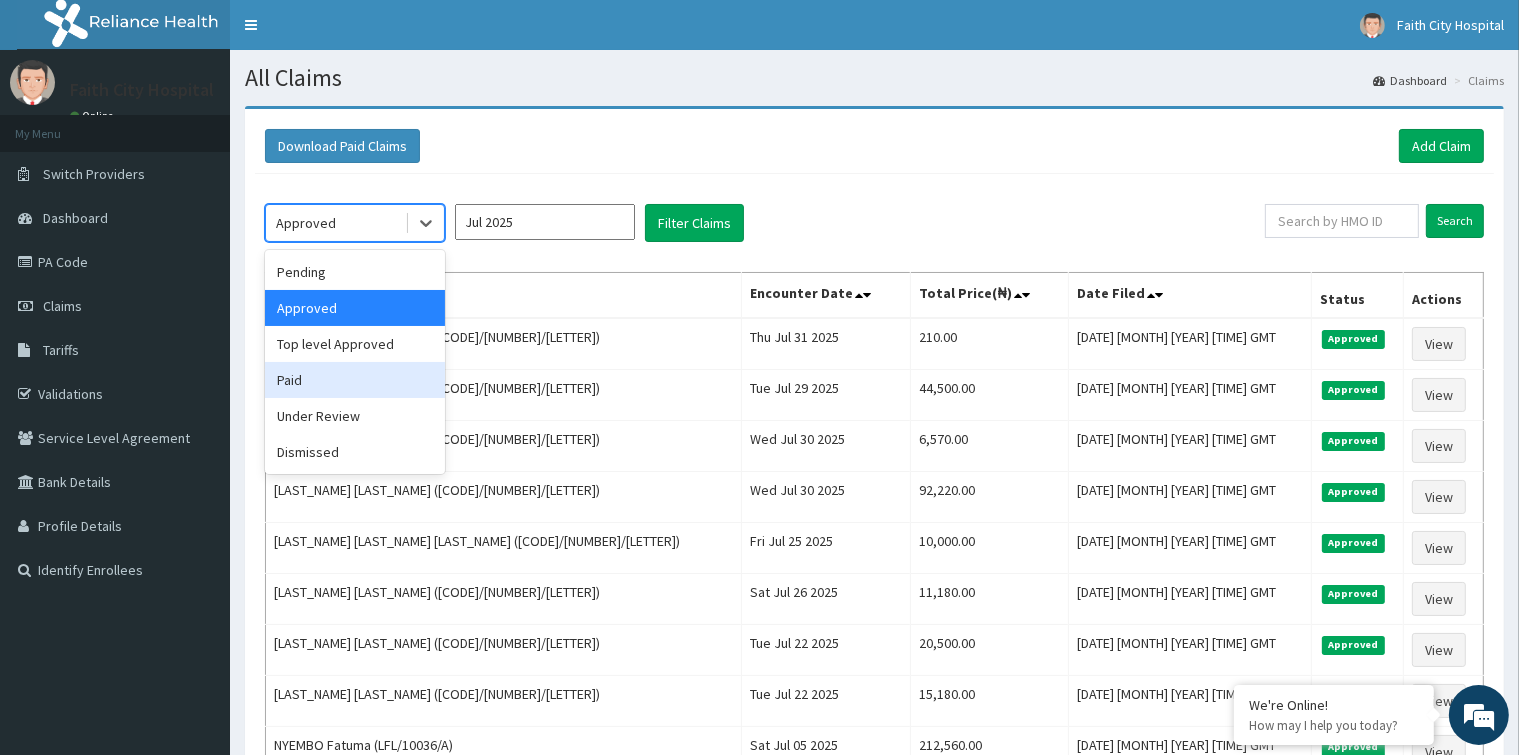click on "Paid" at bounding box center [355, 380] 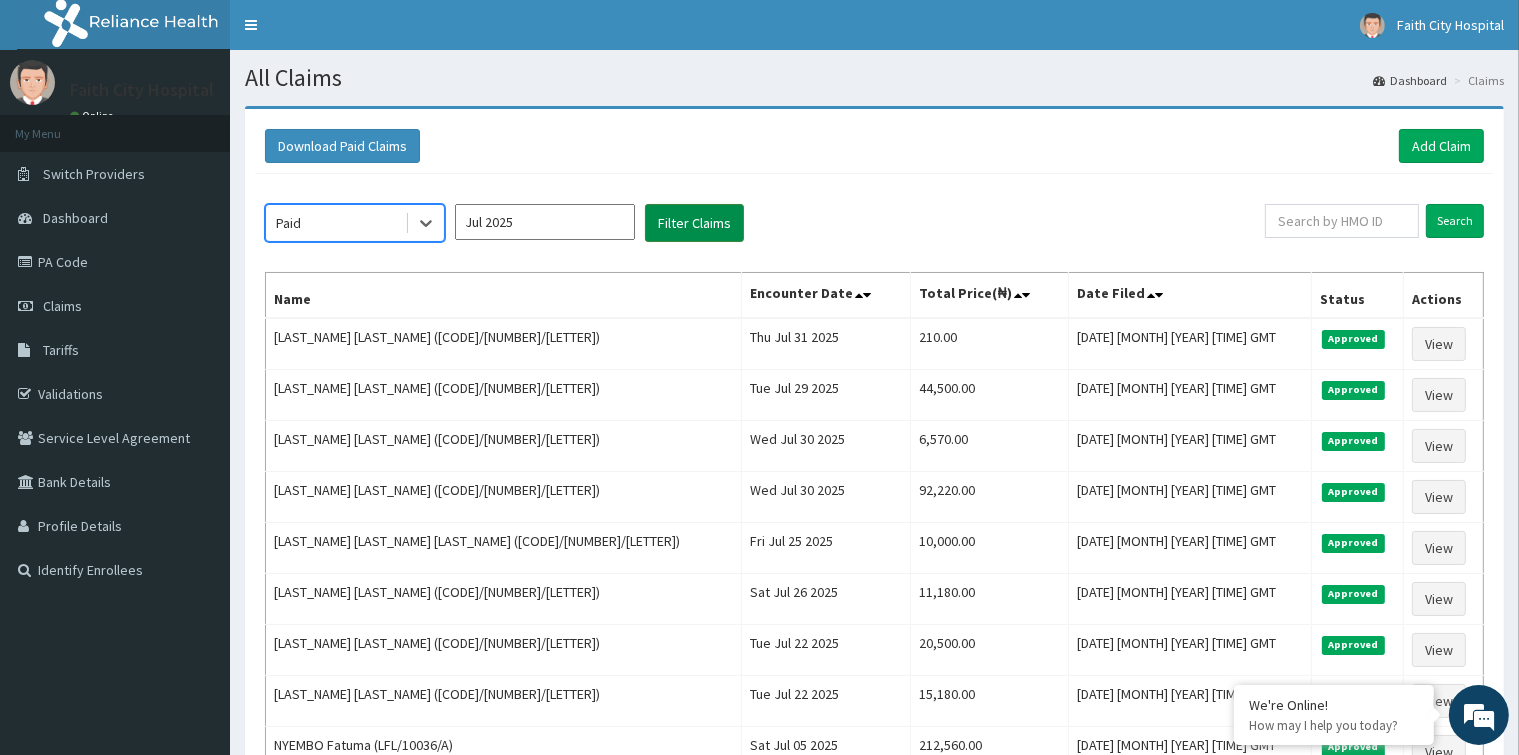click on "Filter Claims" at bounding box center (694, 223) 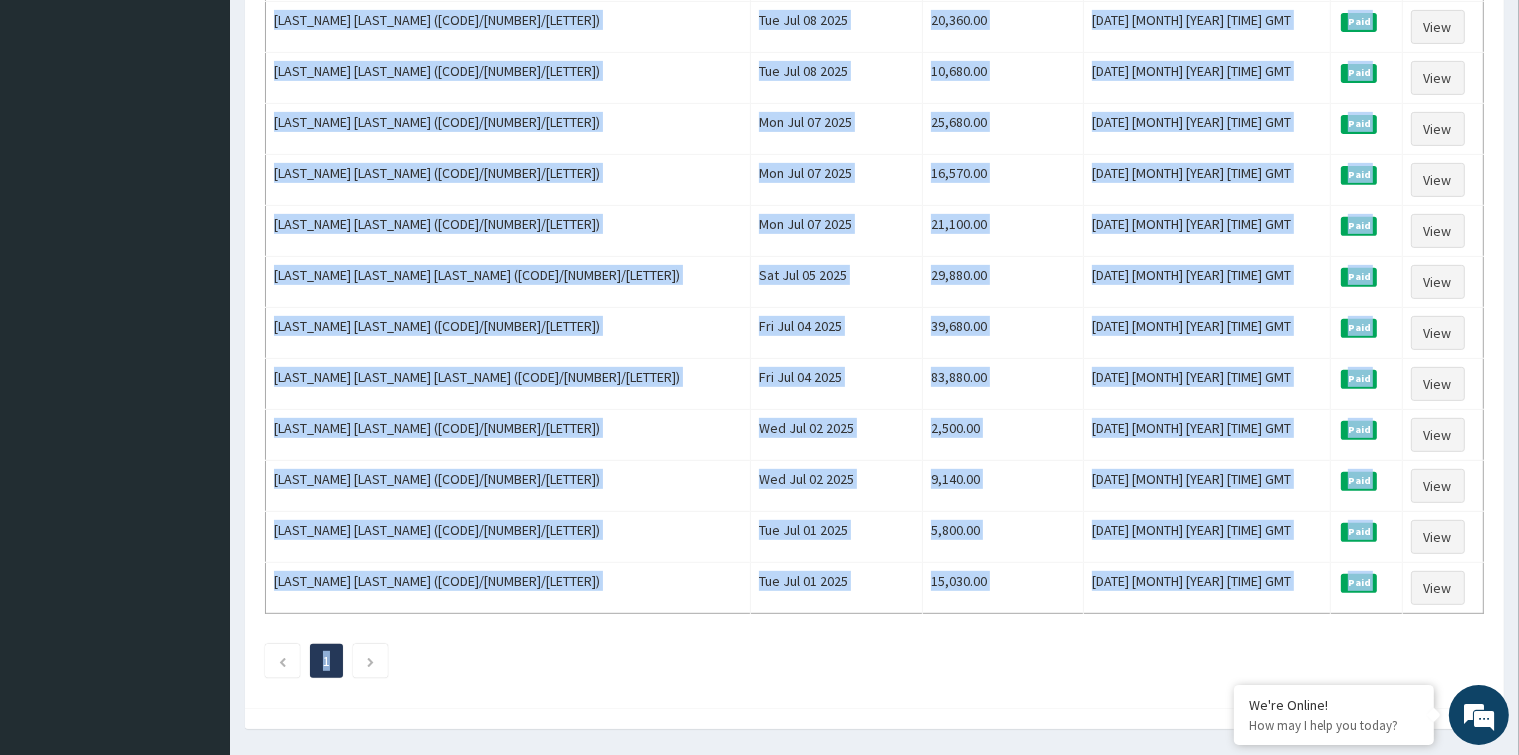 scroll, scrollTop: 820, scrollLeft: 0, axis: vertical 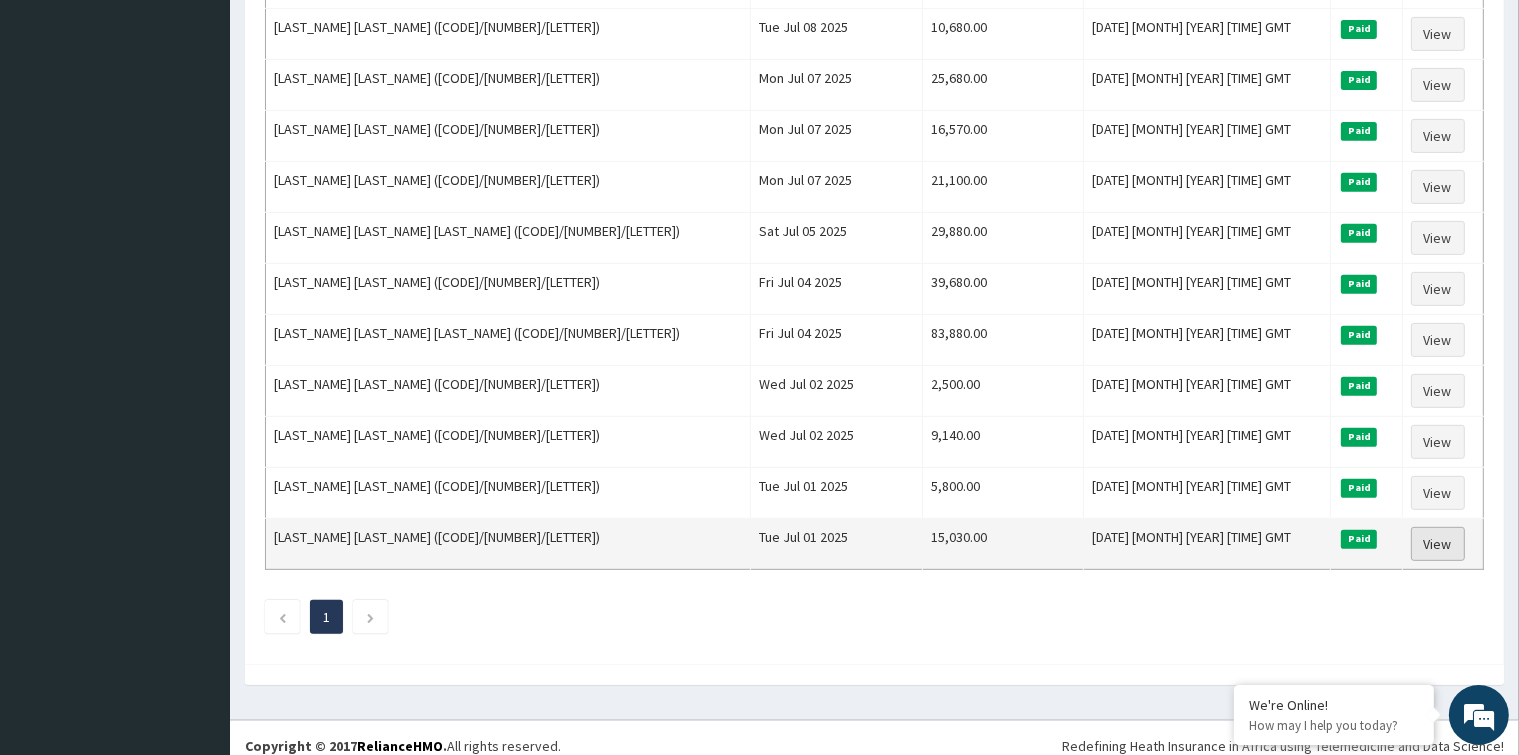drag, startPoint x: 276, startPoint y: 167, endPoint x: 1435, endPoint y: 512, distance: 1209.2584 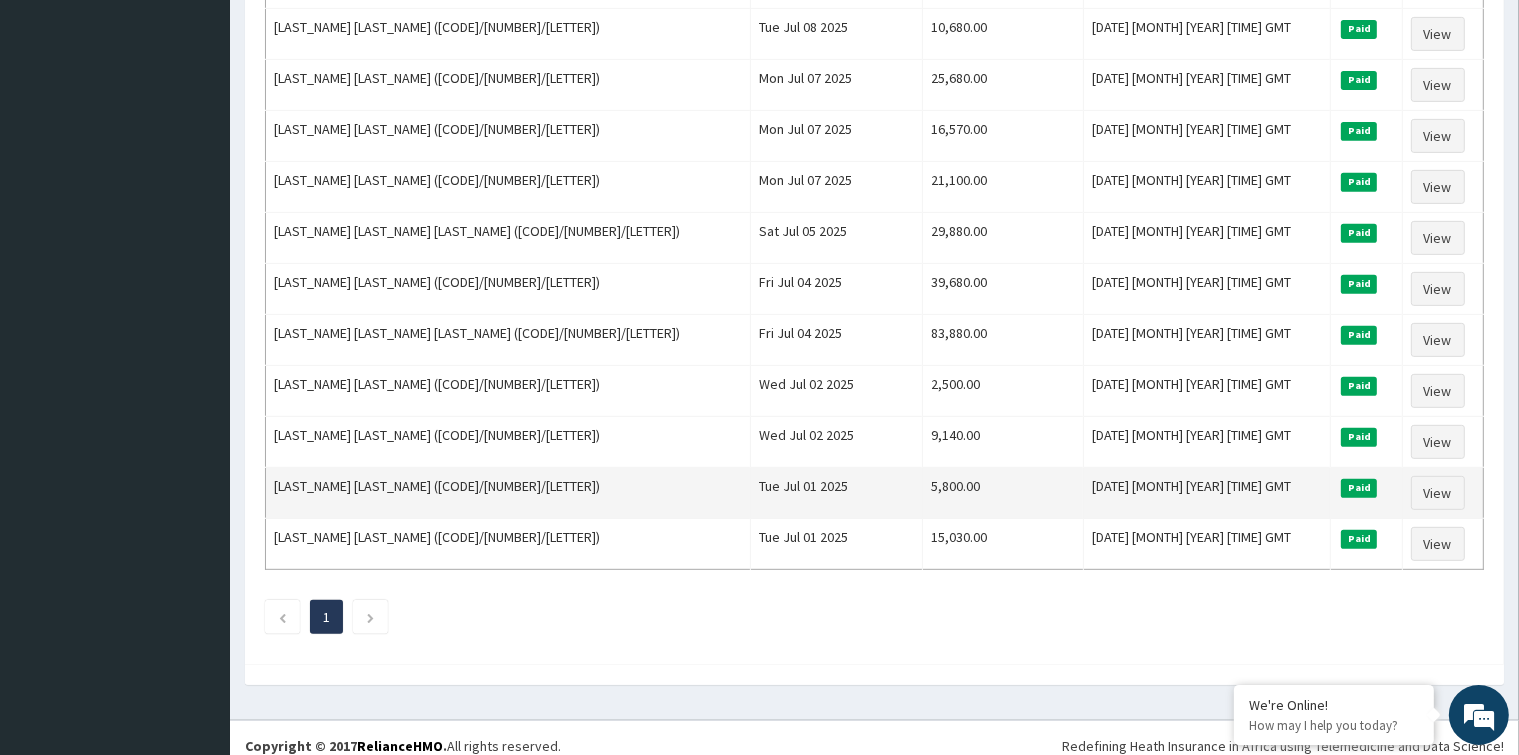 copy 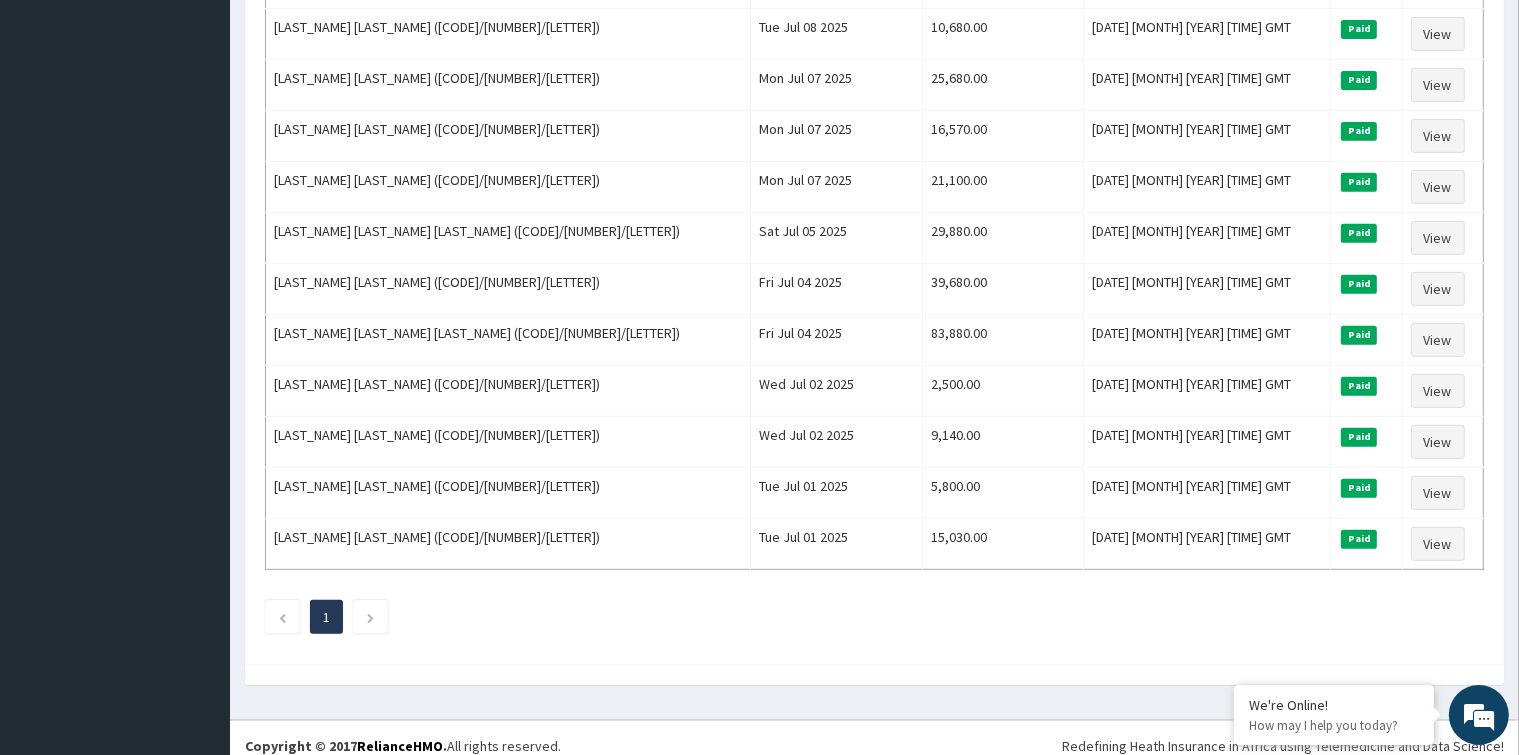 click on "Download Paid Claims Add Claim × Note you can only download claims within a maximum of 1 year and the dates will auto-adjust when you select range that is greater than 1 year From 04-05-2025 To 04-08-2025 Close Download Paid Jul 2025 Filter Claims Search Name Encounter Date Total Price(₦) Date Filed Status Actions OKOJIE EJIEMEN (AIP/10070/A) Mon Jul 21 2025 33,530.00 Tue, 22 Jul 2025 11:54:30 GMT Paid View DELPHINE SHITTU (SZA/10002/A) Fri Jul 18 2025 7,280.00 Mon, 21 Jul 2025 10:39:05 GMT Paid View Ramatu Sanni (SIU/10001/B) Fri Jul 18 2025 23,500.00 Mon, 21 Jul 2025 10:28:57 GMT Paid View Oluwatobi Oyebiyi (ARM/10130/A) Wed Jul 16 2025 8,880.00 Thu, 17 Jul 2025 13:35:28 GMT Paid View Naomi Onuoha (SBL/10426/A) Tue Jul 15 2025 2,500.00 Thu, 17 Jul 2025 13:29:43 GMT Paid View Sola Adeeko (PSR/10059/A) Wed Jul 09 2025 15,000.00 Tue, 15 Jul 2025 08:23:21 GMT Paid View Segun Elebute (PPI/10012/B) Fri Jul 11 2025 28,100.00 Tue, 15 Jul 2025 08:20:27 GMT Paid View Sola Adeeko (PSR/10059/A) Fri Jul 11 2025 Paid" at bounding box center [874, -24] 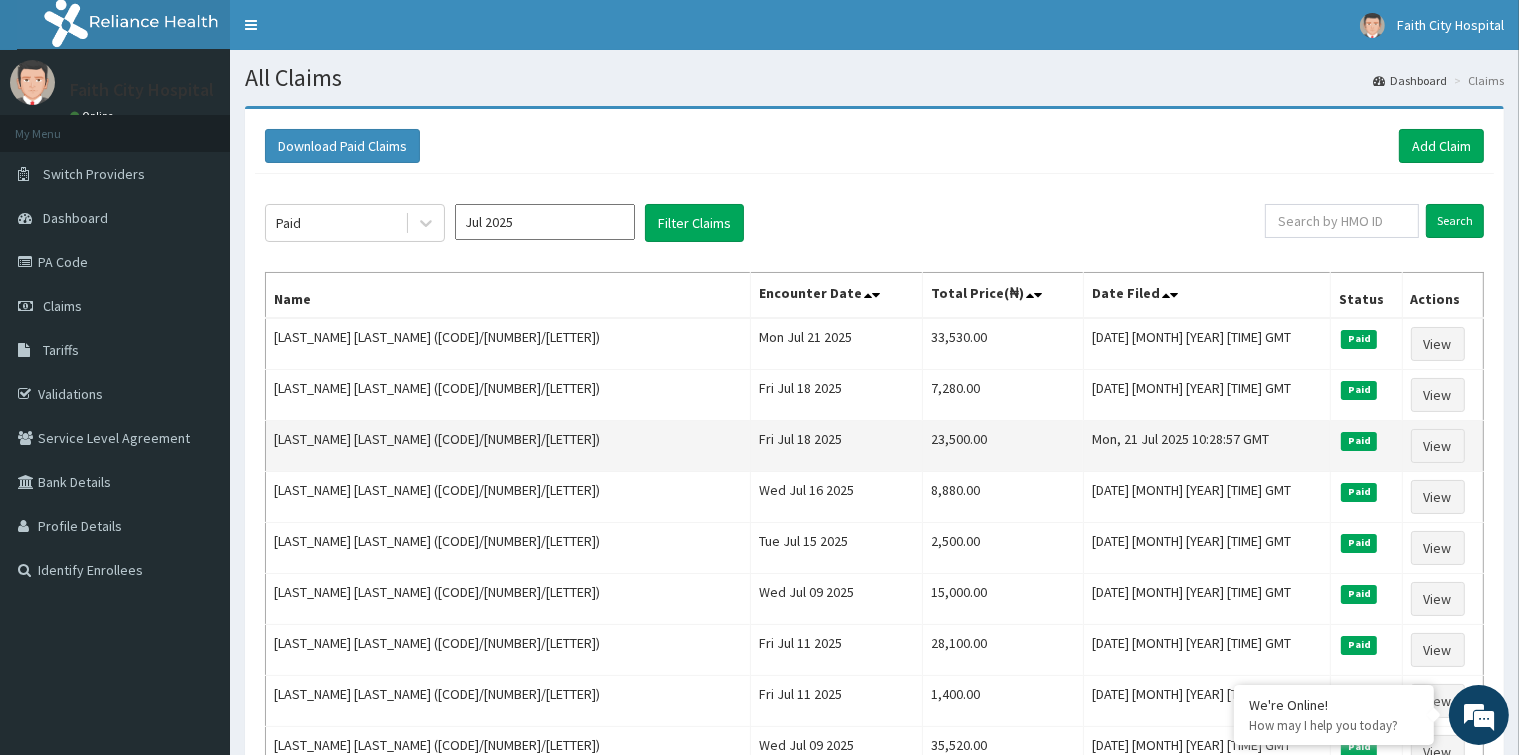 scroll, scrollTop: 0, scrollLeft: 0, axis: both 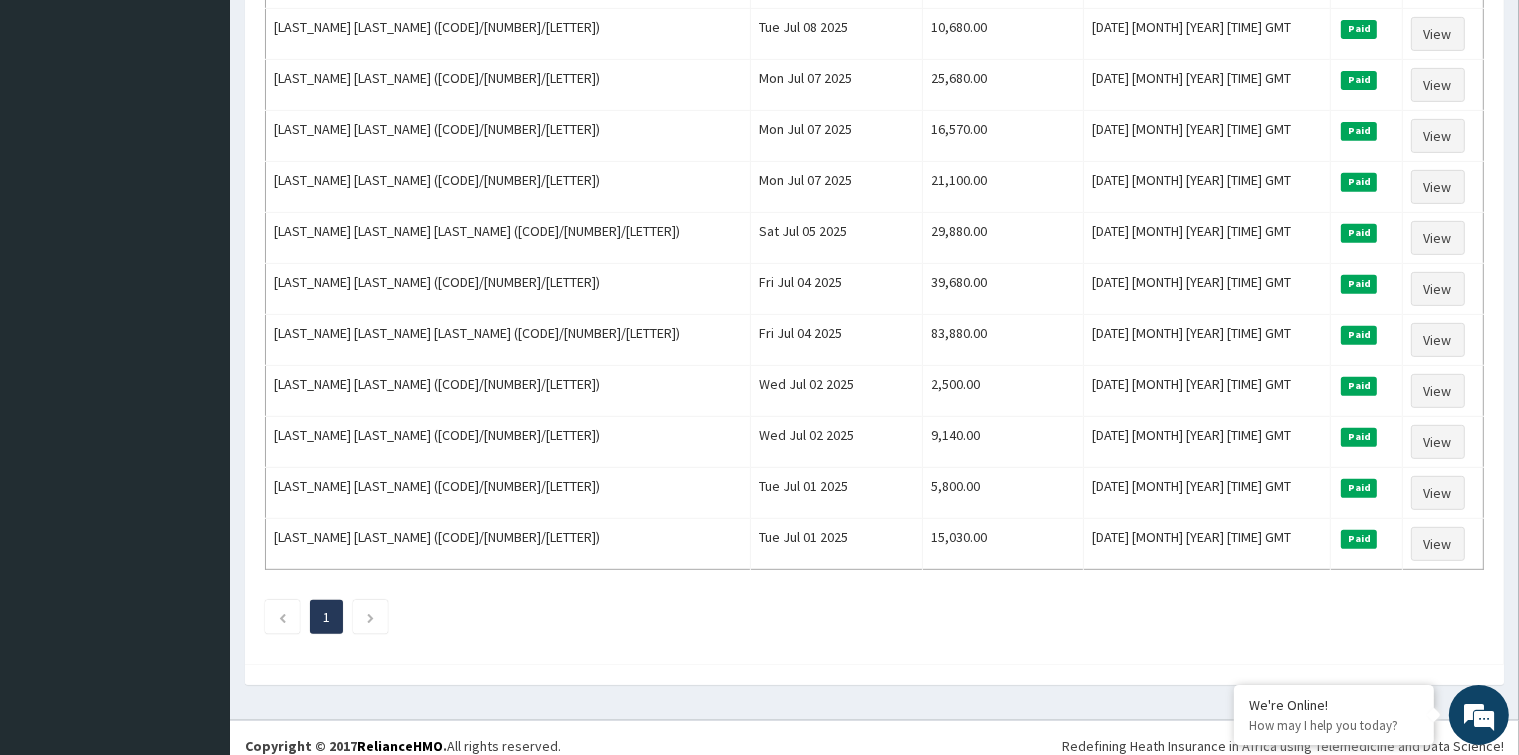 drag, startPoint x: 268, startPoint y: 266, endPoint x: 1505, endPoint y: 530, distance: 1264.8577 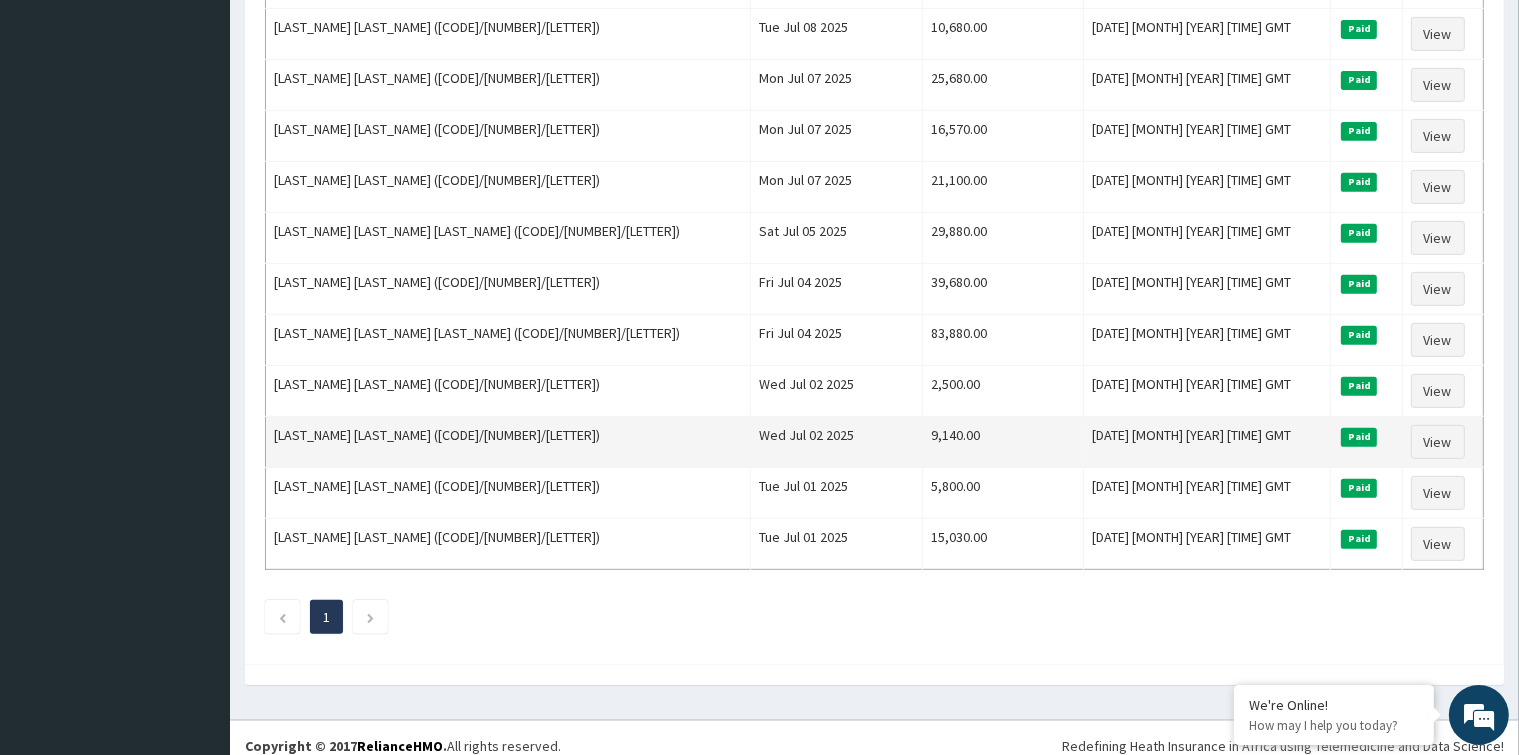 copy on "Paid Filter Claims" 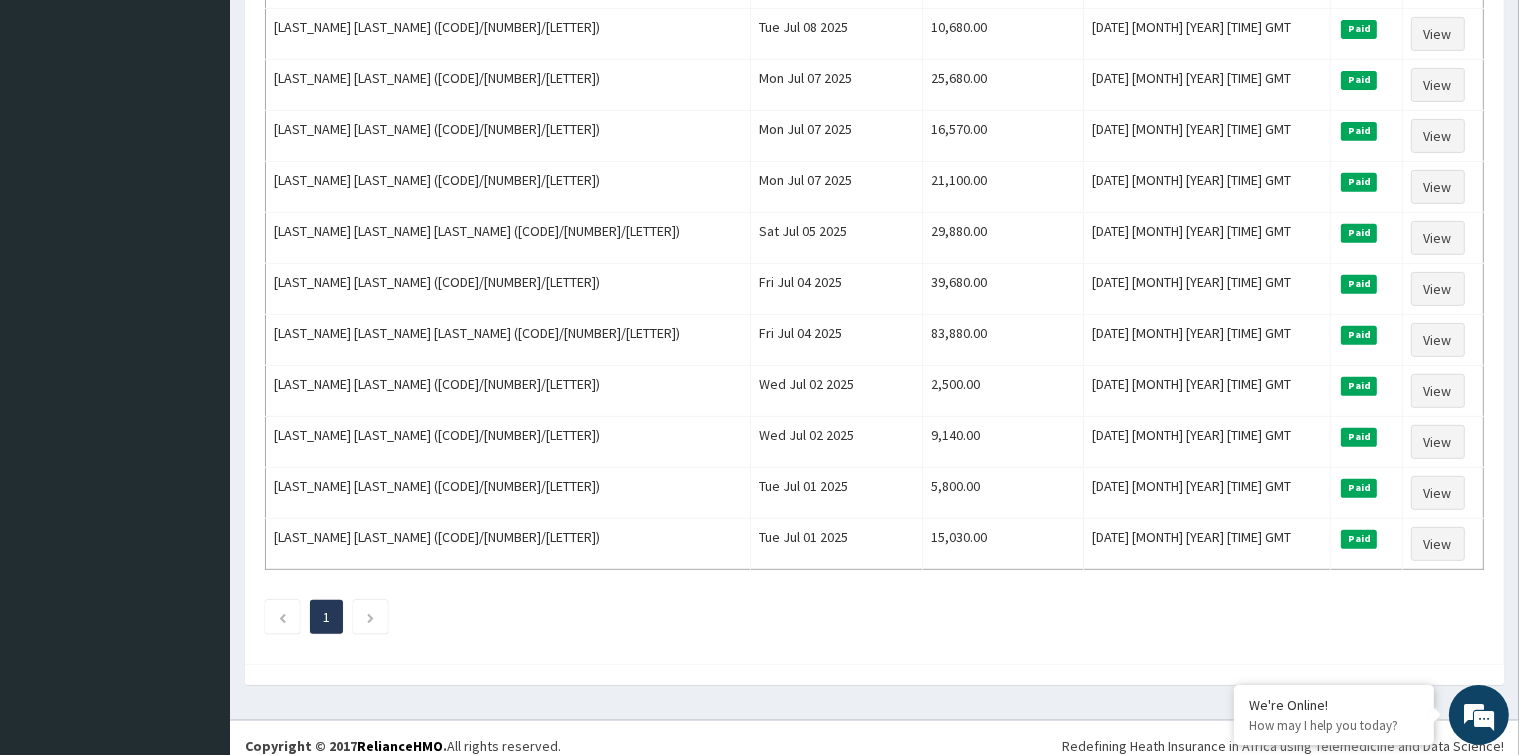 click on "1" at bounding box center (874, 617) 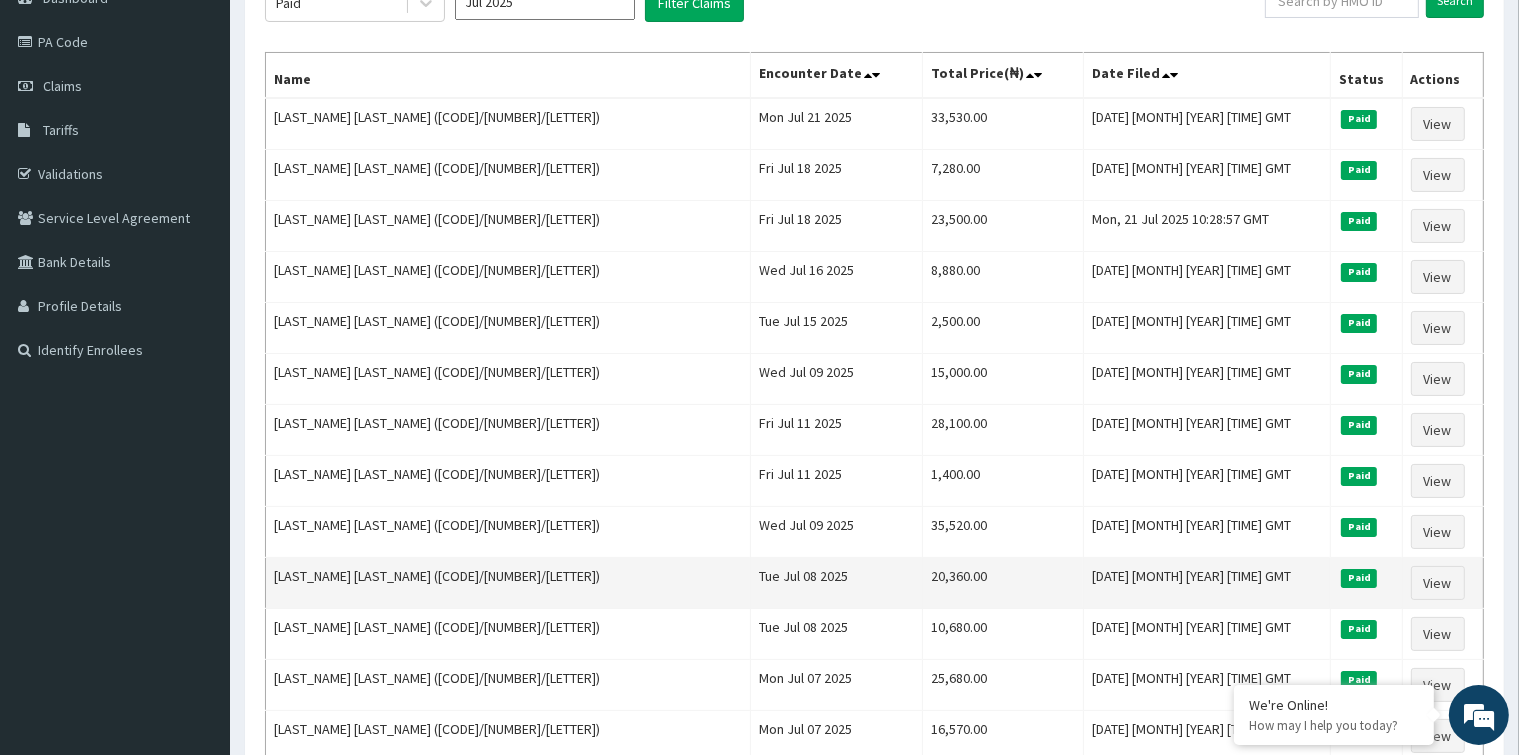 scroll, scrollTop: 0, scrollLeft: 0, axis: both 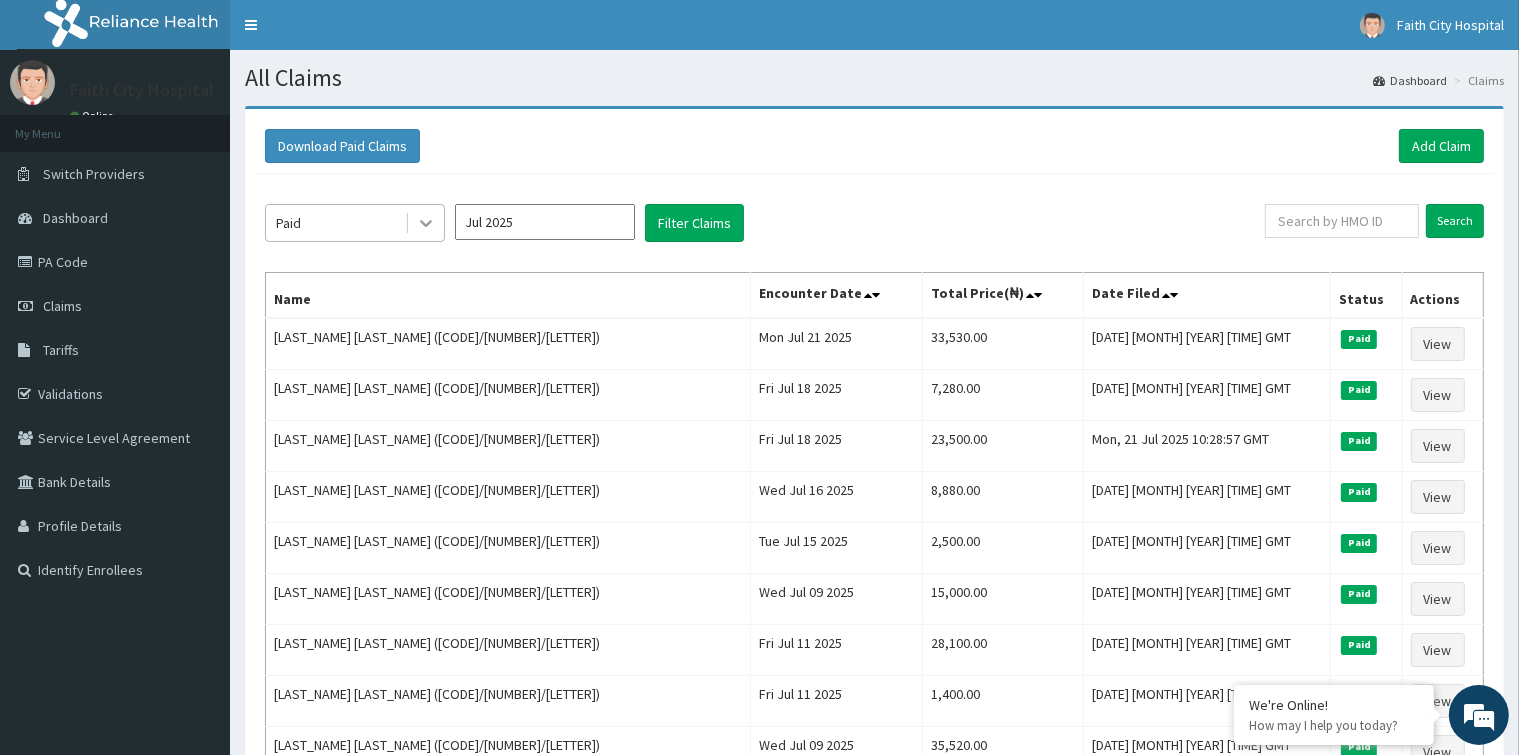 click 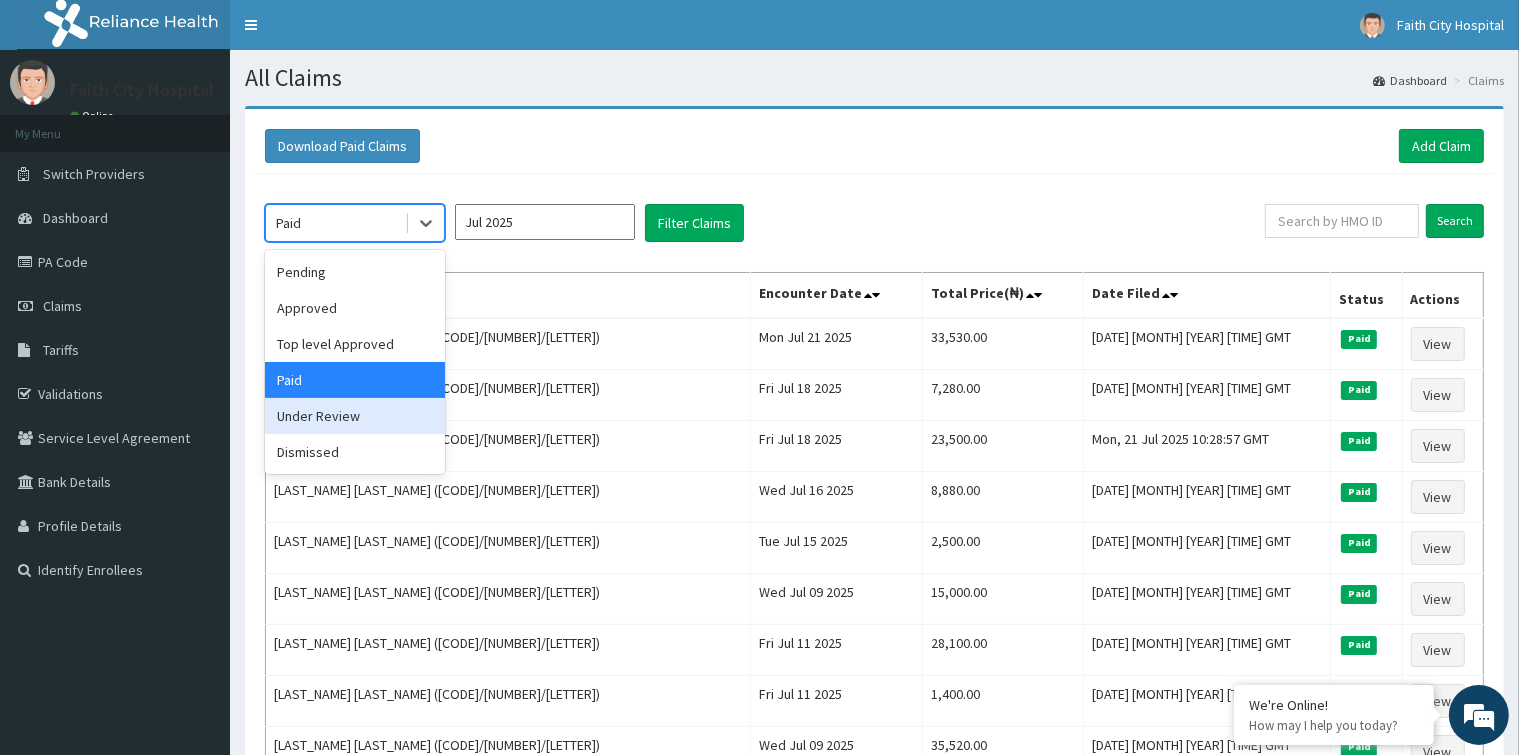 click on "Under Review" at bounding box center [355, 416] 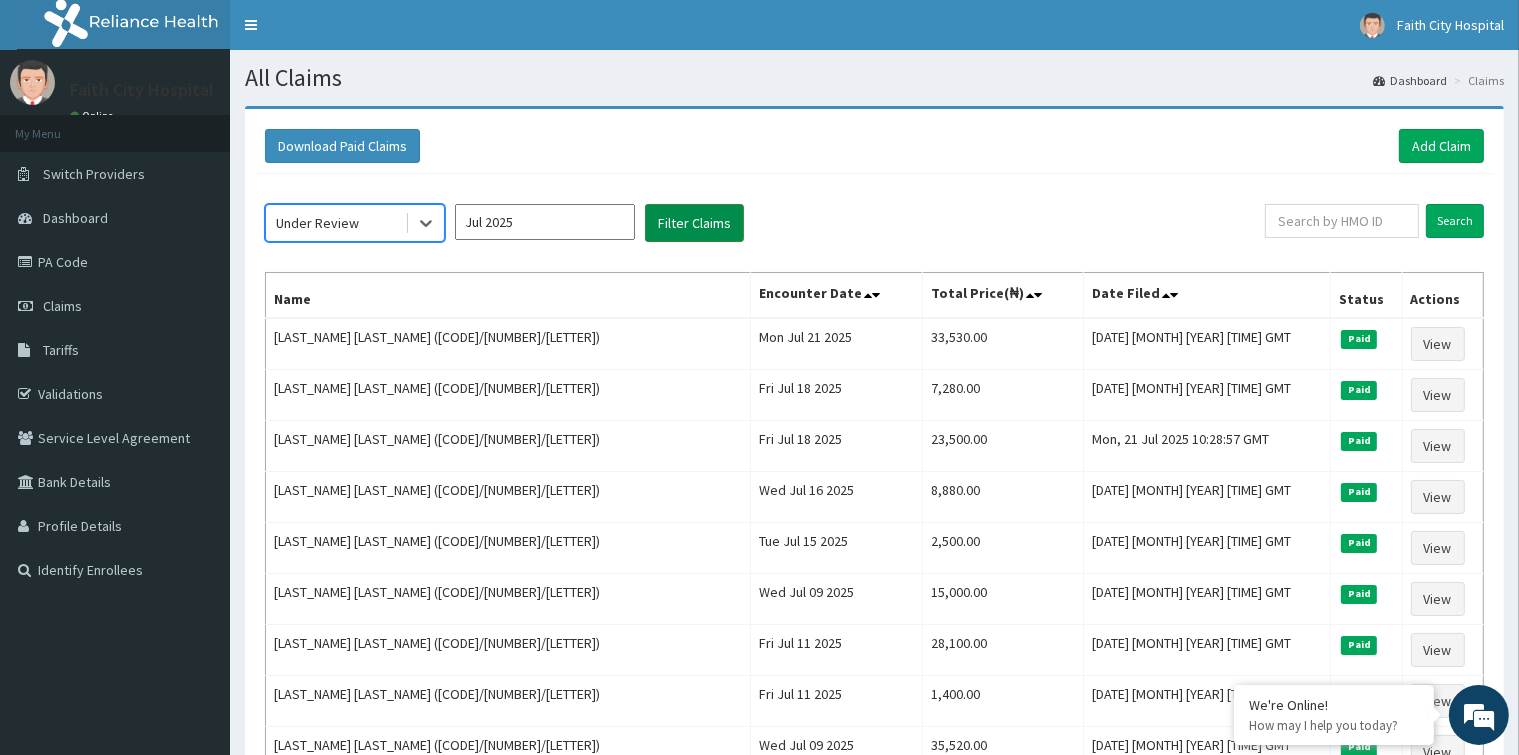 click on "Filter Claims" at bounding box center [694, 223] 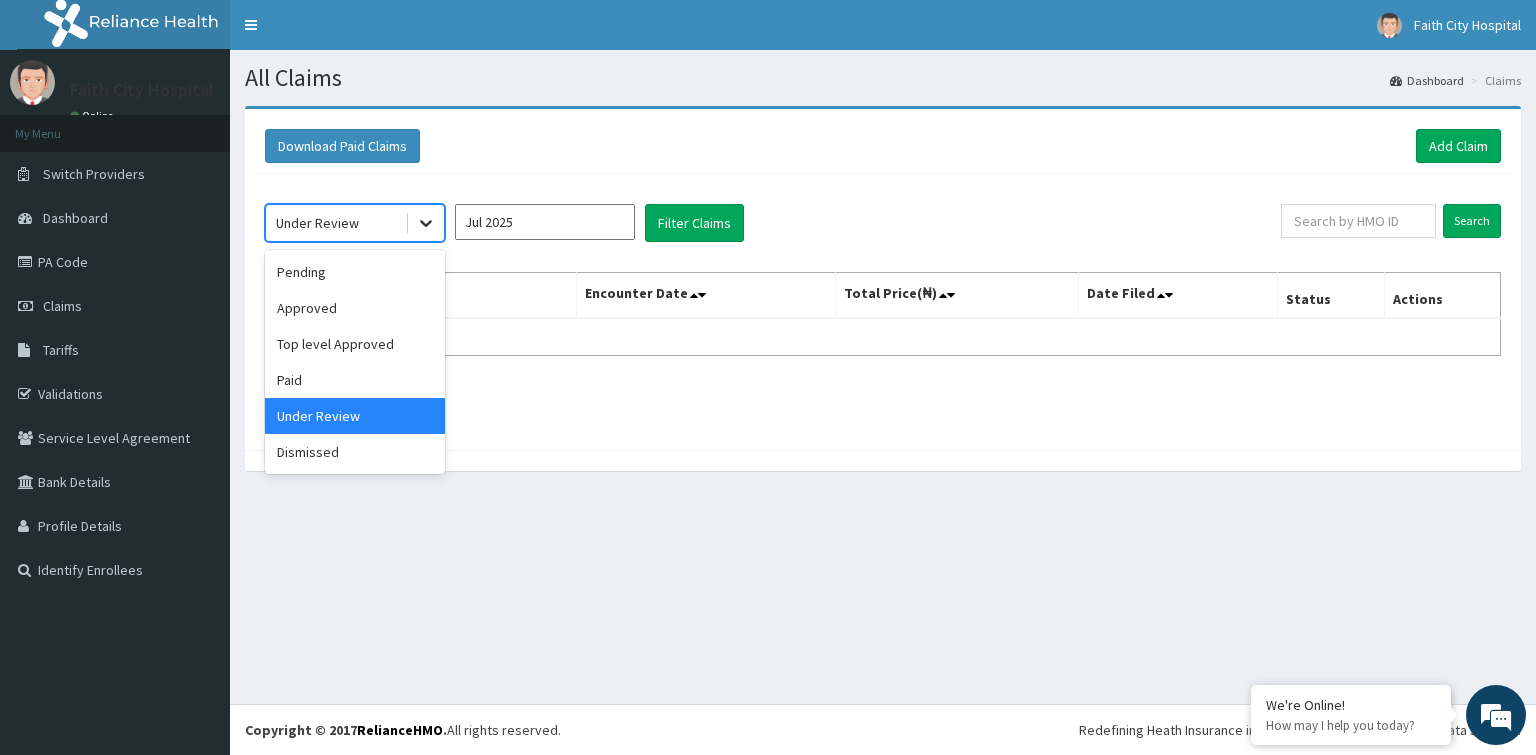 click 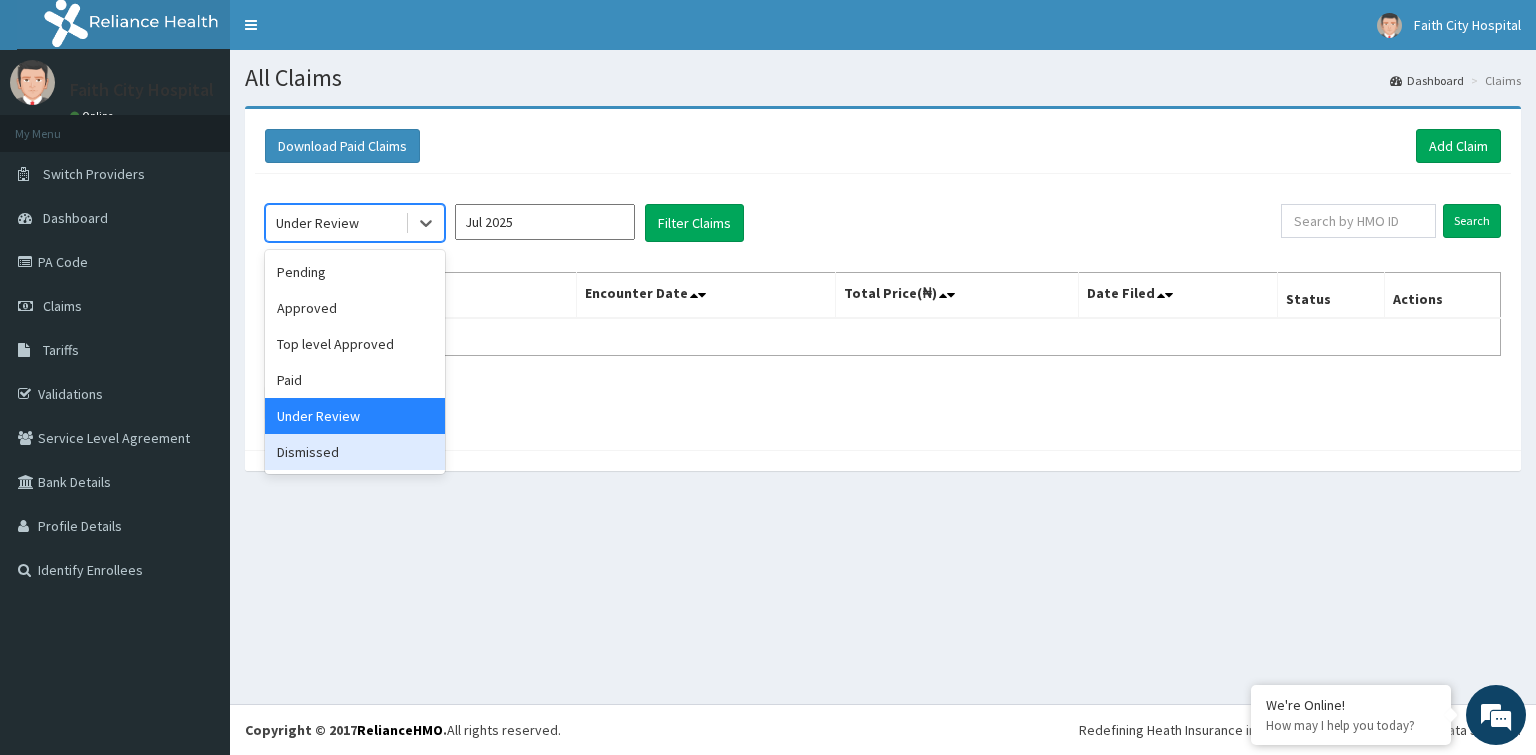 click on "Dismissed" at bounding box center (355, 452) 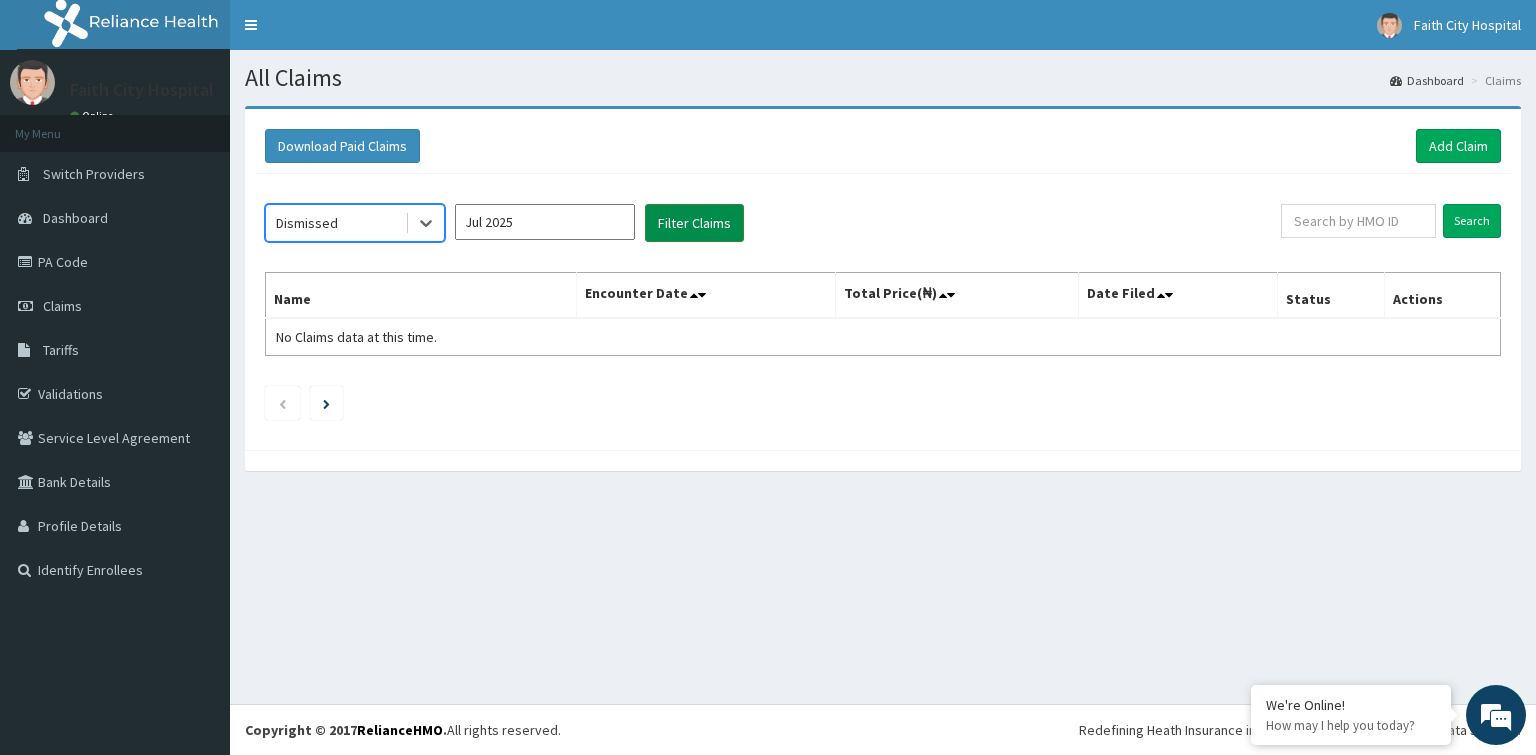 click on "Filter Claims" at bounding box center [694, 223] 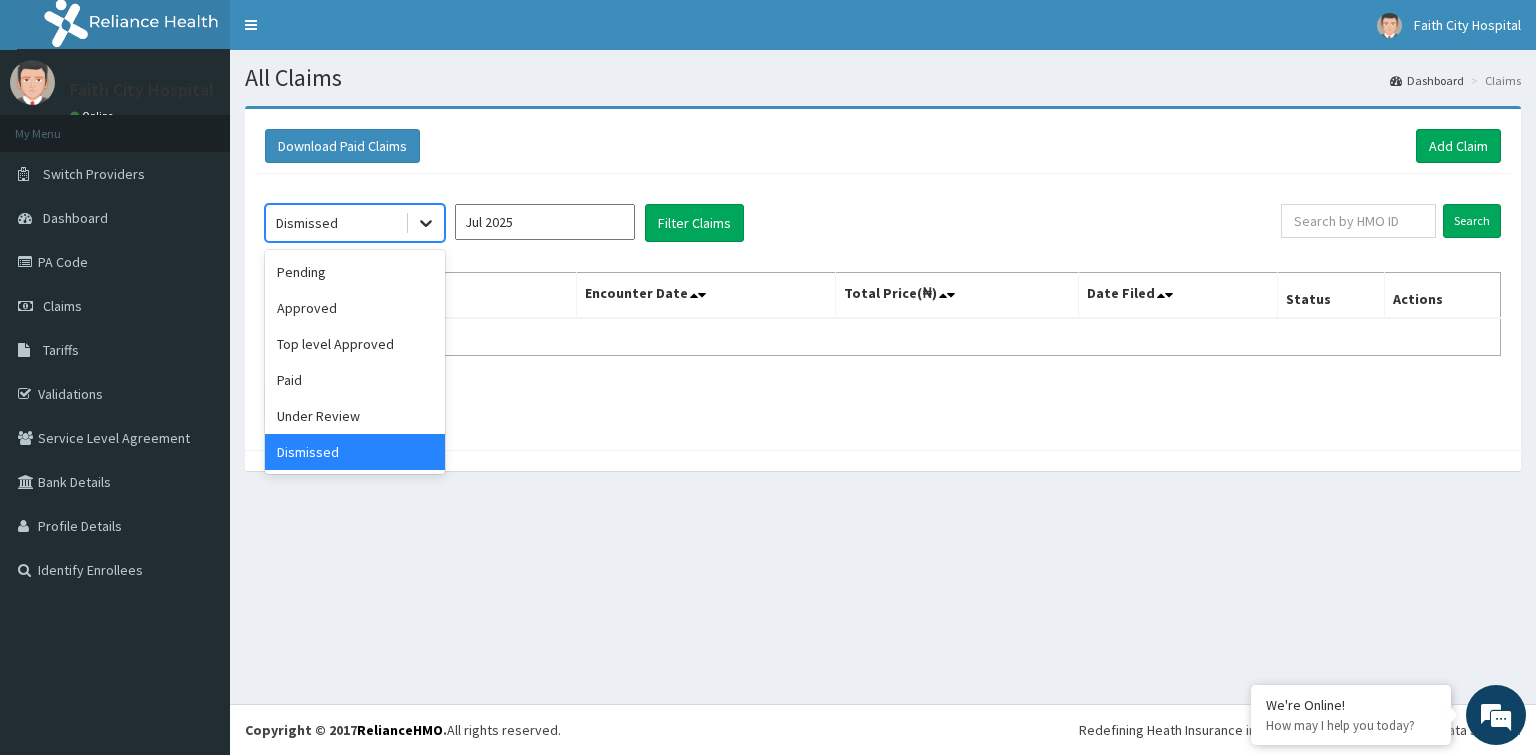 click 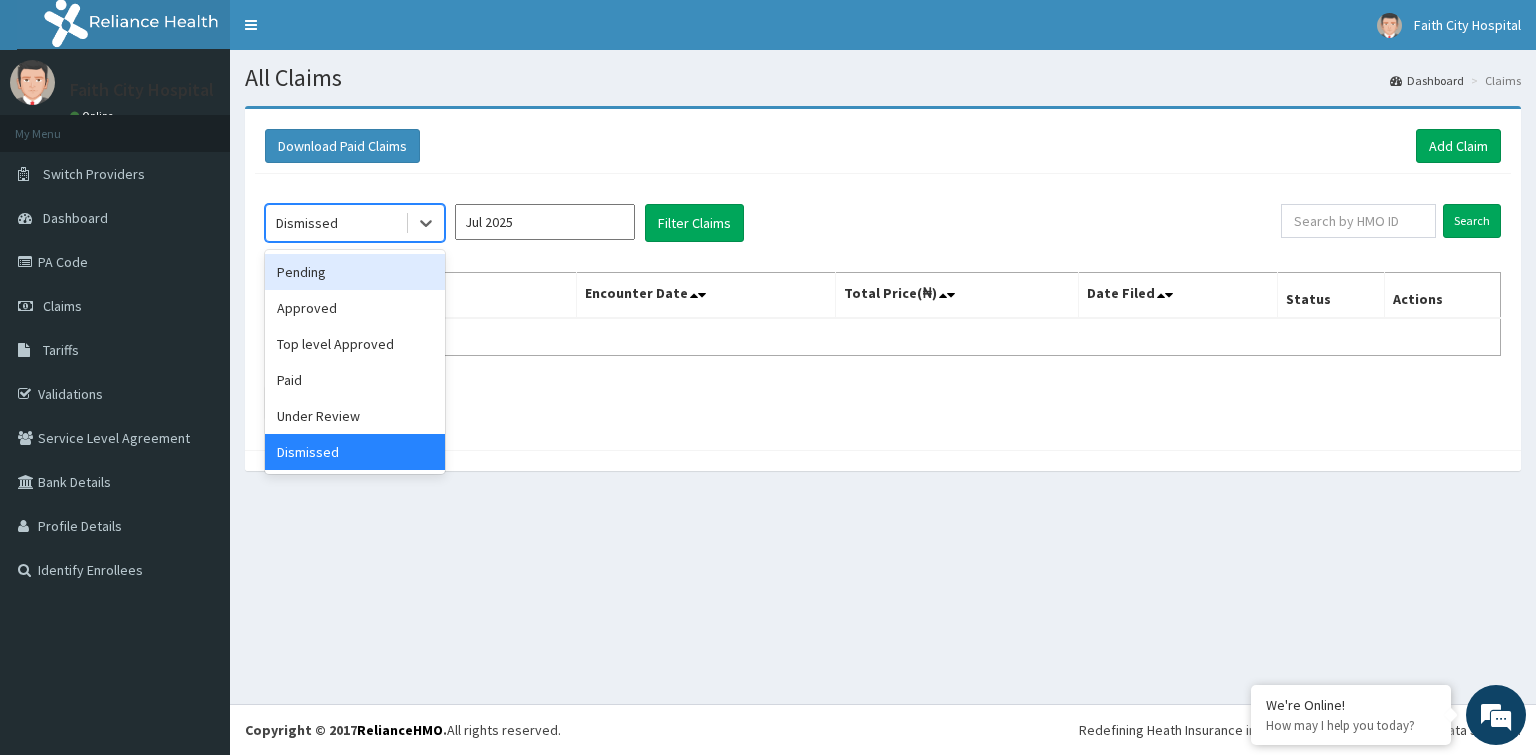 click on "Pending" at bounding box center [355, 272] 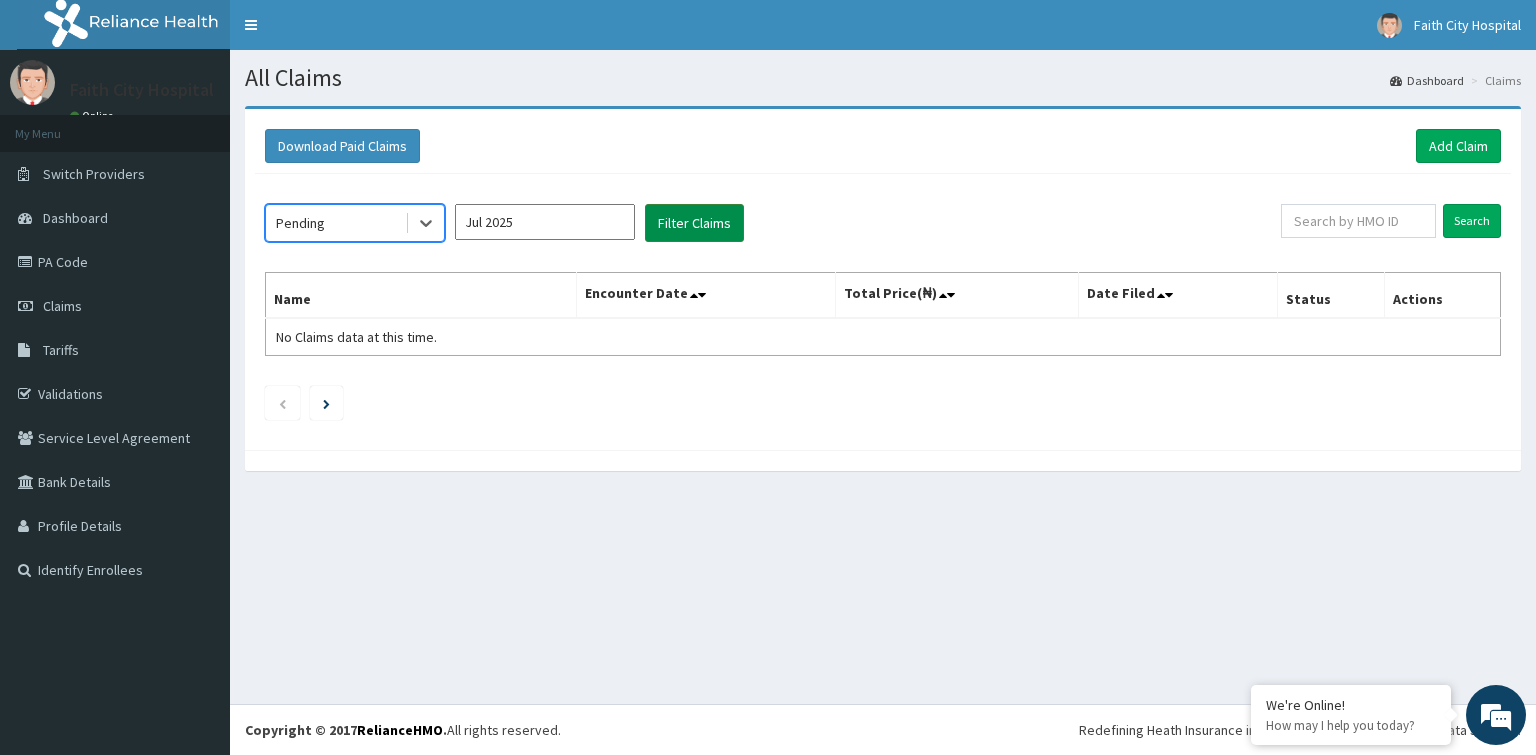click on "Filter Claims" at bounding box center [694, 223] 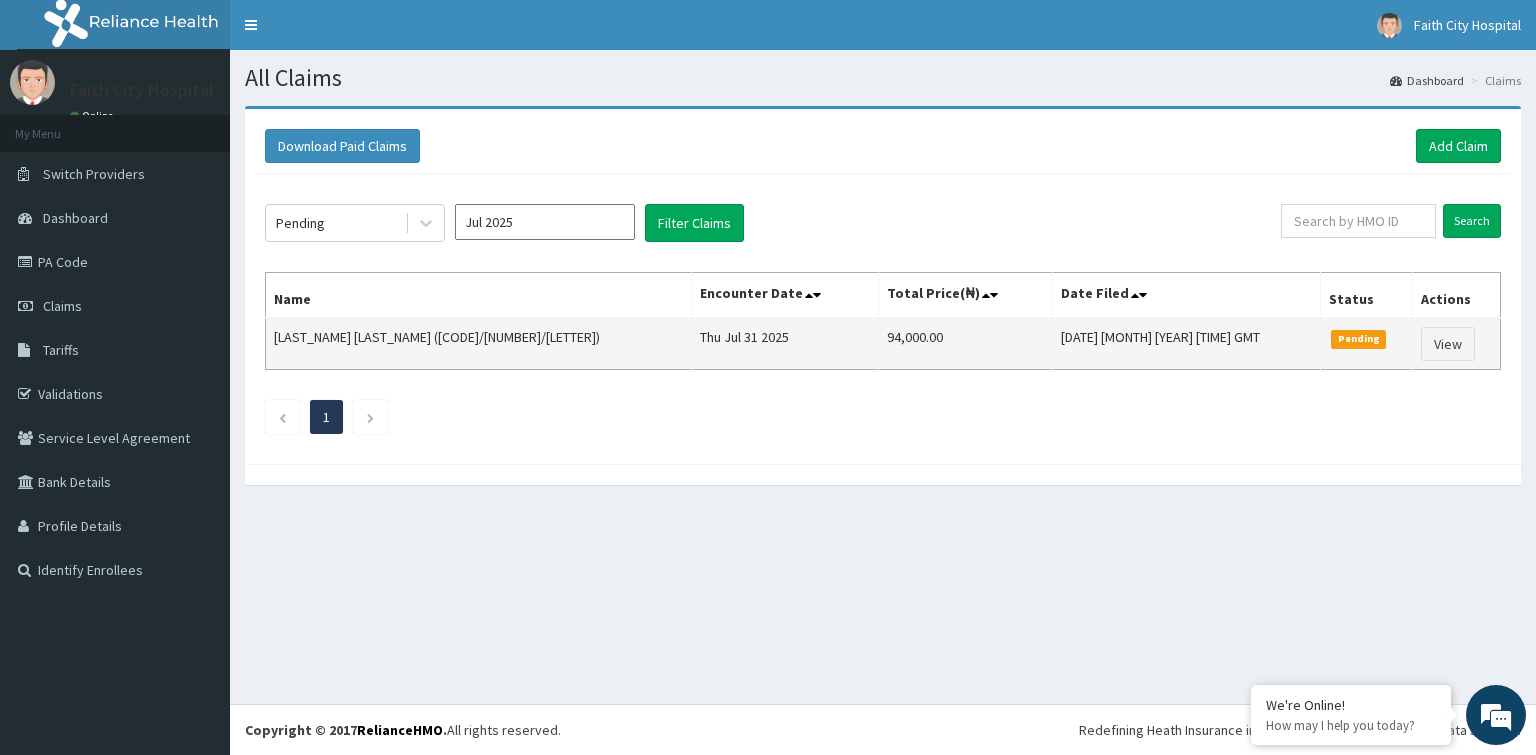 drag, startPoint x: 276, startPoint y: 282, endPoint x: 1459, endPoint y: 352, distance: 1185.0692 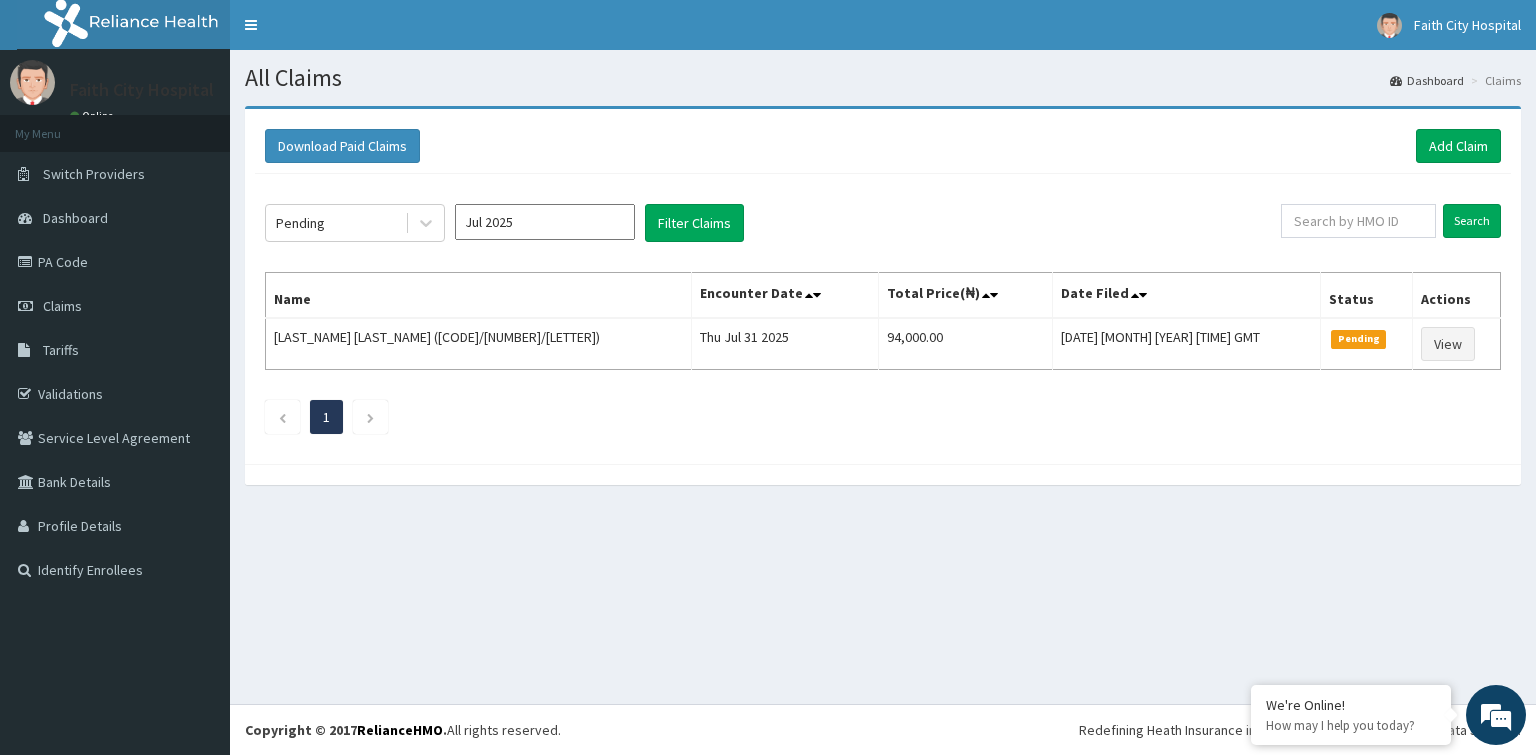 drag, startPoint x: 616, startPoint y: 598, endPoint x: 507, endPoint y: 454, distance: 180.60178 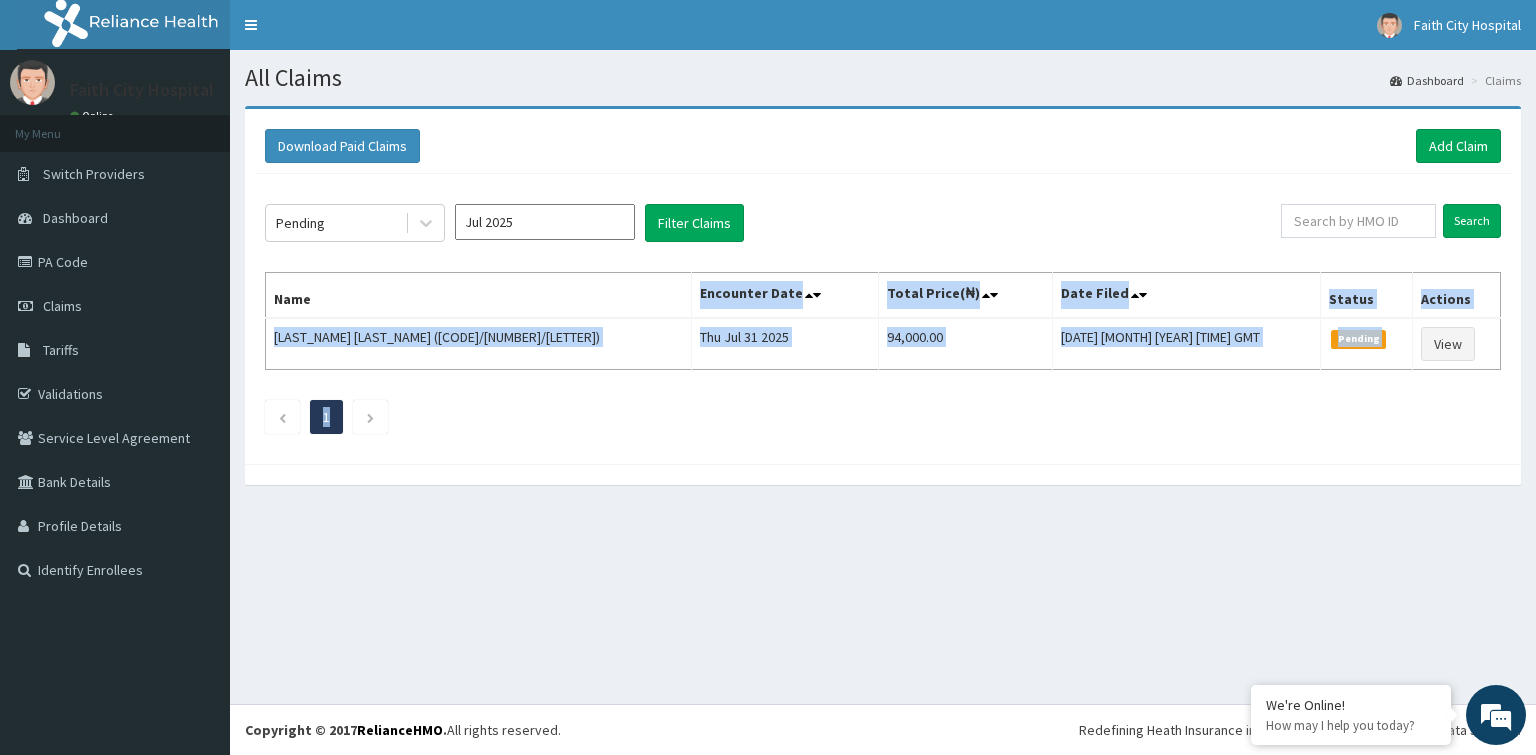drag, startPoint x: 365, startPoint y: 294, endPoint x: 503, endPoint y: 491, distance: 240.5265 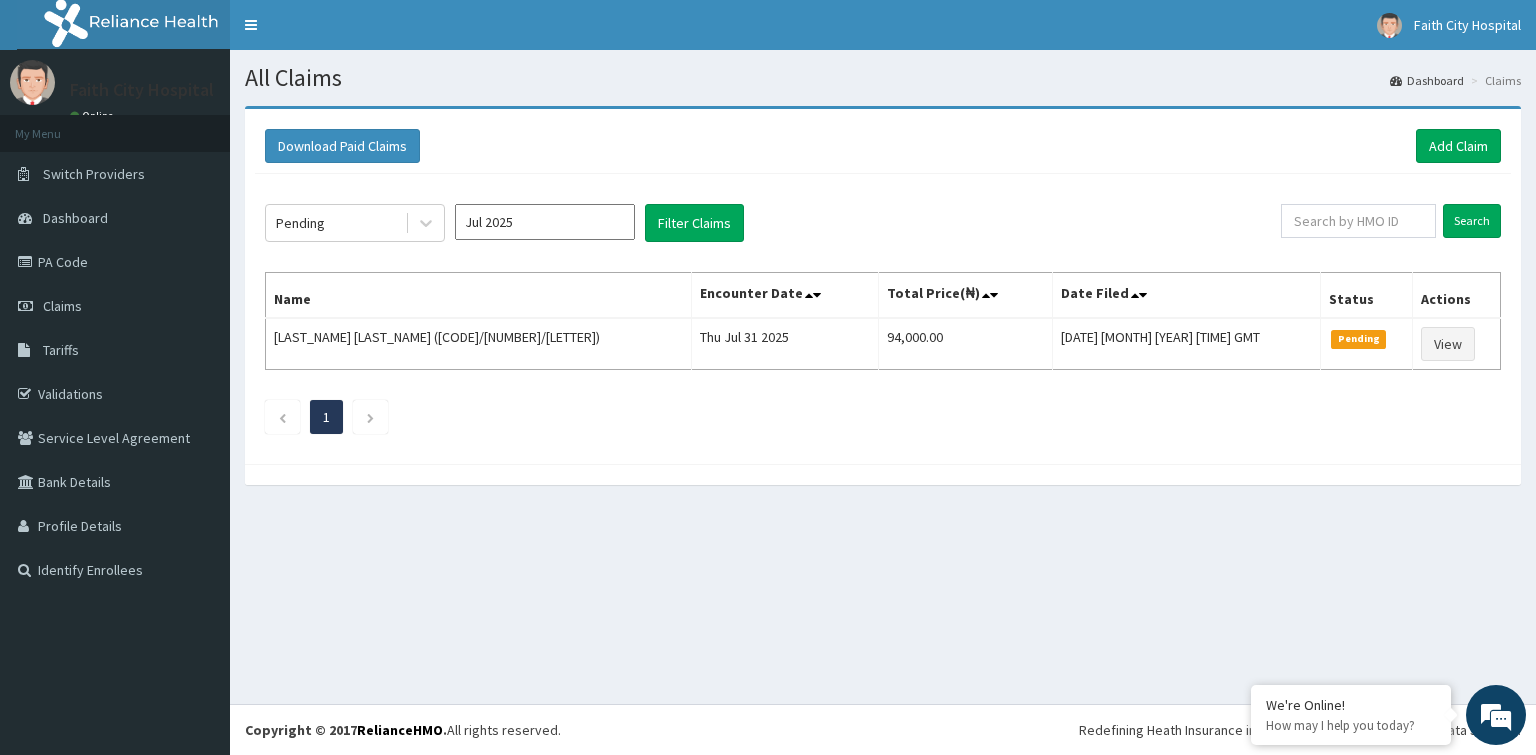 click on "All Claims
Dashboard
Claims
Download Paid Claims Add Claim × Note you can only download claims within a maximum of 1 year and the dates will auto-adjust when you select range that is greater than 1 year From 04-05-2025 To 04-08-2025 Close Download Pending Jul 2025 Filter Claims Search Name Encounter Date Total Price(₦) Date Filed Status Actions ISA JIBIR (CPW/10069/D) Thu Jul 31 2025 94,000.00 Mon, 04 Aug 2025 07:33:39 GMT Pending View 1" at bounding box center [883, 377] 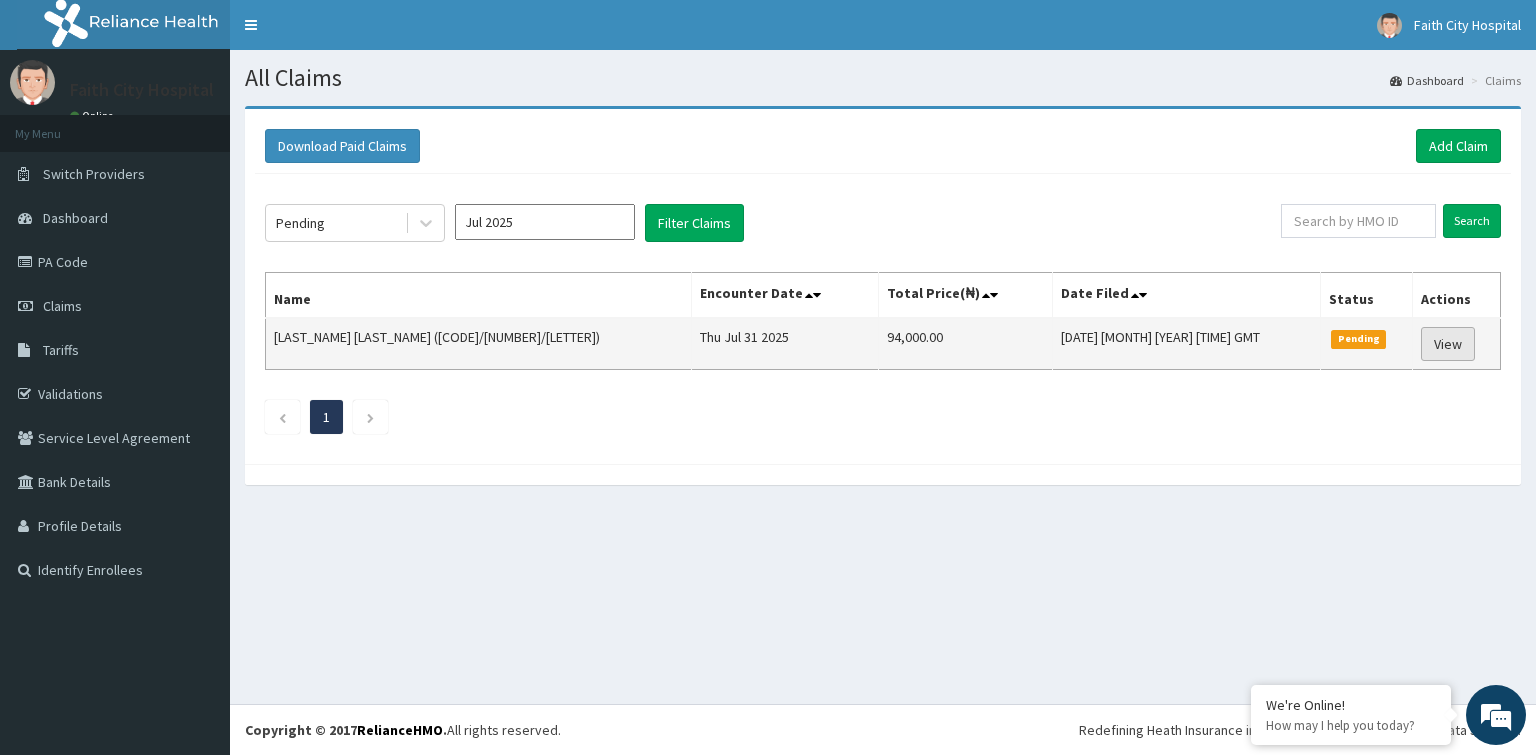 drag, startPoint x: 269, startPoint y: 279, endPoint x: 1420, endPoint y: 355, distance: 1153.5063 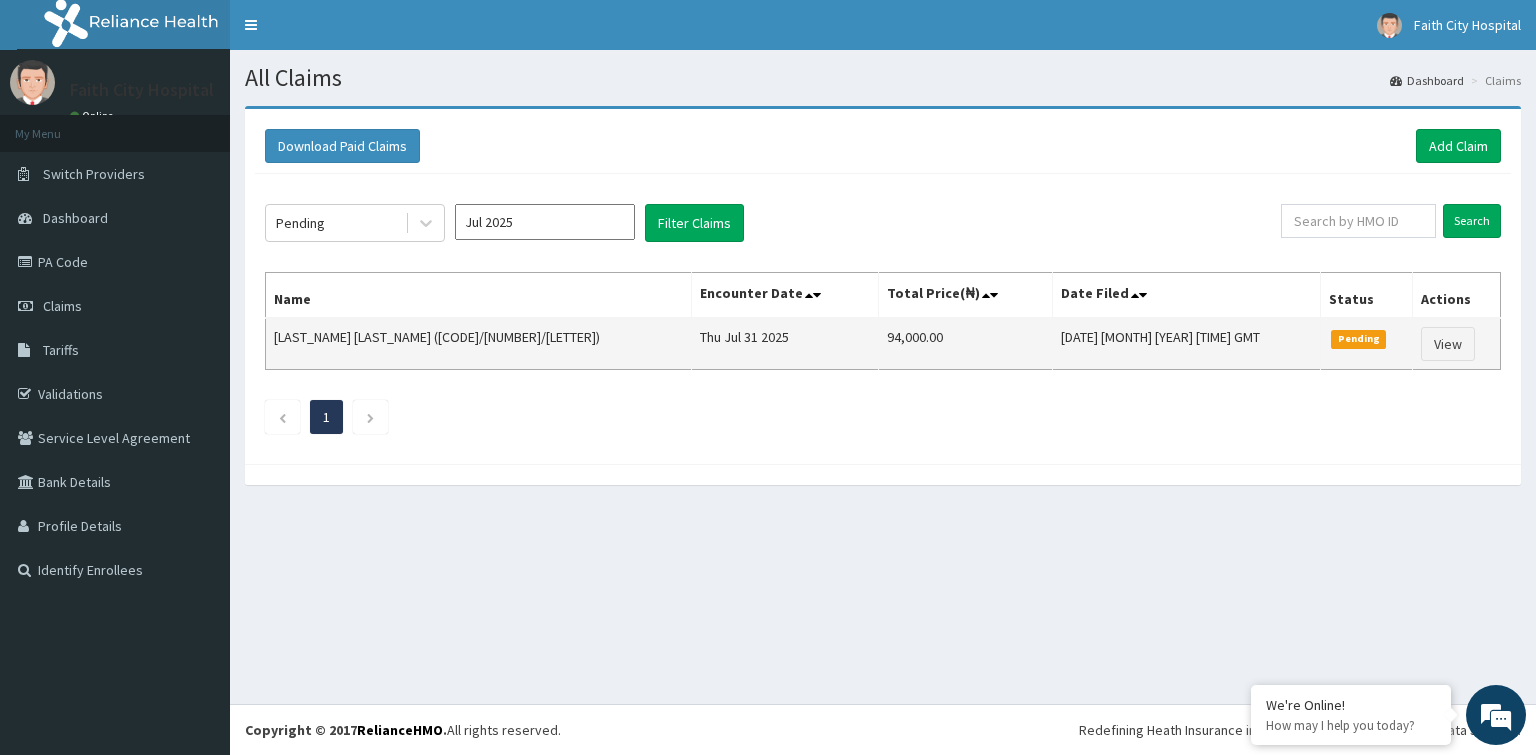copy 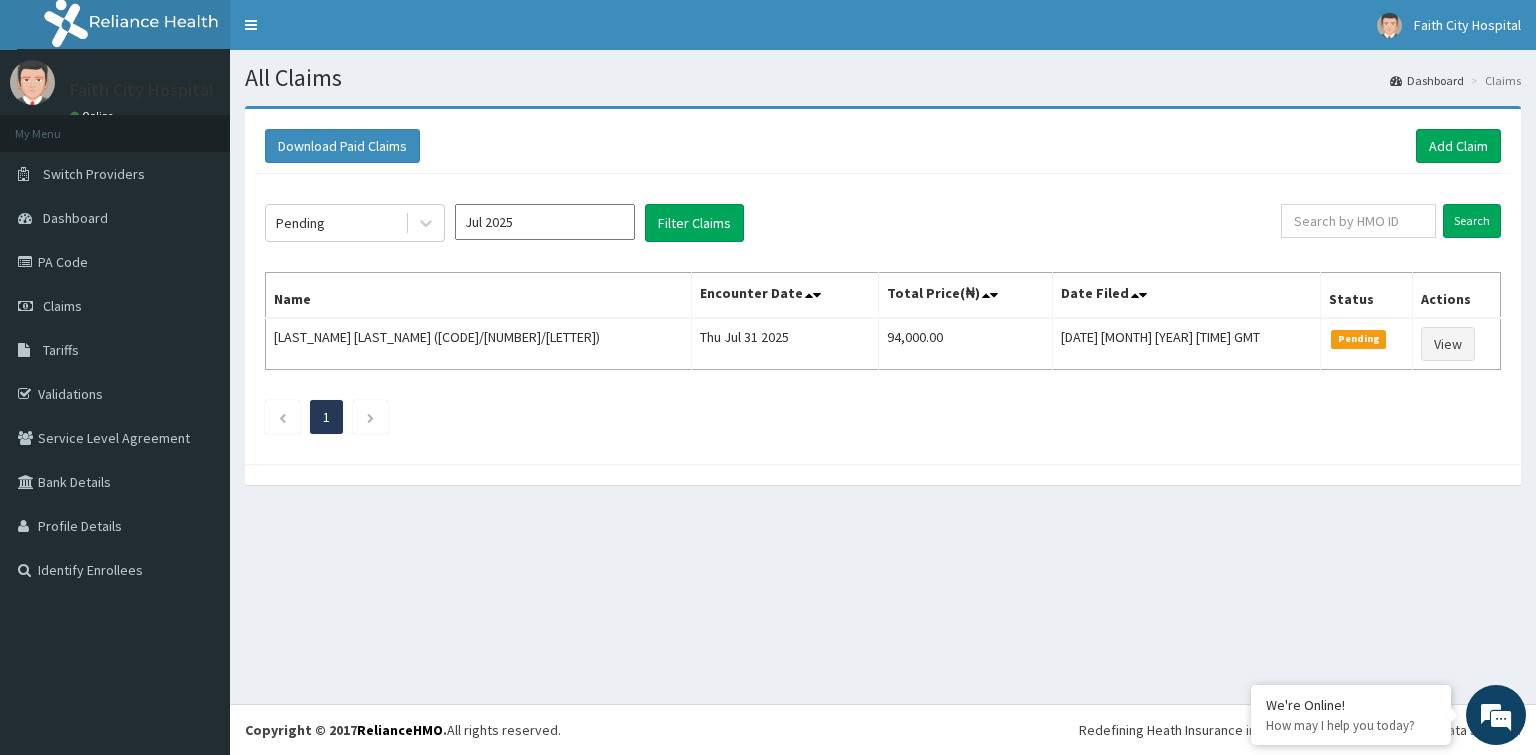 click on "All Claims
Dashboard
Claims
Download Paid Claims Add Claim × Note you can only download claims within a maximum of 1 year and the dates will auto-adjust when you select range that is greater than 1 year From 04-05-2025 To 04-08-2025 Close Download Pending Jul 2025 Filter Claims Search Name Encounter Date Total Price(₦) Date Filed Status Actions ISA JIBIR (CPW/10069/D) Thu Jul 31 2025 94,000.00 Mon, 04 Aug 2025 07:33:39 GMT Pending View 1" at bounding box center [883, 377] 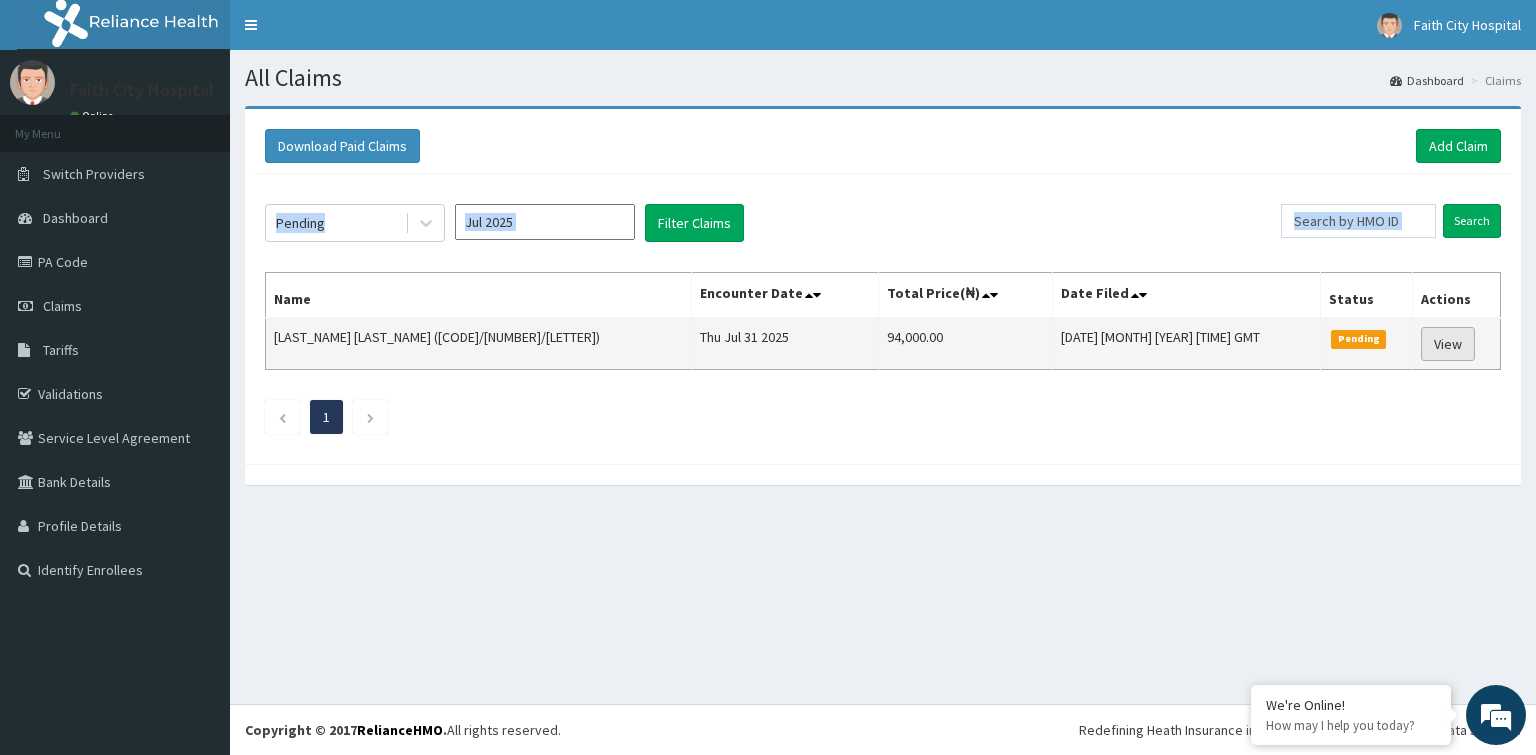 drag, startPoint x: 272, startPoint y: 269, endPoint x: 1432, endPoint y: 358, distance: 1163.4092 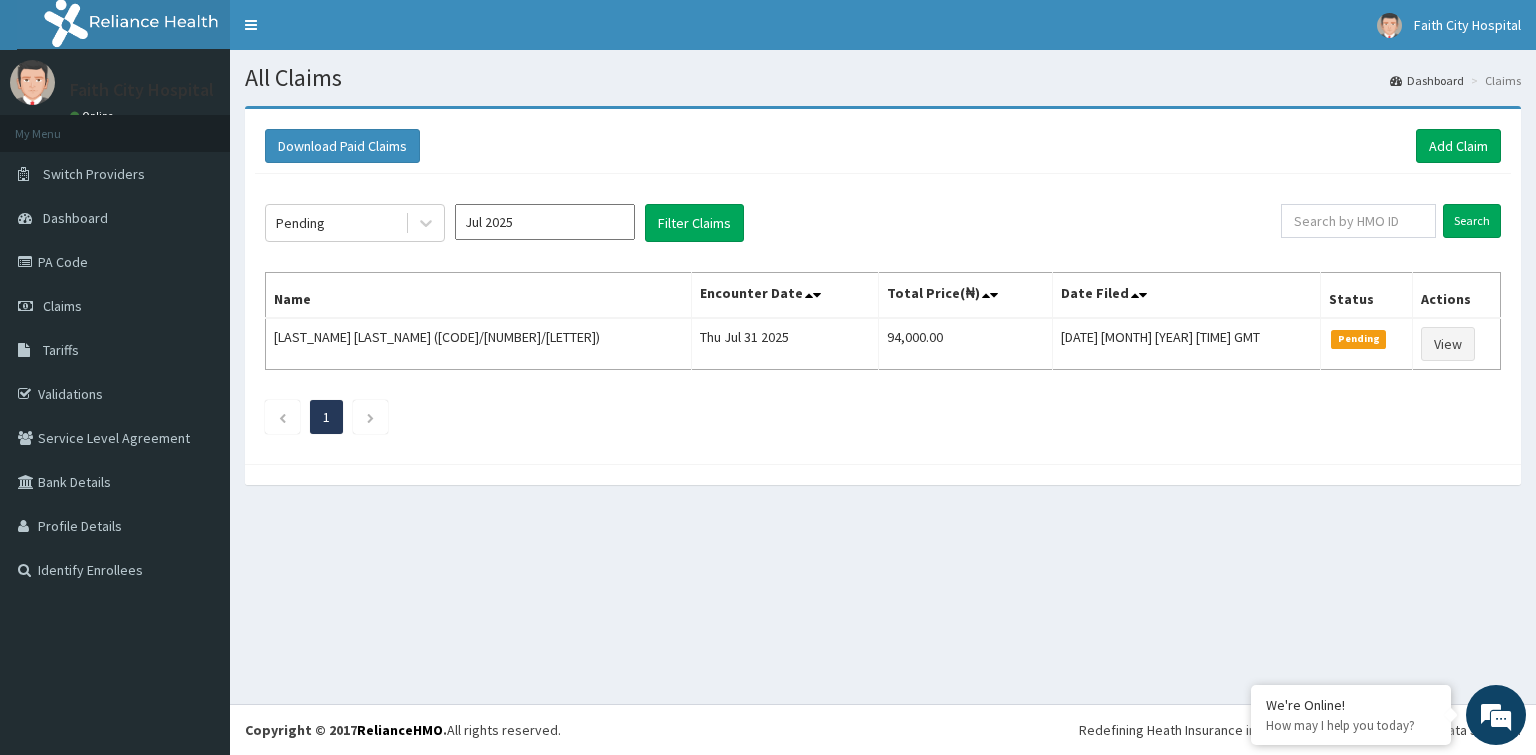 click on "All Claims
Dashboard
Claims
Download Paid Claims Add Claim × Note you can only download claims within a maximum of 1 year and the dates will auto-adjust when you select range that is greater than 1 year From 04-05-2025 To 04-08-2025 Close Download Pending Jul 2025 Filter Claims Search Name Encounter Date Total Price(₦) Date Filed Status Actions ISA JIBIR (CPW/10069/D) Thu Jul 31 2025 94,000.00 Mon, 04 Aug 2025 07:33:39 GMT Pending View 1" at bounding box center (883, 377) 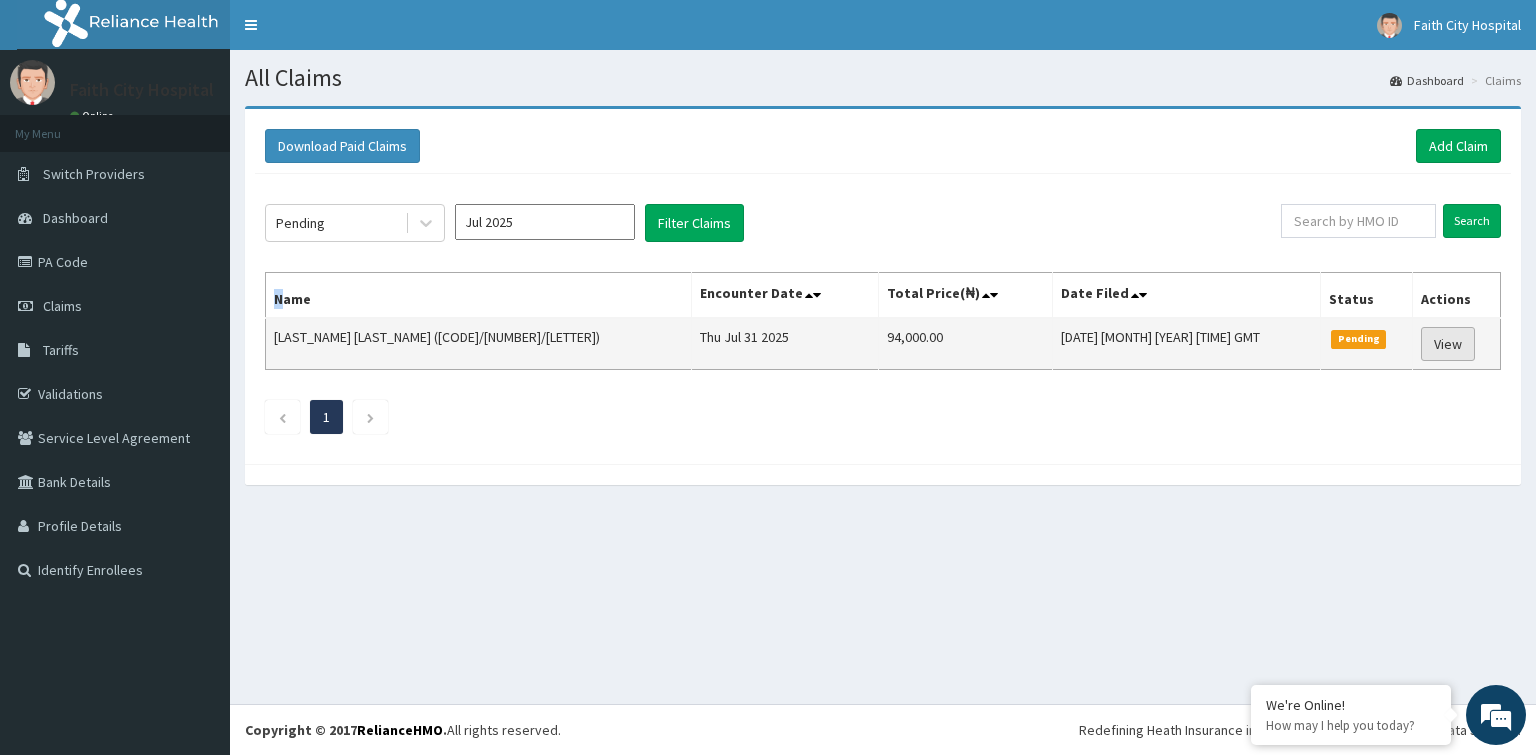 drag, startPoint x: 282, startPoint y: 285, endPoint x: 1432, endPoint y: 354, distance: 1152.0681 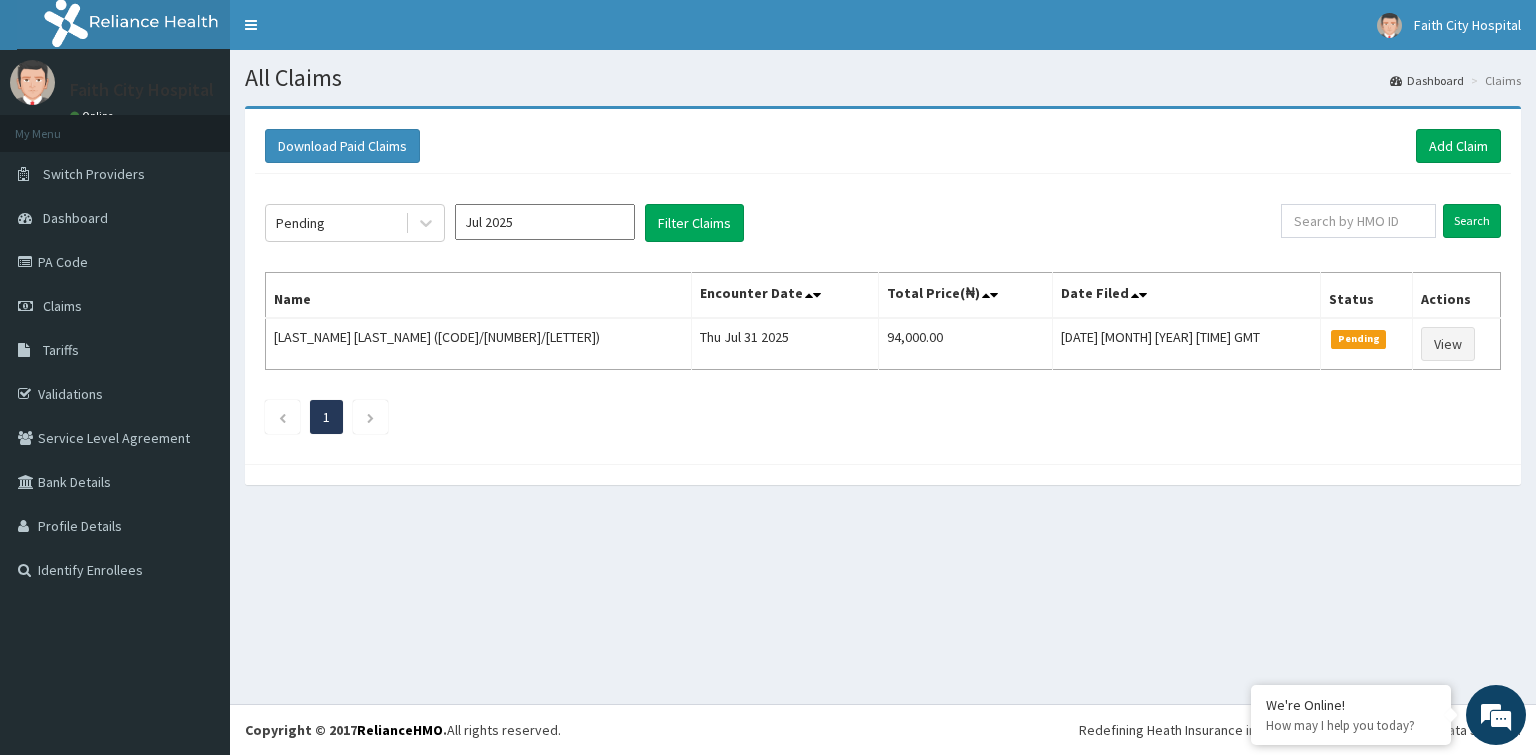 click on "All Claims
Dashboard
Claims
Download Paid Claims Add Claim × Note you can only download claims within a maximum of 1 year and the dates will auto-adjust when you select range that is greater than 1 year From 04-05-2025 To 04-08-2025 Close Download Pending Jul 2025 Filter Claims Search Name Encounter Date Total Price(₦) Date Filed Status Actions ISA JIBIR (CPW/10069/D) Thu Jul 31 2025 94,000.00 Mon, 04 Aug 2025 07:33:39 GMT Pending View 1" at bounding box center [883, 377] 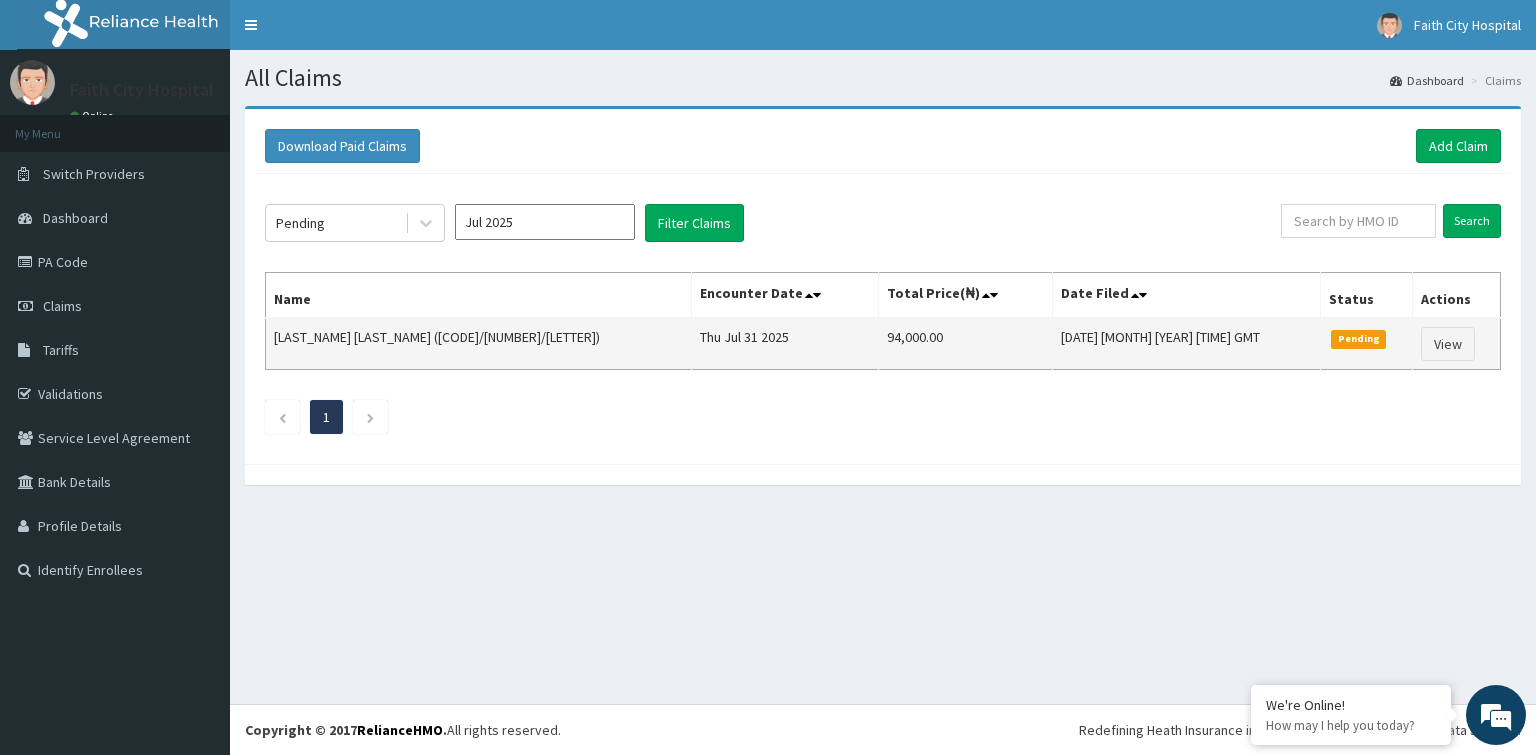 drag, startPoint x: 278, startPoint y: 289, endPoint x: 1429, endPoint y: 366, distance: 1153.5728 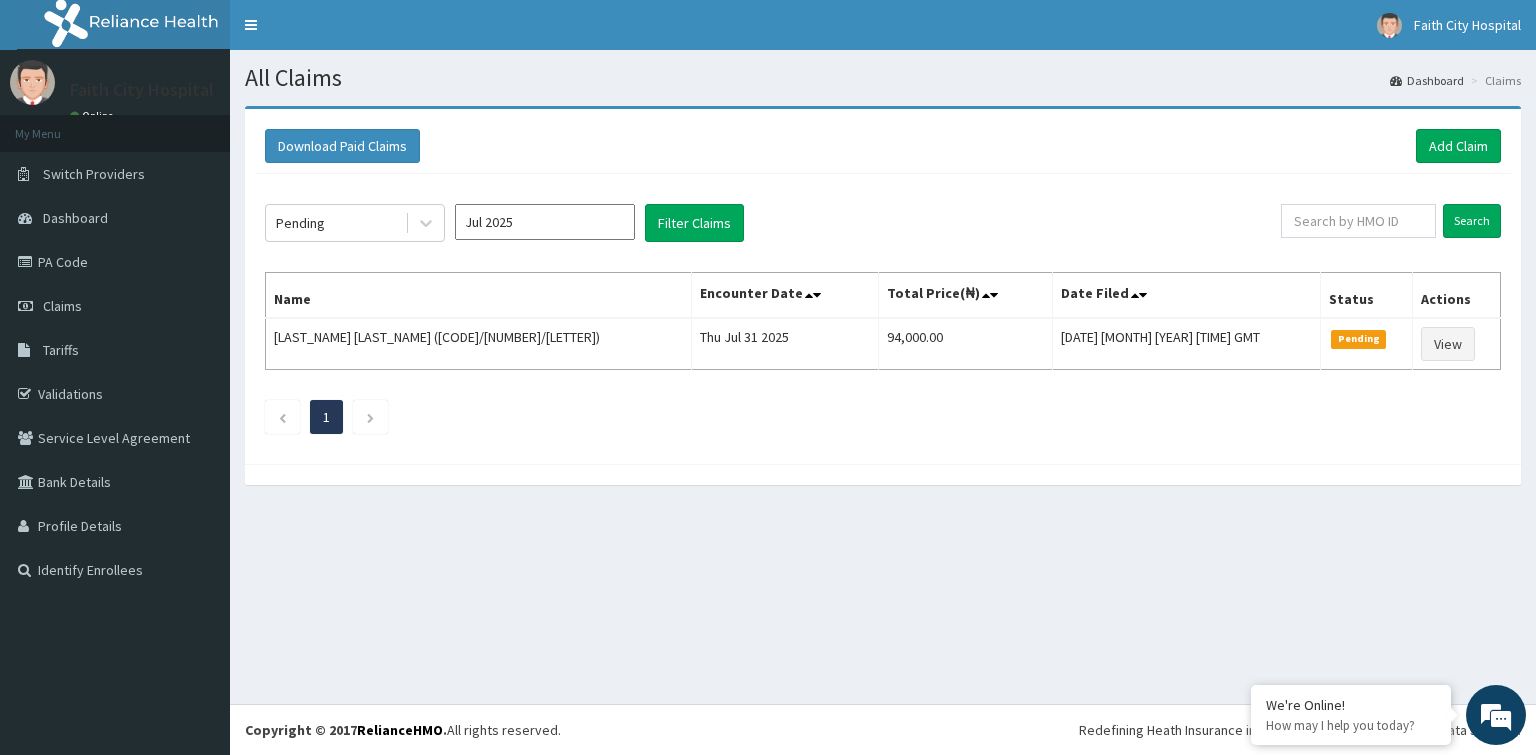 click on "All Claims
Dashboard
Claims
Download Paid Claims Add Claim × Note you can only download claims within a maximum of 1 year and the dates will auto-adjust when you select range that is greater than 1 year From 04-05-2025 To 04-08-2025 Close Download Pending Jul 2025 Filter Claims Search Name Encounter Date Total Price(₦) Date Filed Status Actions ISA JIBIR (CPW/10069/D) Thu Jul 31 2025 94,000.00 Mon, 04 Aug 2025 07:33:39 GMT Pending View 1" at bounding box center (883, 377) 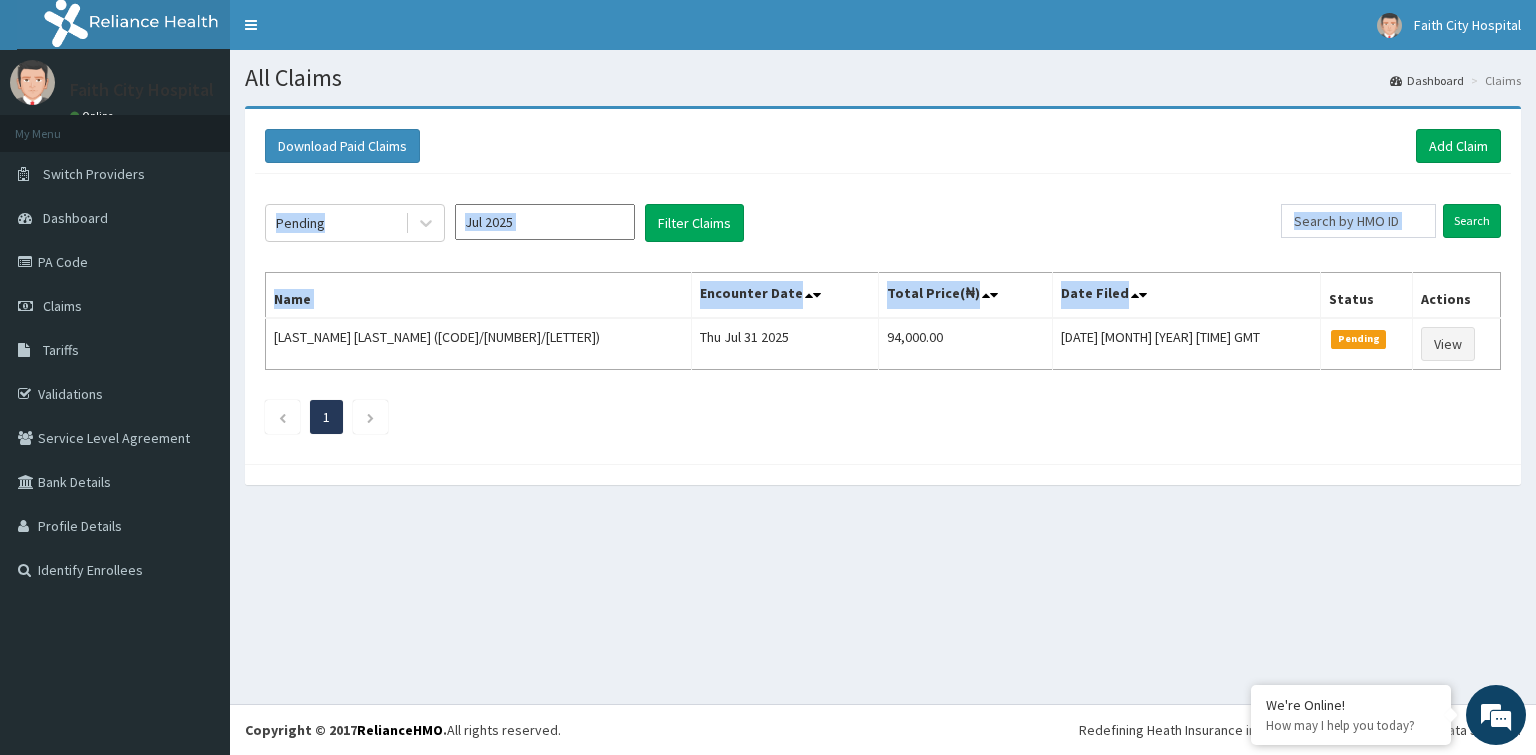 drag, startPoint x: 273, startPoint y: 247, endPoint x: 1166, endPoint y: 306, distance: 894.9469 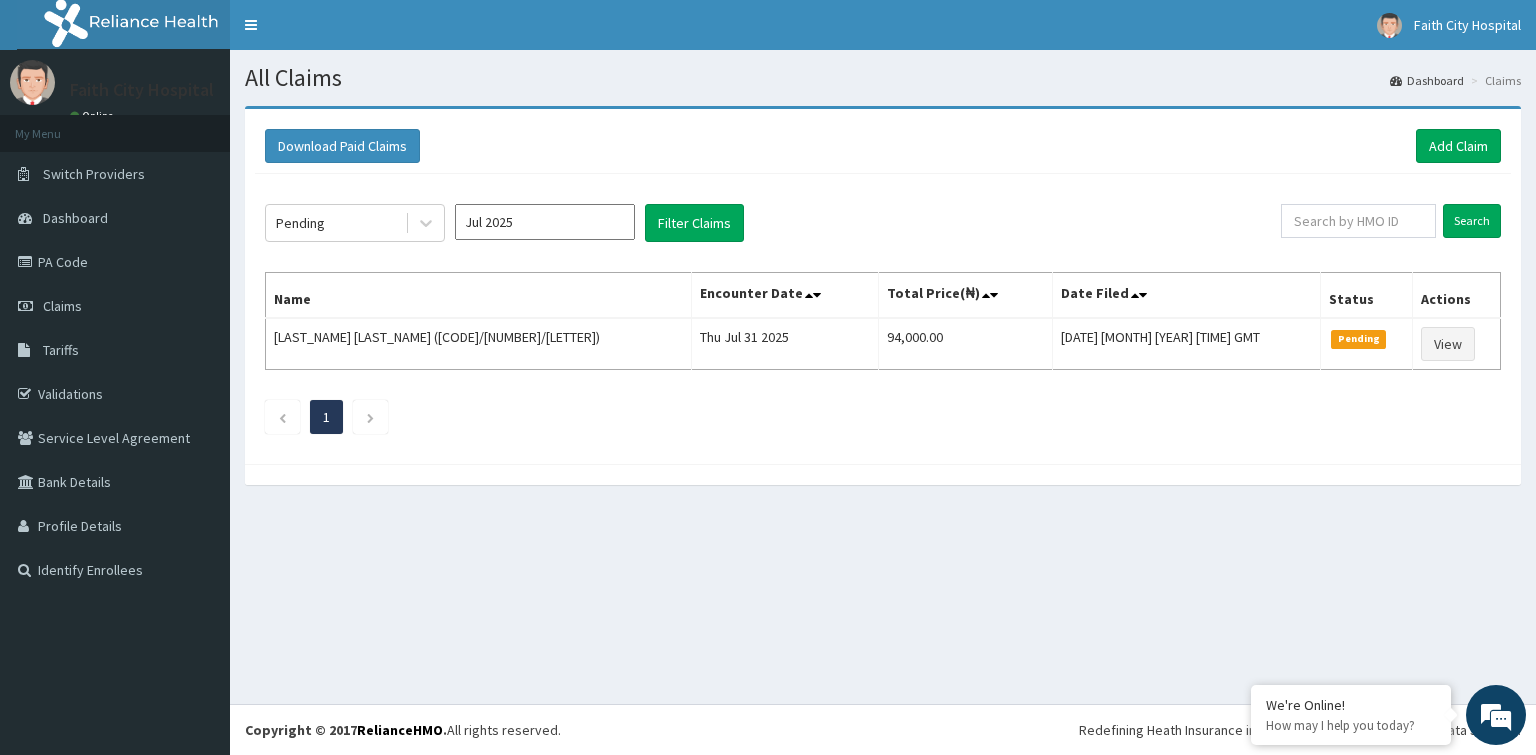 drag, startPoint x: 979, startPoint y: 376, endPoint x: 871, endPoint y: 425, distance: 118.595955 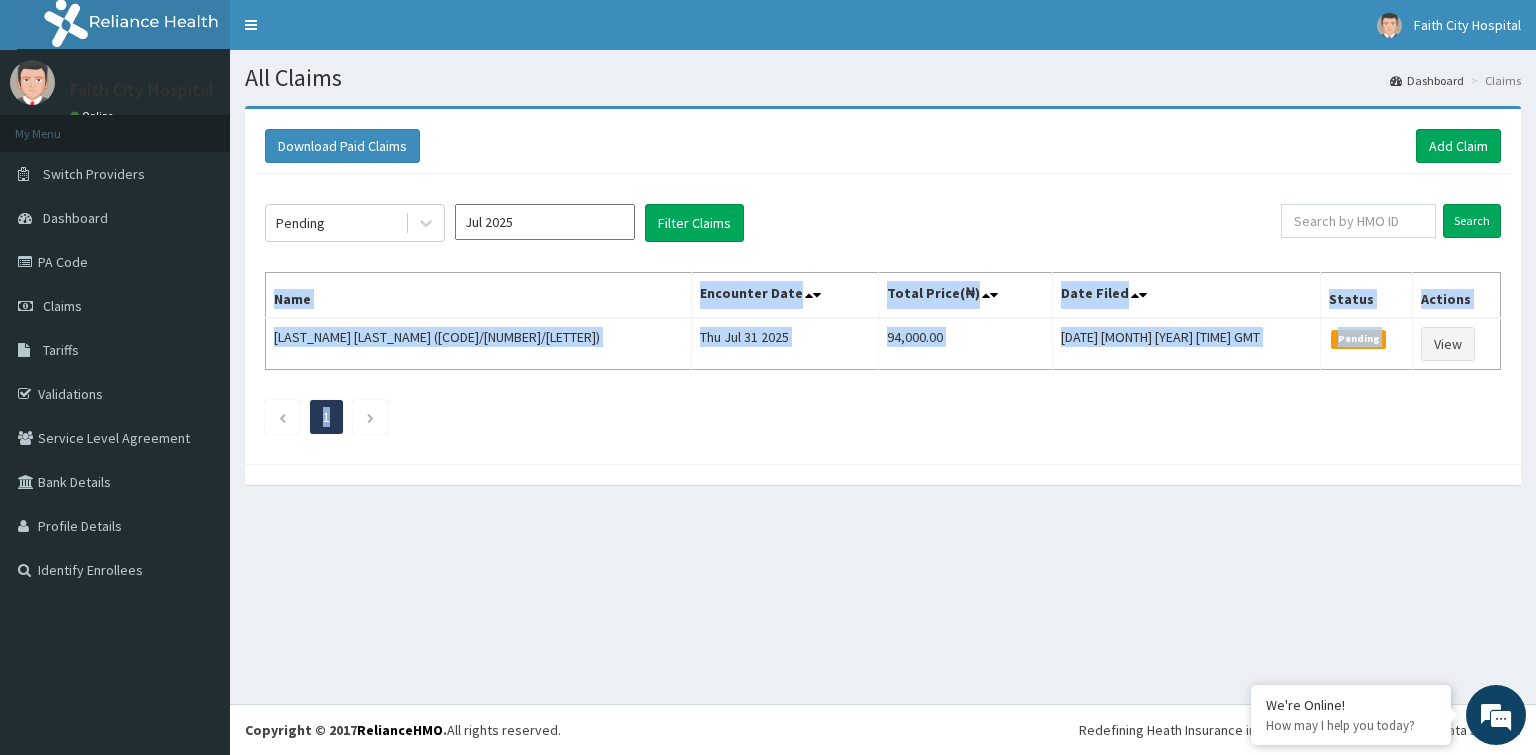 drag, startPoint x: 274, startPoint y: 283, endPoint x: 1524, endPoint y: 377, distance: 1253.5294 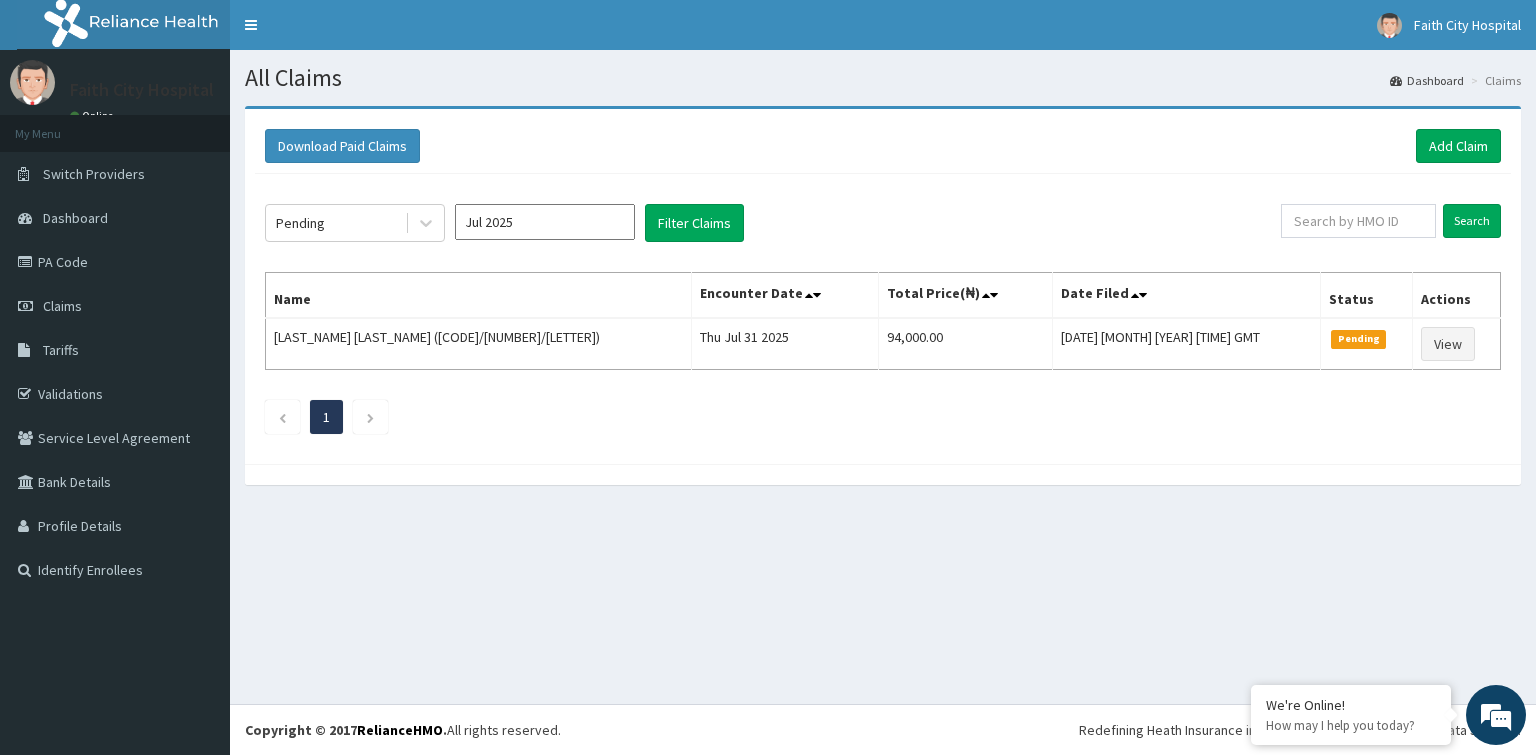 click on "All Claims
Dashboard
Claims
Download Paid Claims Add Claim × Note you can only download claims within a maximum of 1 year and the dates will auto-adjust when you select range that is greater than 1 year From 04-05-2025 To 04-08-2025 Close Download Pending Jul 2025 Filter Claims Search Name Encounter Date Total Price(₦) Date Filed Status Actions ISA JIBIR (CPW/10069/D) Thu Jul 31 2025 94,000.00 Mon, 04 Aug 2025 07:33:39 GMT Pending View 1" at bounding box center [883, 377] 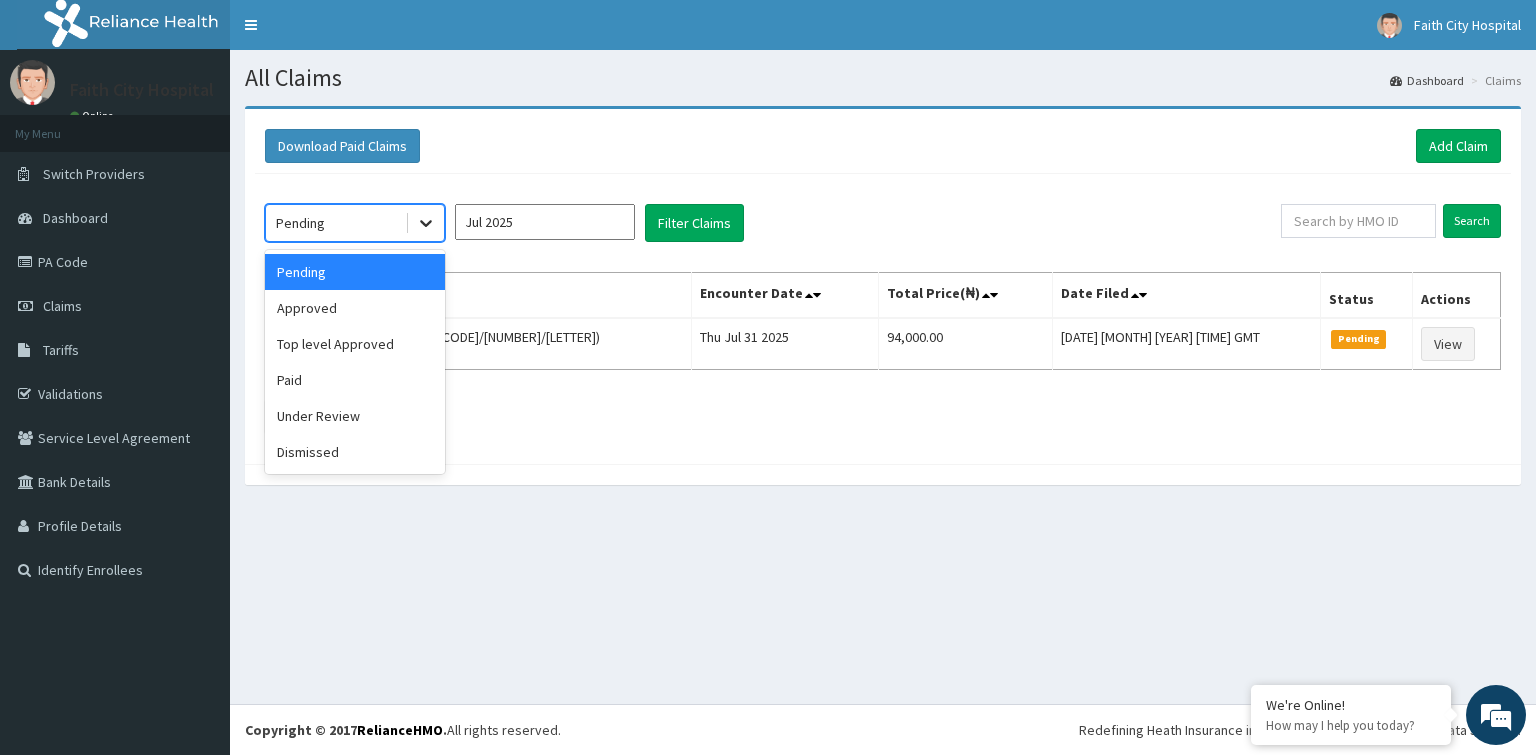 click 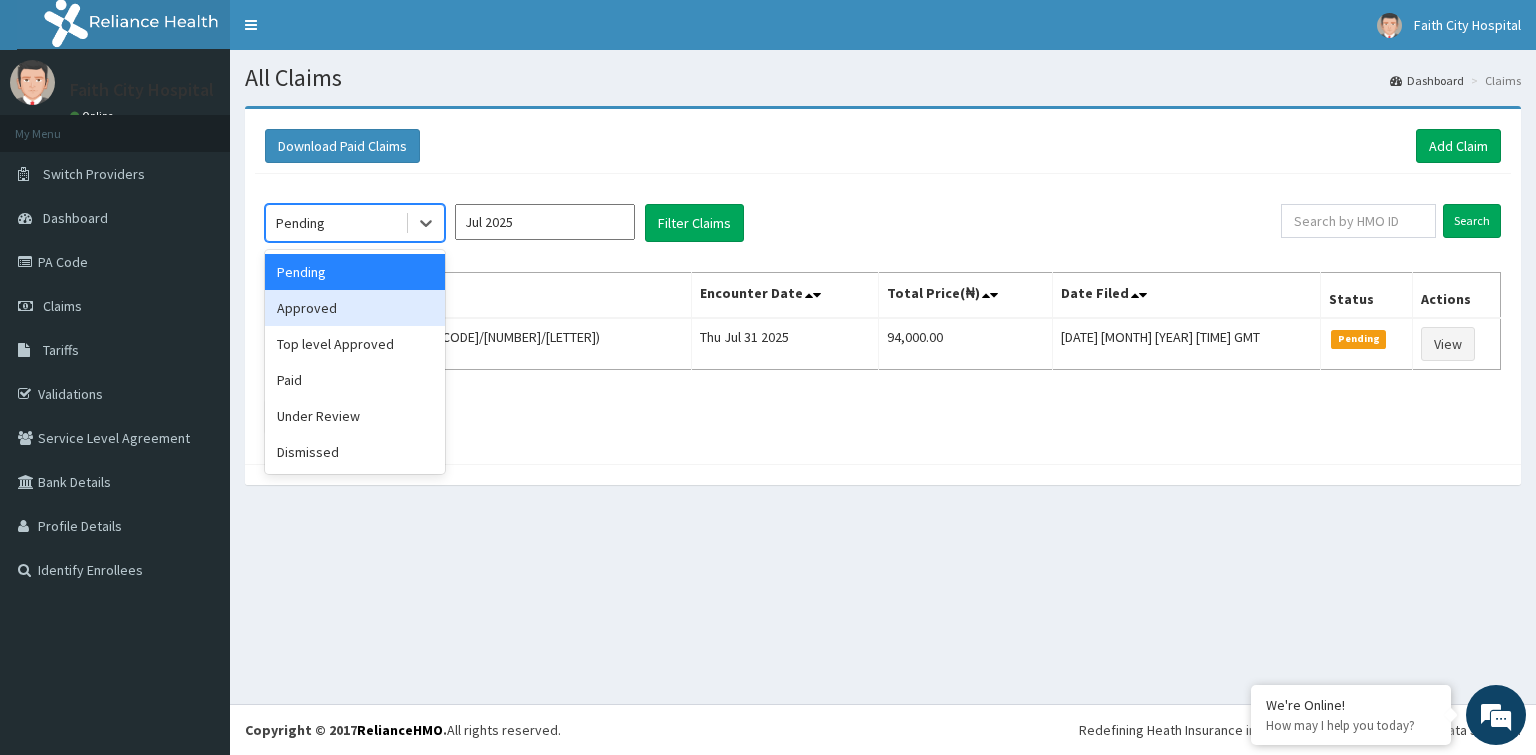 click on "Approved" at bounding box center [355, 308] 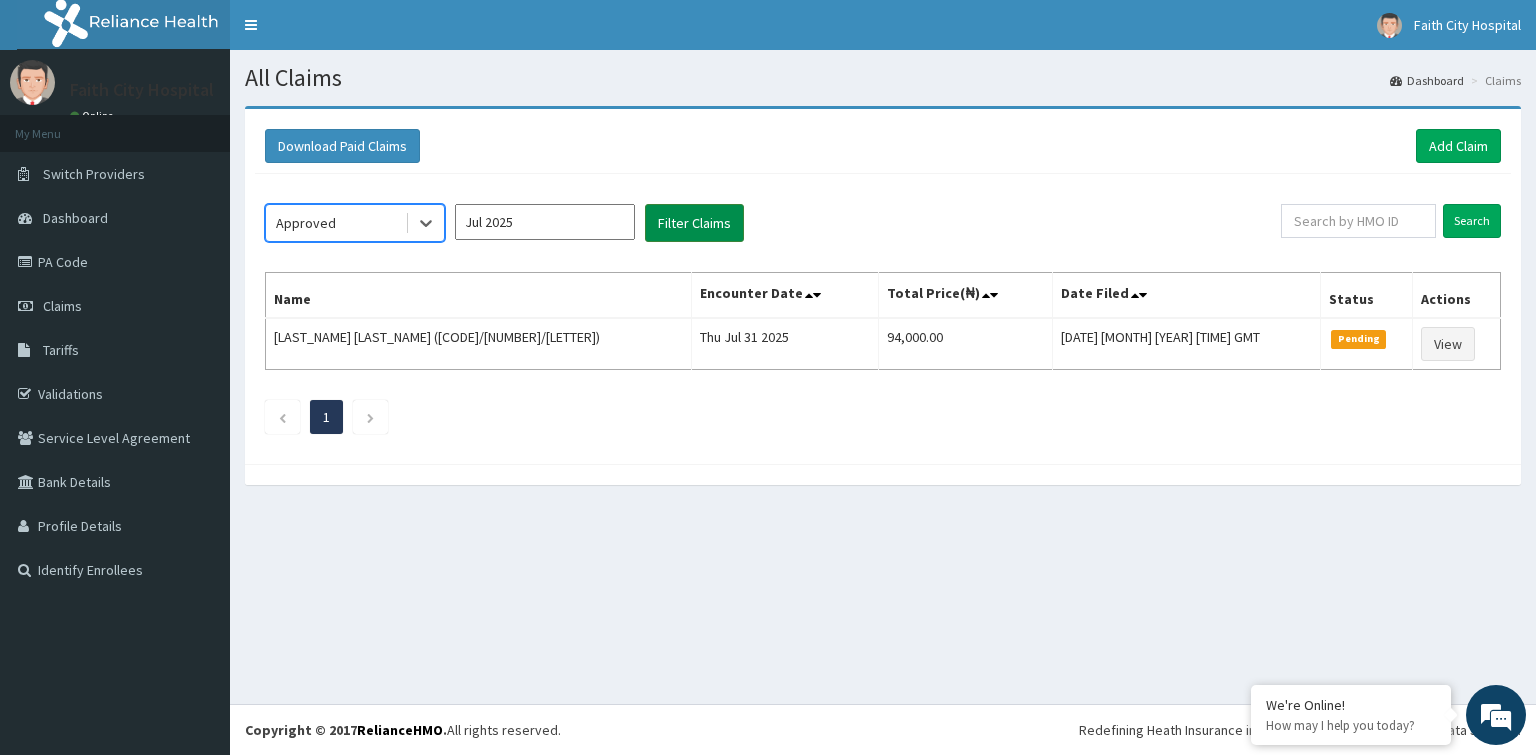click on "Filter Claims" at bounding box center [694, 223] 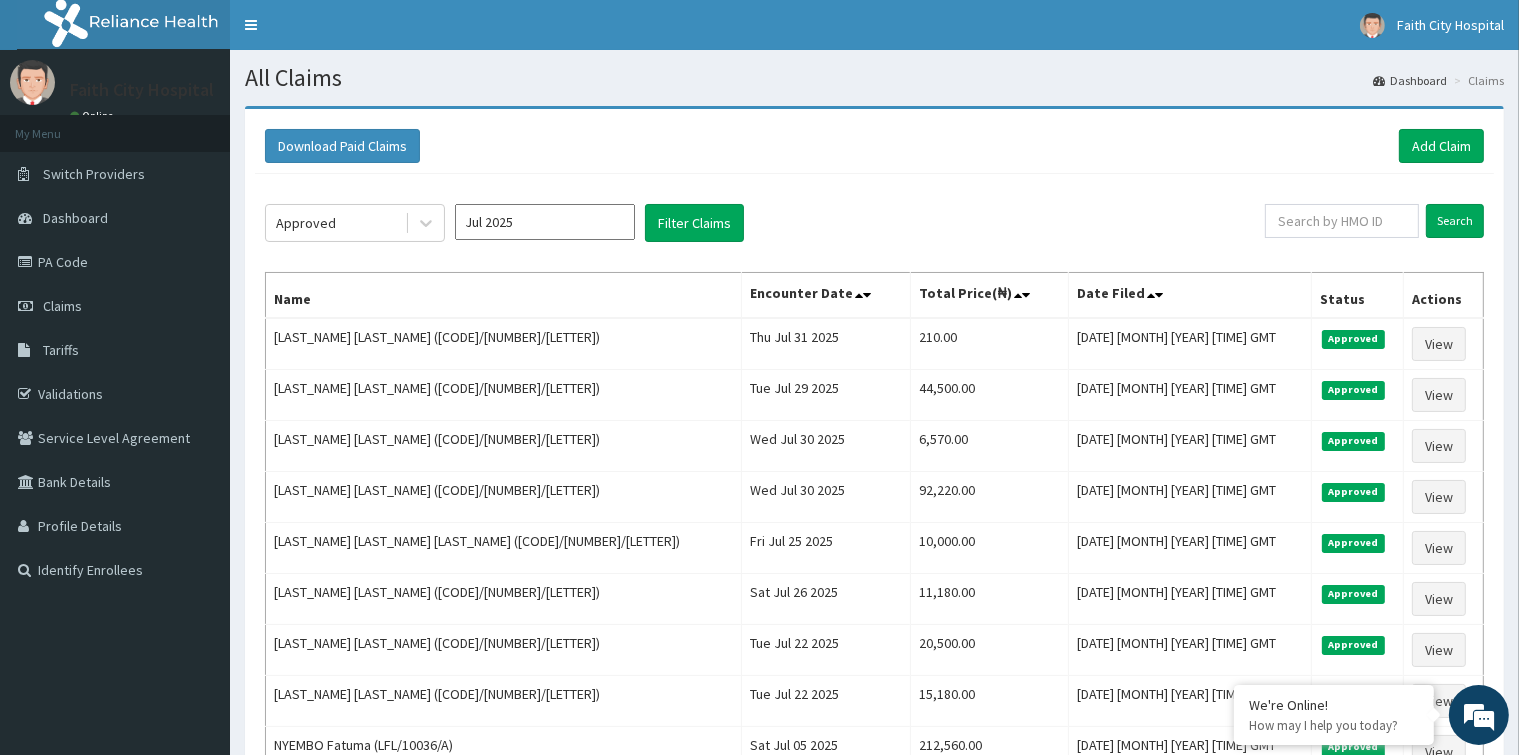 drag, startPoint x: 264, startPoint y: 267, endPoint x: 286, endPoint y: 265, distance: 22.090721 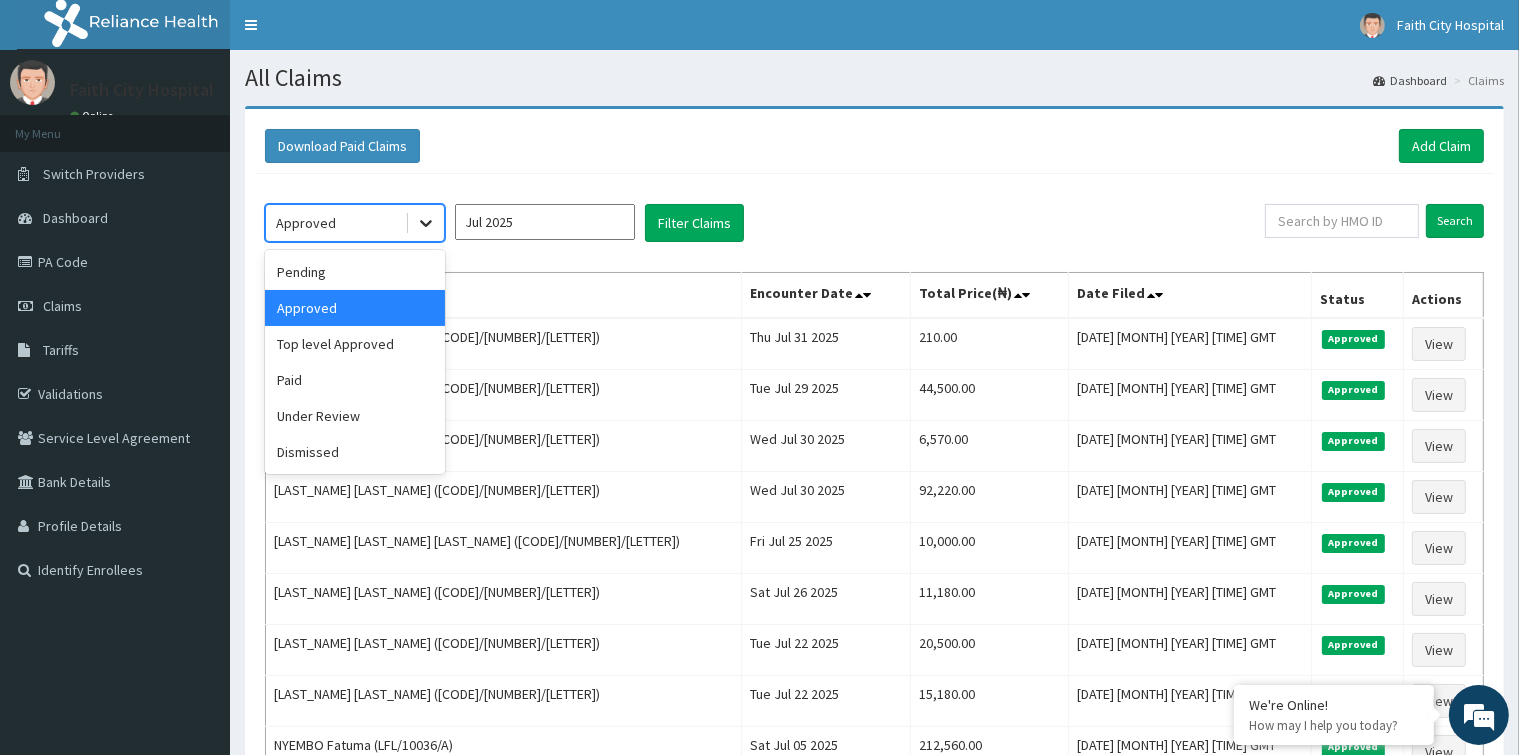 click 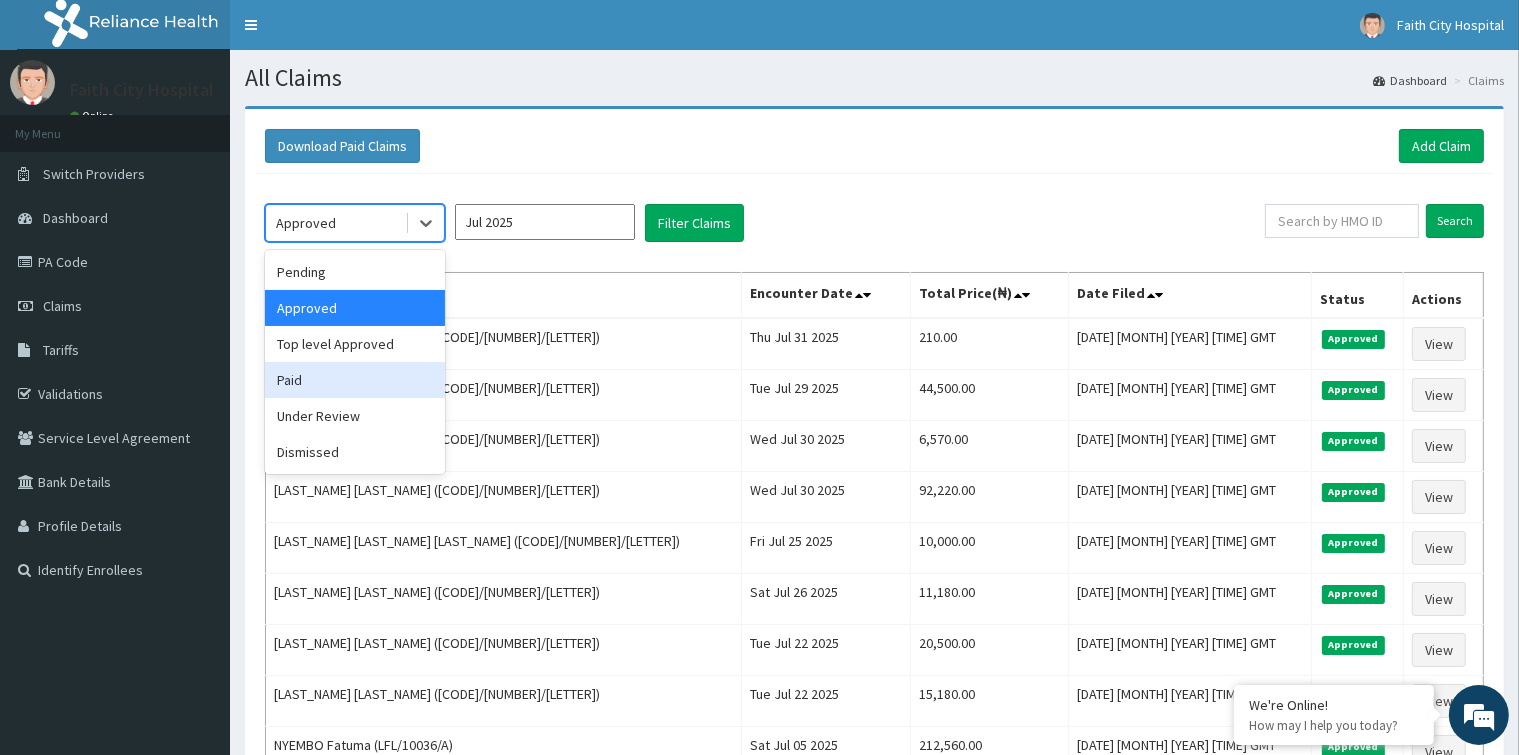click on "Paid" at bounding box center (355, 380) 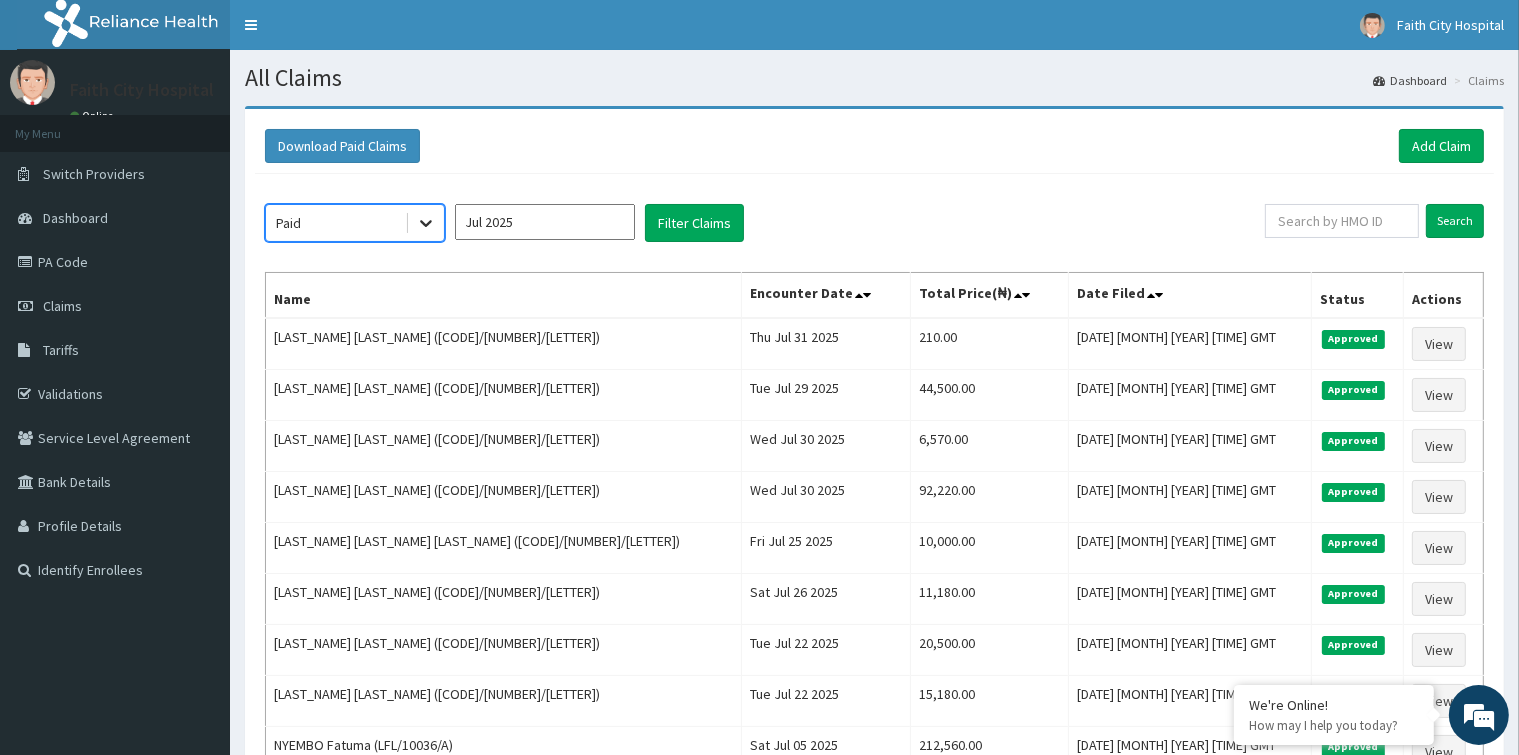 click 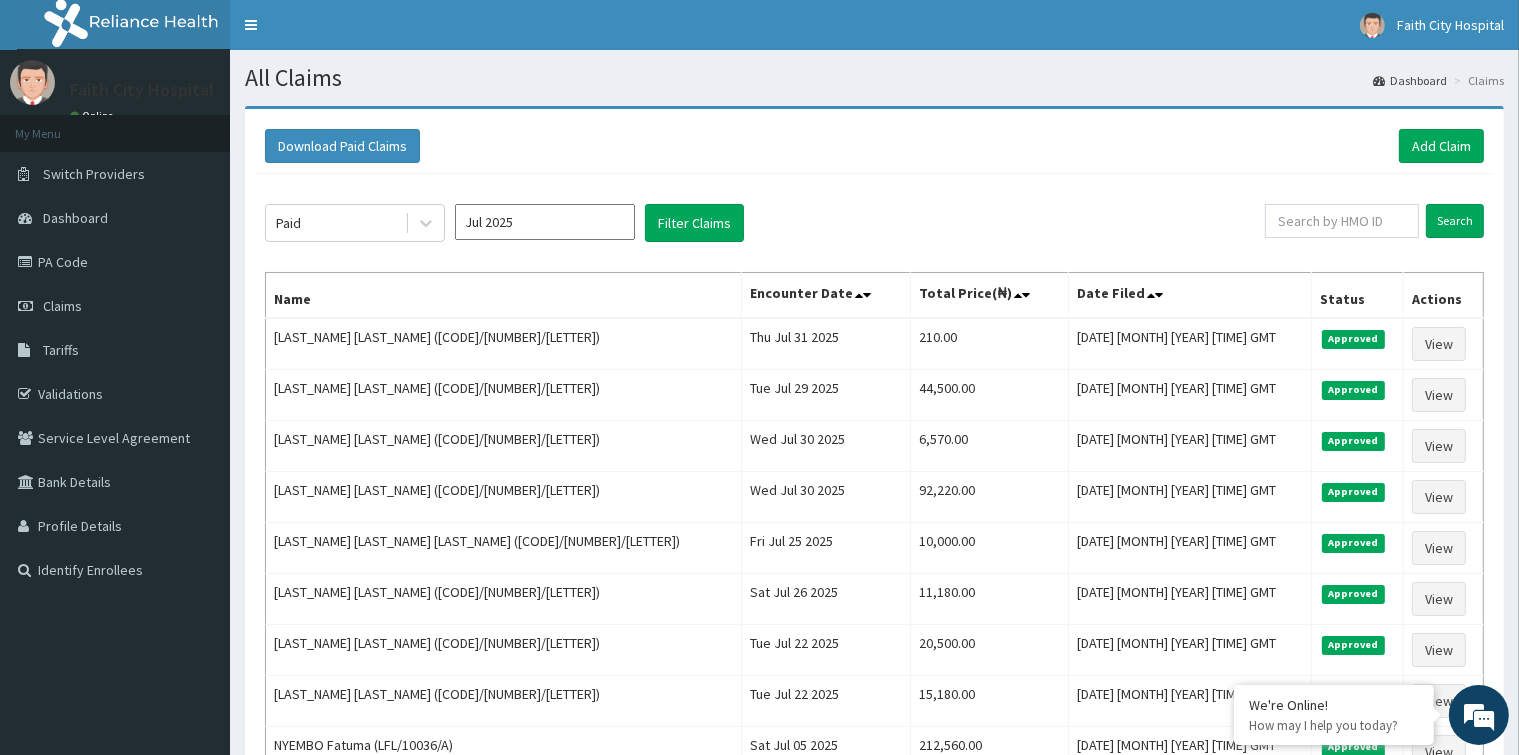 click on "Paid Jul 2025 Filter Claims Search Name Encounter Date Total Price(₦) Date Filed Status Actions Sola Adeeko (PSR/10059/A) Thu Jul 31 2025 210.00 Mon, 04 Aug 2025 07:39:29 GMT Approved View Oladimeji Soniran (ISW/10420/A) Tue Jul 29 2025 44,500.00 Thu, 31 Jul 2025 15:37:27 GMT Approved View Fatima Jibir (CPW/10069/B) Wed Jul 30 2025 6,570.00 Thu, 31 Jul 2025 15:13:30 GMT Approved View Alfred Olowogbemi (LLD/10043/A) Wed Jul 30 2025 92,220.00 Thu, 31 Jul 2025 15:04:34 GMT Approved View ABISOLA TIMILEYIN IMADE (WOS/10016/A) Fri Jul 25 2025 10,000.00 Mon, 28 Jul 2025 13:32:16 GMT Approved View Ahmed JIBIR (CPW/10069/C) Sat Jul 26 2025 11,180.00 Sat, 26 Jul 2025 14:59:40 GMT Approved View Jonah Umar (PWC/10544/B) Tue Jul 22 2025 20,500.00 Wed, 23 Jul 2025 13:38:34 GMT Approved View Fatima Jibir (CPW/10069/B) Tue Jul 22 2025 15,180.00 Wed, 23 Jul 2025 13:34:18 GMT Approved View NYEMBO  Fatuma (LFL/10036/A) Sat Jul 05 2025 212,560.00 Fri, 11 Jul 2025 15:12:44 GMT Approved View 1" 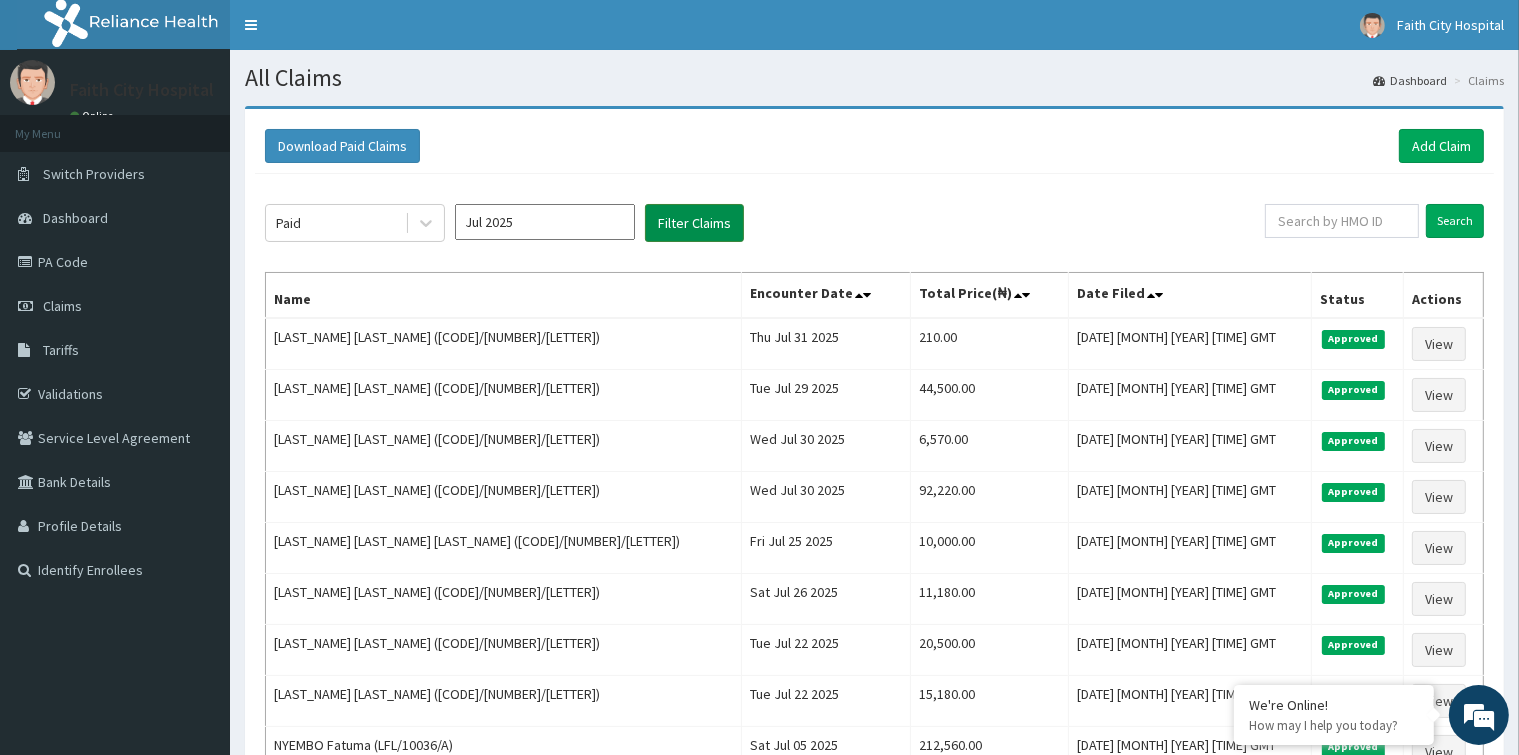 click on "Filter Claims" at bounding box center [694, 223] 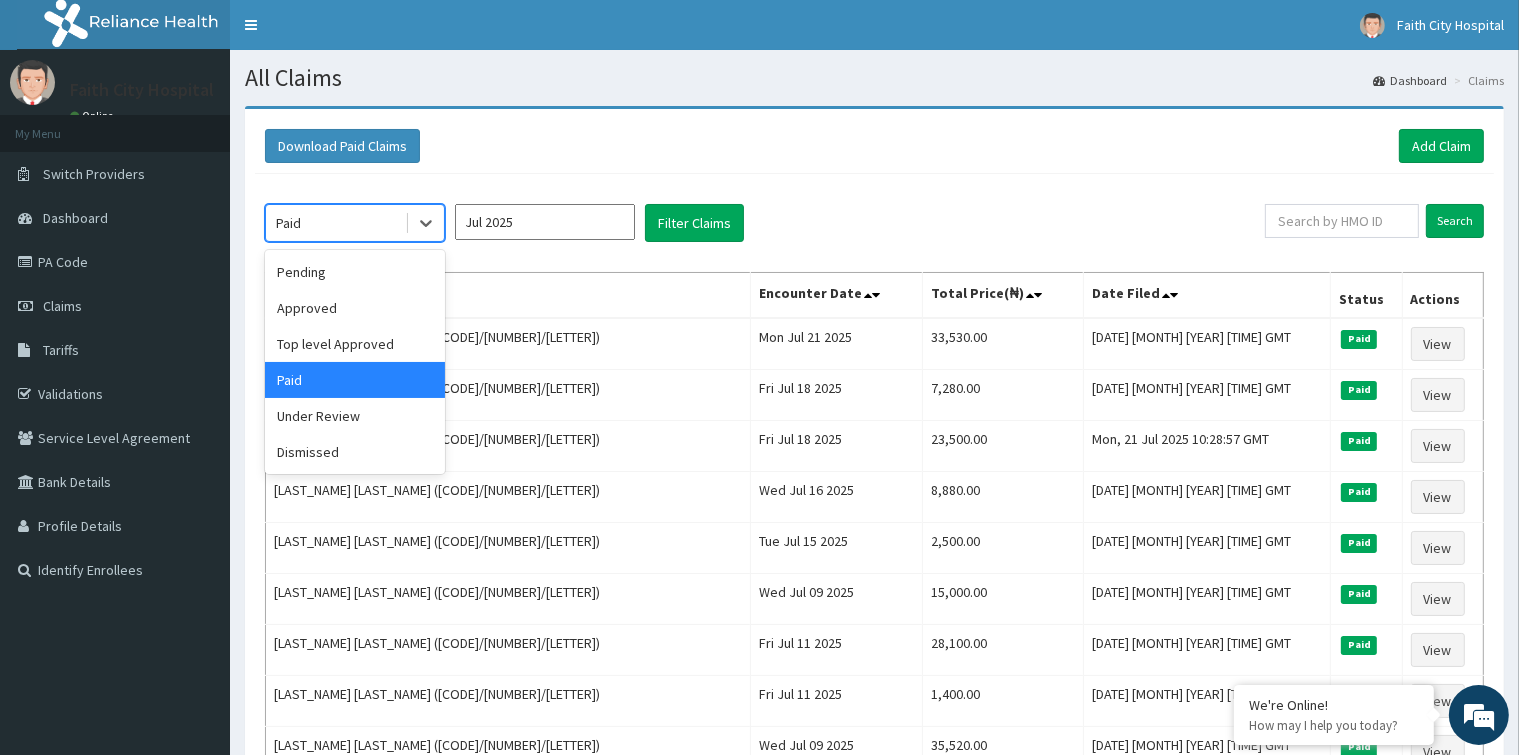 drag, startPoint x: 423, startPoint y: 218, endPoint x: 398, endPoint y: 266, distance: 54.120235 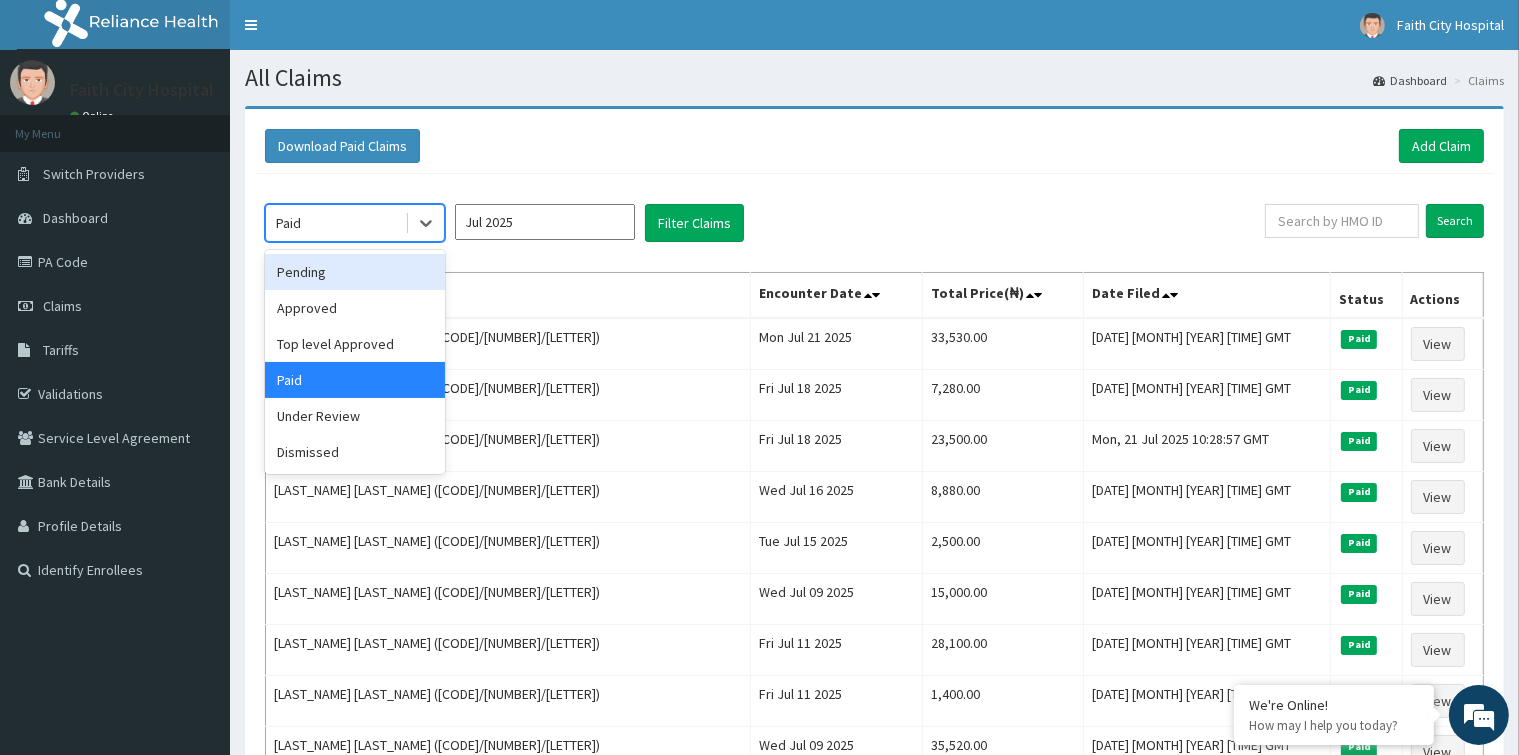 click on "Pending" at bounding box center [355, 272] 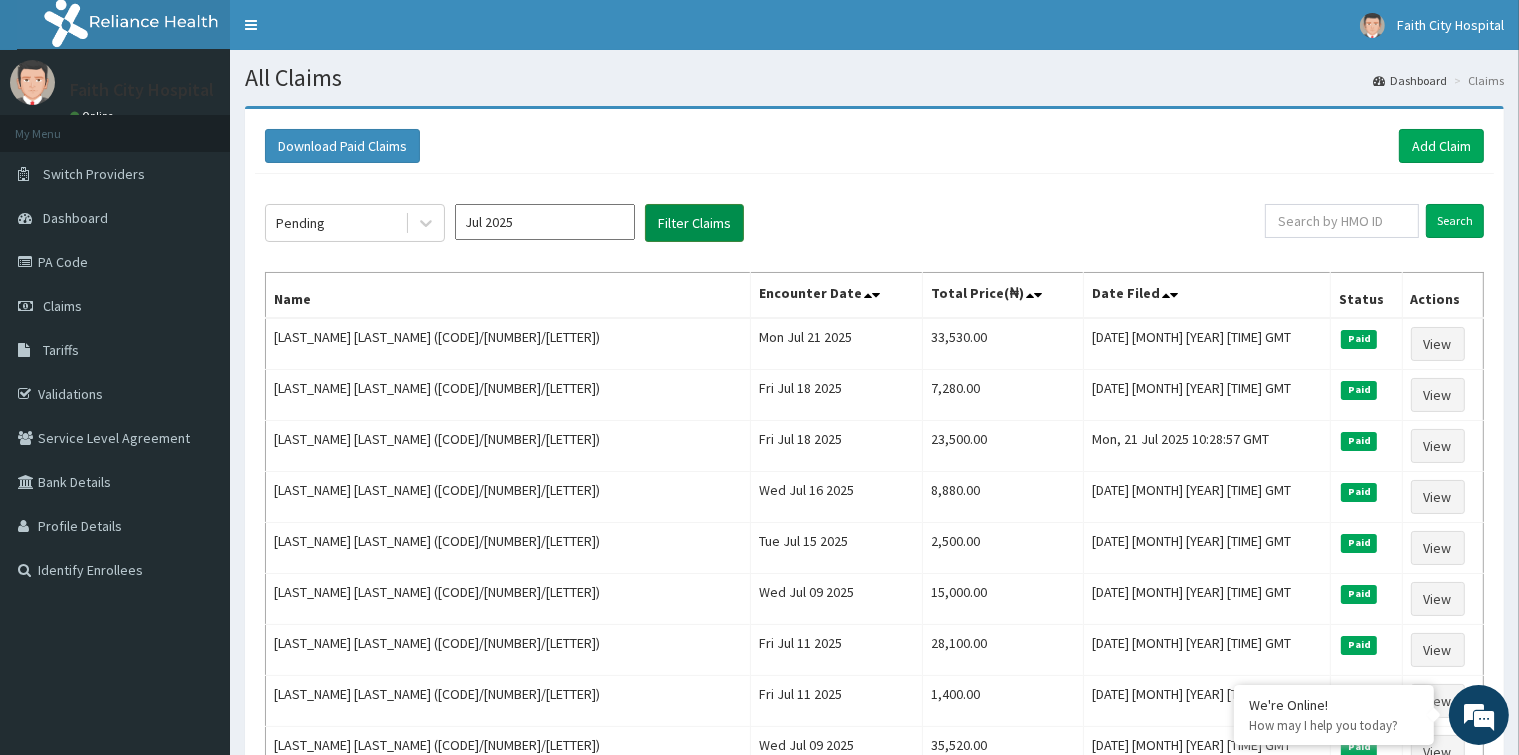 click on "Filter Claims" at bounding box center [694, 223] 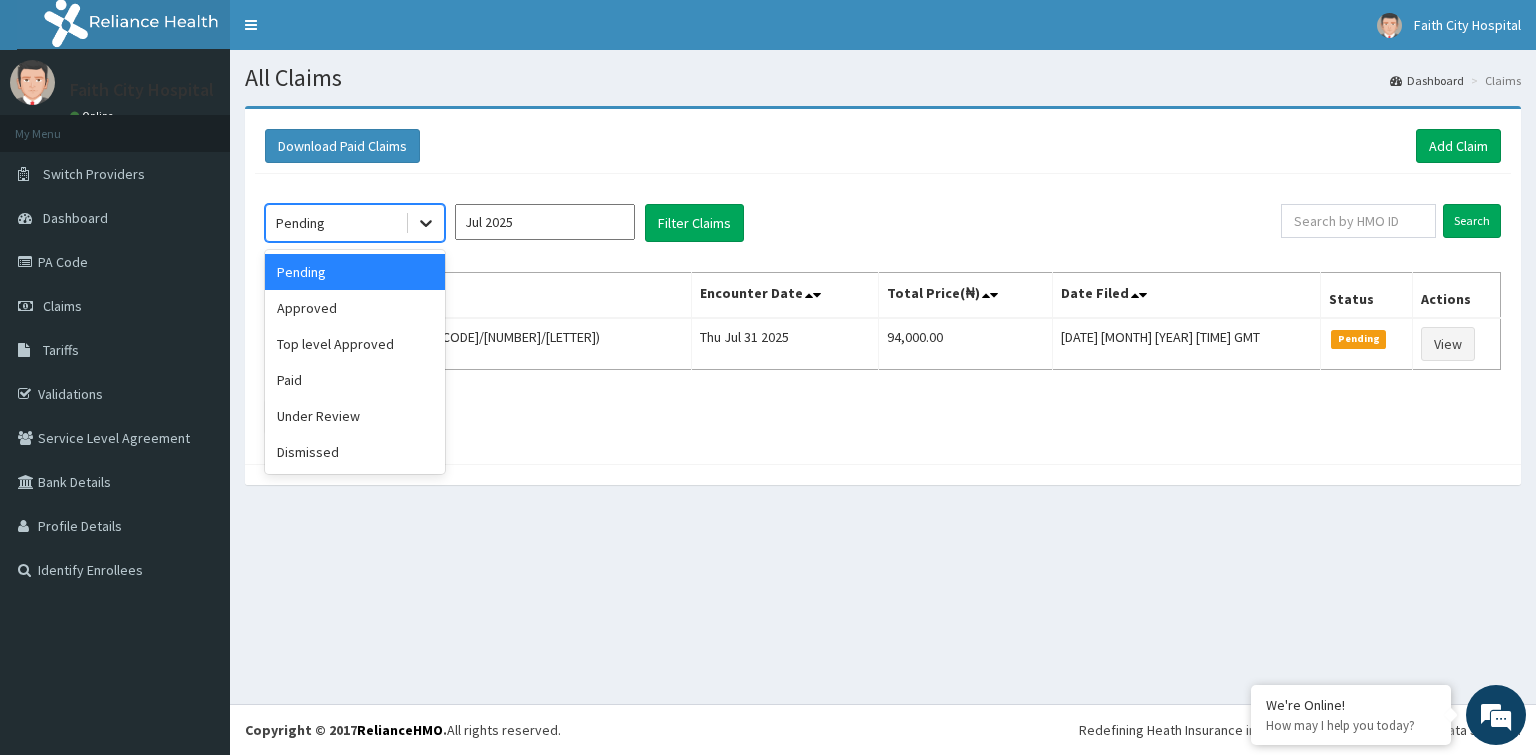 click 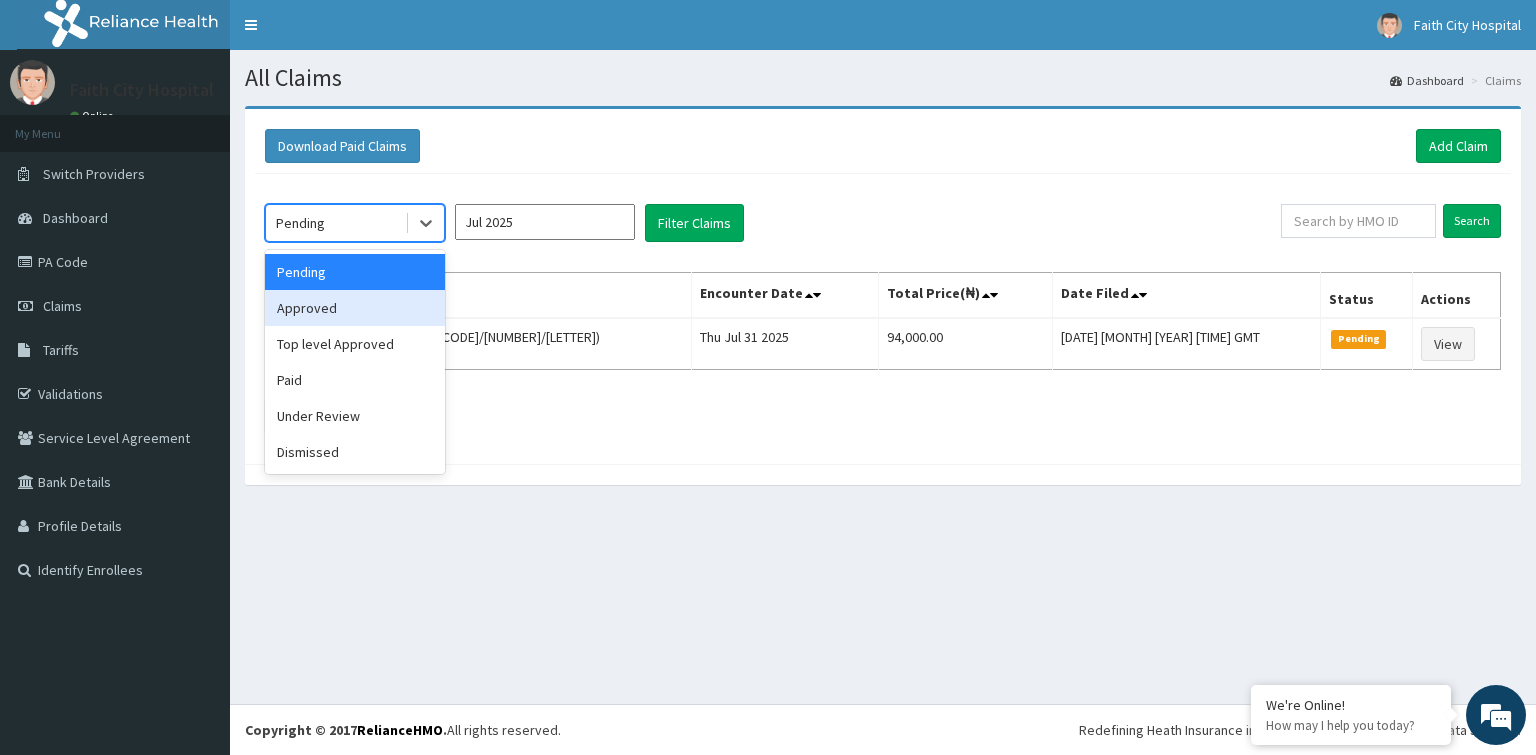 click on "Approved" at bounding box center (355, 308) 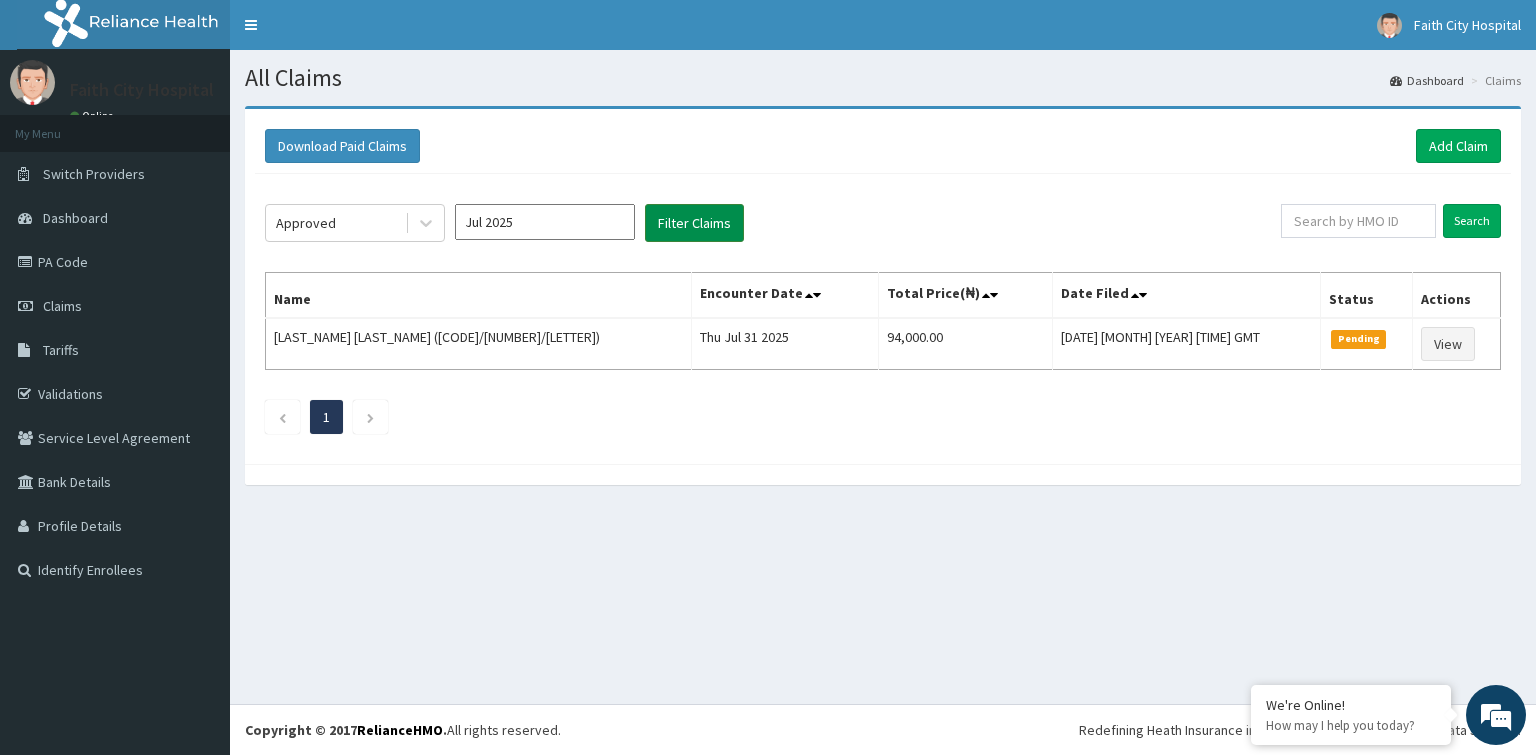 click on "Filter Claims" at bounding box center [694, 223] 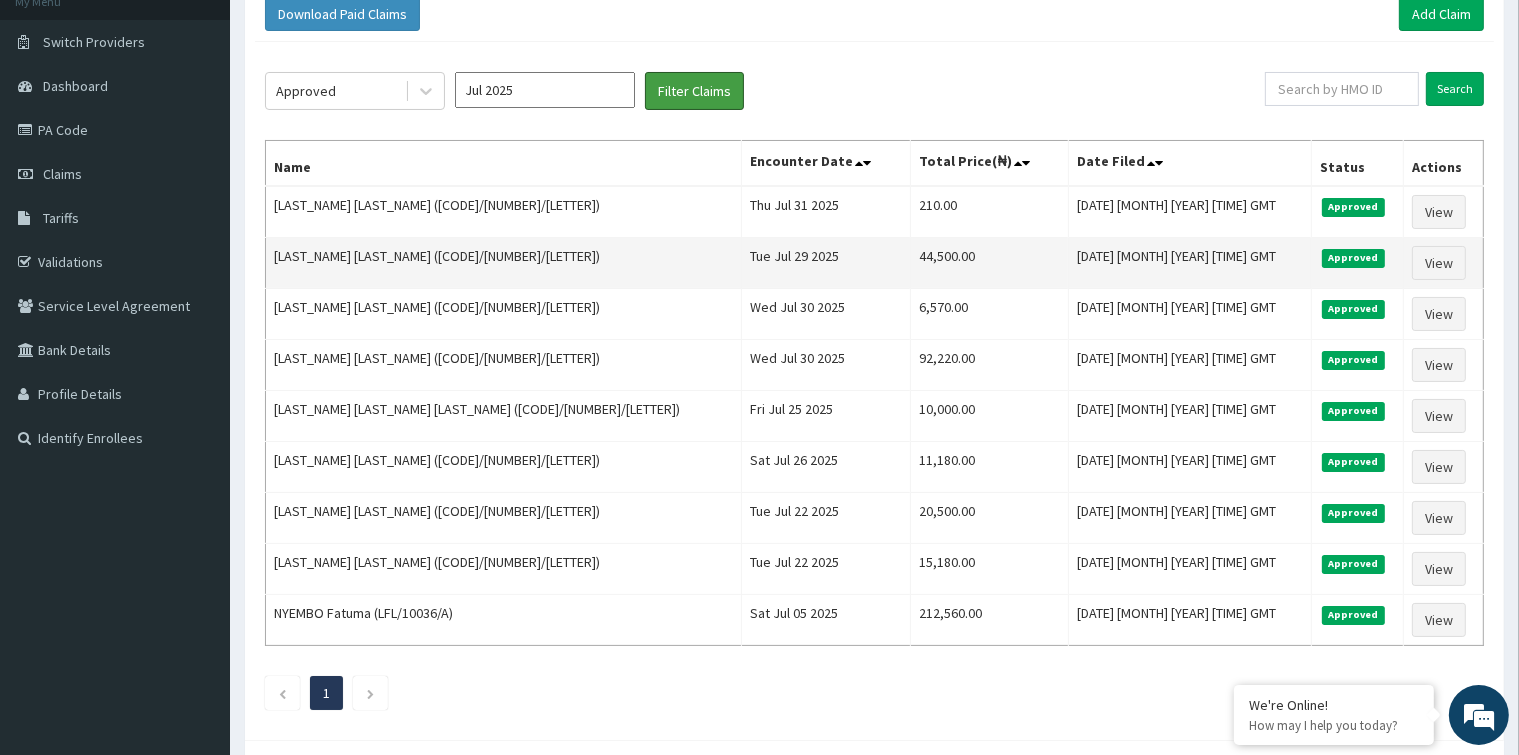 scroll, scrollTop: 0, scrollLeft: 0, axis: both 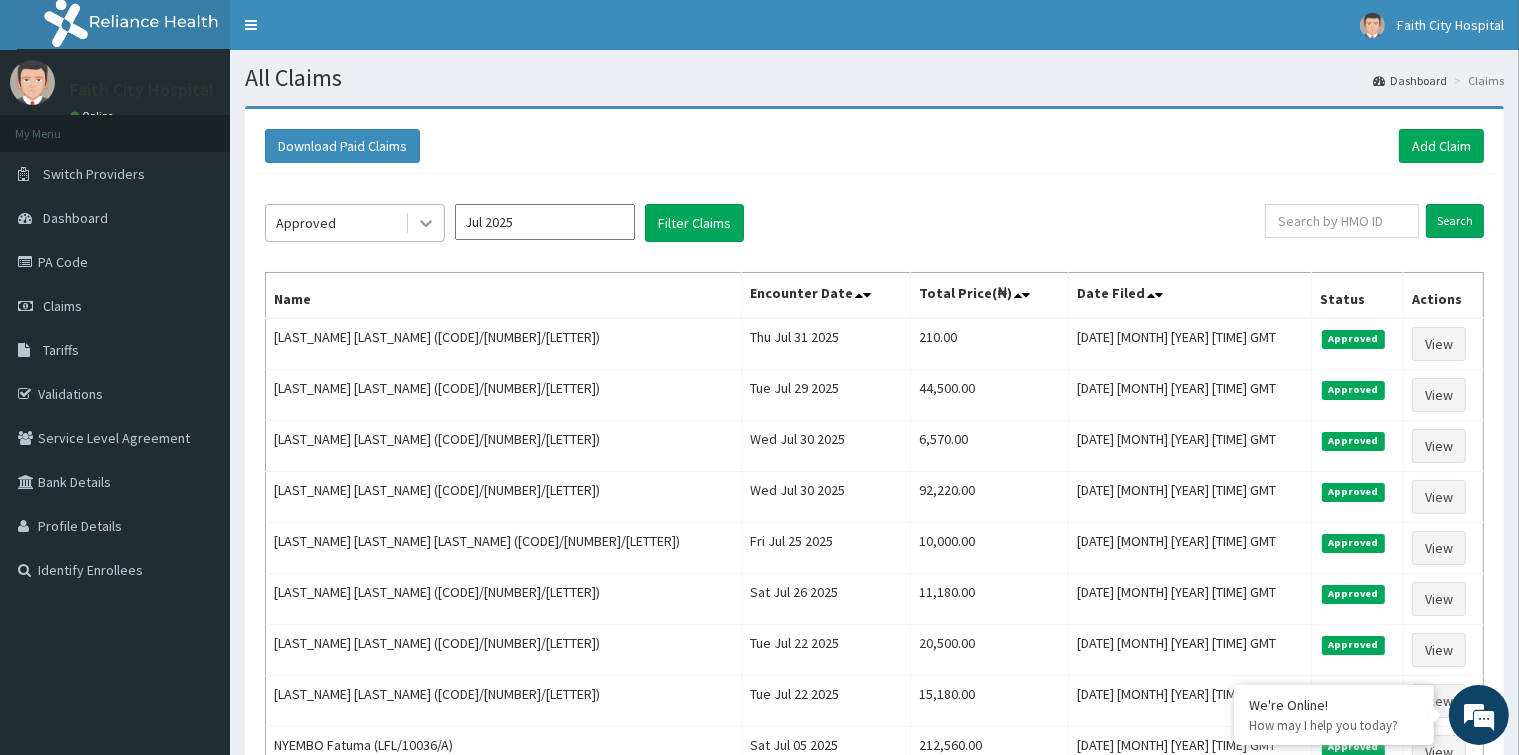click 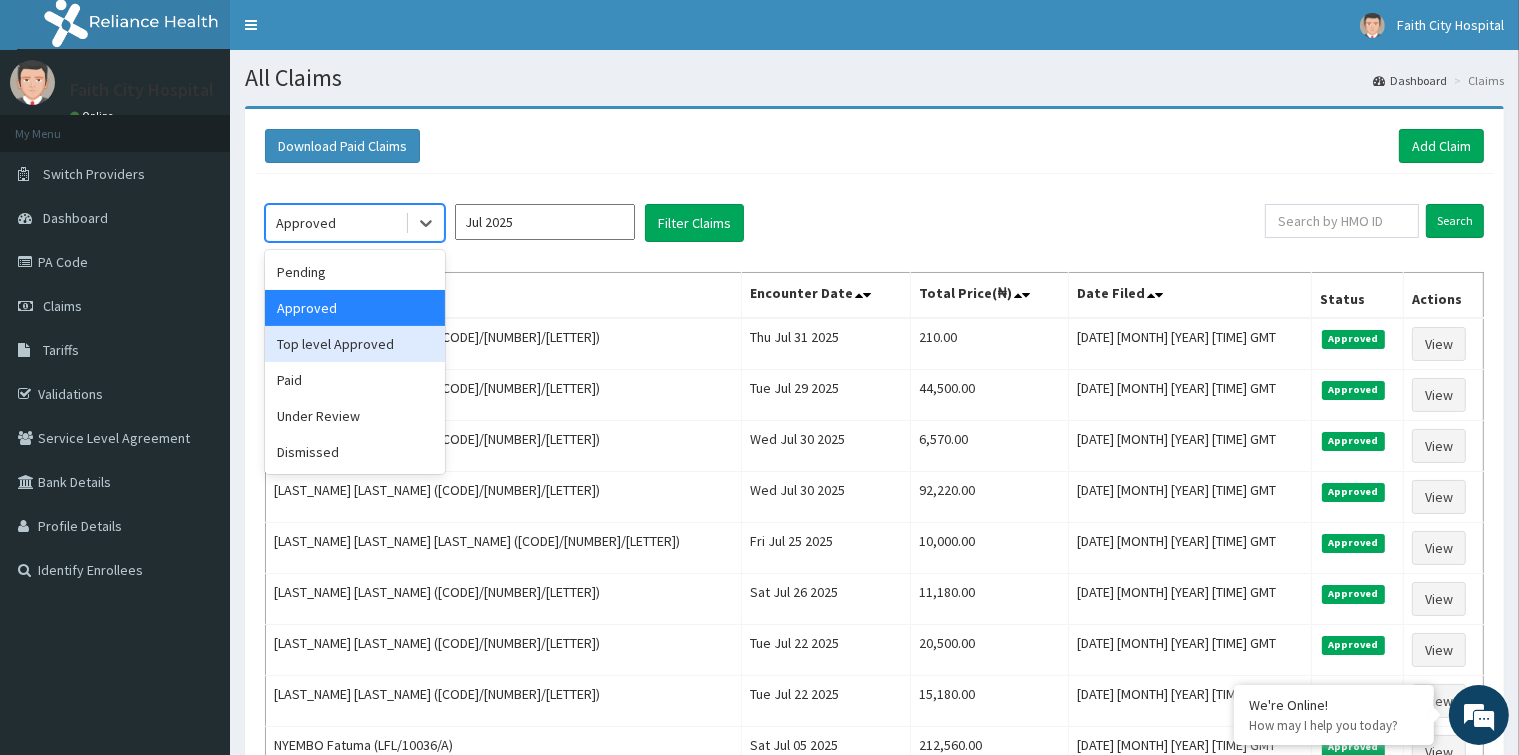 click on "Top level Approved" at bounding box center (355, 344) 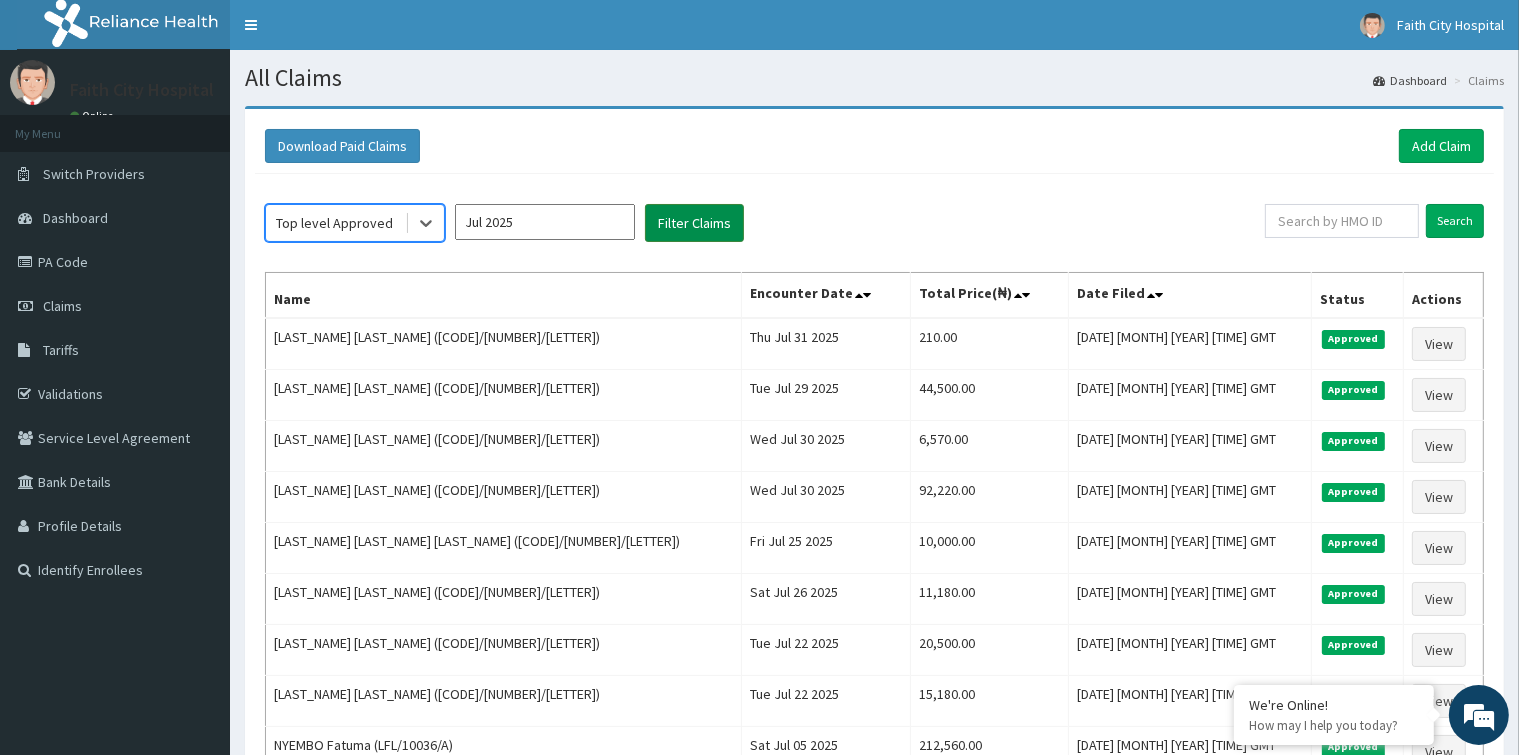 click on "Filter Claims" at bounding box center [694, 223] 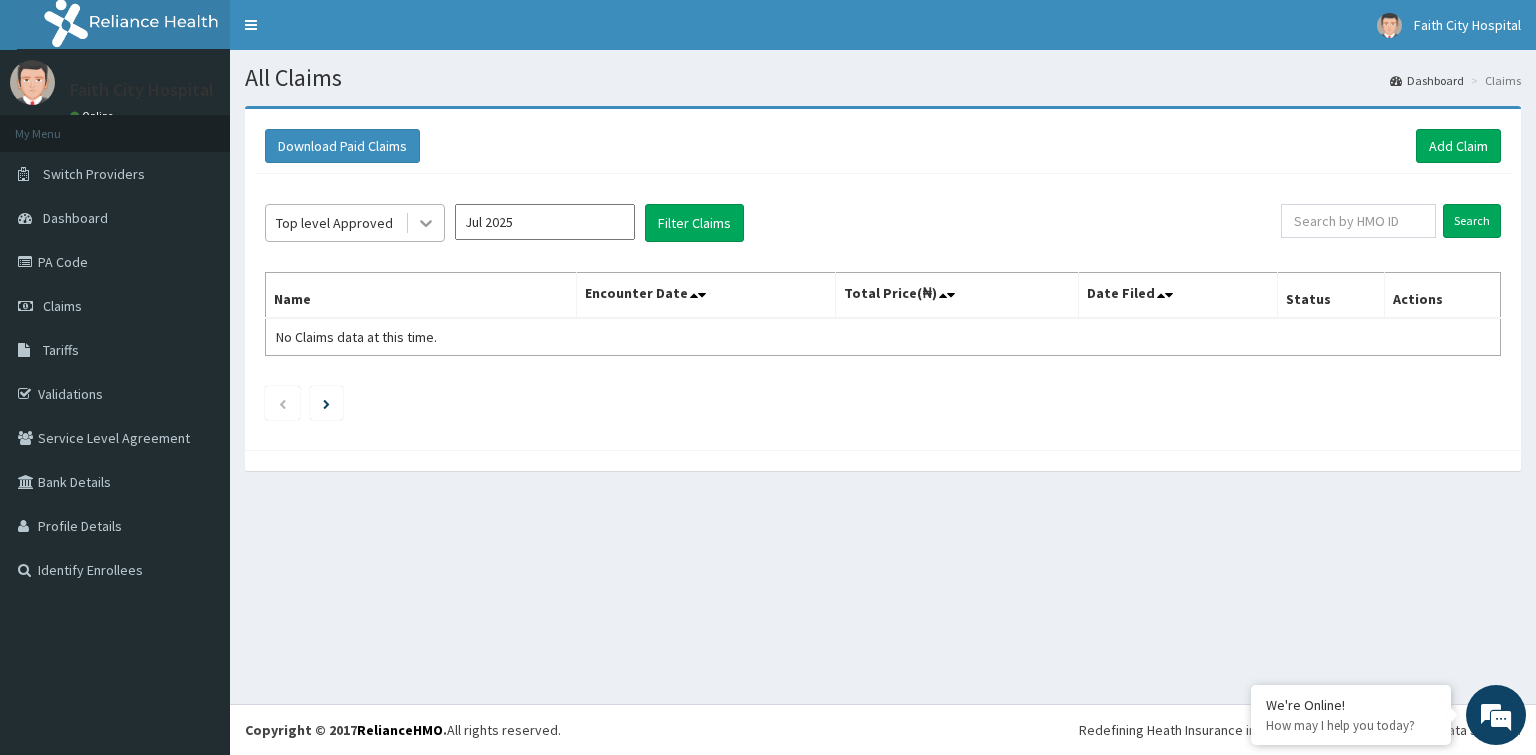 click 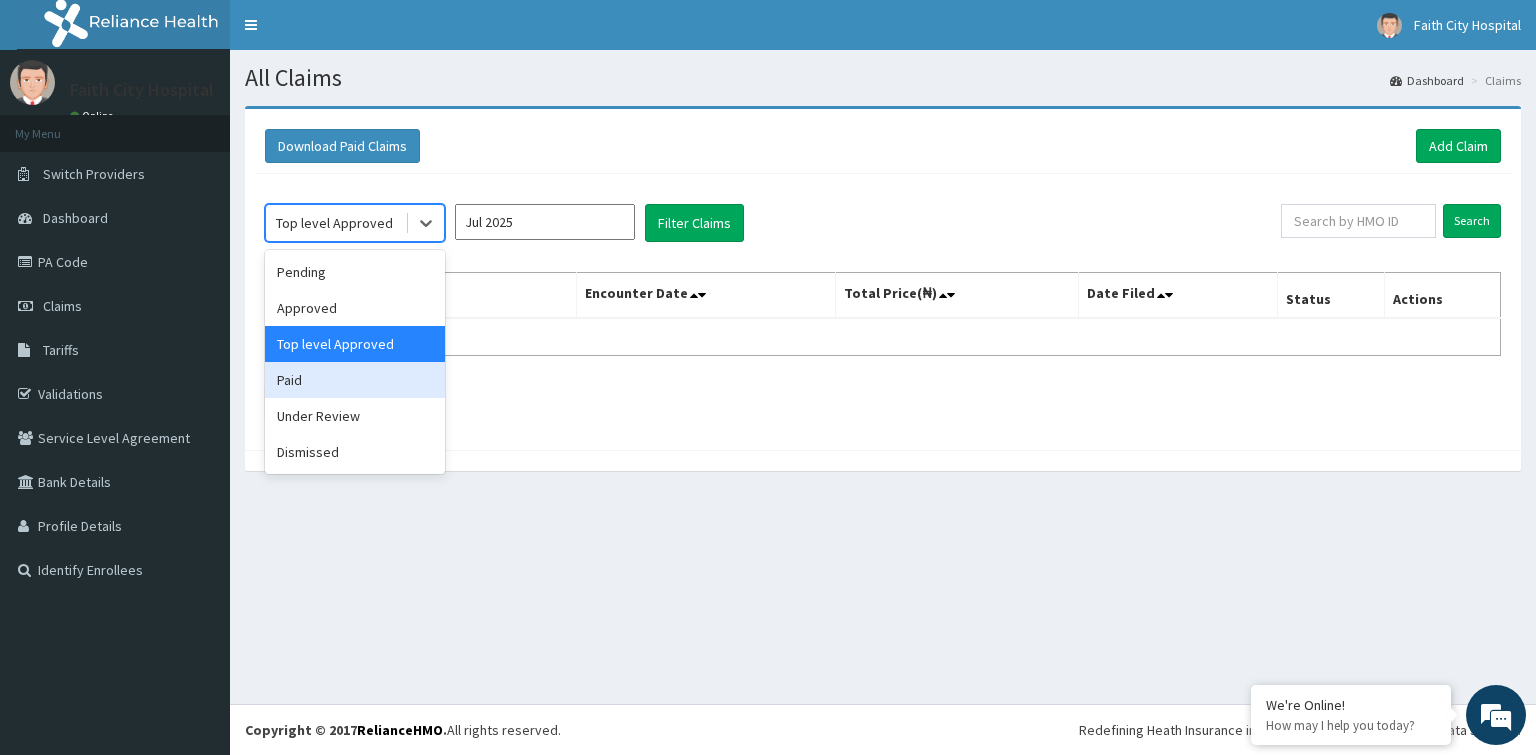 click on "Paid" at bounding box center (355, 380) 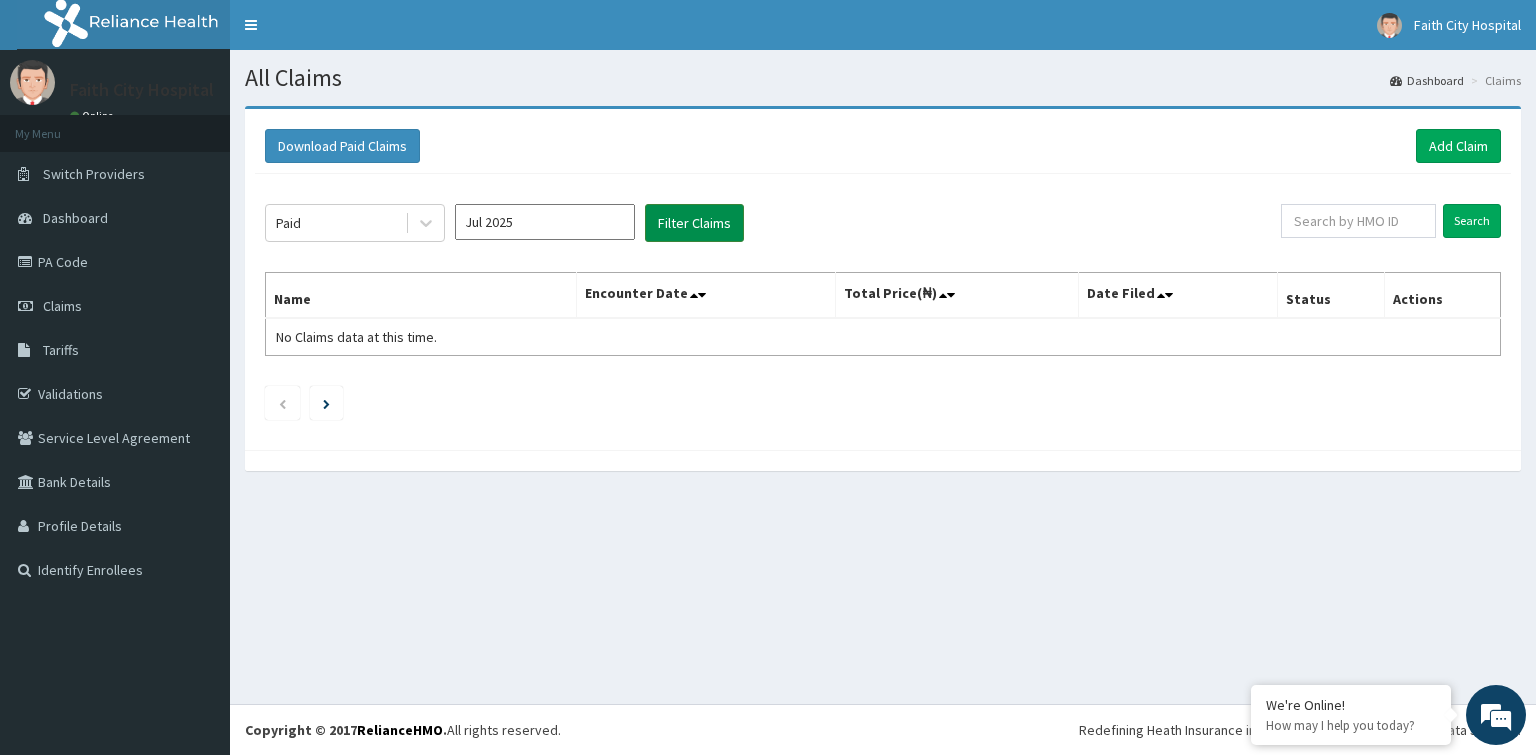 click on "Filter Claims" at bounding box center (694, 223) 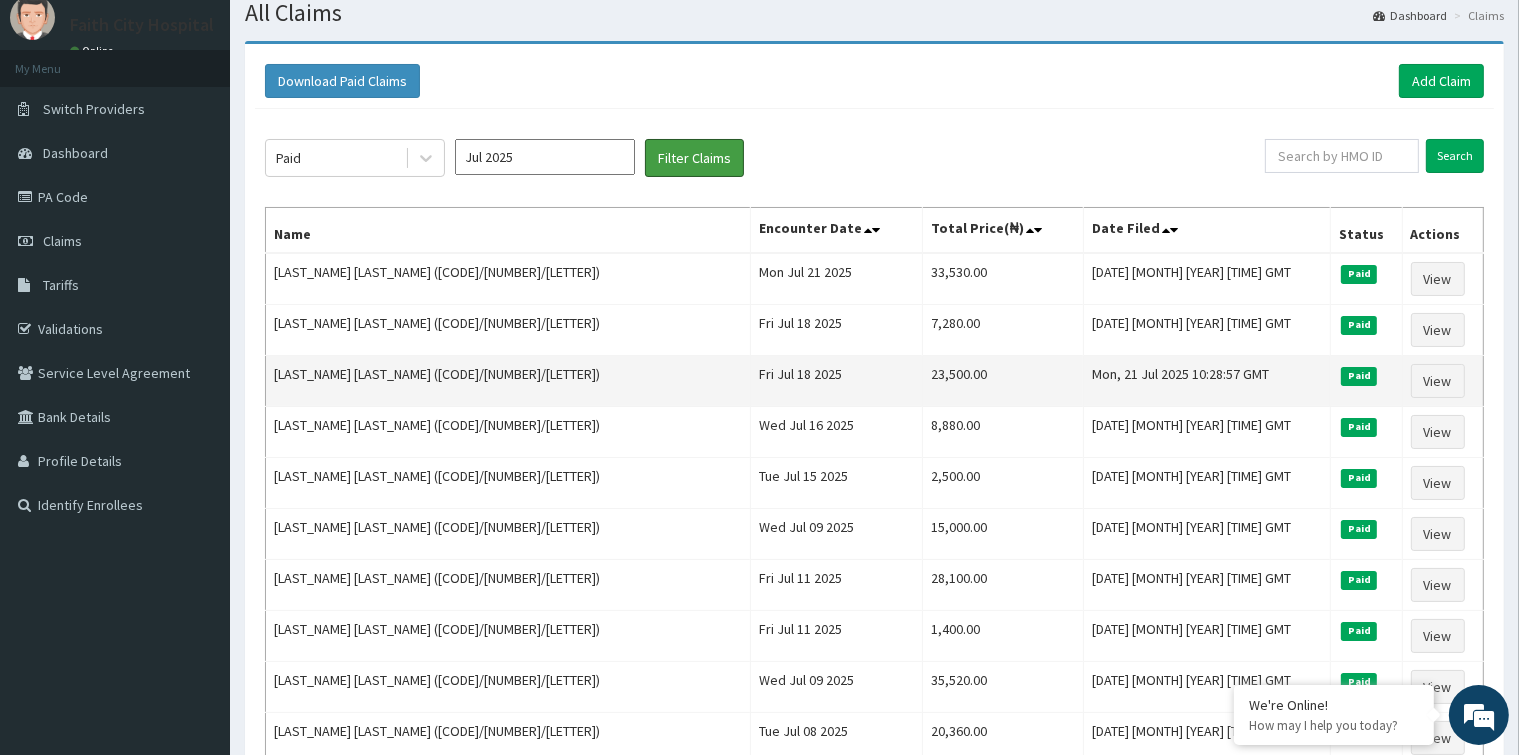 scroll, scrollTop: 100, scrollLeft: 0, axis: vertical 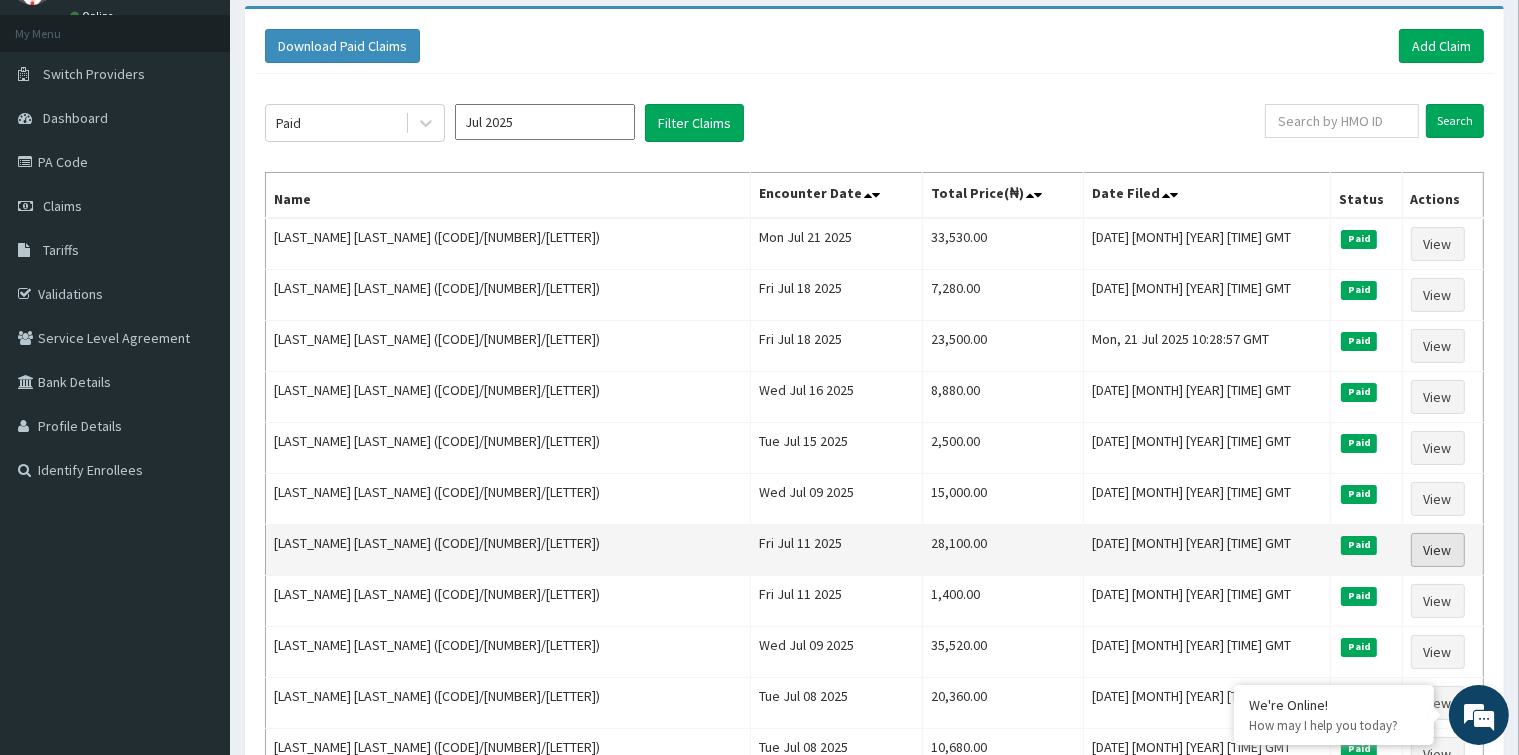 click on "View" at bounding box center [1438, 550] 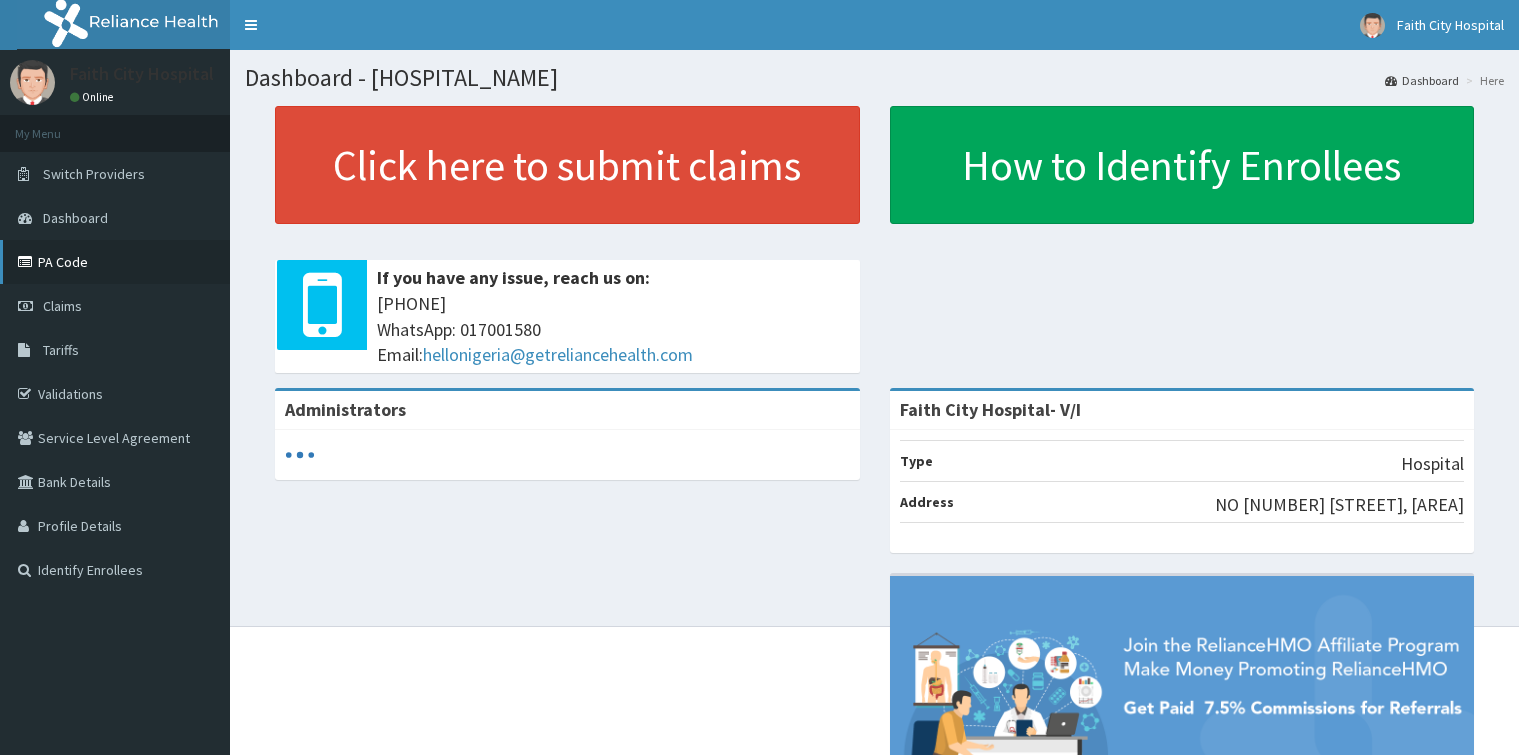 scroll, scrollTop: 0, scrollLeft: 0, axis: both 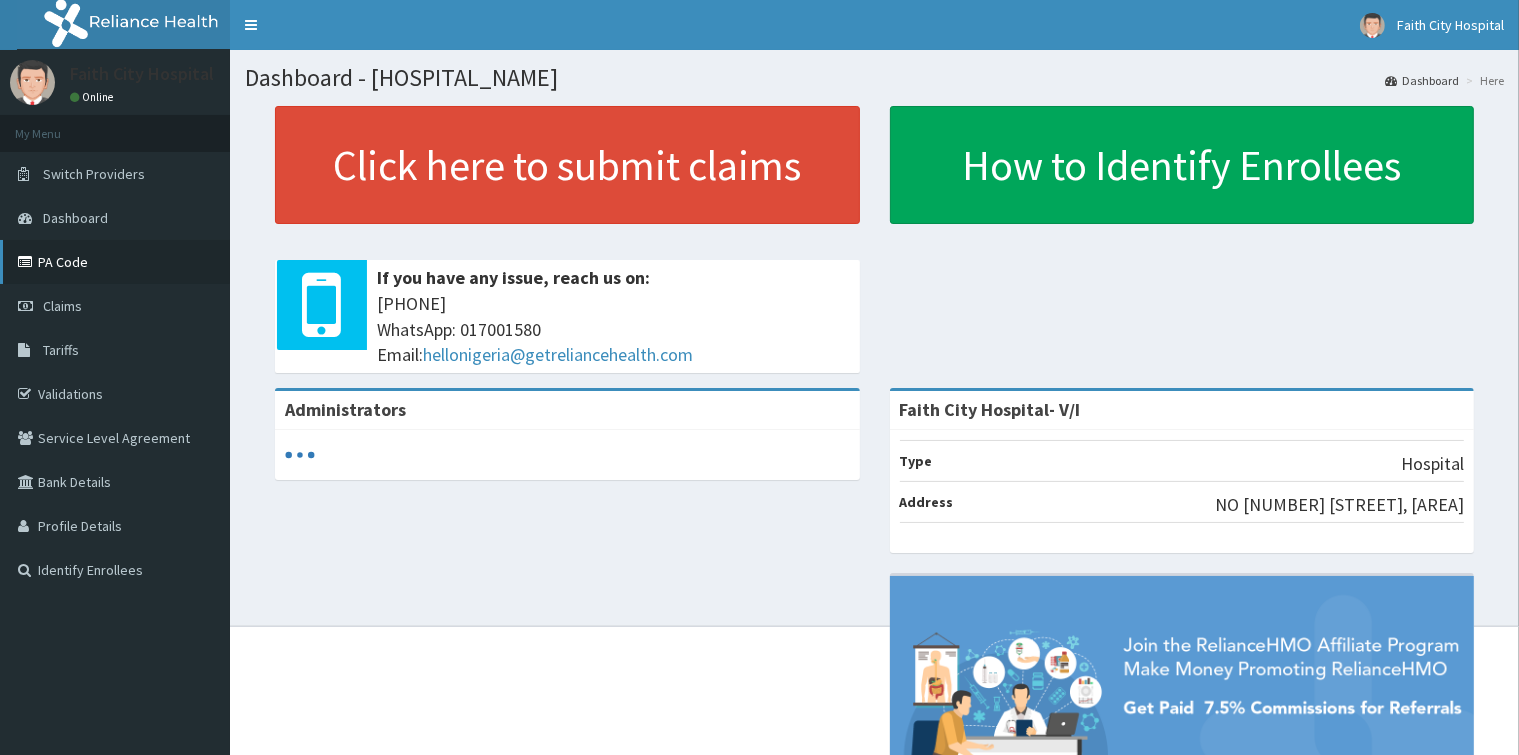 click on "PA Code" at bounding box center (115, 262) 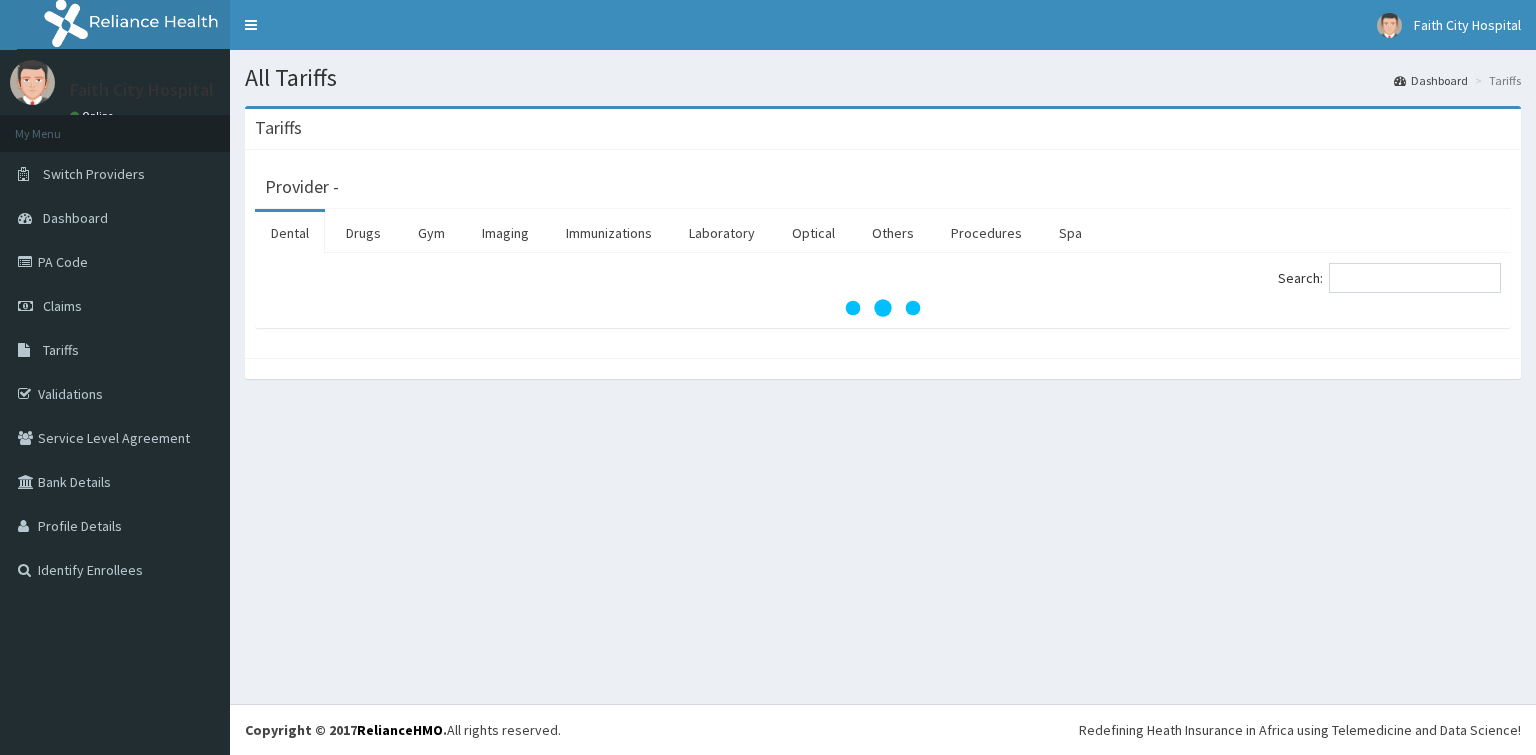 scroll, scrollTop: 0, scrollLeft: 0, axis: both 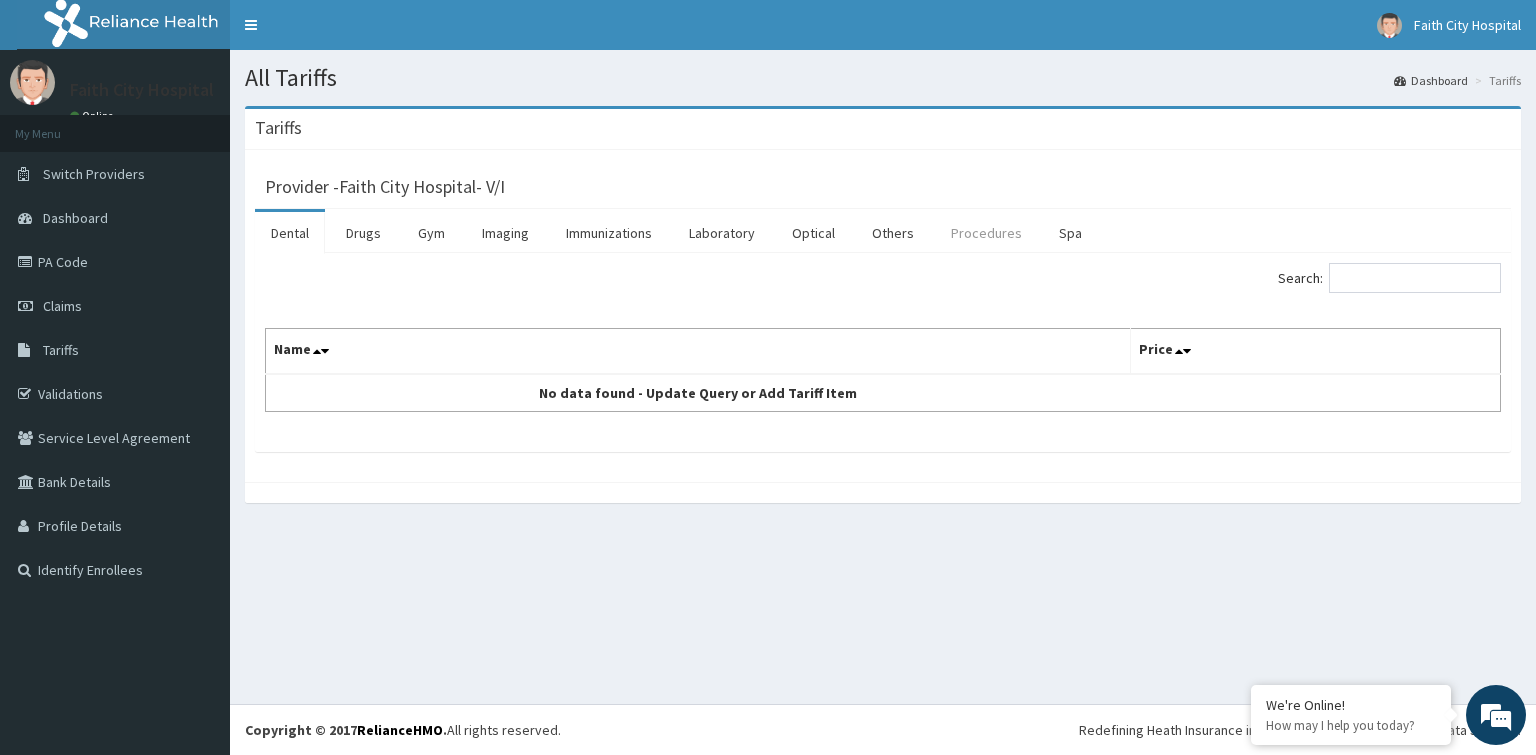 click on "Procedures" at bounding box center [986, 233] 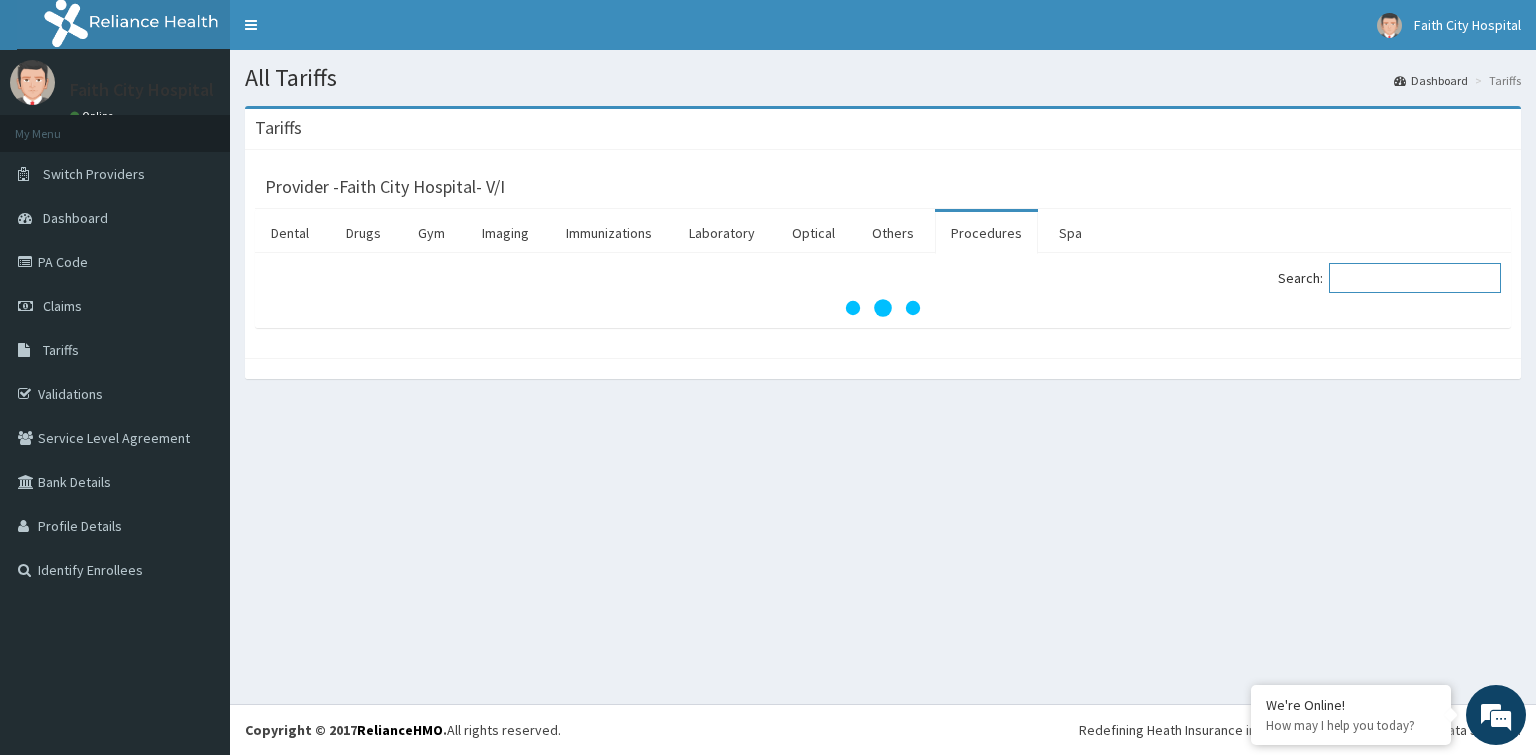 click on "Search:" at bounding box center [1415, 278] 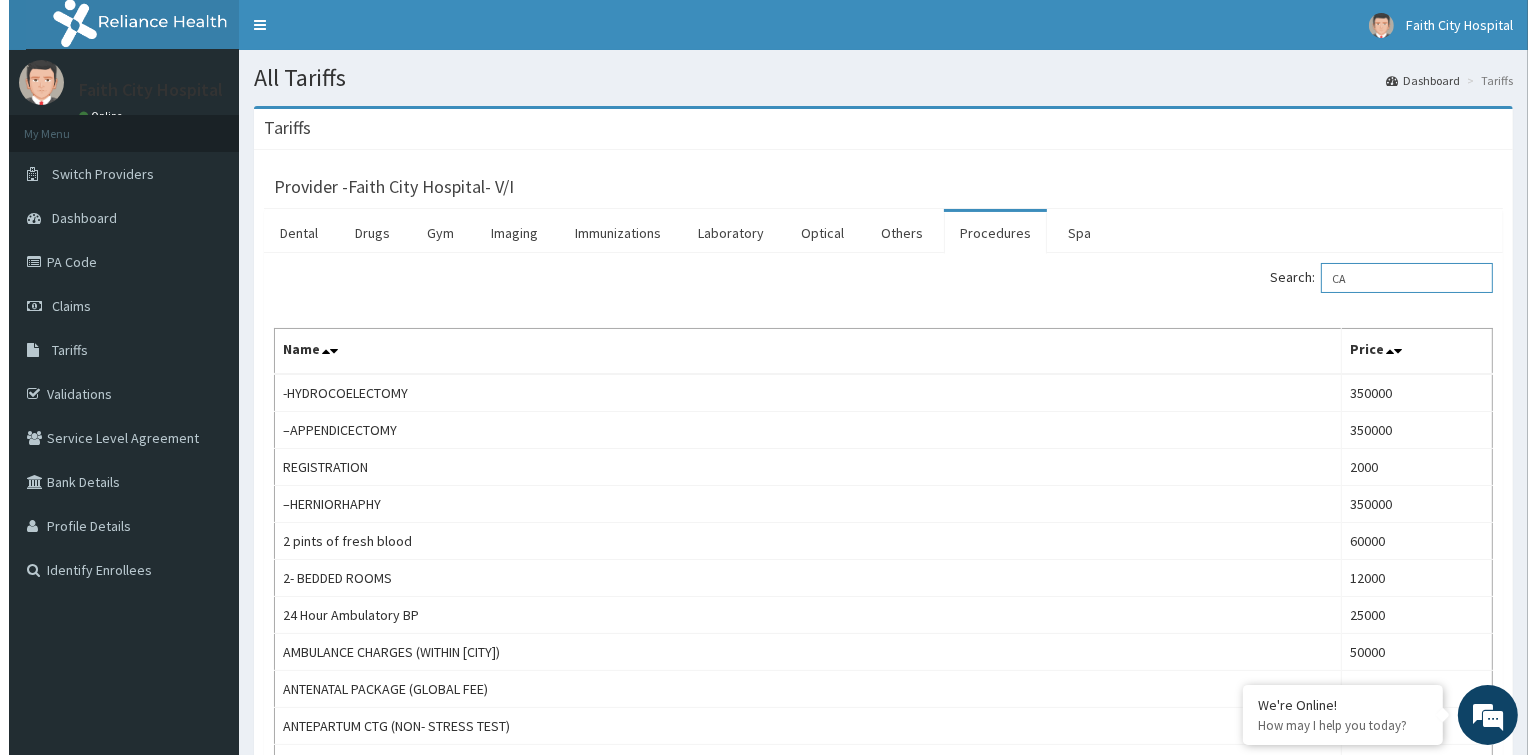 scroll, scrollTop: 0, scrollLeft: 0, axis: both 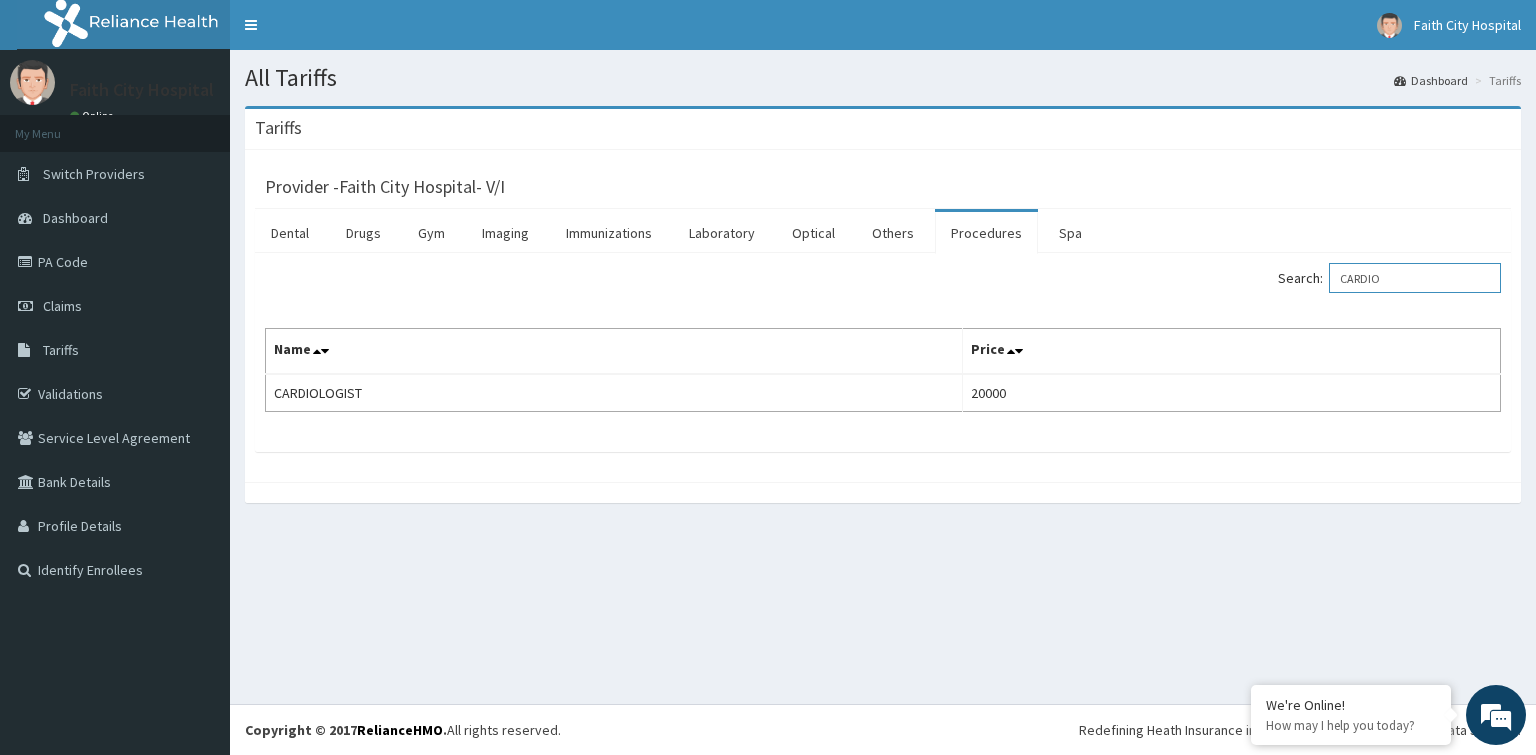 type on "CARDIO" 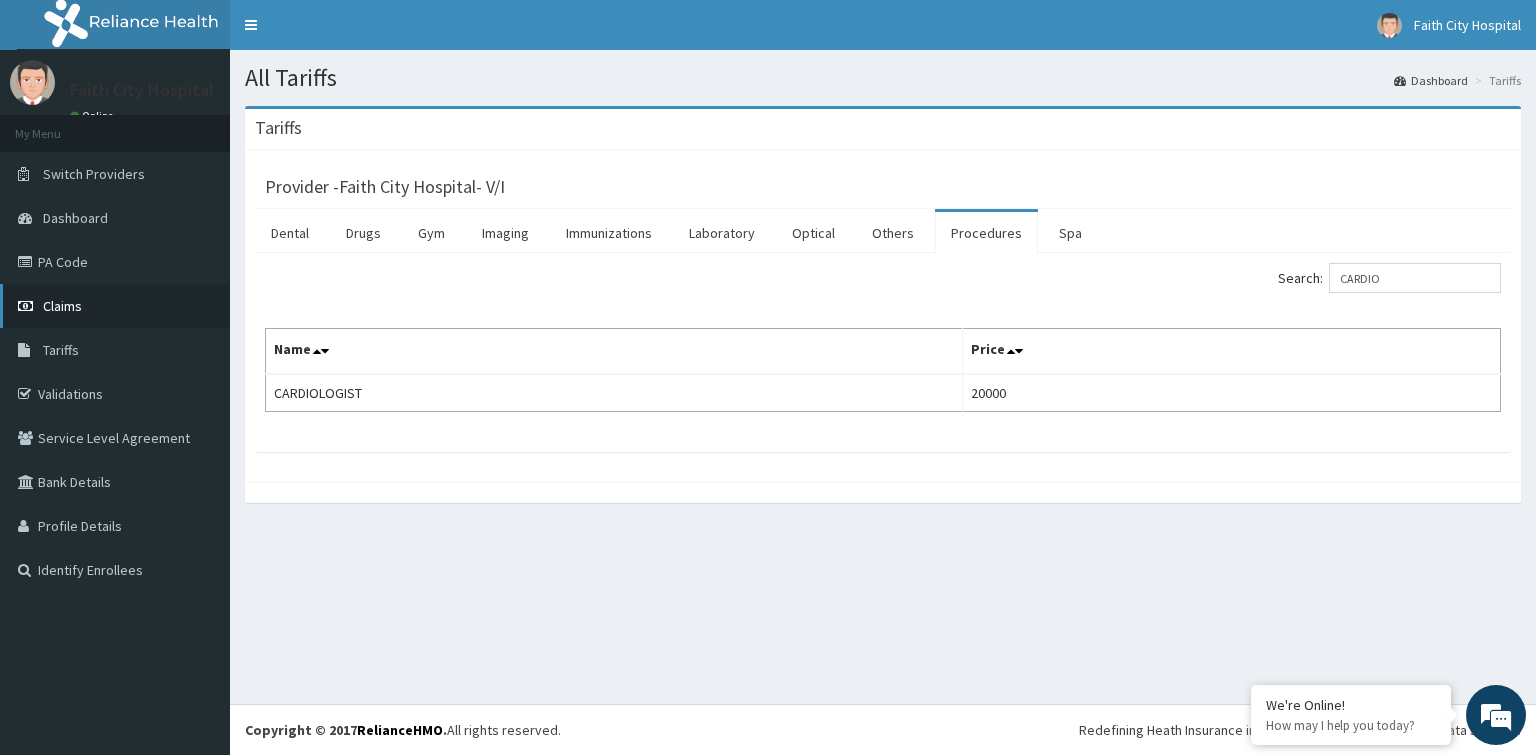 click on "Claims" at bounding box center (115, 306) 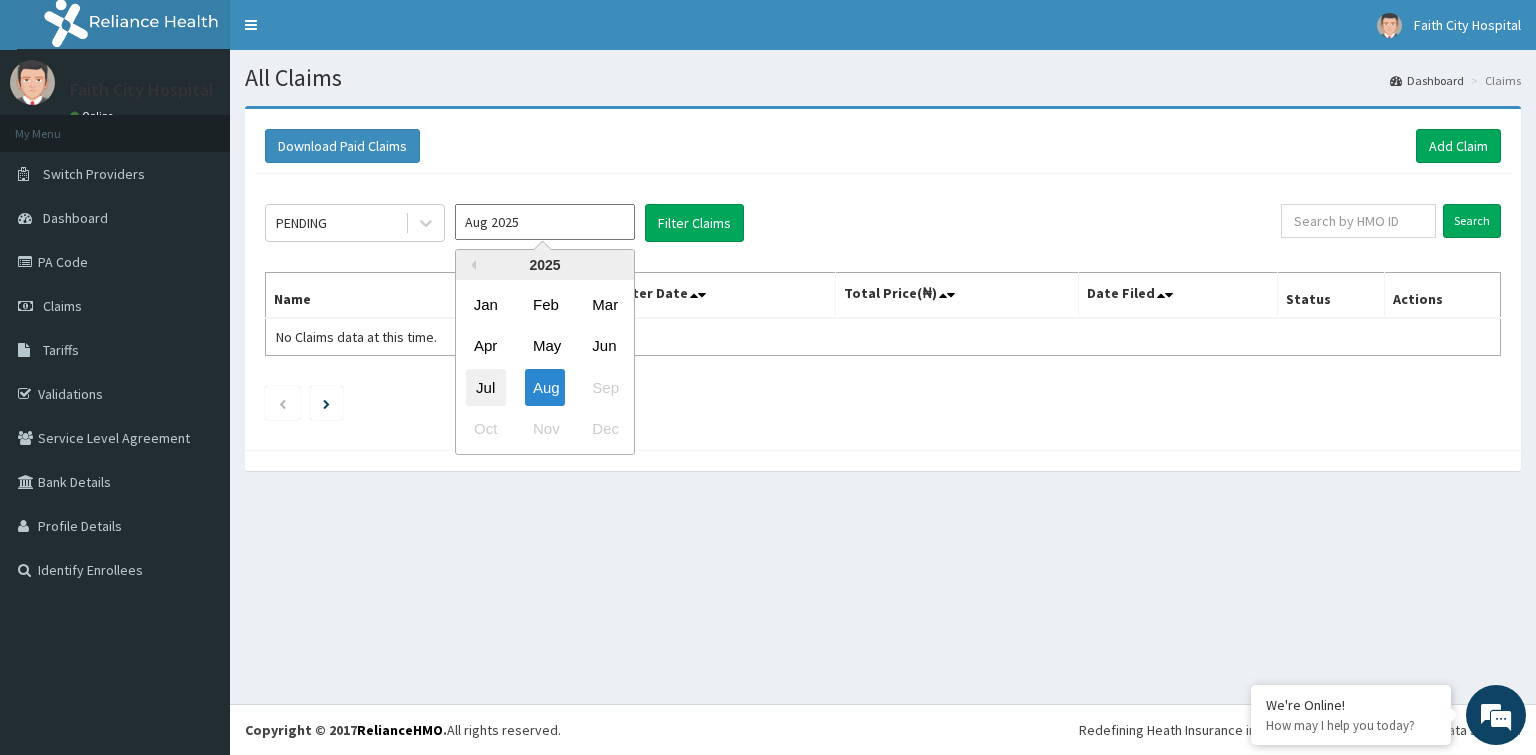 scroll, scrollTop: 0, scrollLeft: 0, axis: both 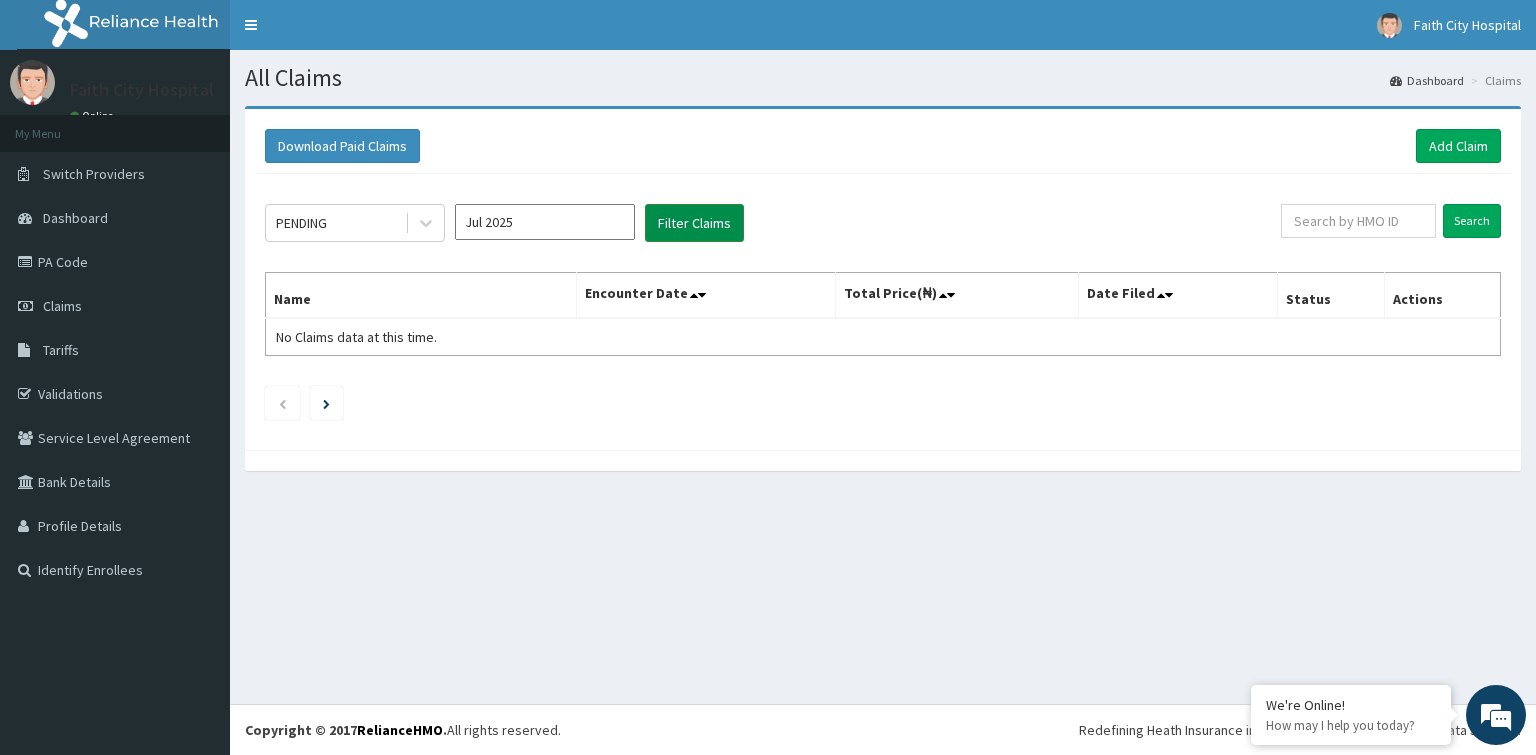 click on "Filter Claims" at bounding box center [694, 223] 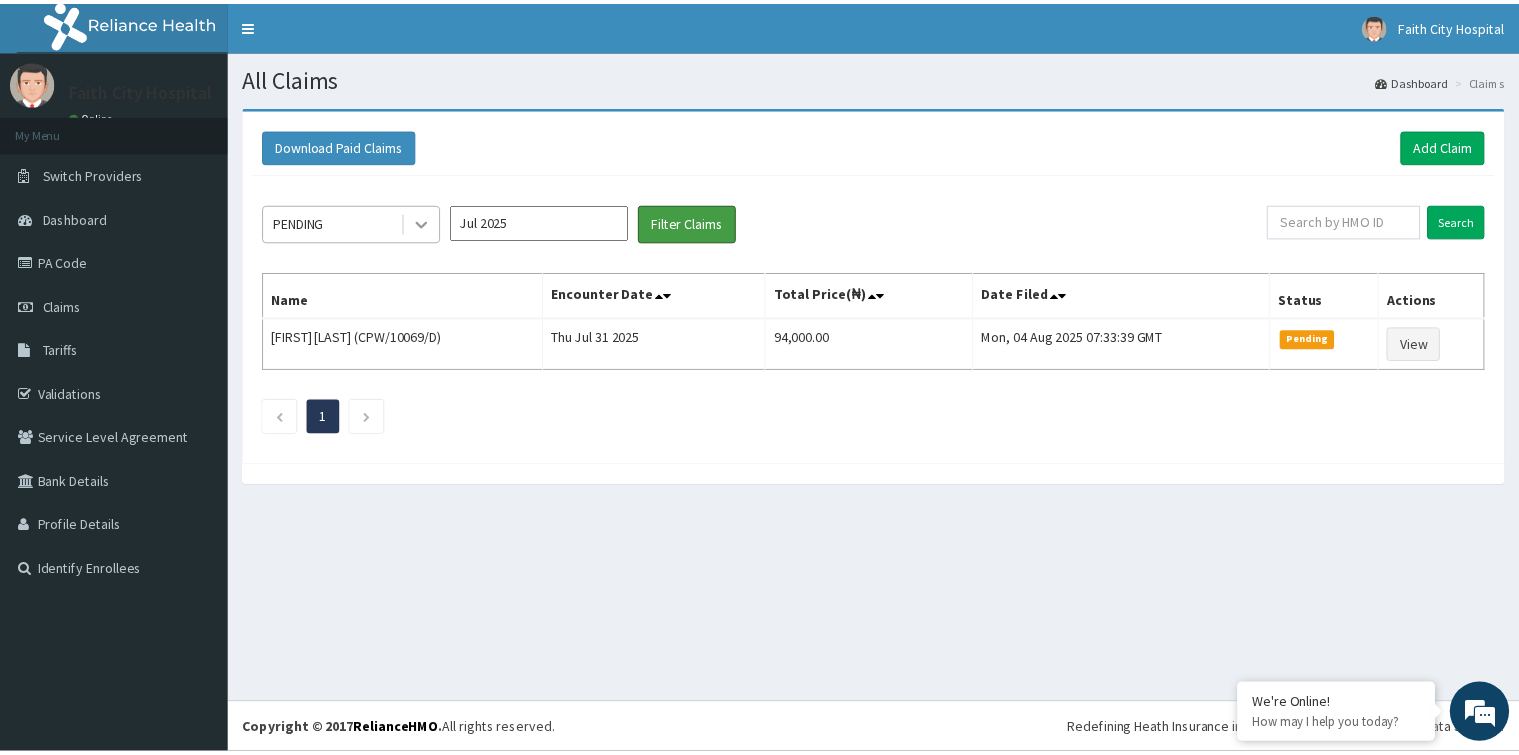 scroll, scrollTop: 0, scrollLeft: 0, axis: both 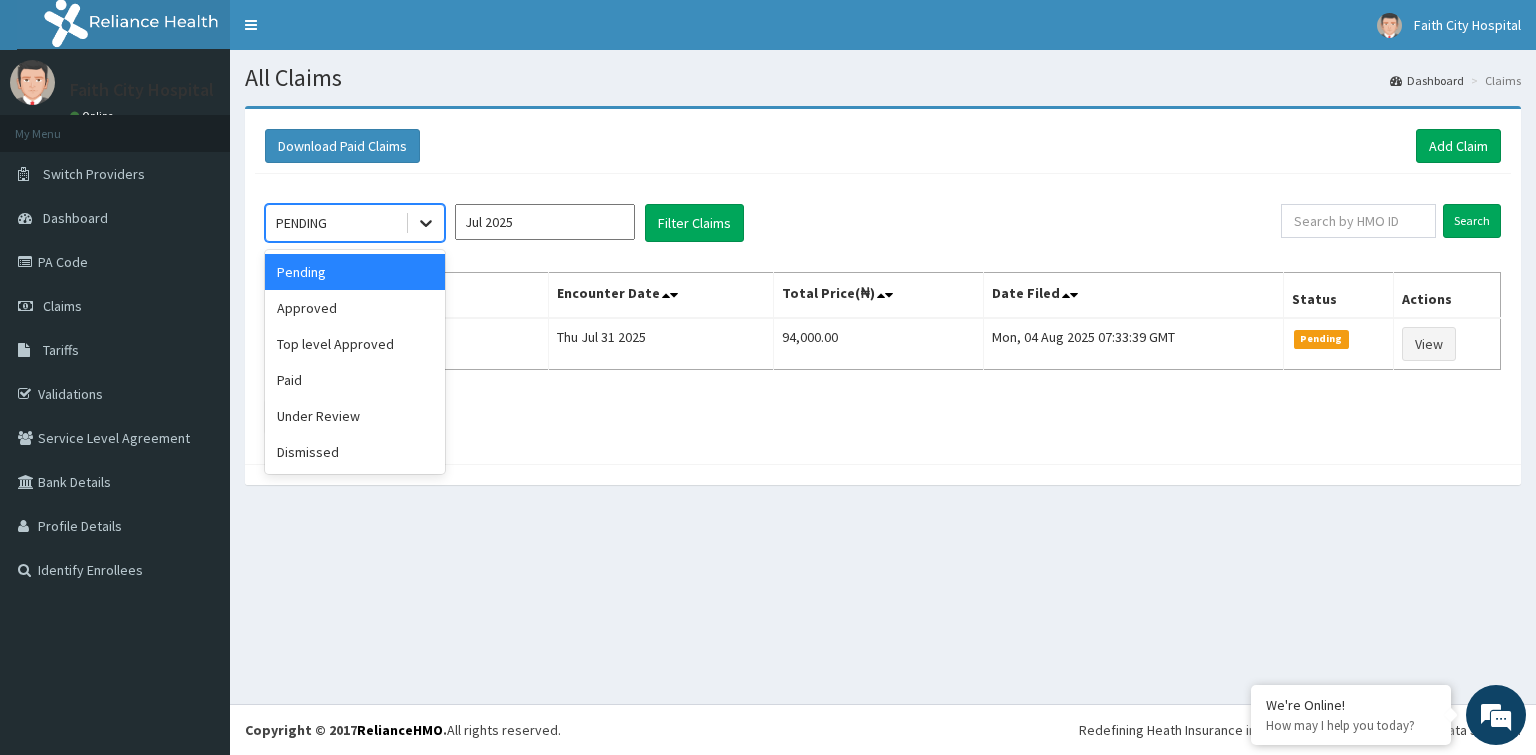 click 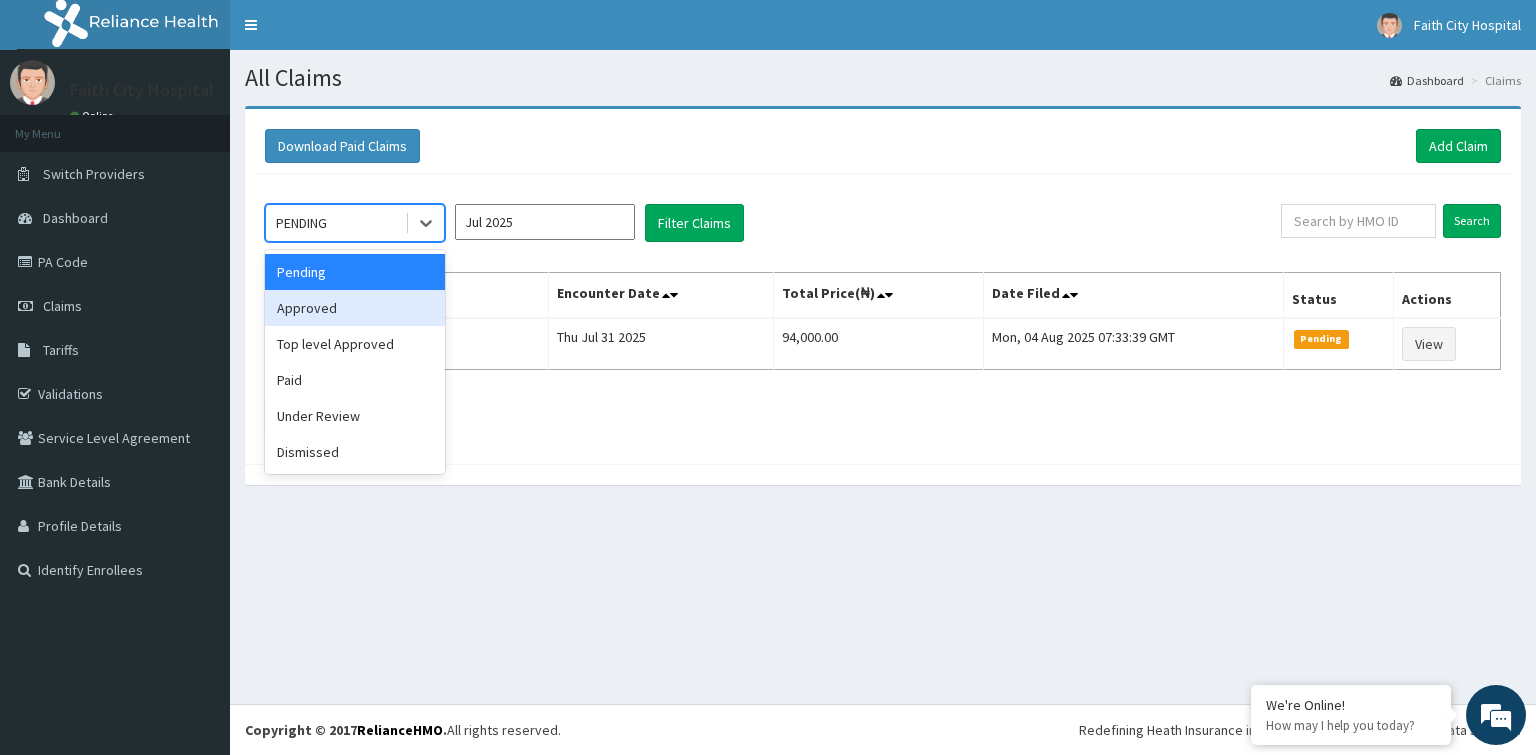 click on "Approved" at bounding box center (355, 308) 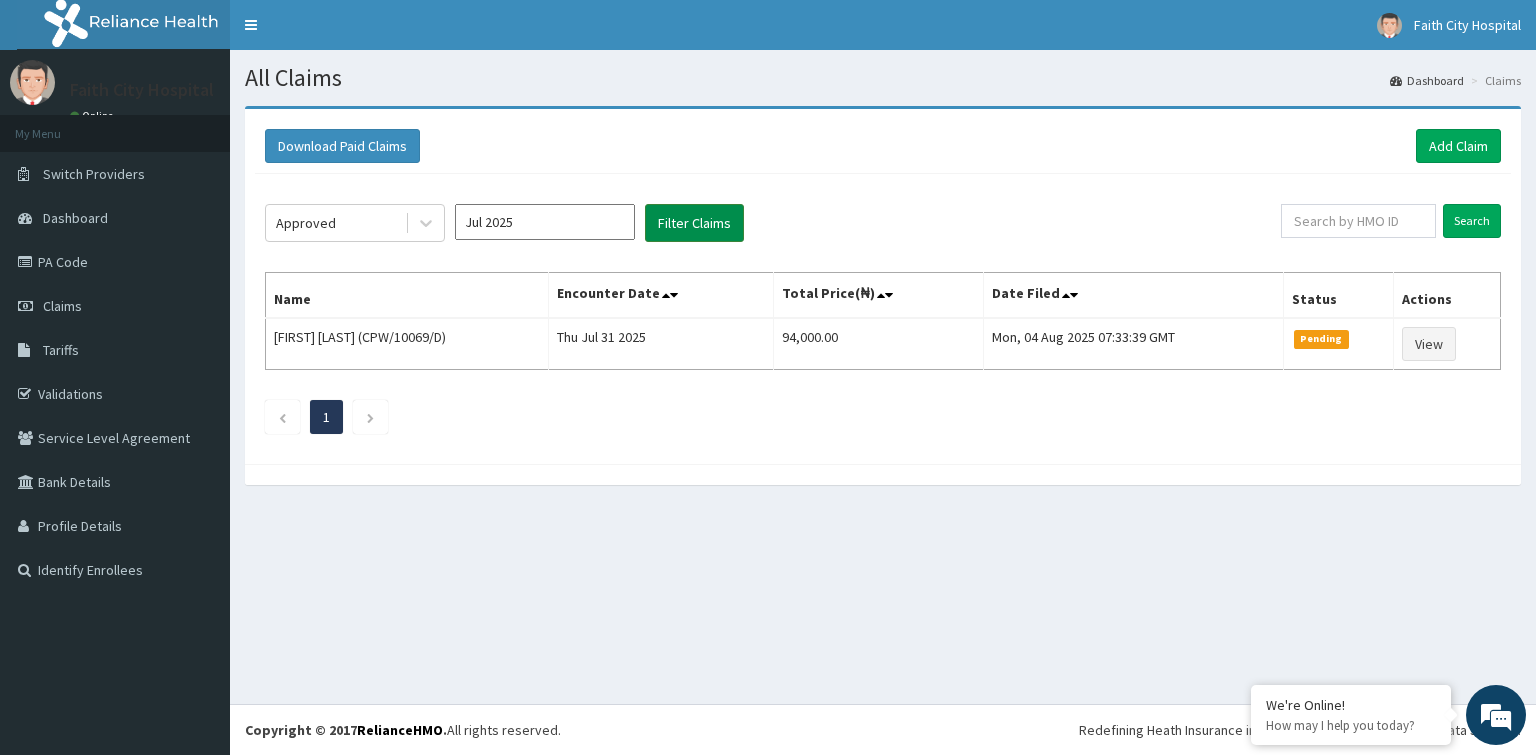 click on "Filter Claims" at bounding box center [694, 223] 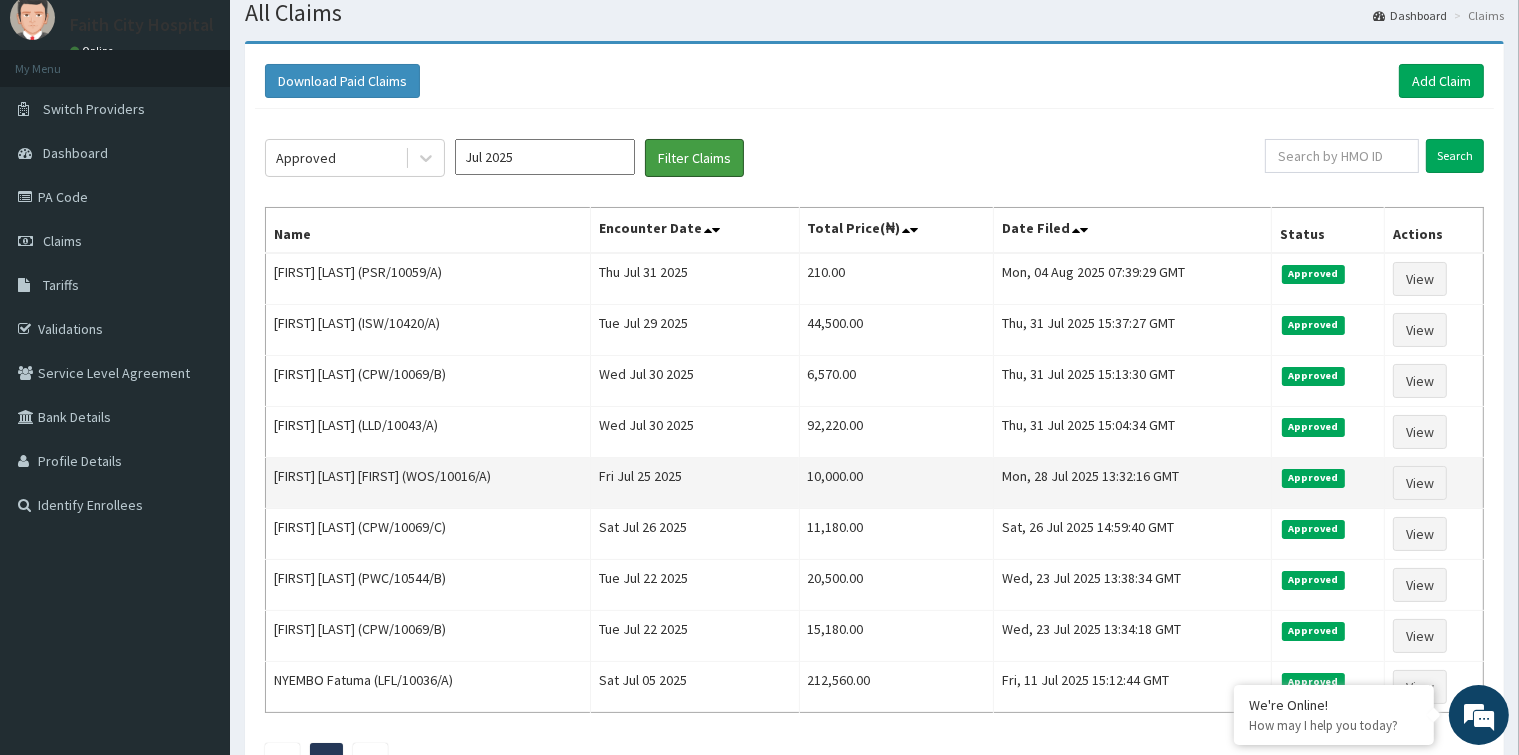 scroll, scrollTop: 100, scrollLeft: 0, axis: vertical 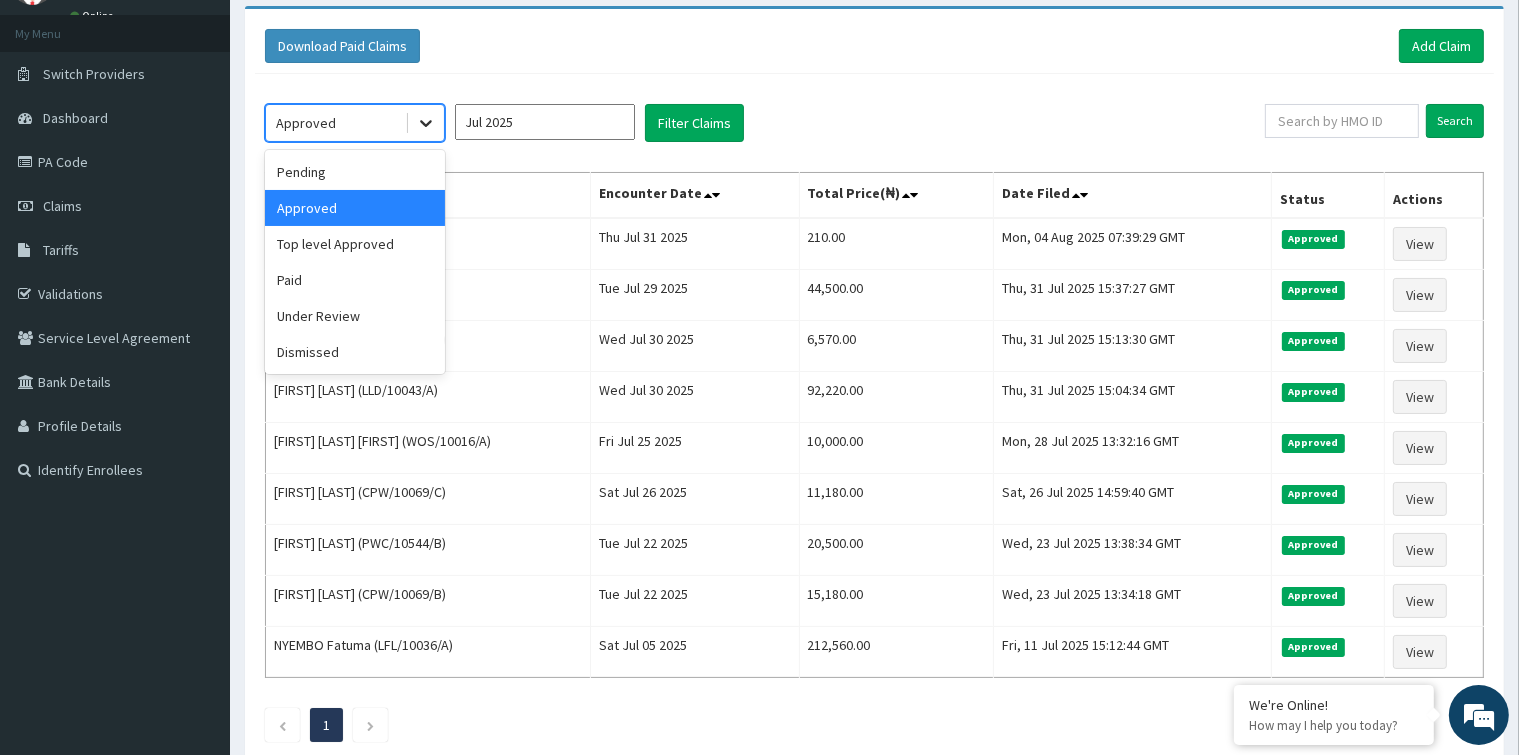 click 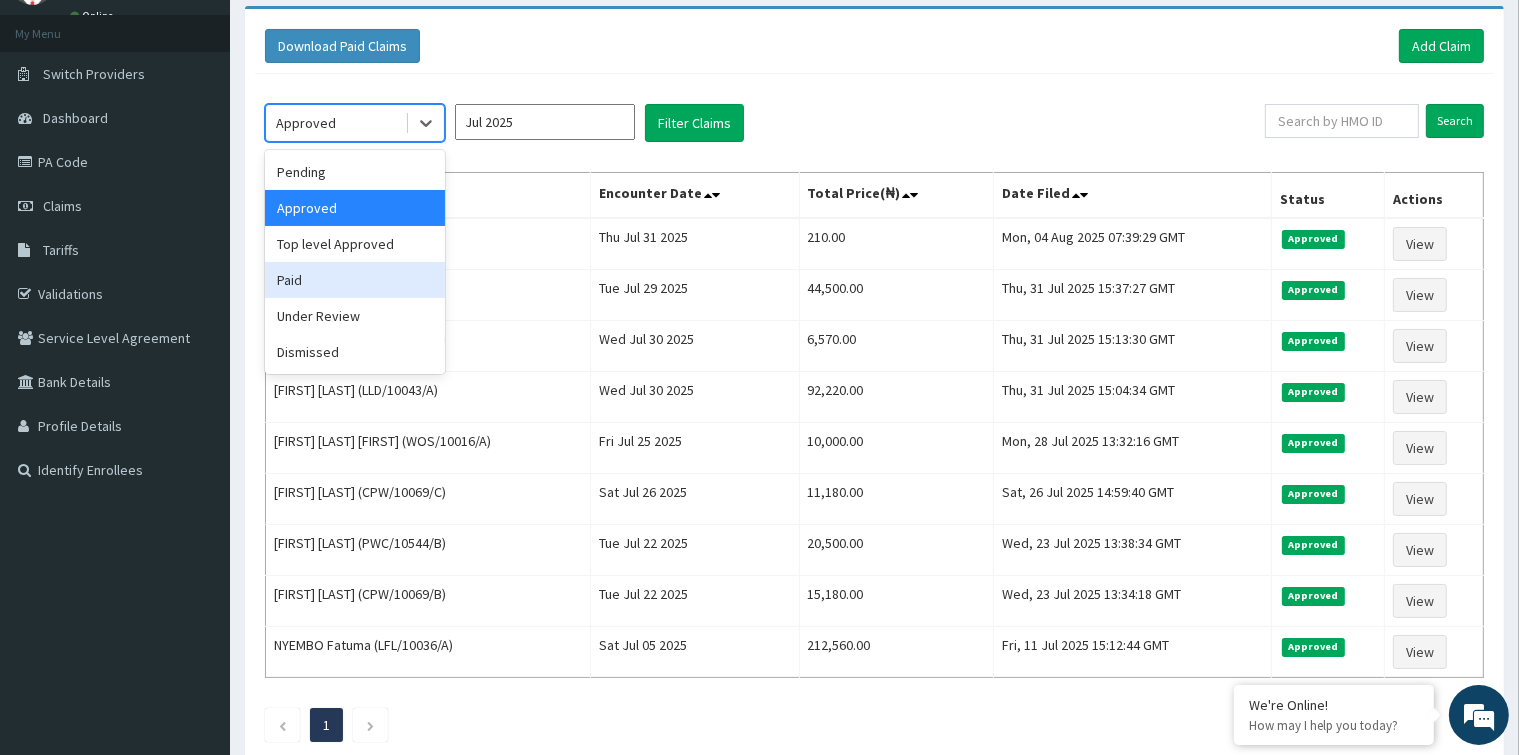 click on "Paid" at bounding box center [355, 280] 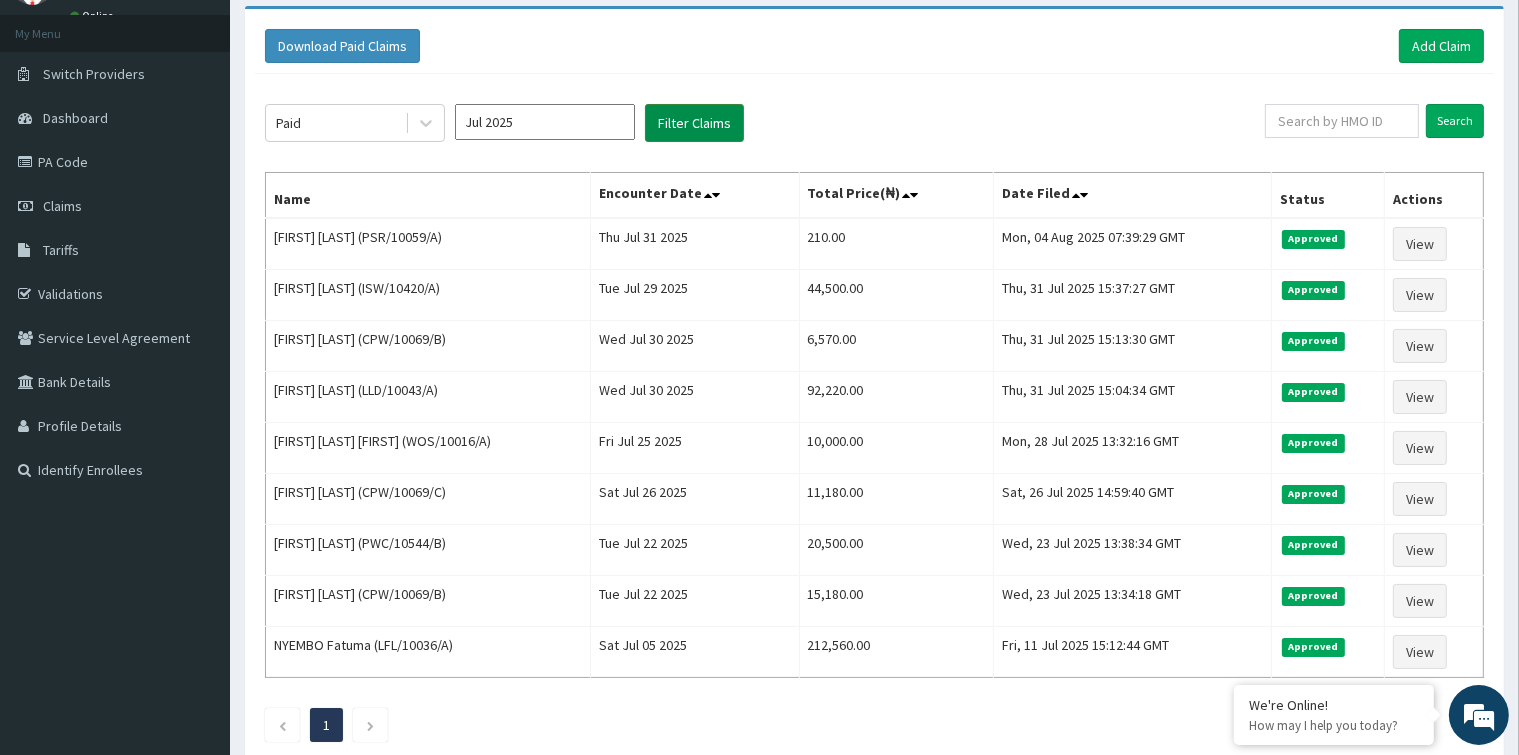 click on "Filter Claims" at bounding box center [694, 123] 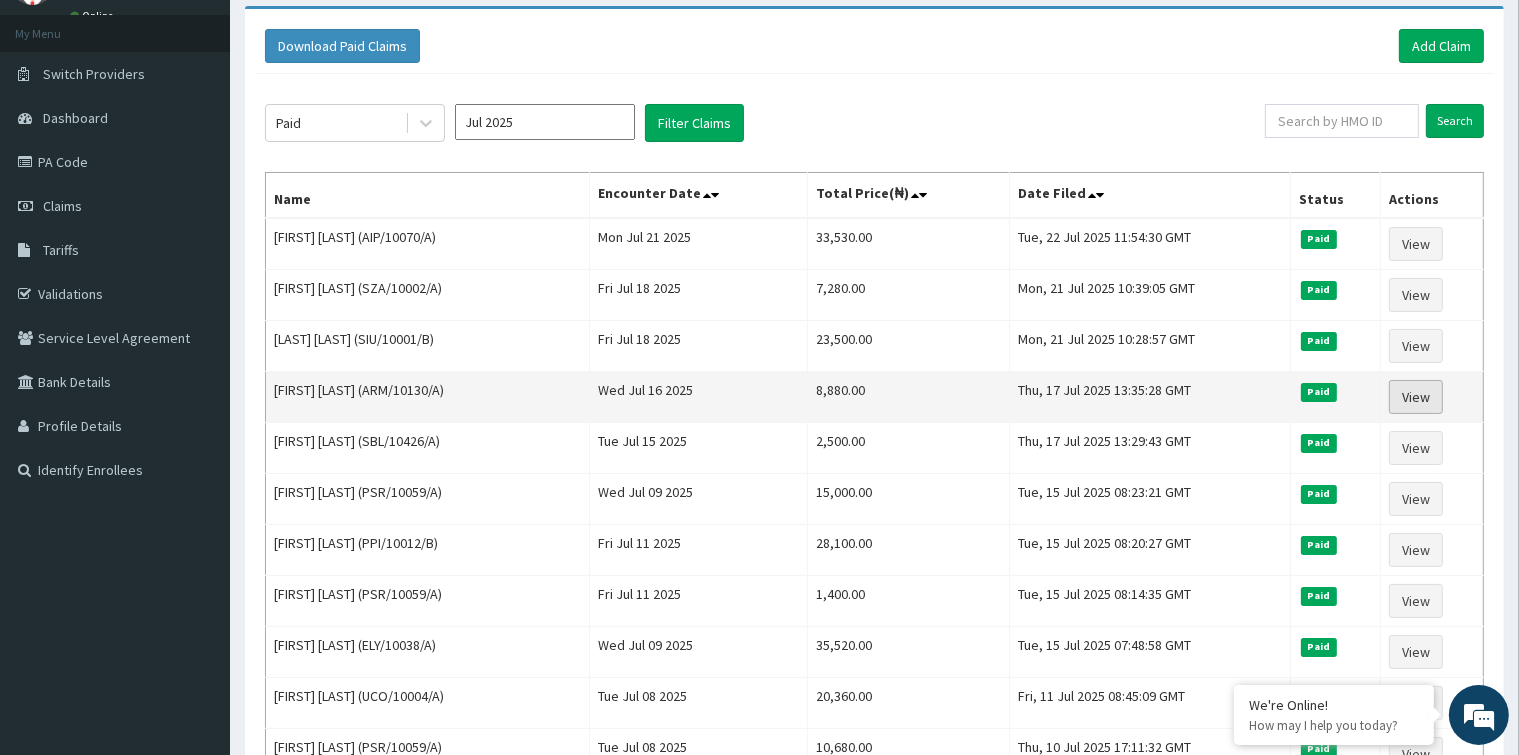 click on "View" at bounding box center (1416, 397) 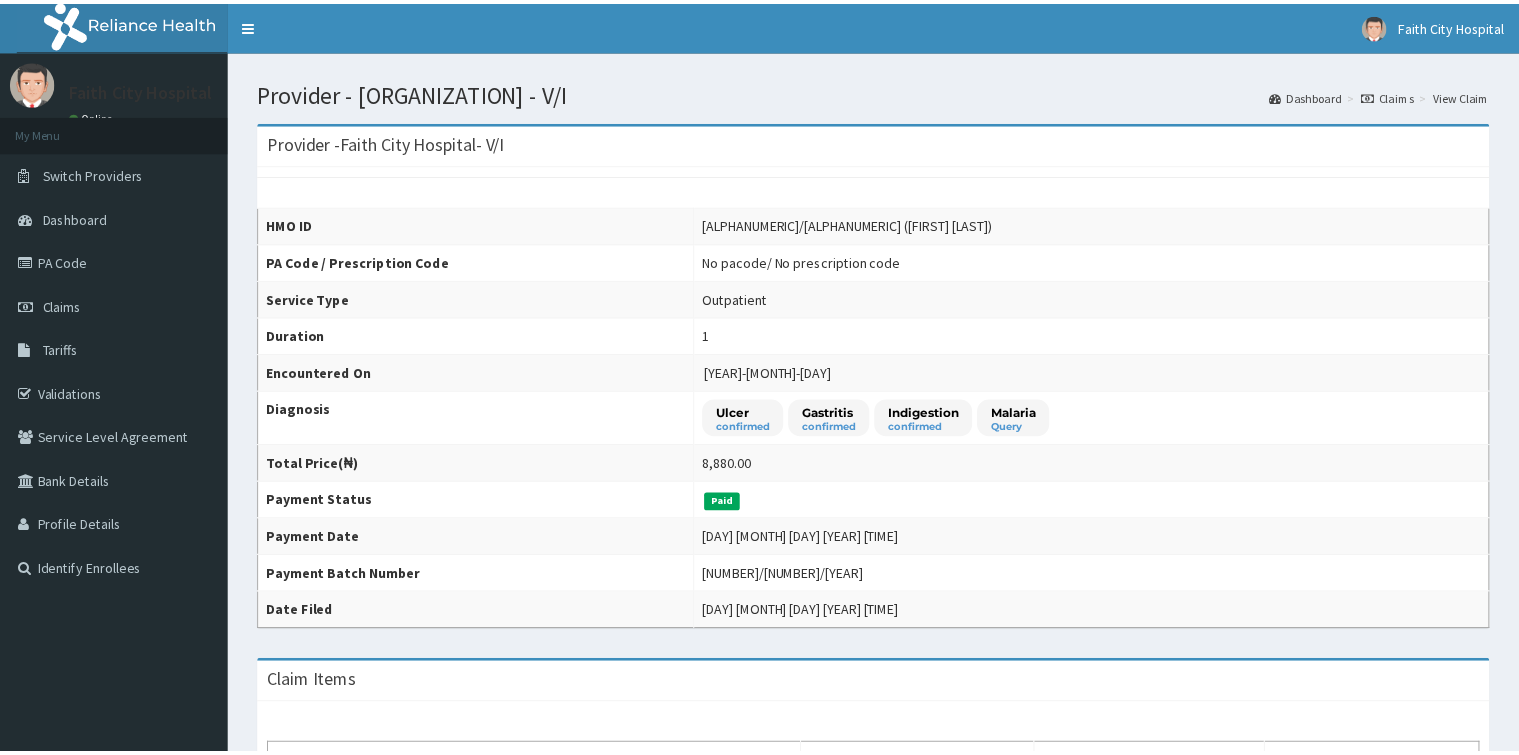 scroll, scrollTop: 0, scrollLeft: 0, axis: both 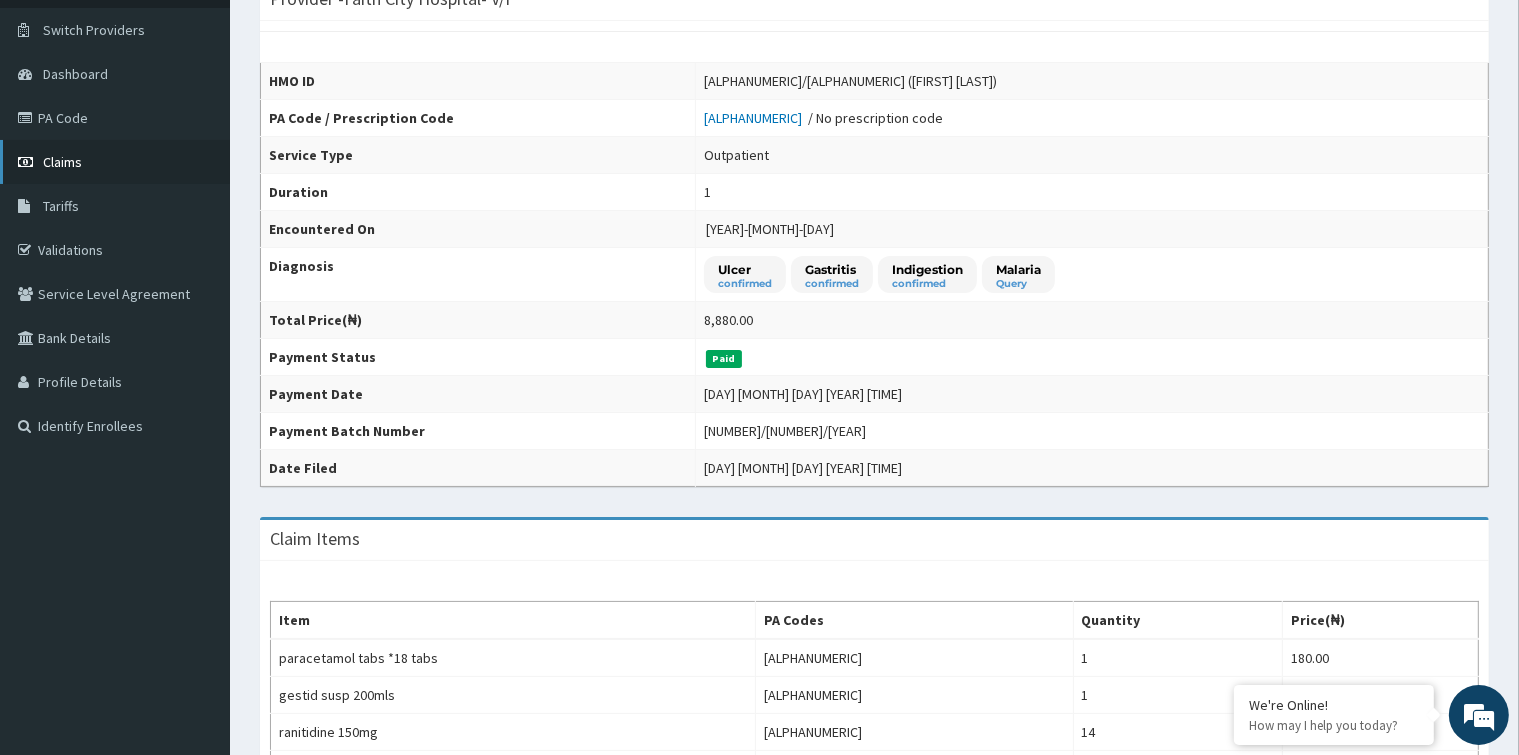 click on "Claims" at bounding box center [115, 162] 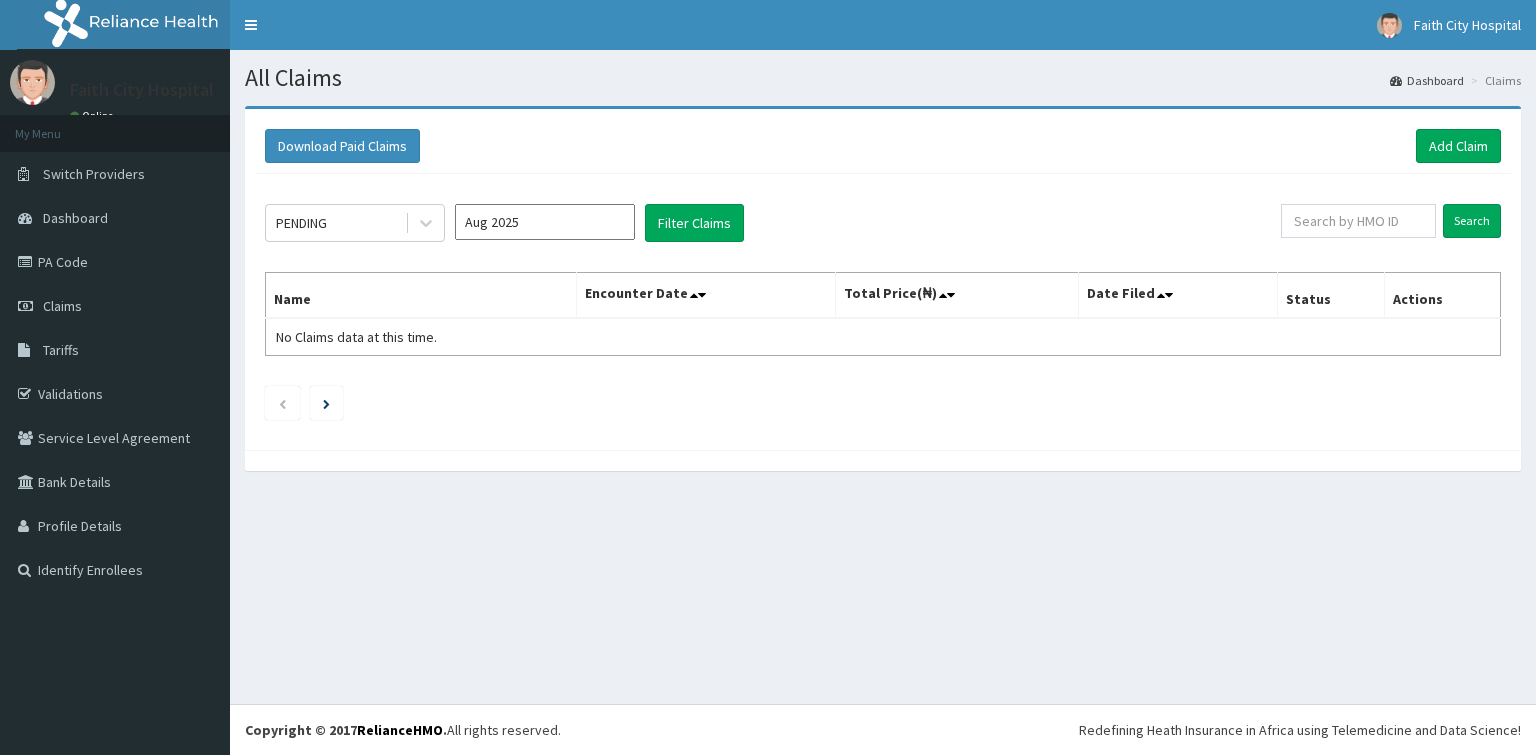 scroll, scrollTop: 0, scrollLeft: 0, axis: both 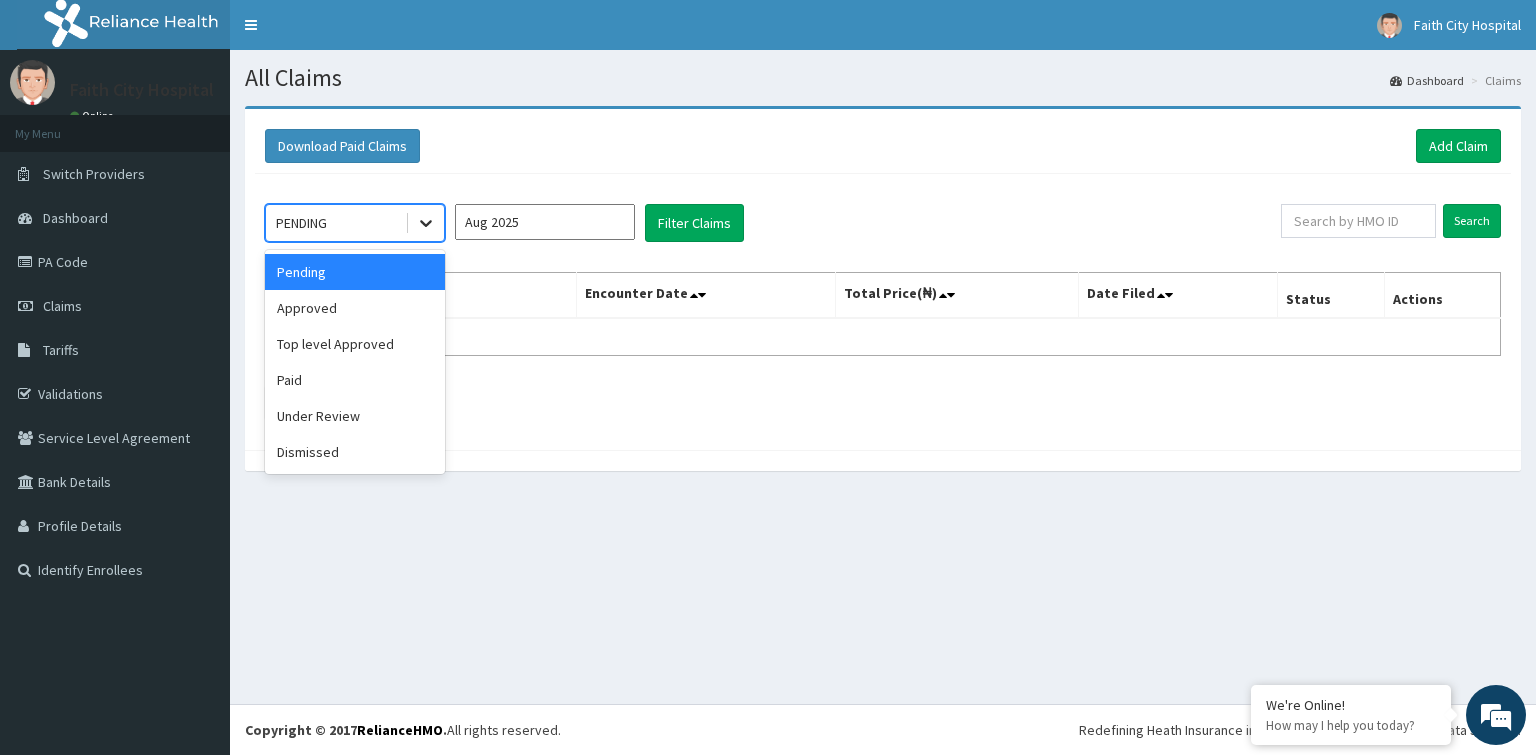 click 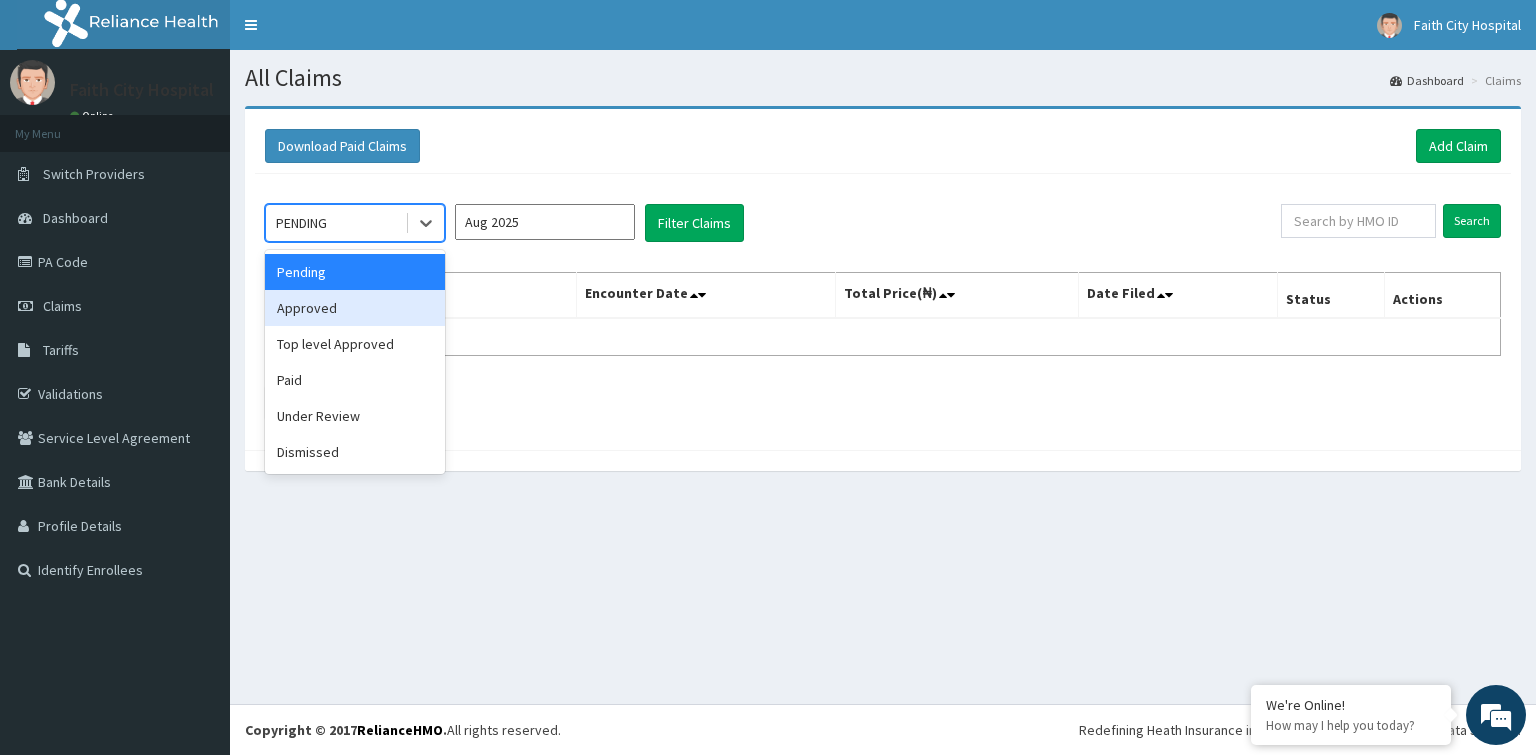 click on "Approved" at bounding box center [355, 308] 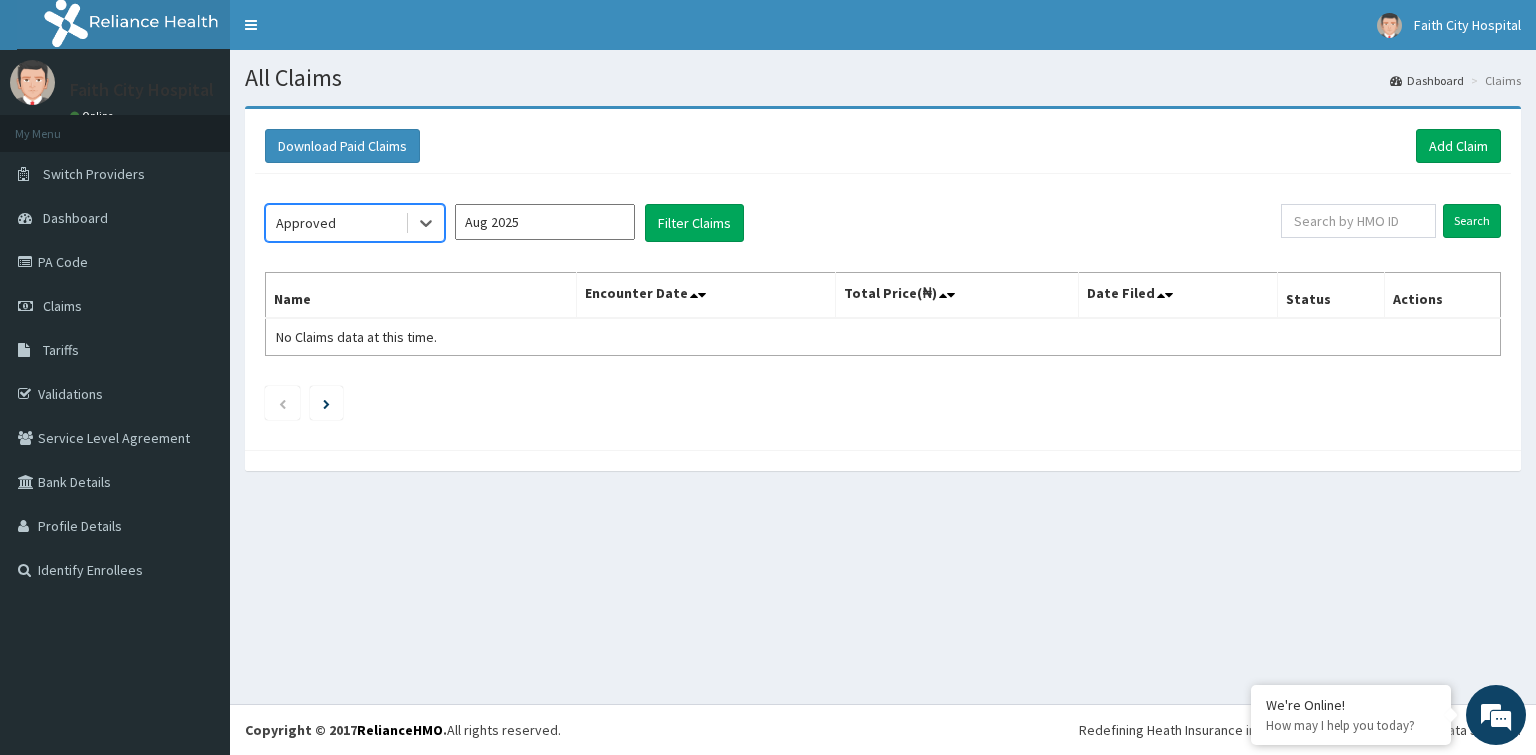 click on "Aug 2025" at bounding box center (545, 222) 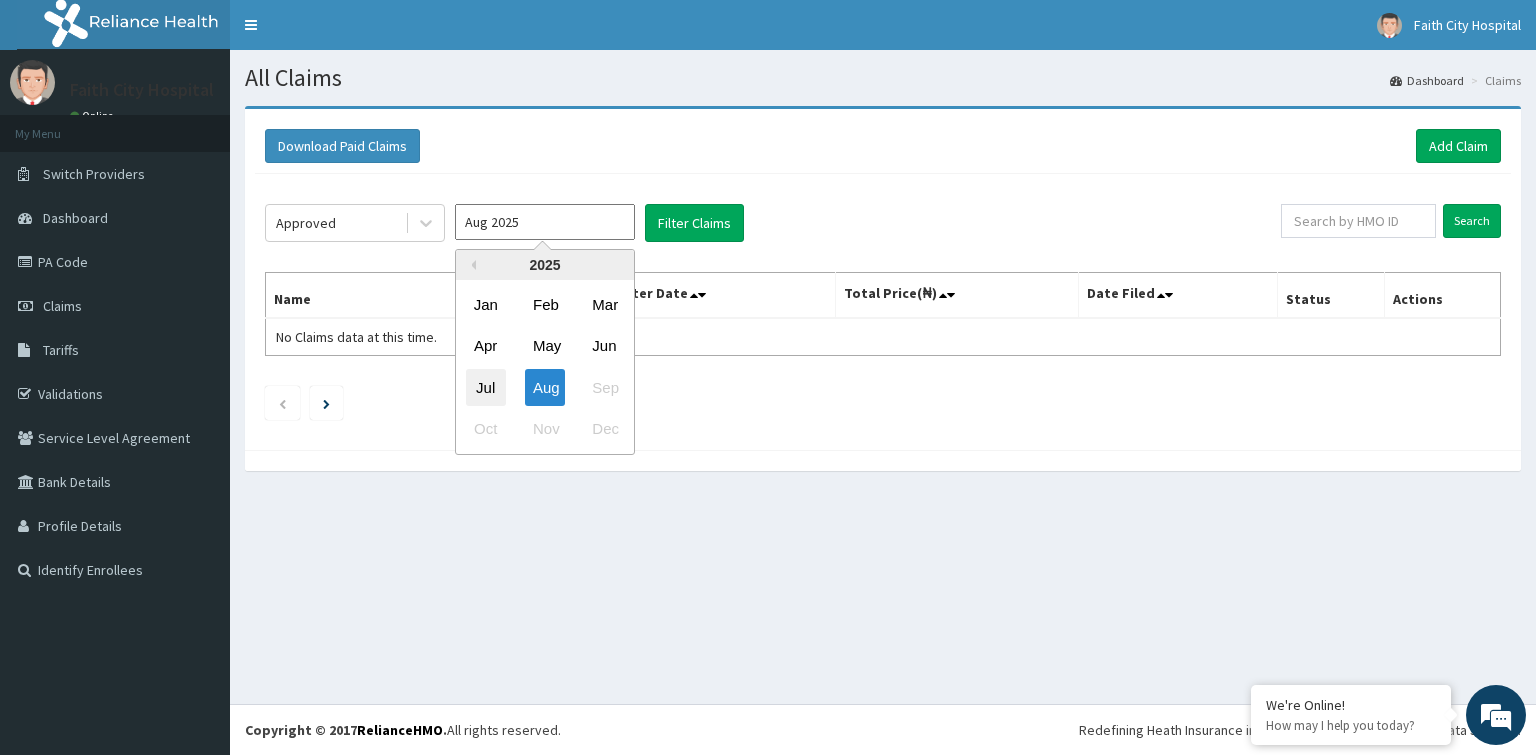 click on "Jul" at bounding box center [486, 387] 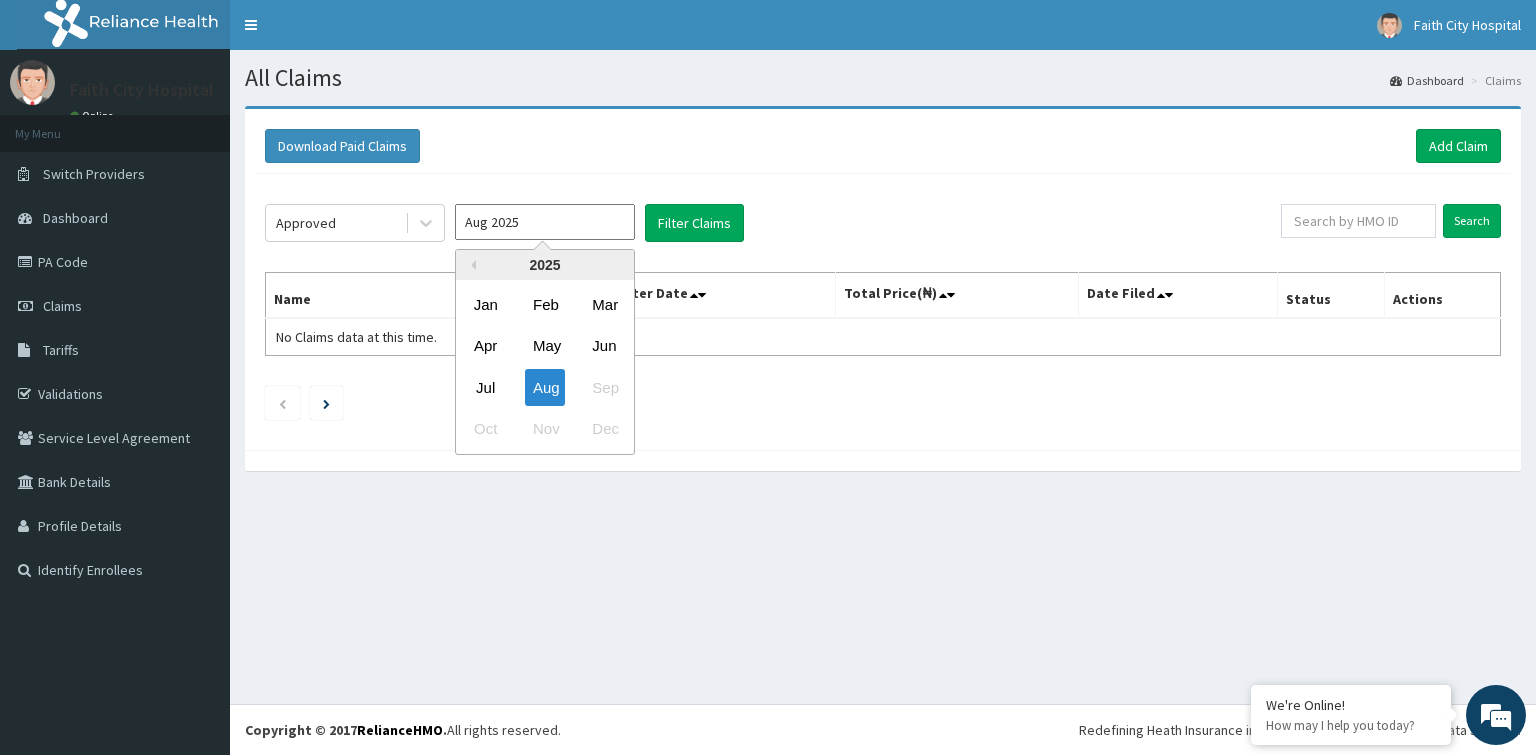 type on "Jul 2025" 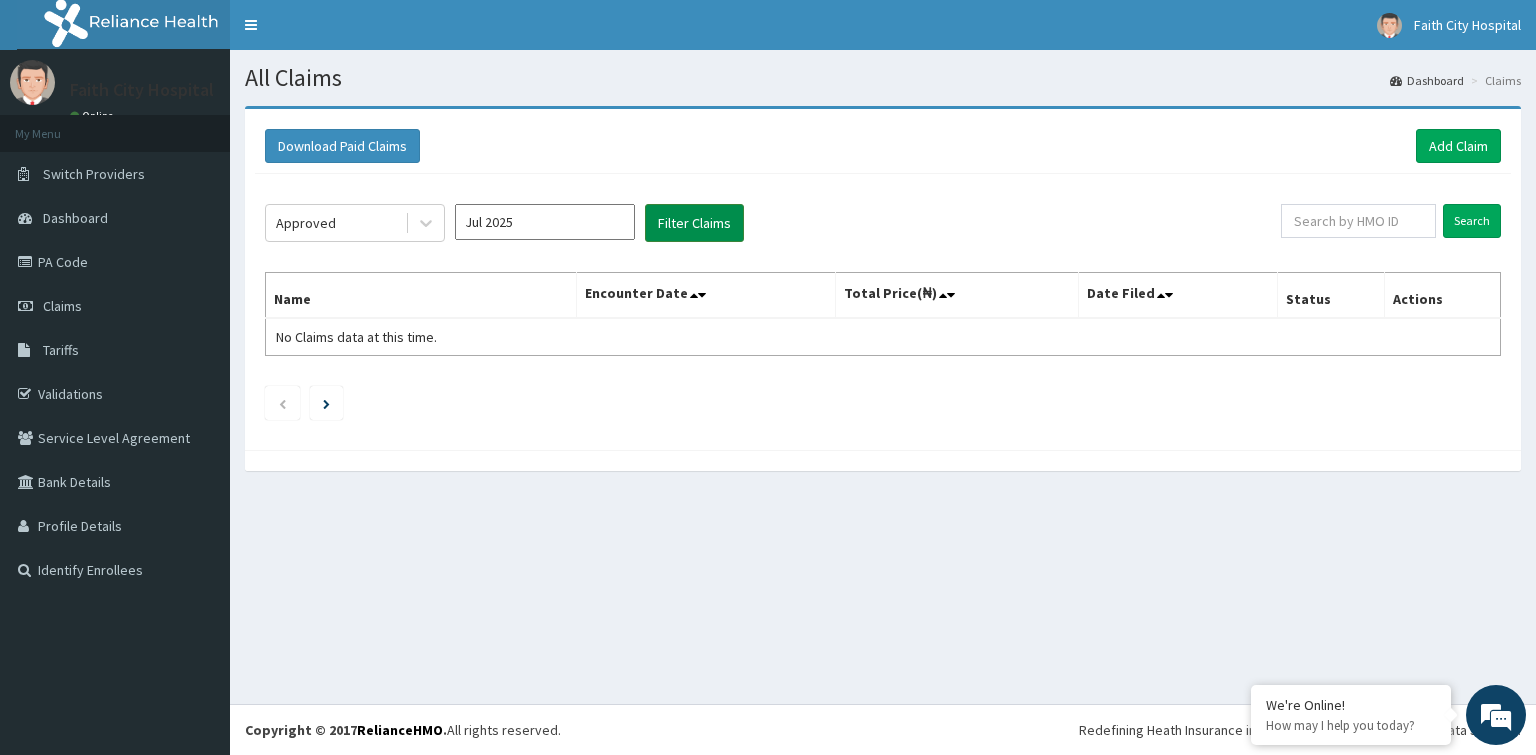 click on "Filter Claims" at bounding box center (694, 223) 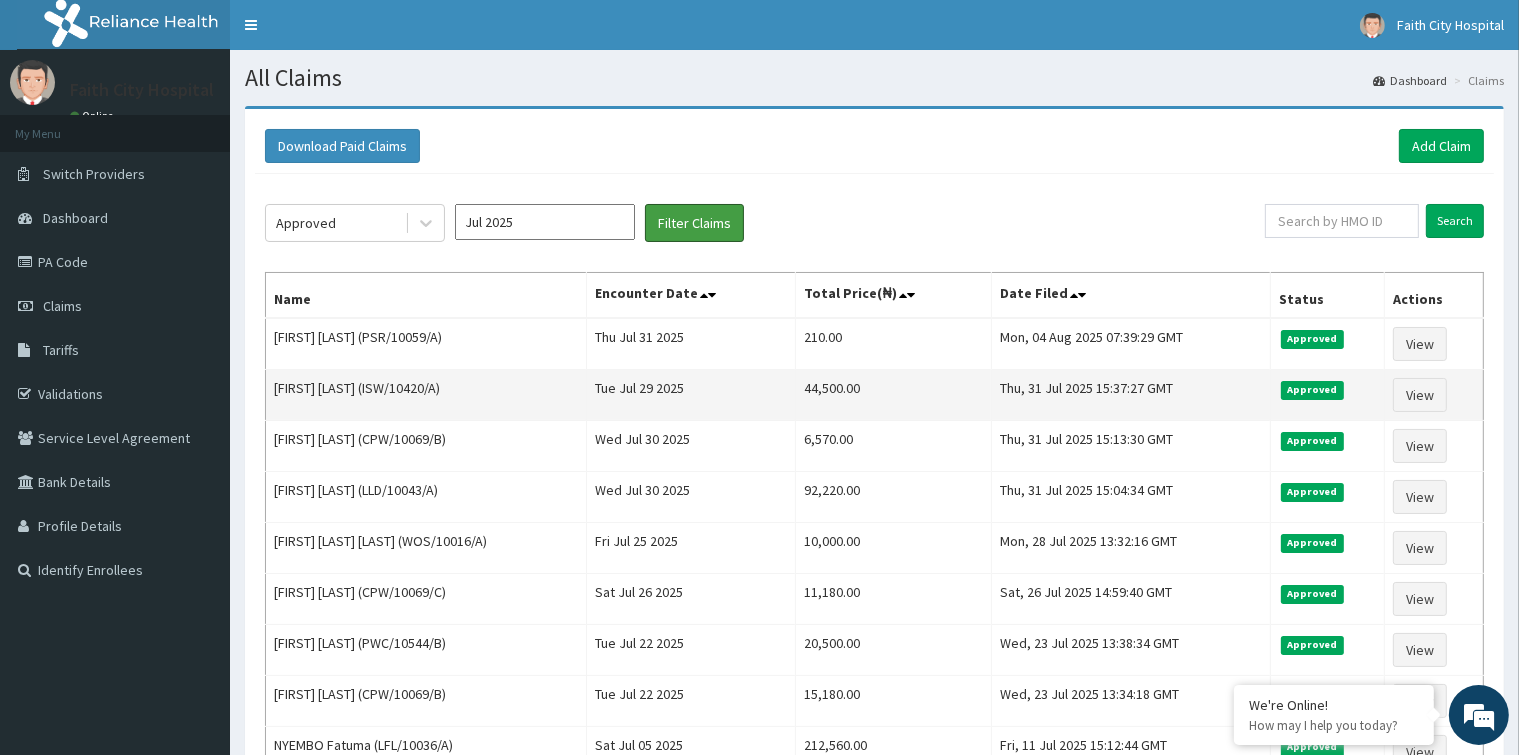 scroll, scrollTop: 0, scrollLeft: 0, axis: both 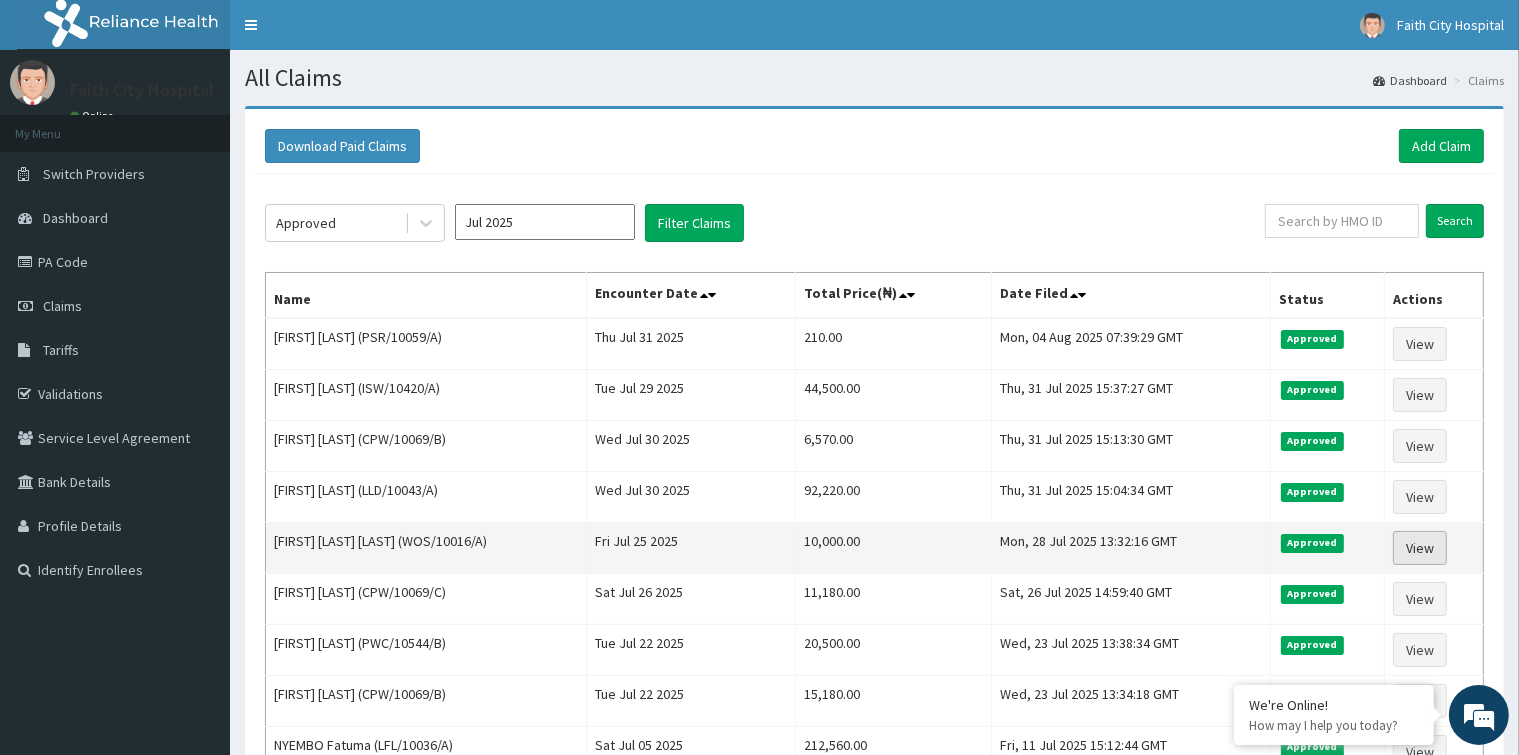 click on "View" at bounding box center (1420, 548) 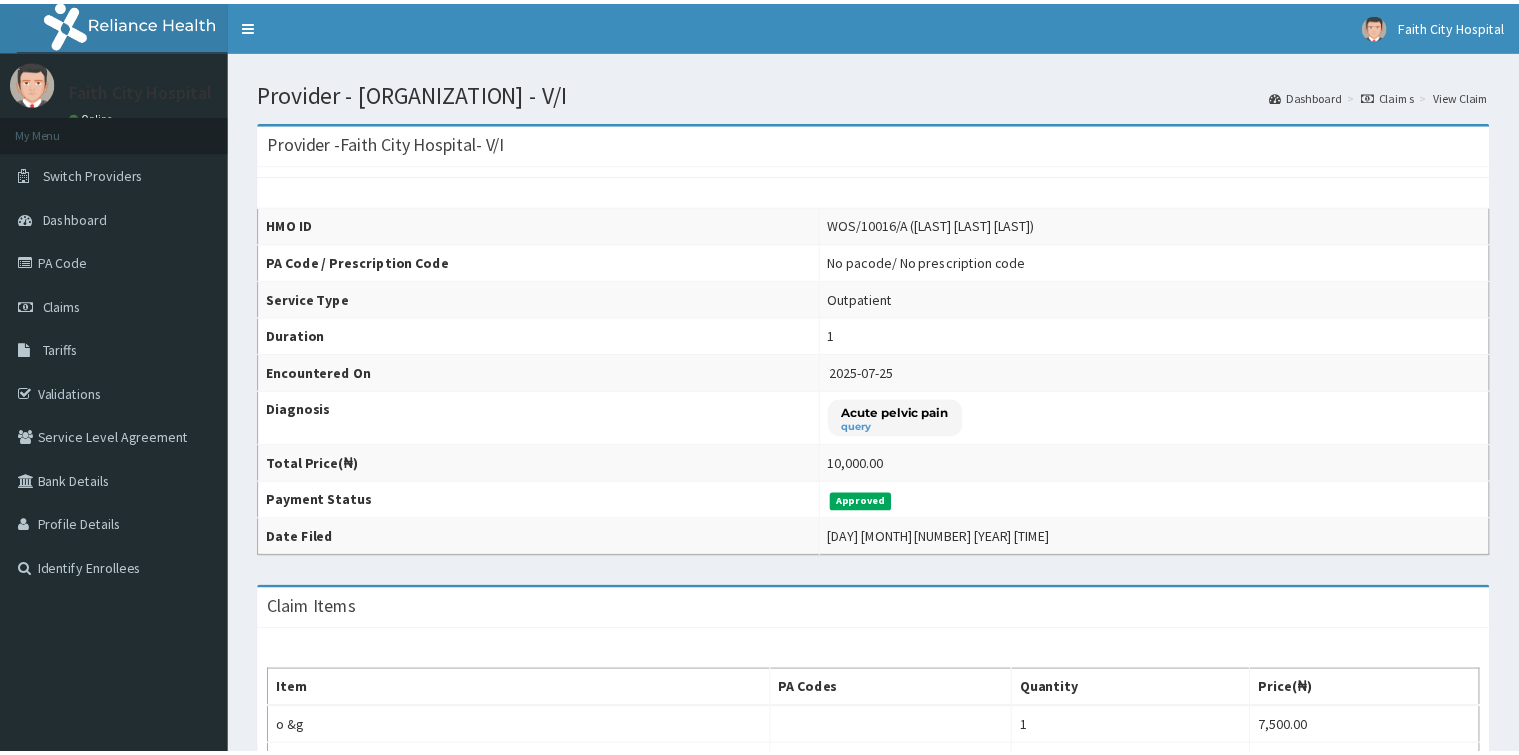scroll, scrollTop: 0, scrollLeft: 0, axis: both 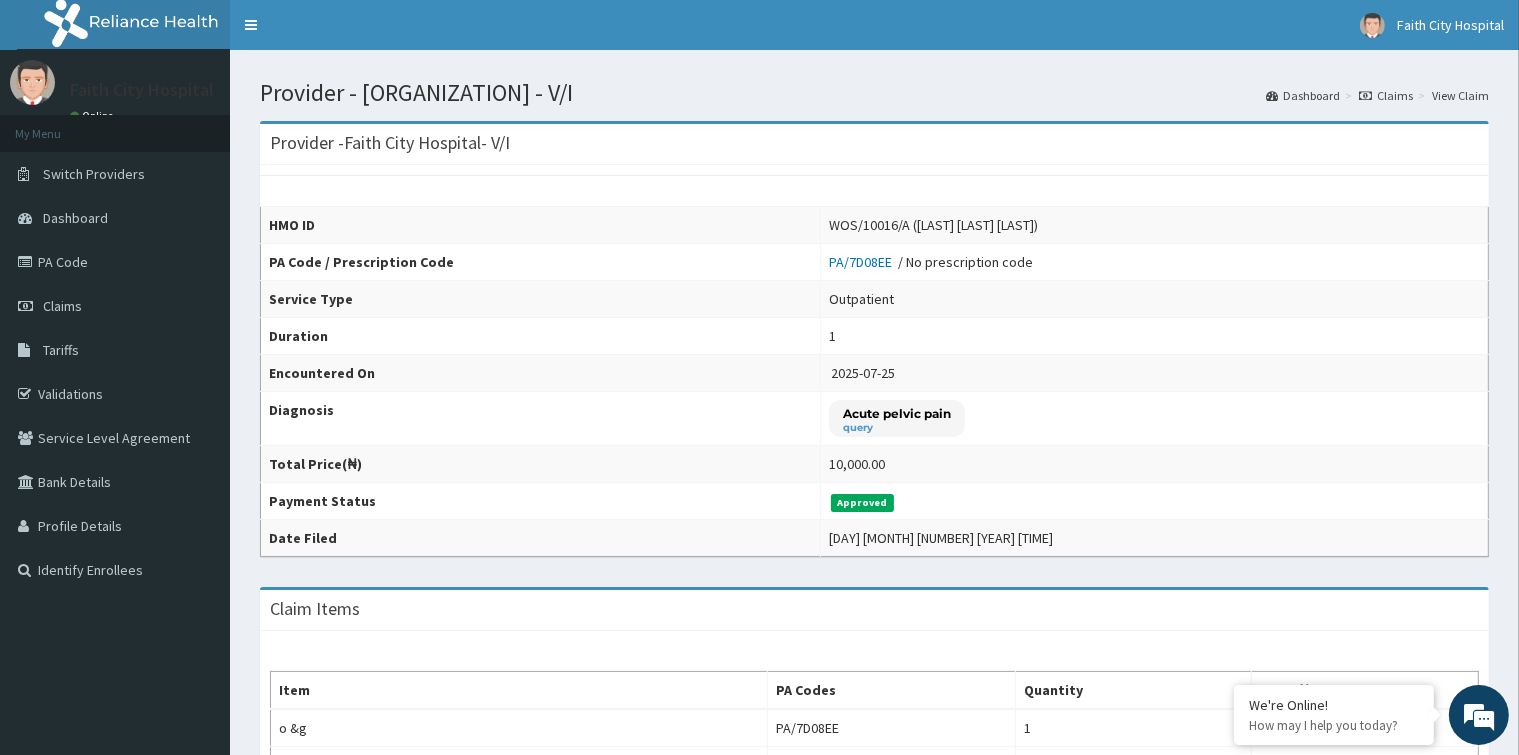 click on "Claims" at bounding box center (1386, 95) 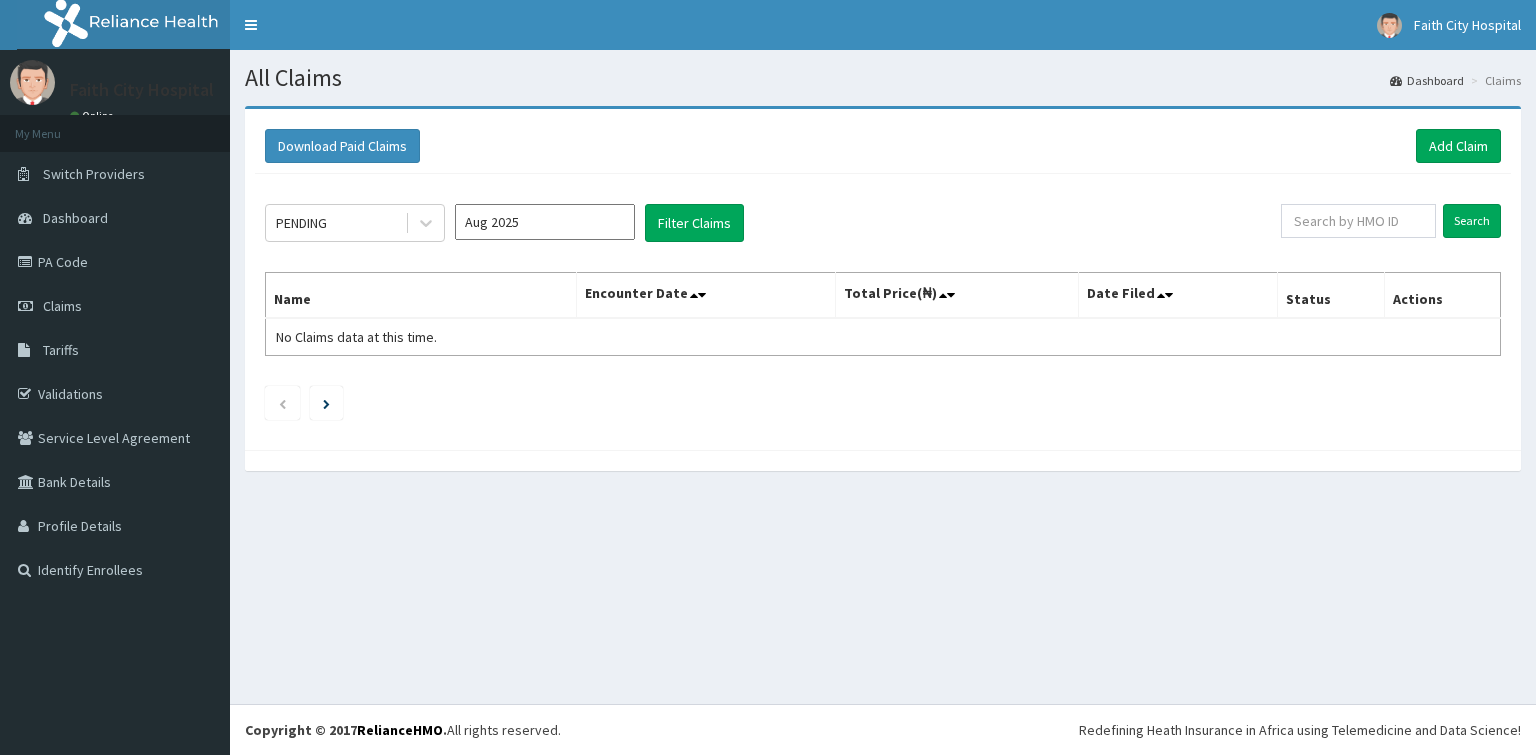 scroll, scrollTop: 0, scrollLeft: 0, axis: both 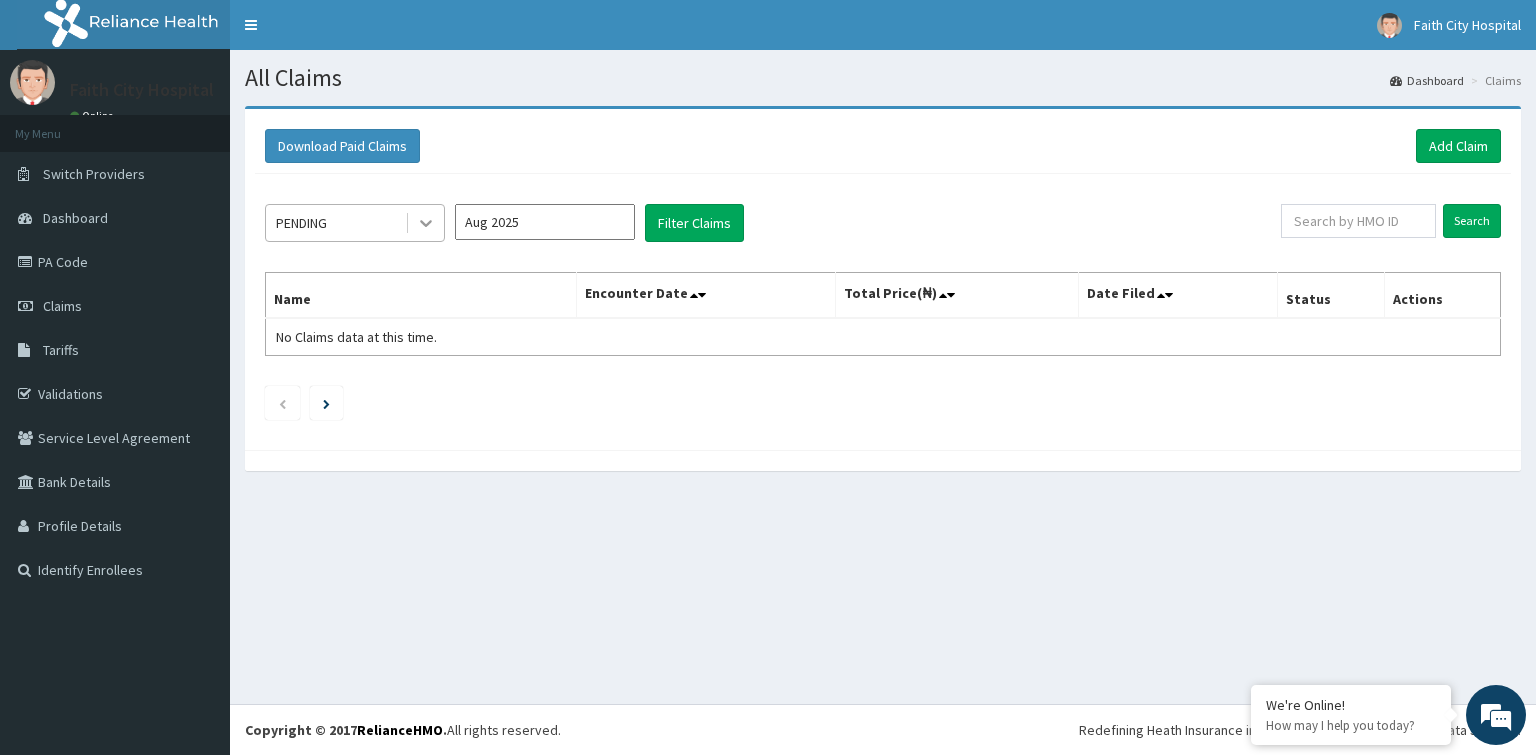 click 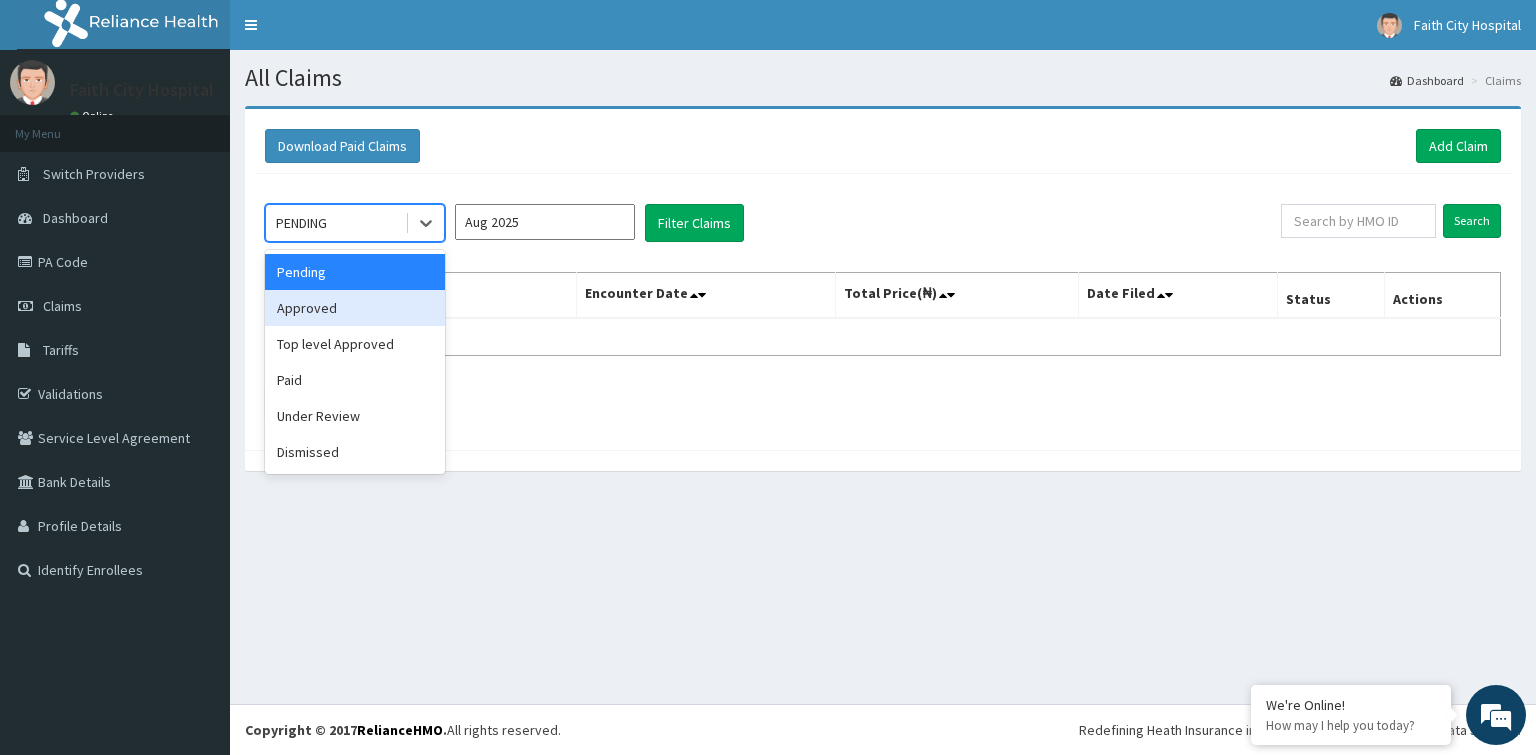 click on "Approved" at bounding box center [355, 308] 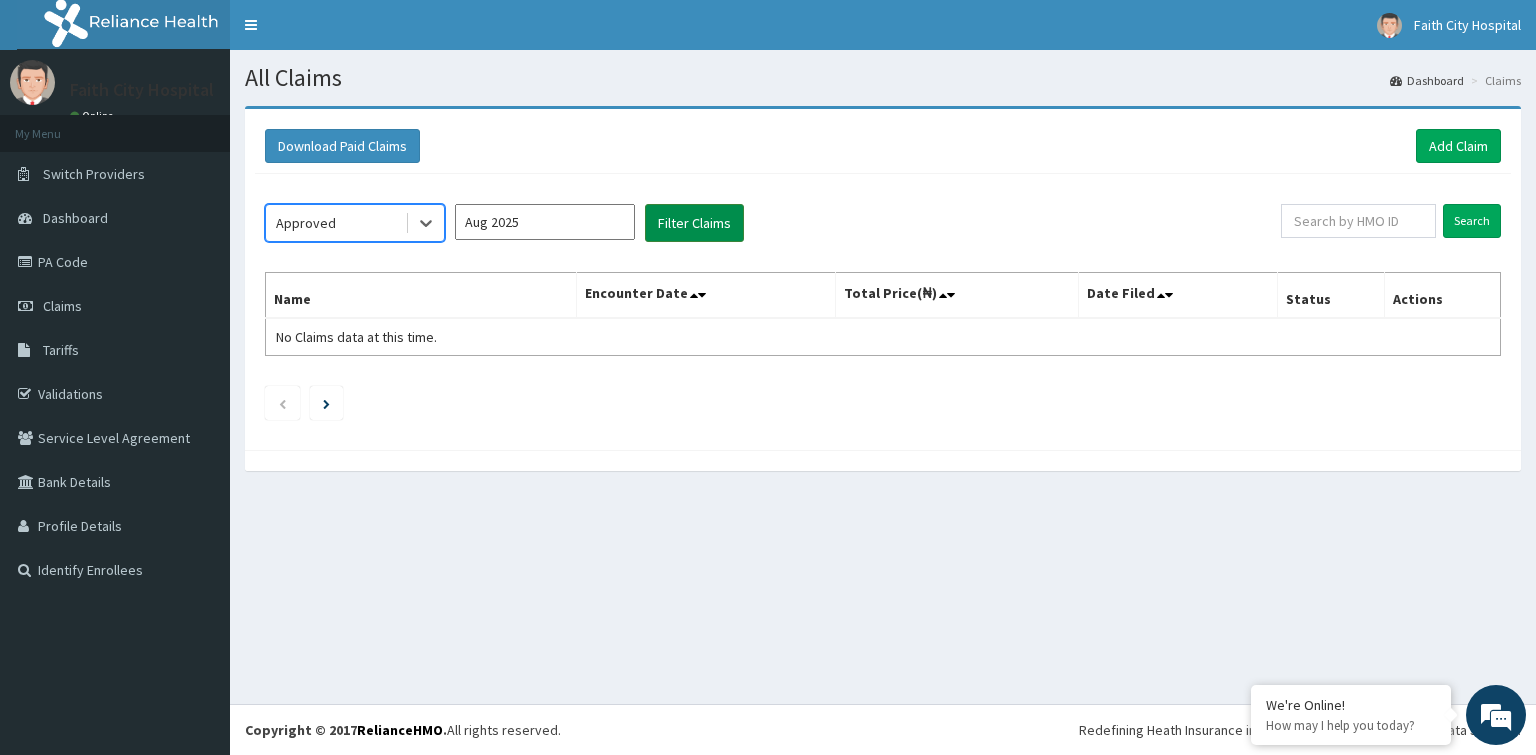 click on "Filter Claims" at bounding box center (694, 223) 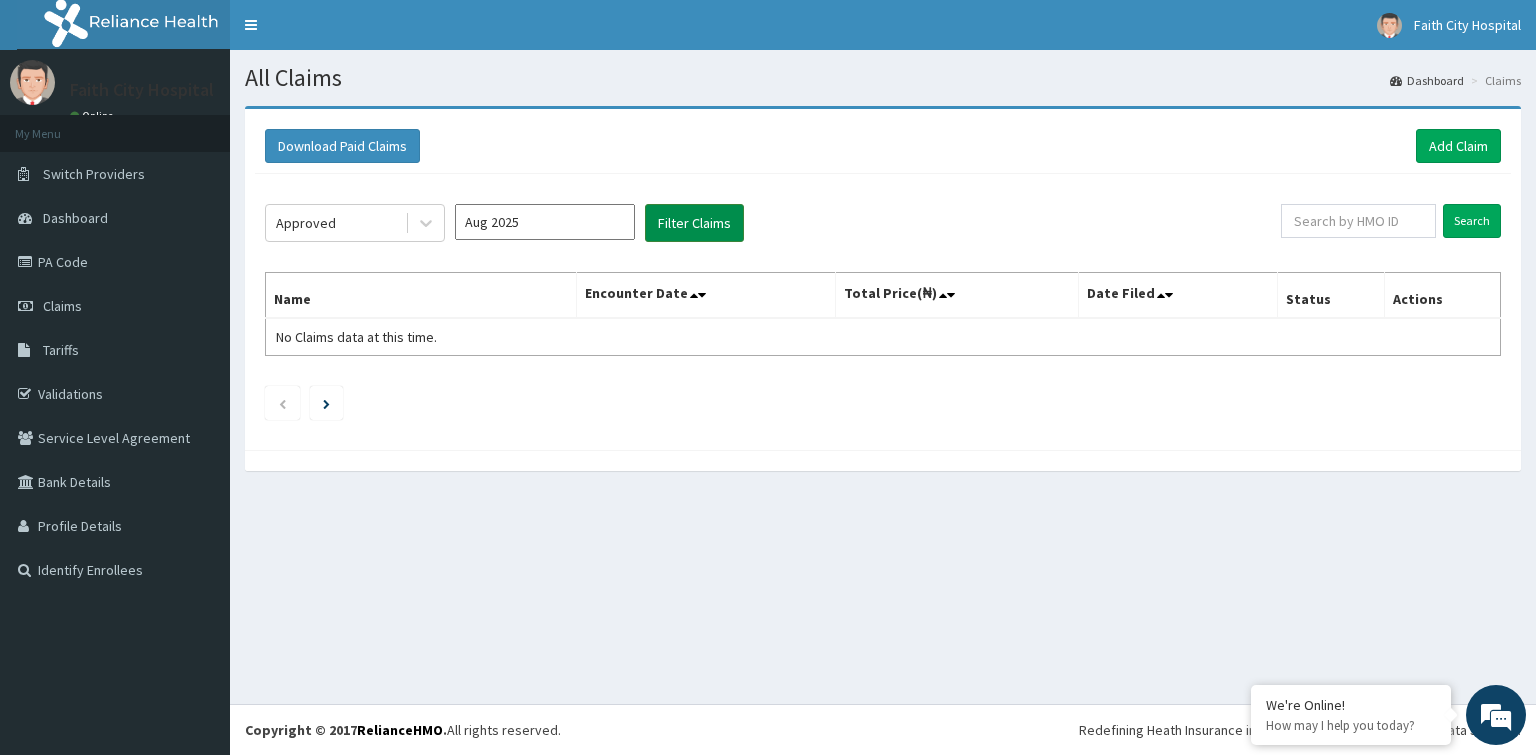 click on "Filter Claims" at bounding box center (694, 223) 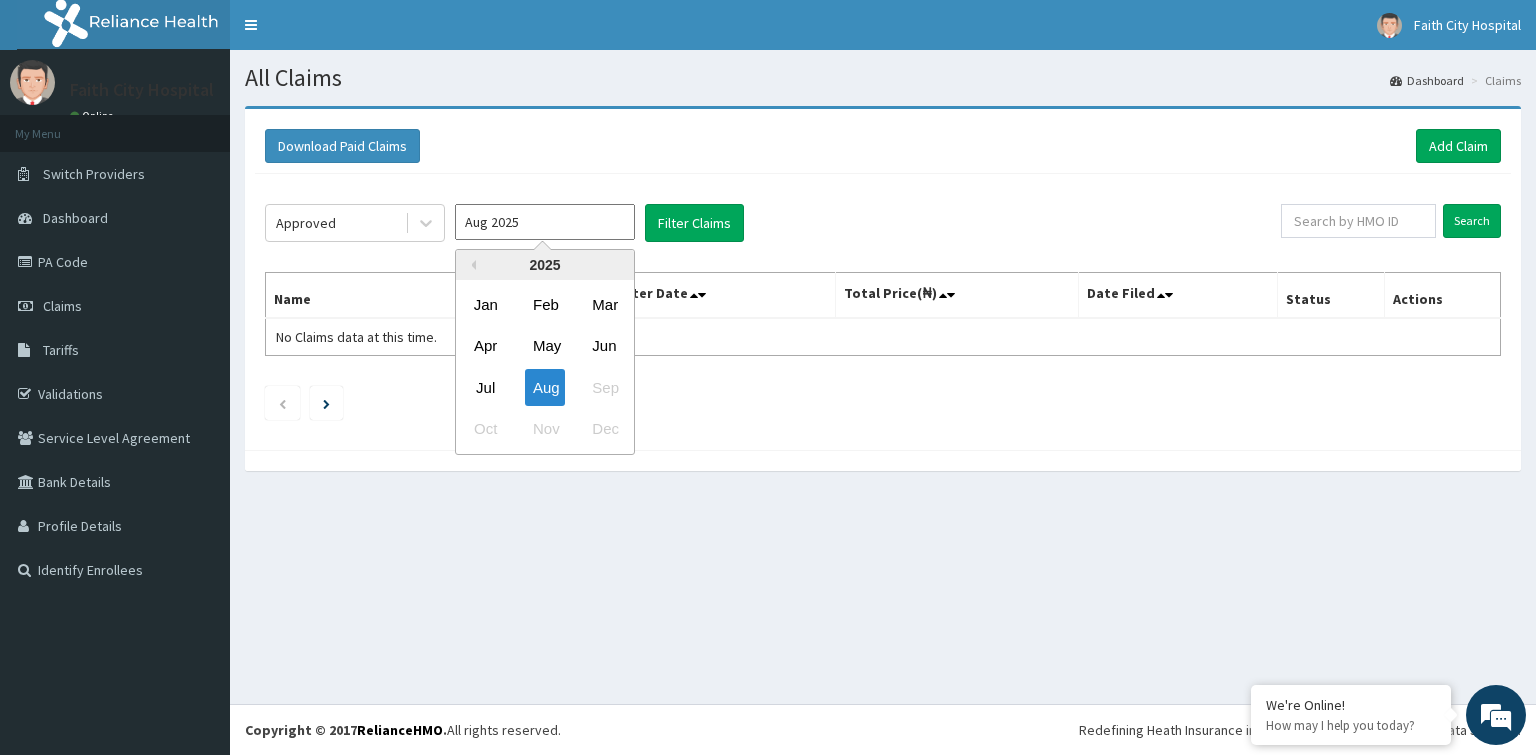 click on "Aug 2025" at bounding box center [545, 222] 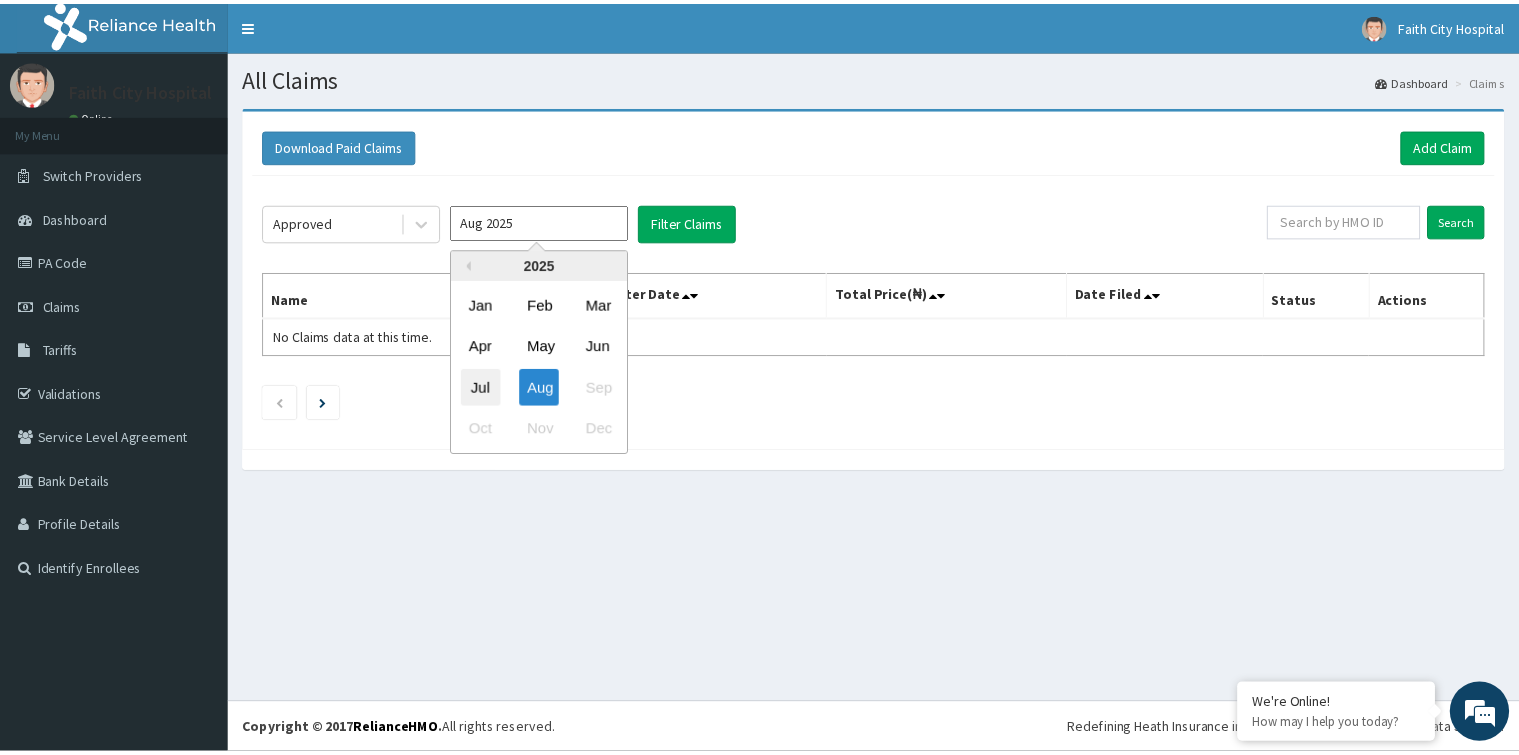 scroll, scrollTop: 0, scrollLeft: 0, axis: both 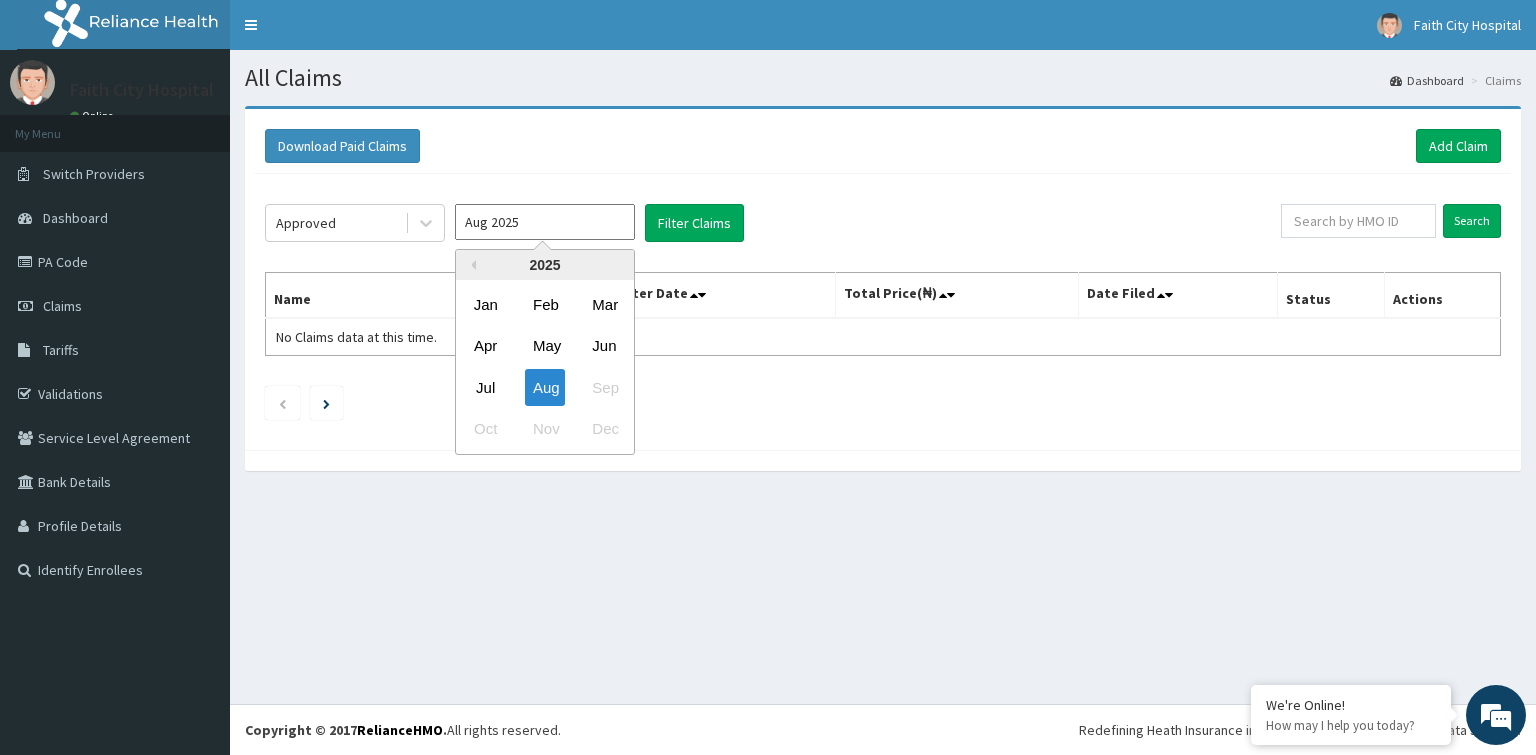 click on "Jul" at bounding box center (486, 387) 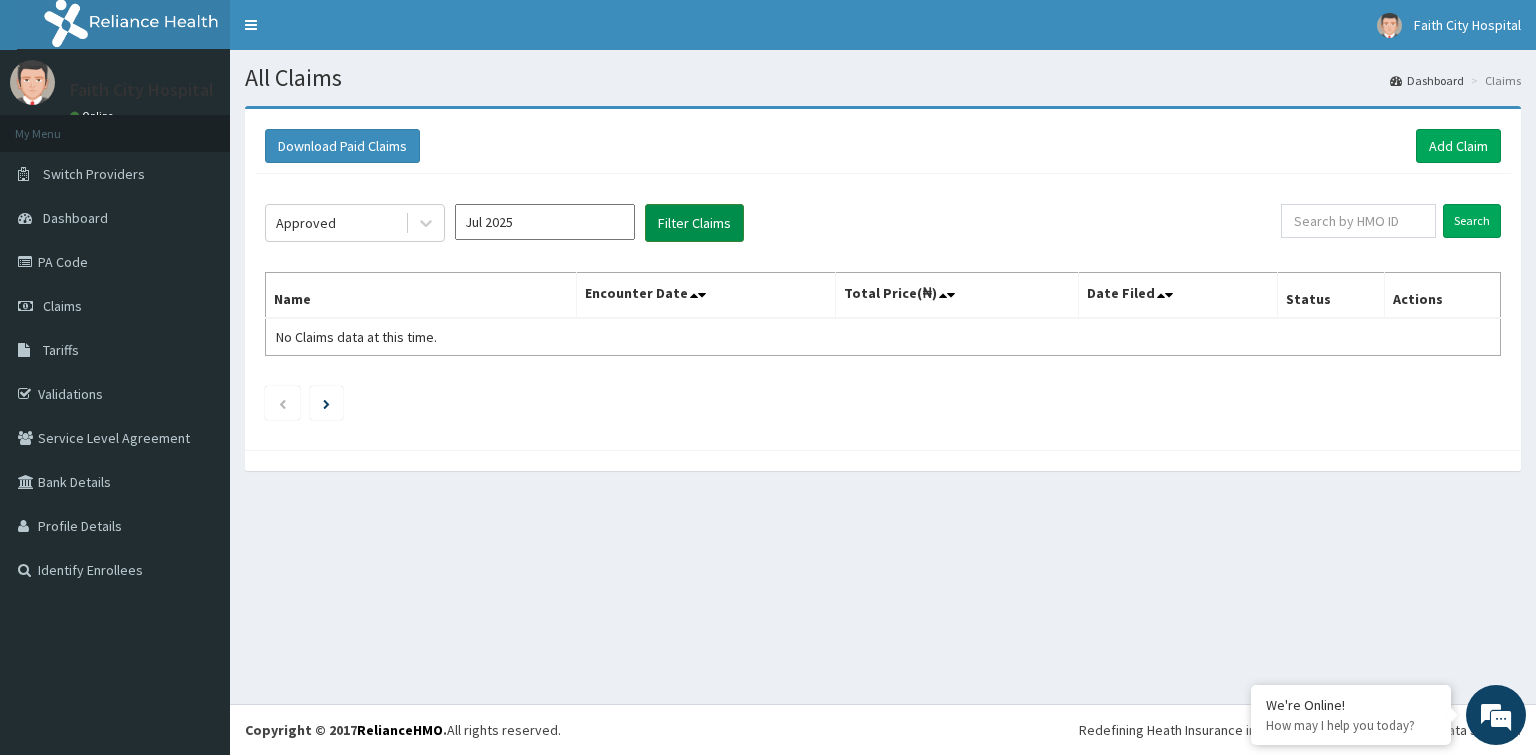 click on "Filter Claims" at bounding box center (694, 223) 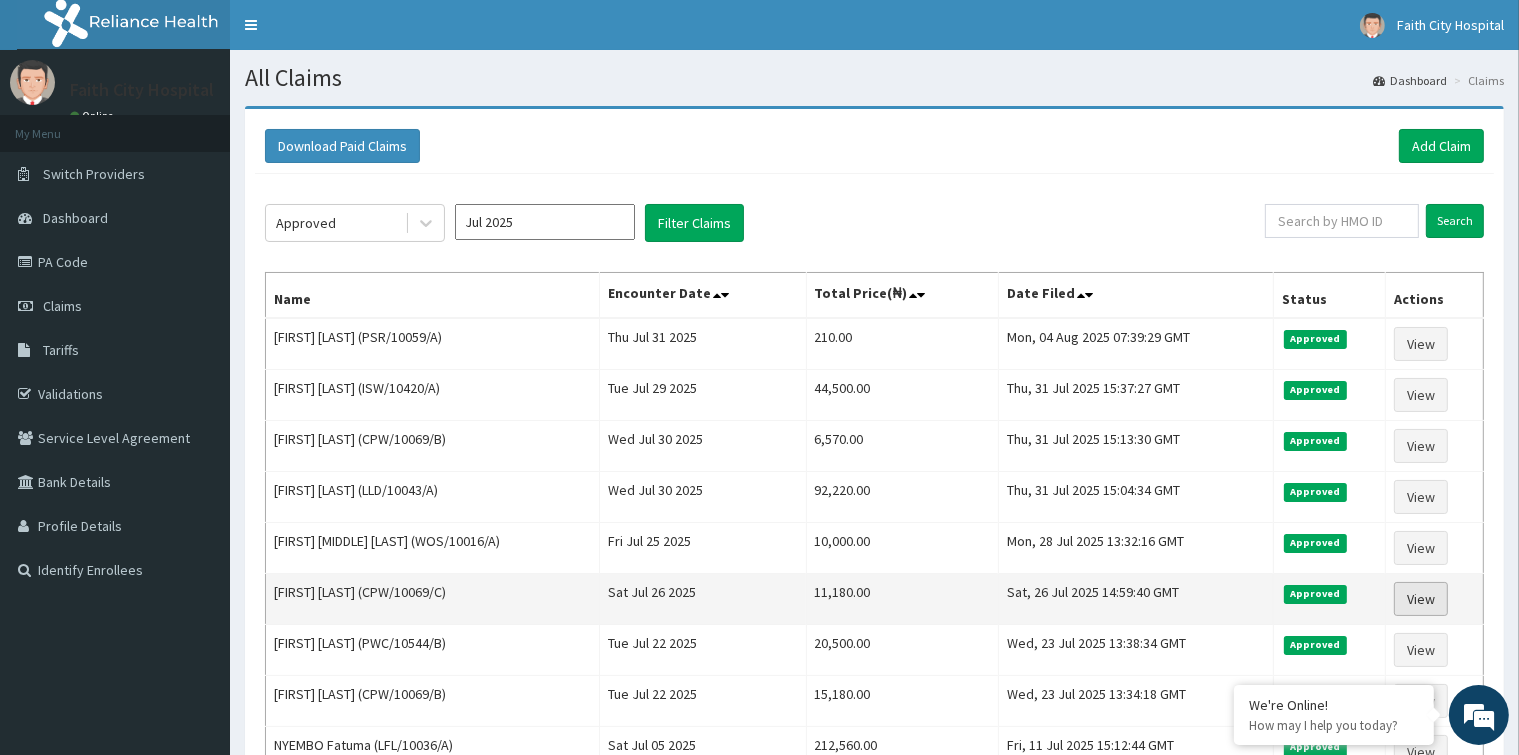 click on "View" at bounding box center (1421, 599) 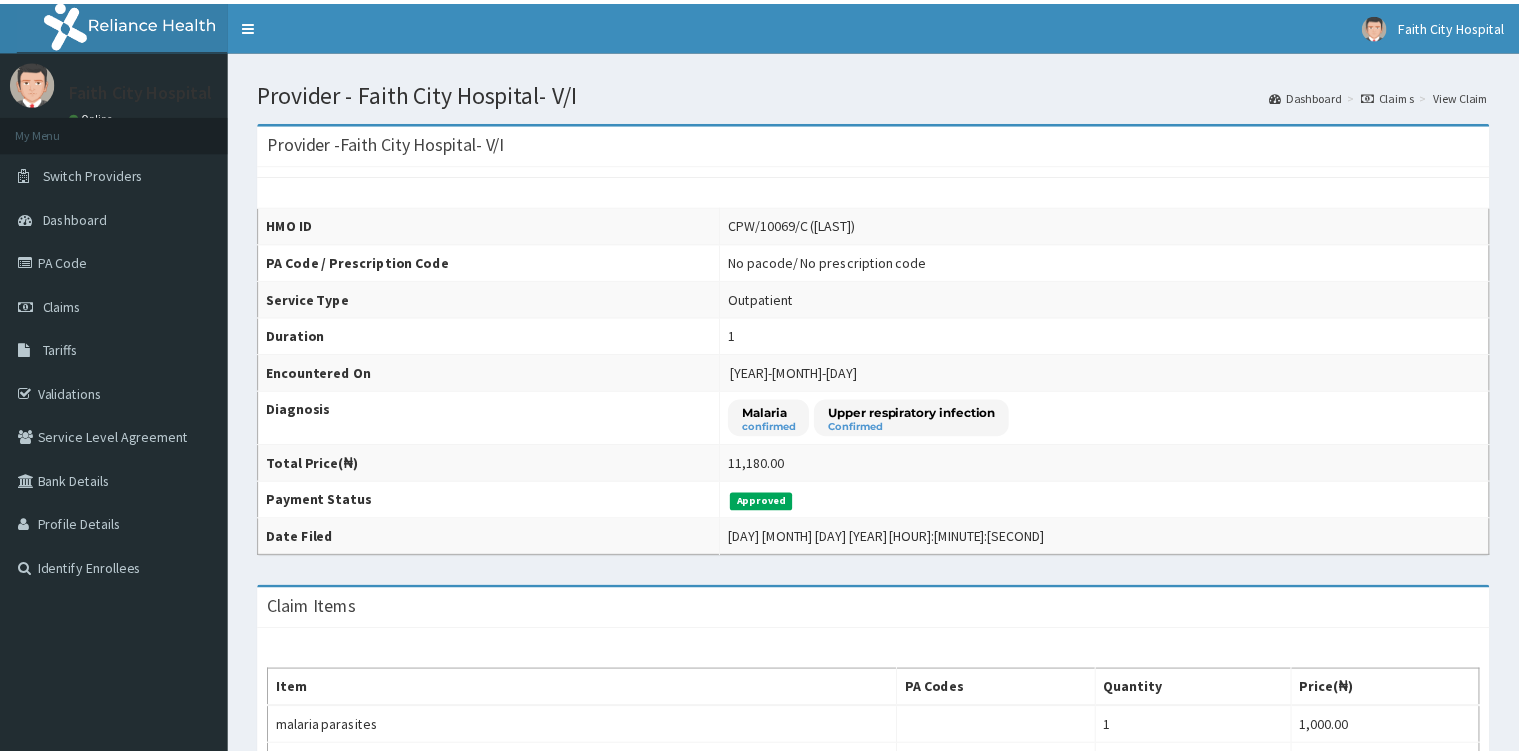 scroll, scrollTop: 0, scrollLeft: 0, axis: both 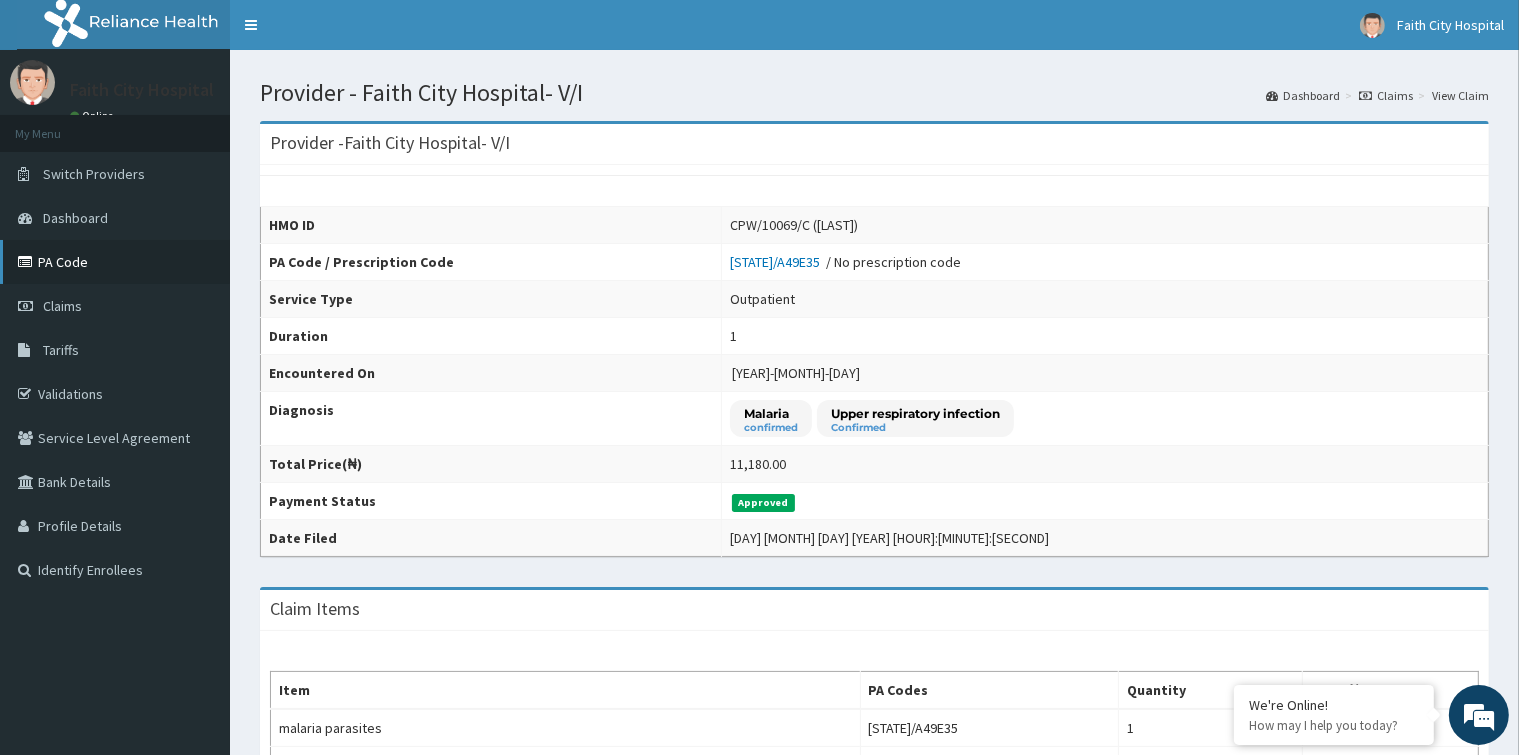 click on "PA Code" at bounding box center [115, 262] 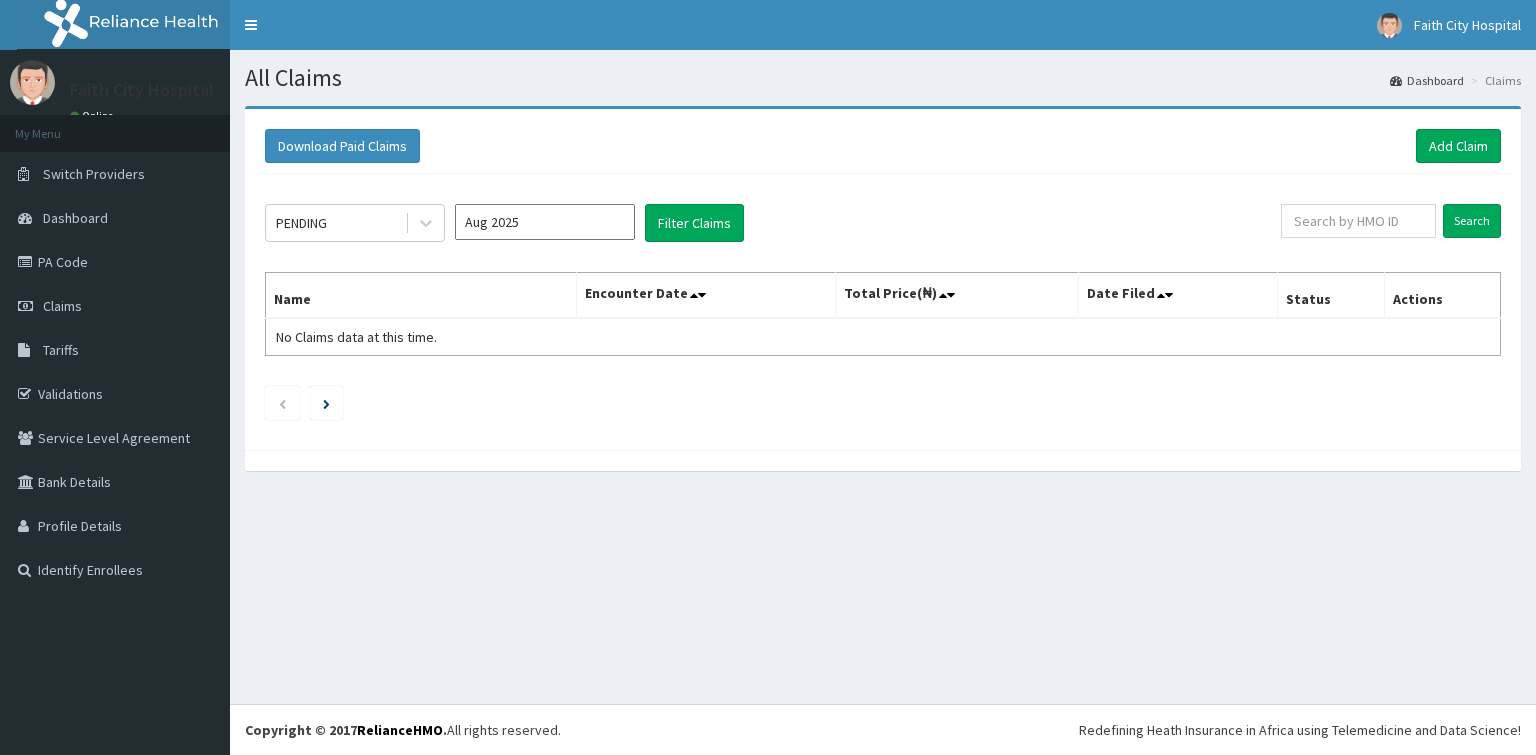 scroll, scrollTop: 0, scrollLeft: 0, axis: both 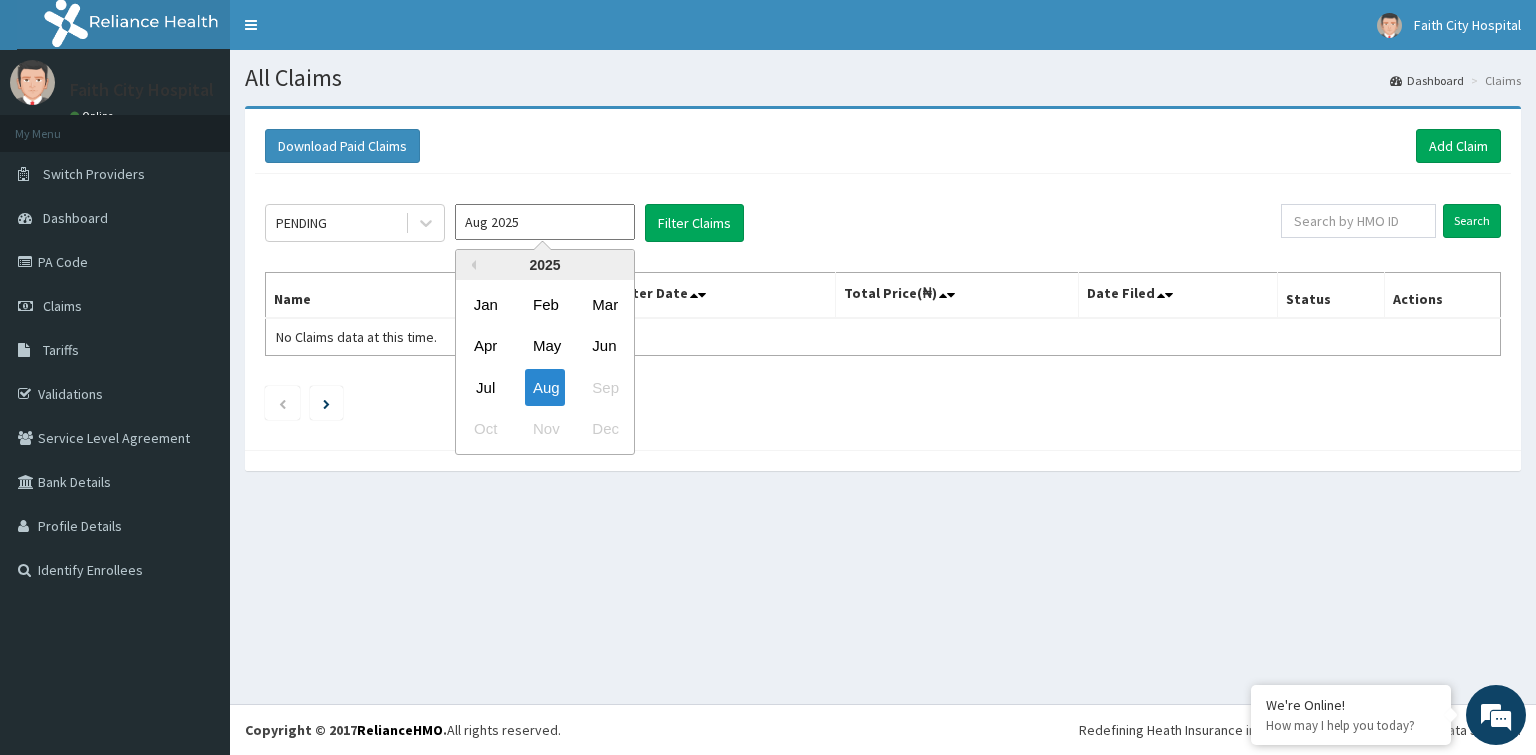 drag, startPoint x: 566, startPoint y: 222, endPoint x: 555, endPoint y: 224, distance: 11.18034 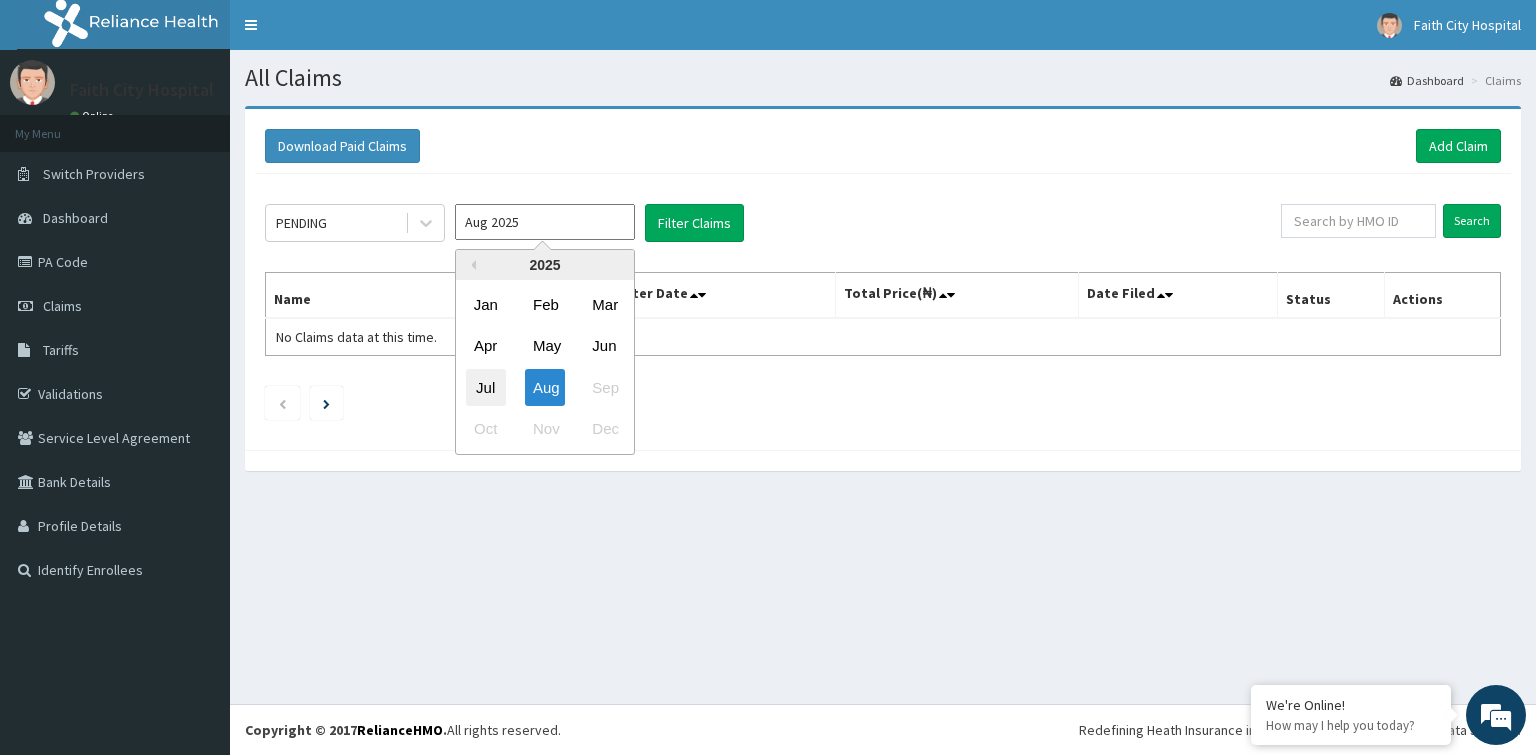 click on "Jul" at bounding box center [486, 387] 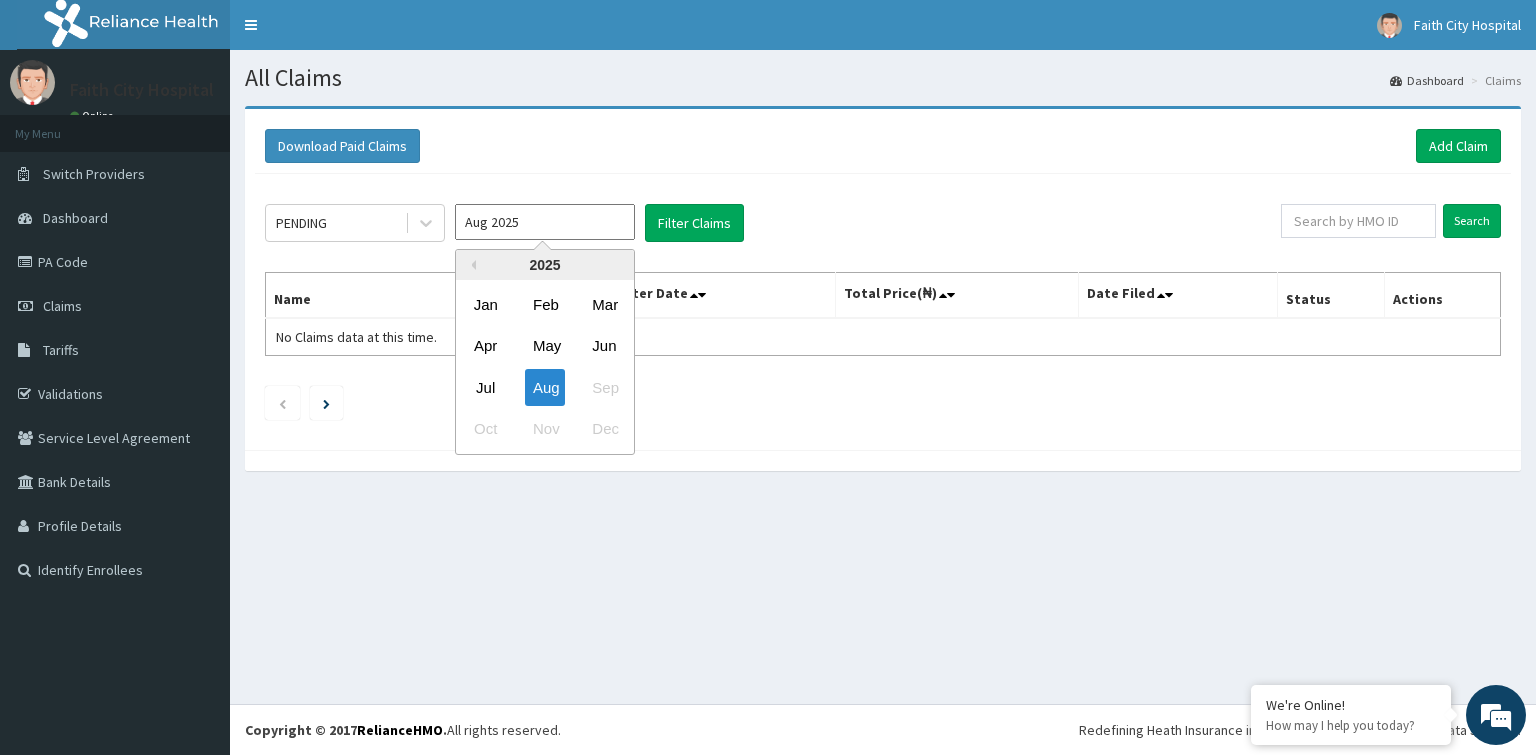 type on "Jul 2025" 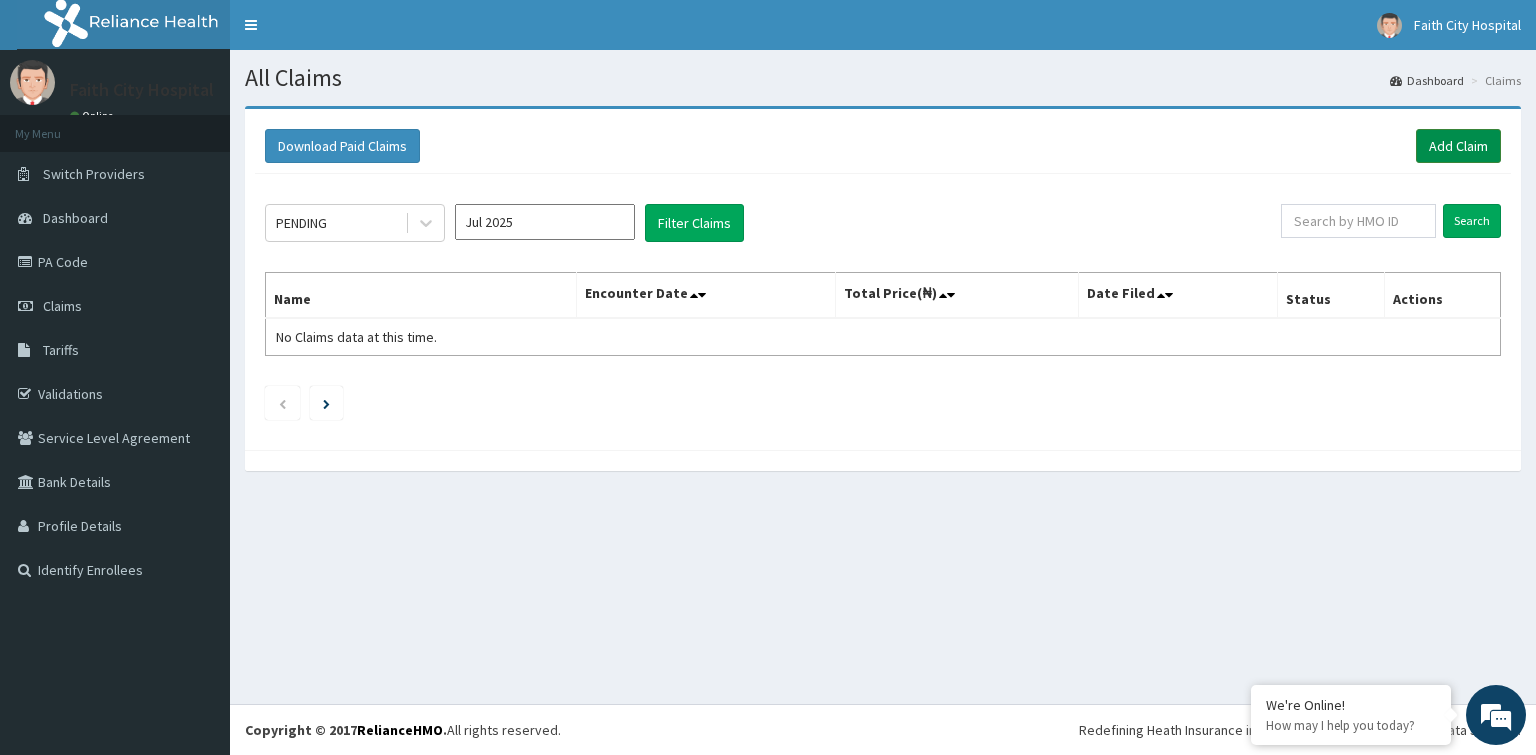 click on "Add Claim" at bounding box center (1458, 146) 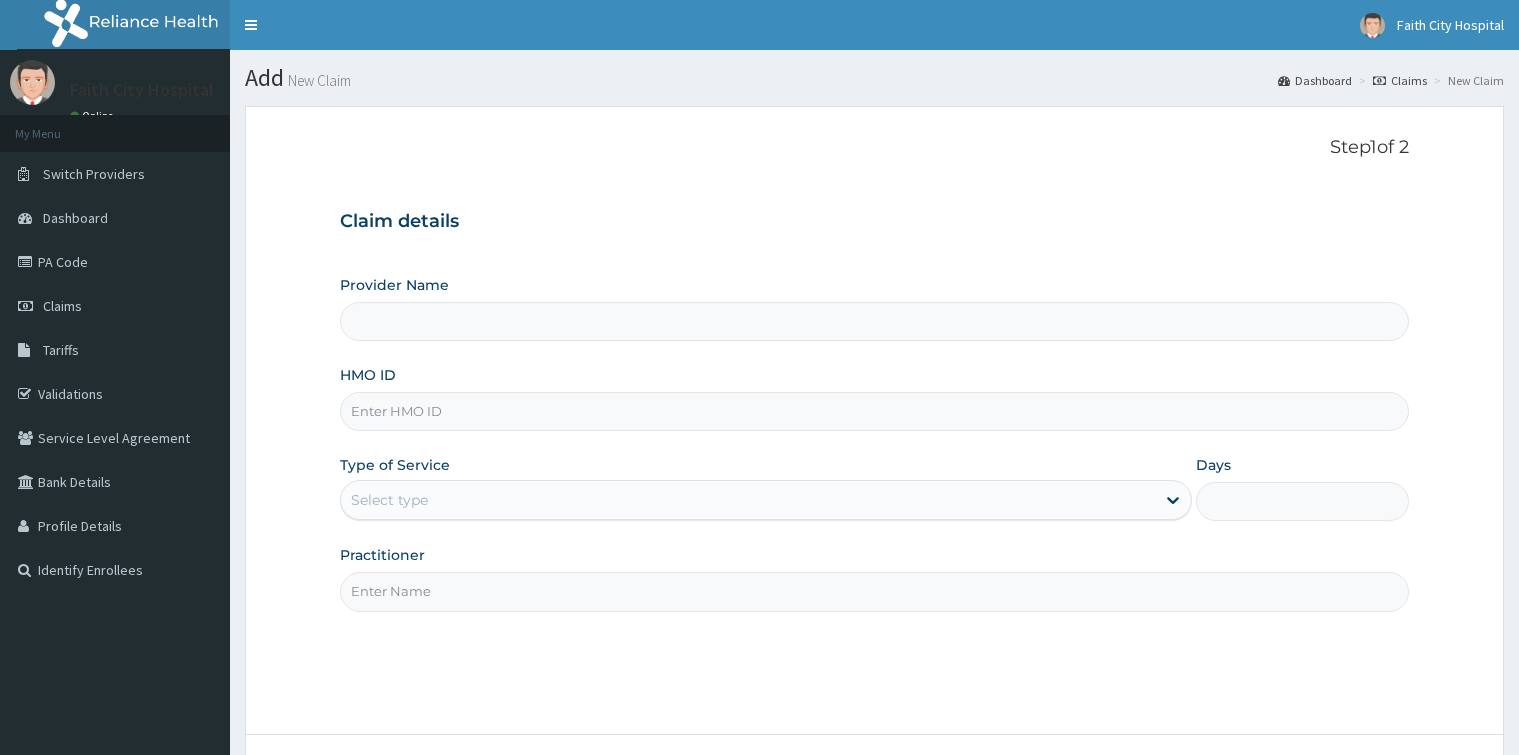 scroll, scrollTop: 0, scrollLeft: 0, axis: both 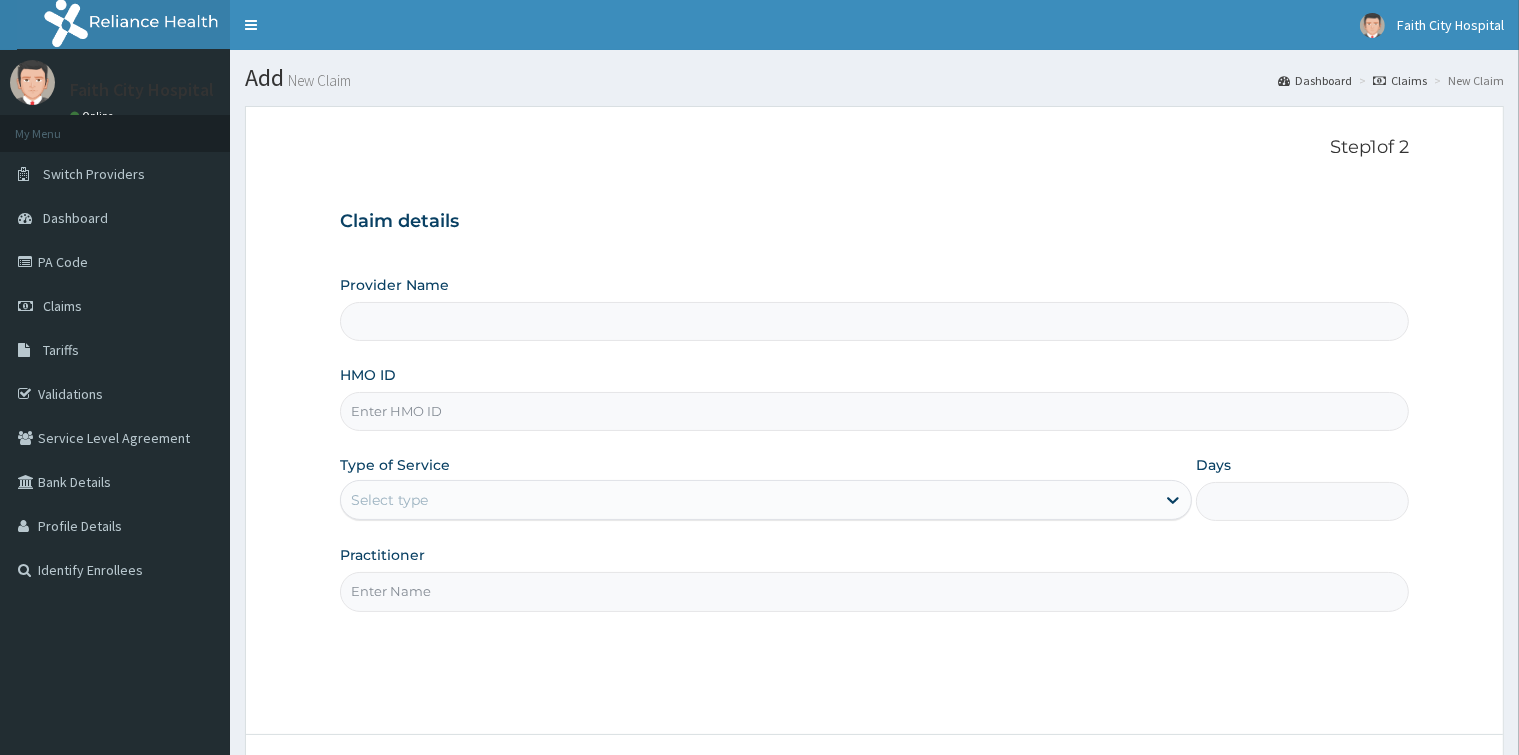 click on "Provider Name" at bounding box center [874, 321] 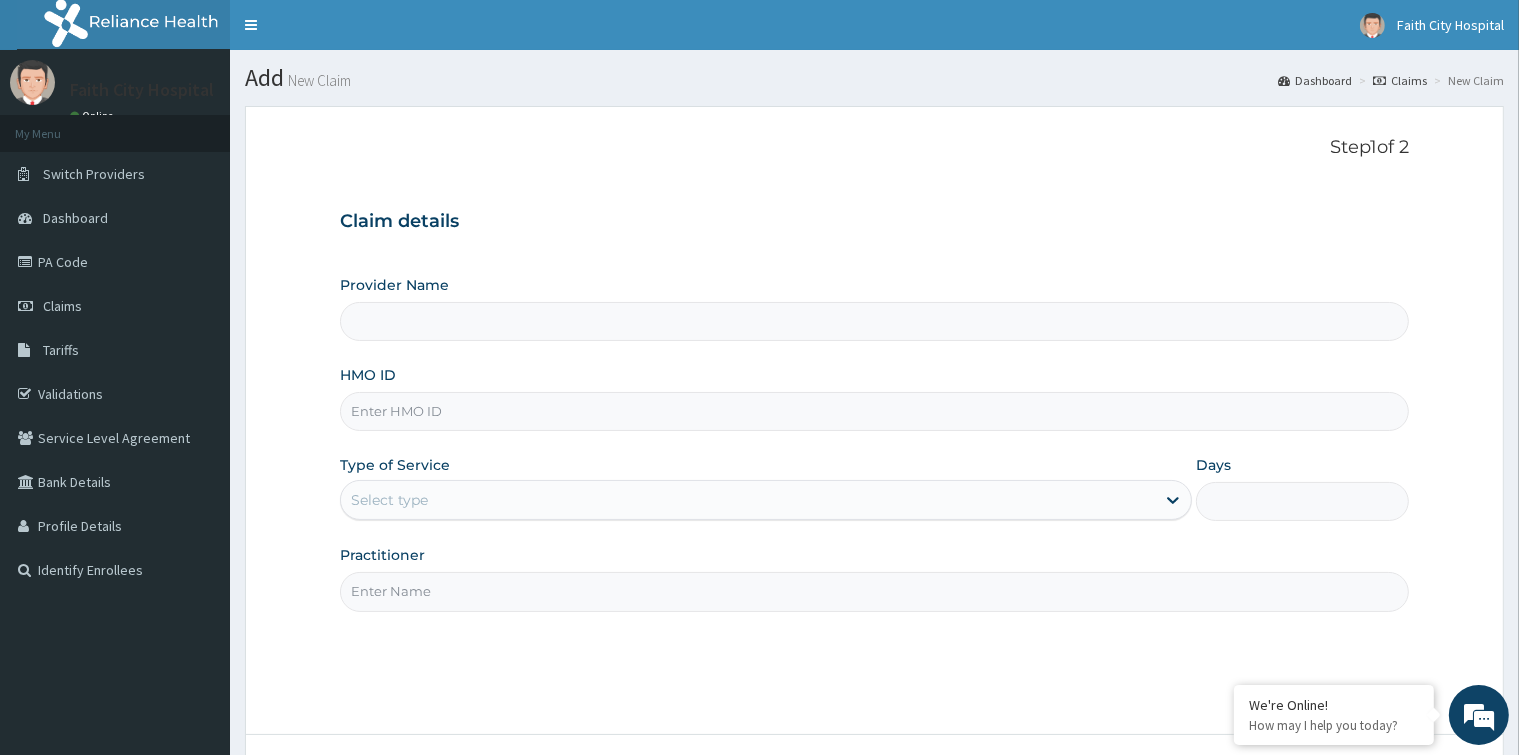 type on "Faith City Hospital- V/I" 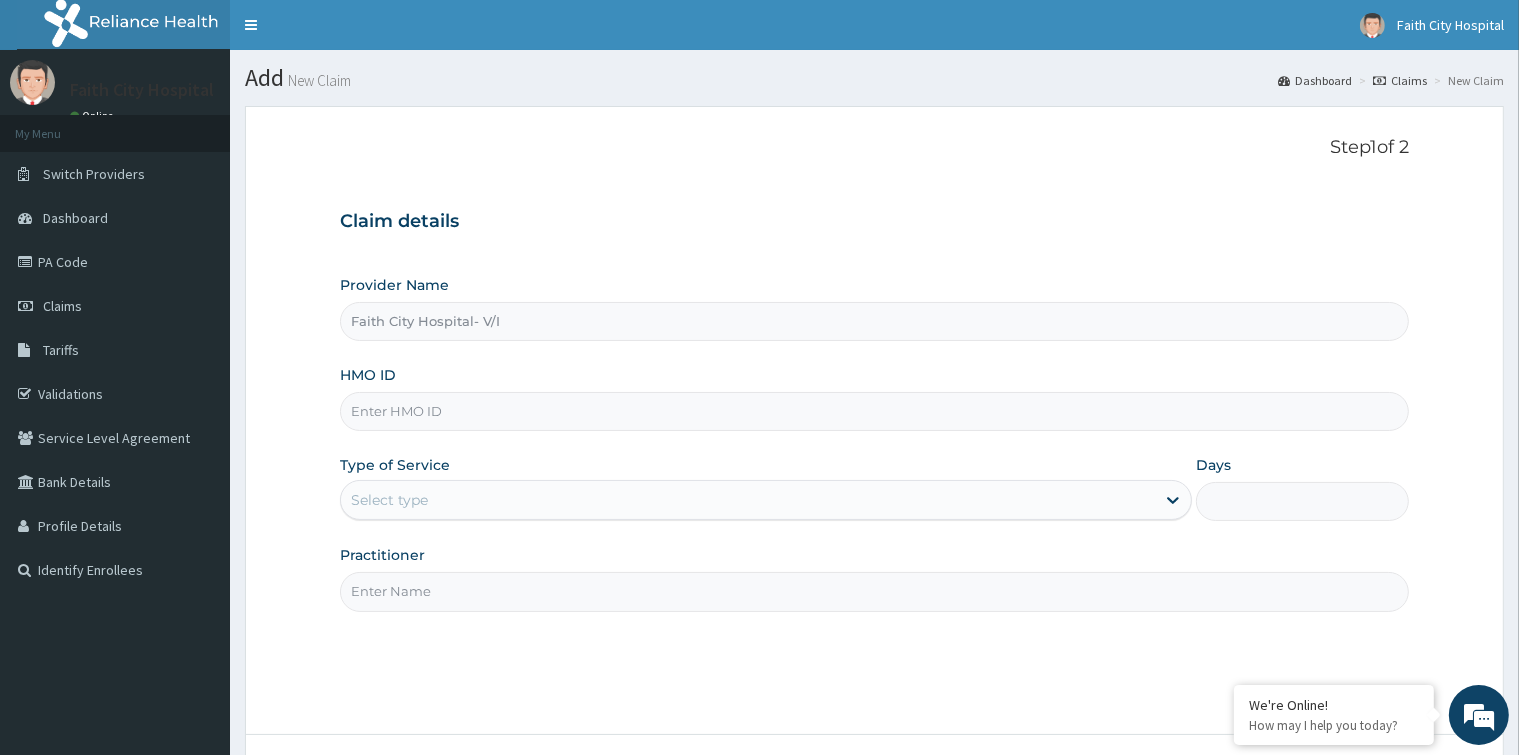 click on "HMO ID" at bounding box center [874, 411] 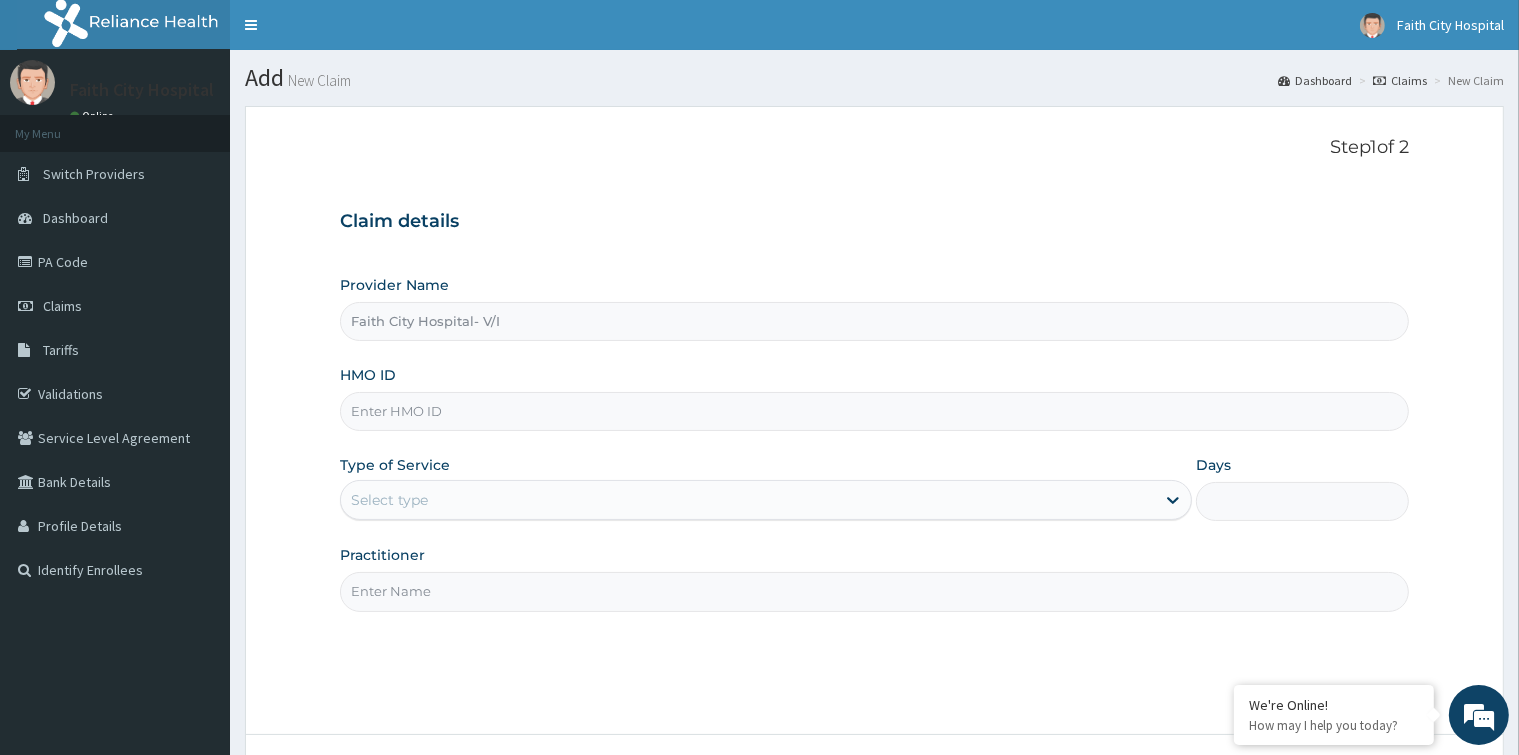 paste on "PPI/10012/B" 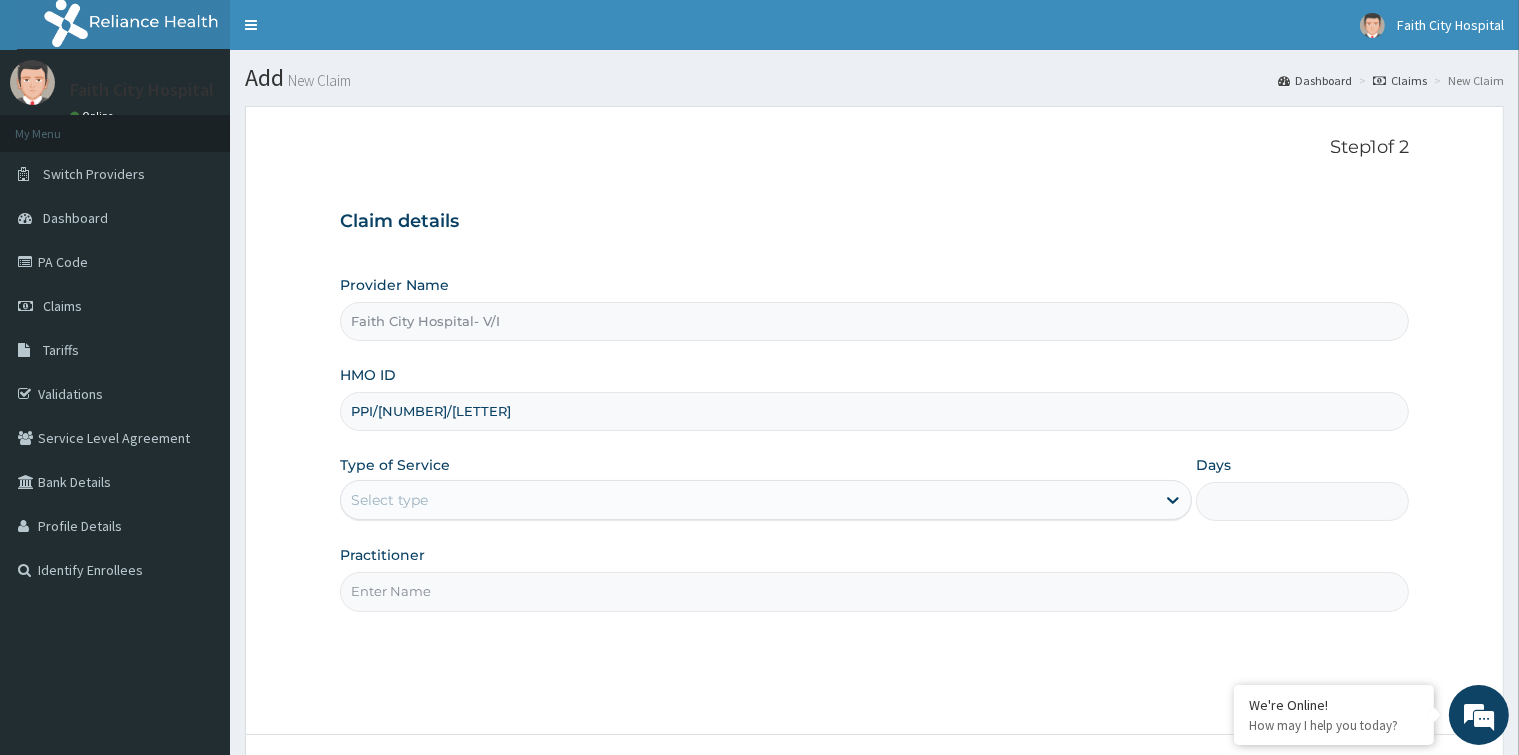 type on "PPI/10012/B" 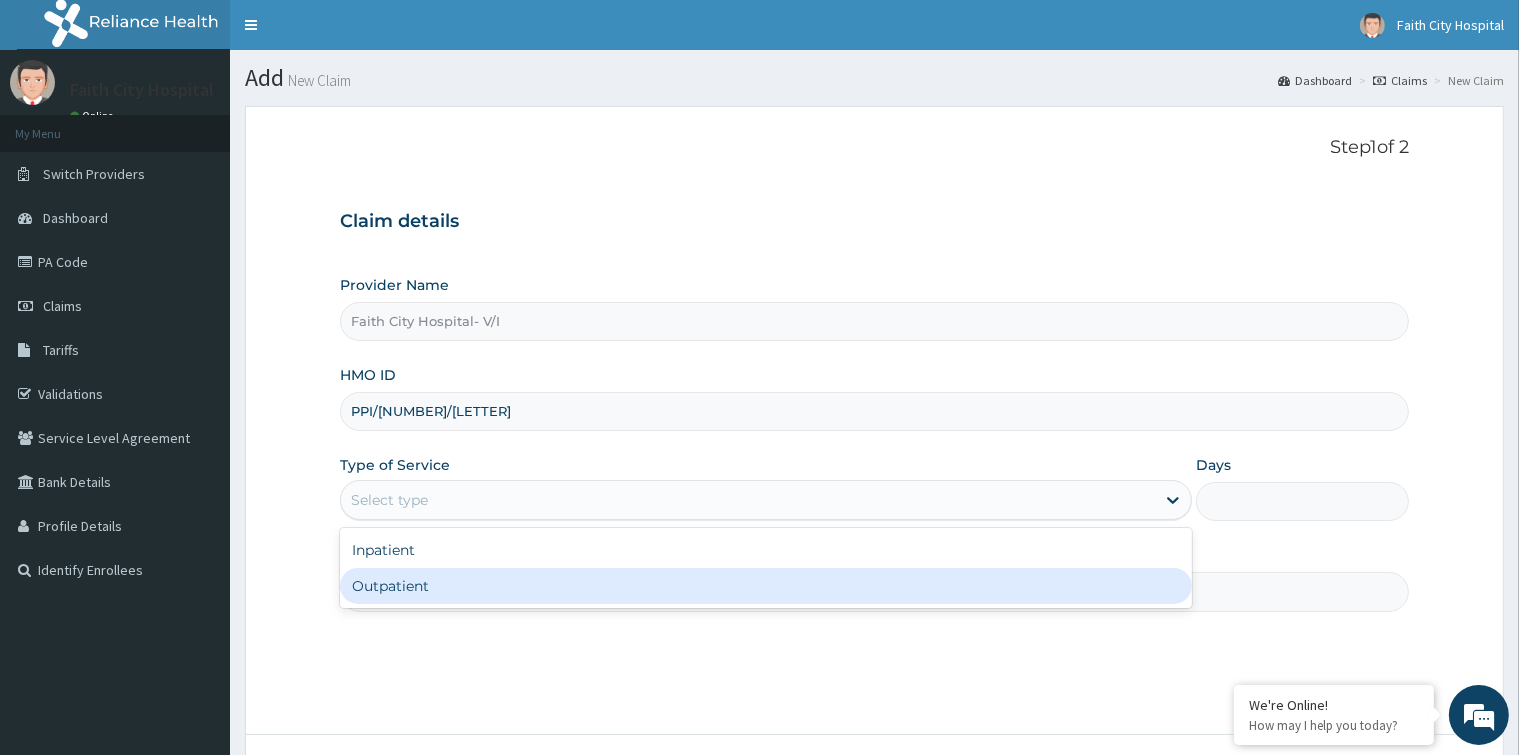 click on "Outpatient" at bounding box center (766, 586) 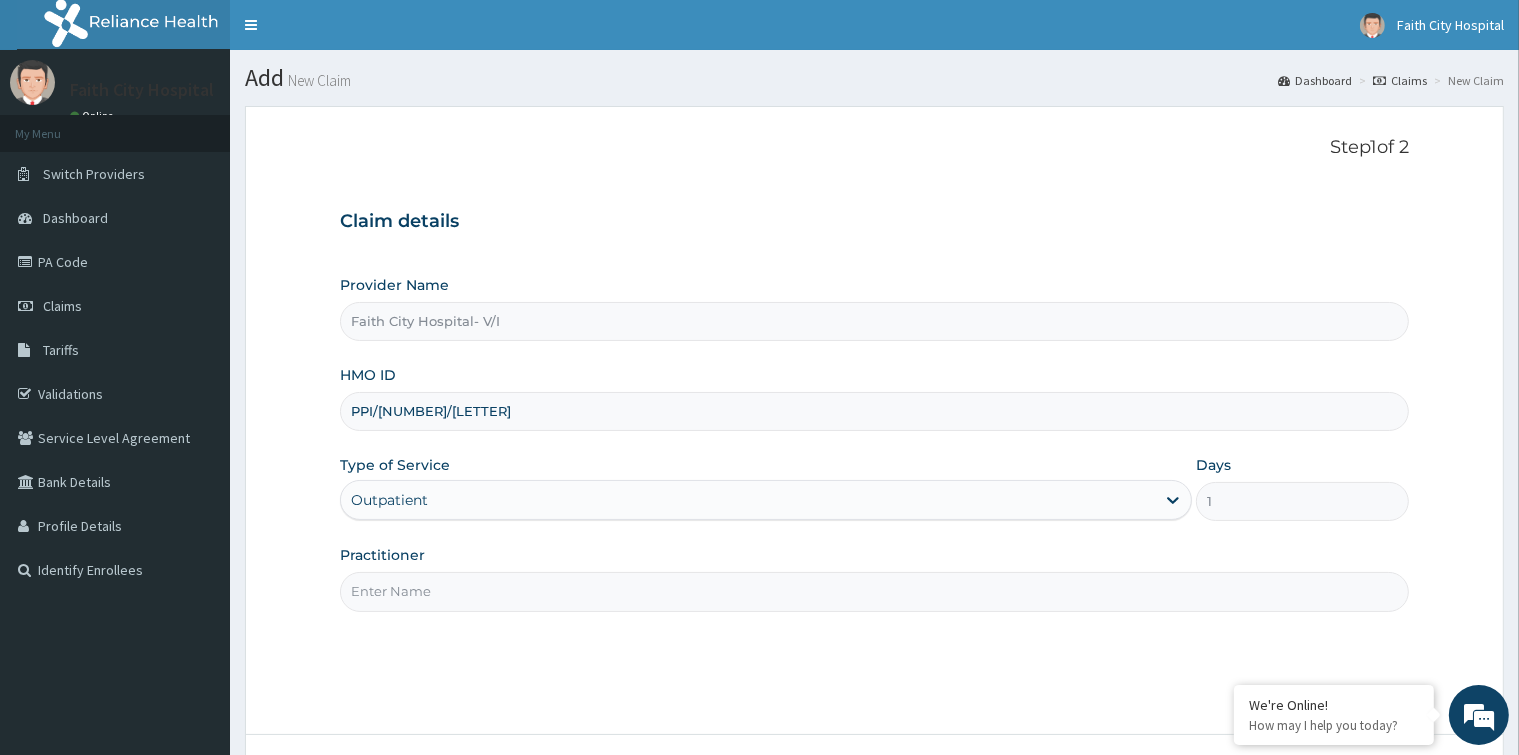 click on "Practitioner" at bounding box center (874, 591) 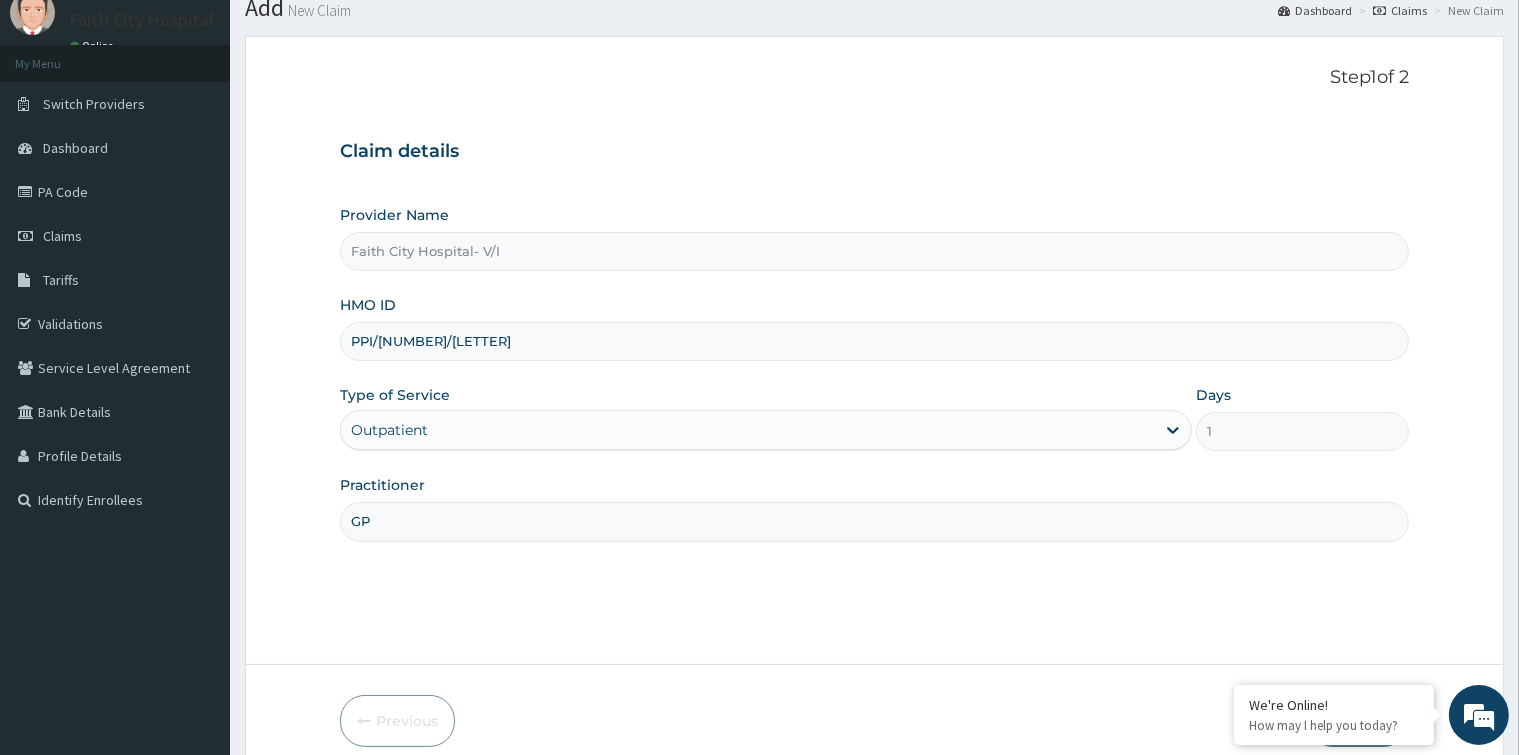 scroll, scrollTop: 158, scrollLeft: 0, axis: vertical 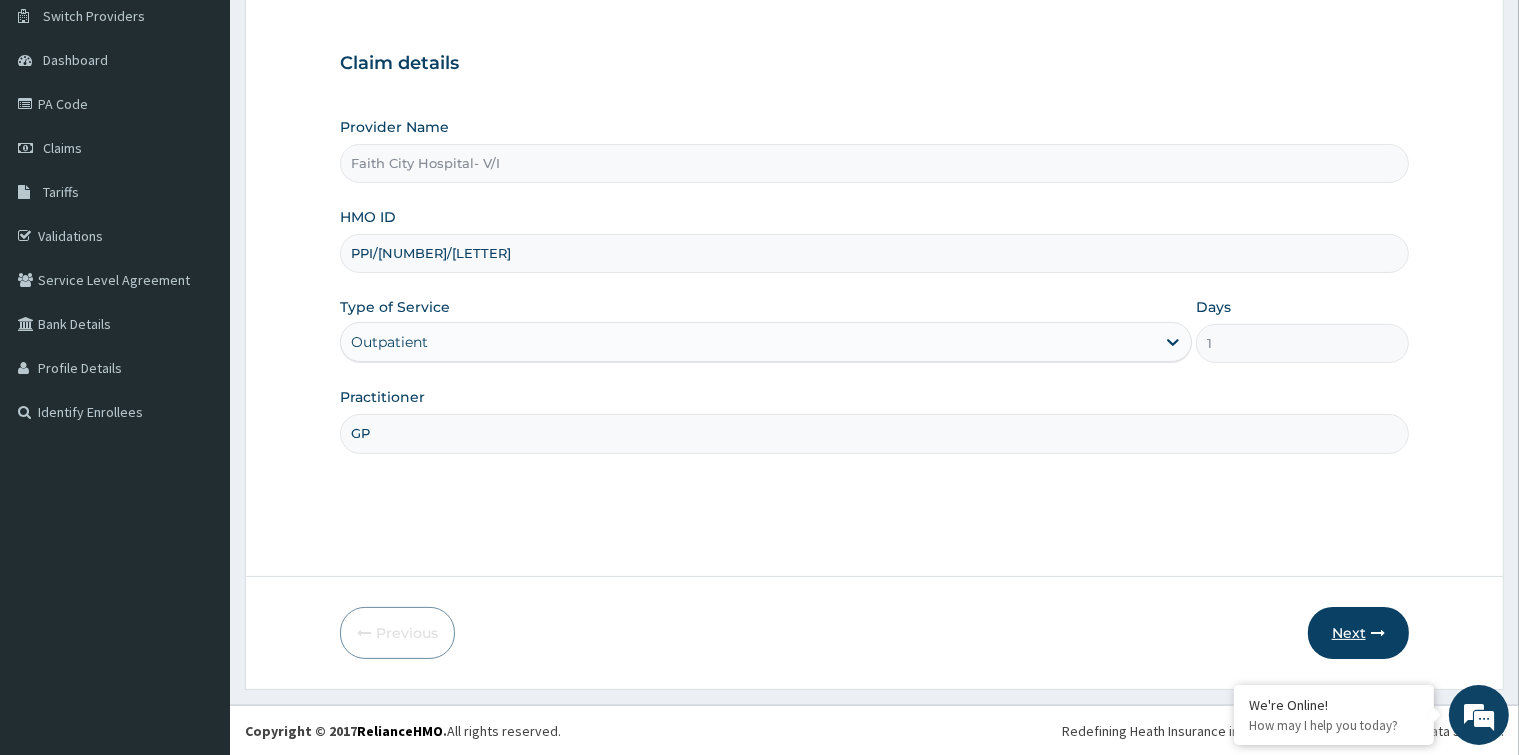 type on "GP" 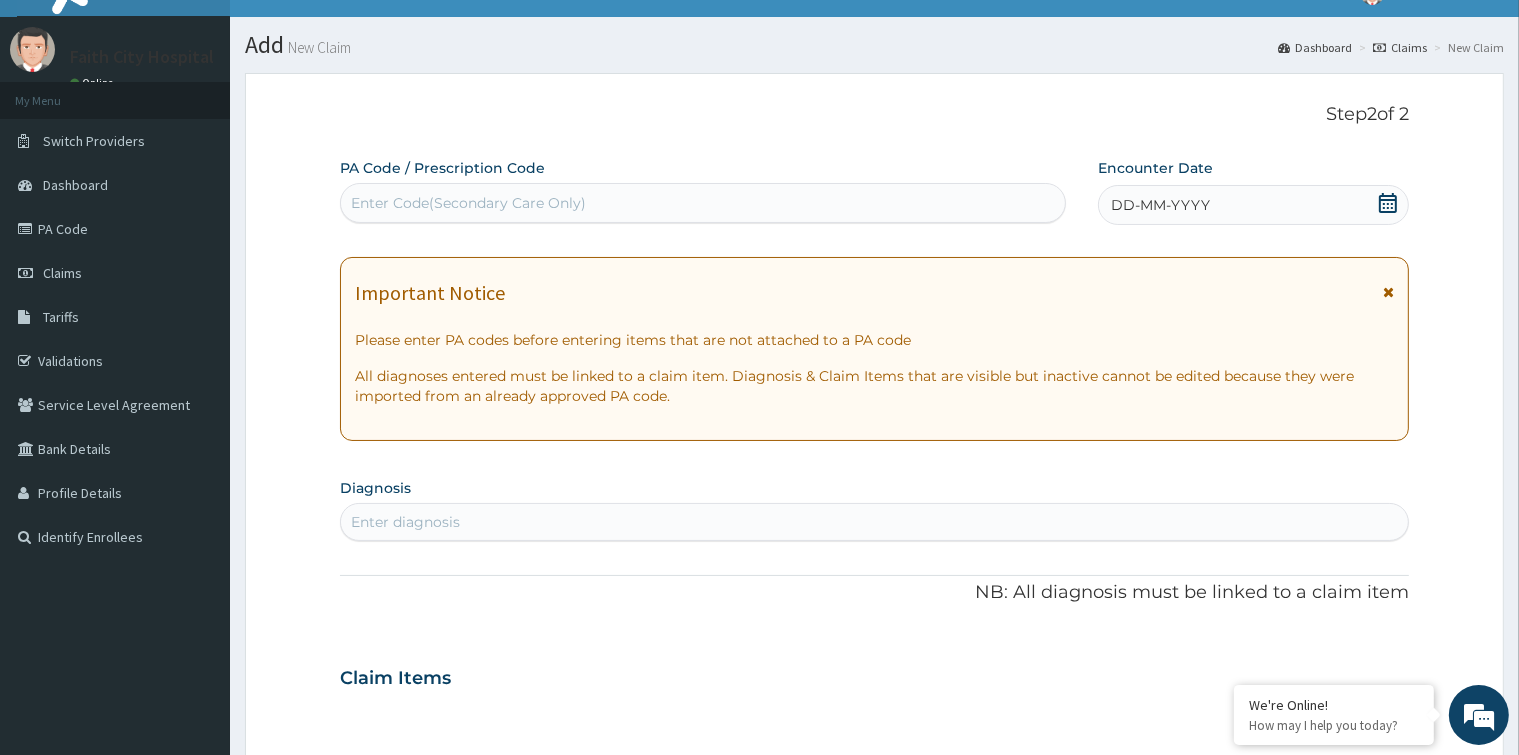 scroll, scrollTop: 0, scrollLeft: 0, axis: both 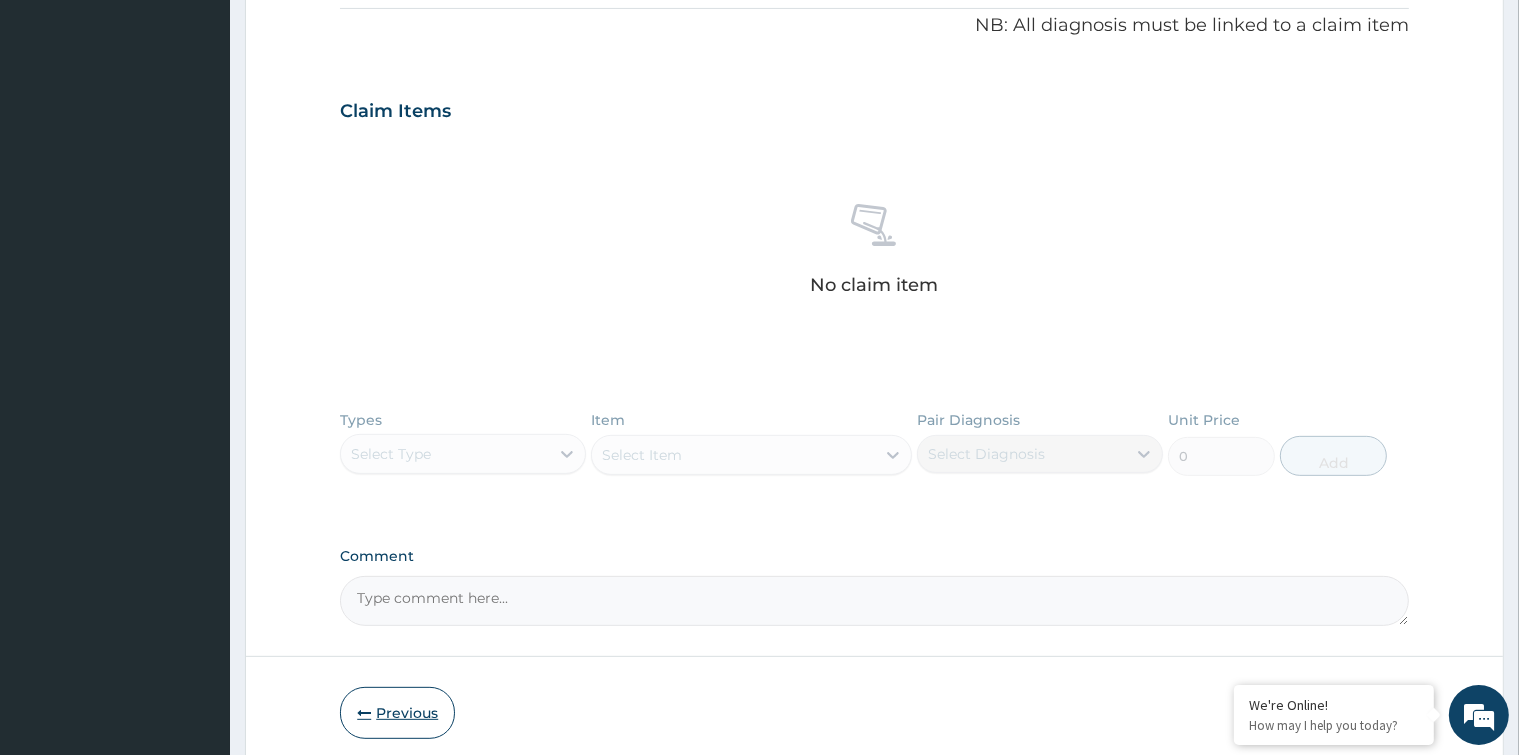 click on "Previous" at bounding box center (397, 713) 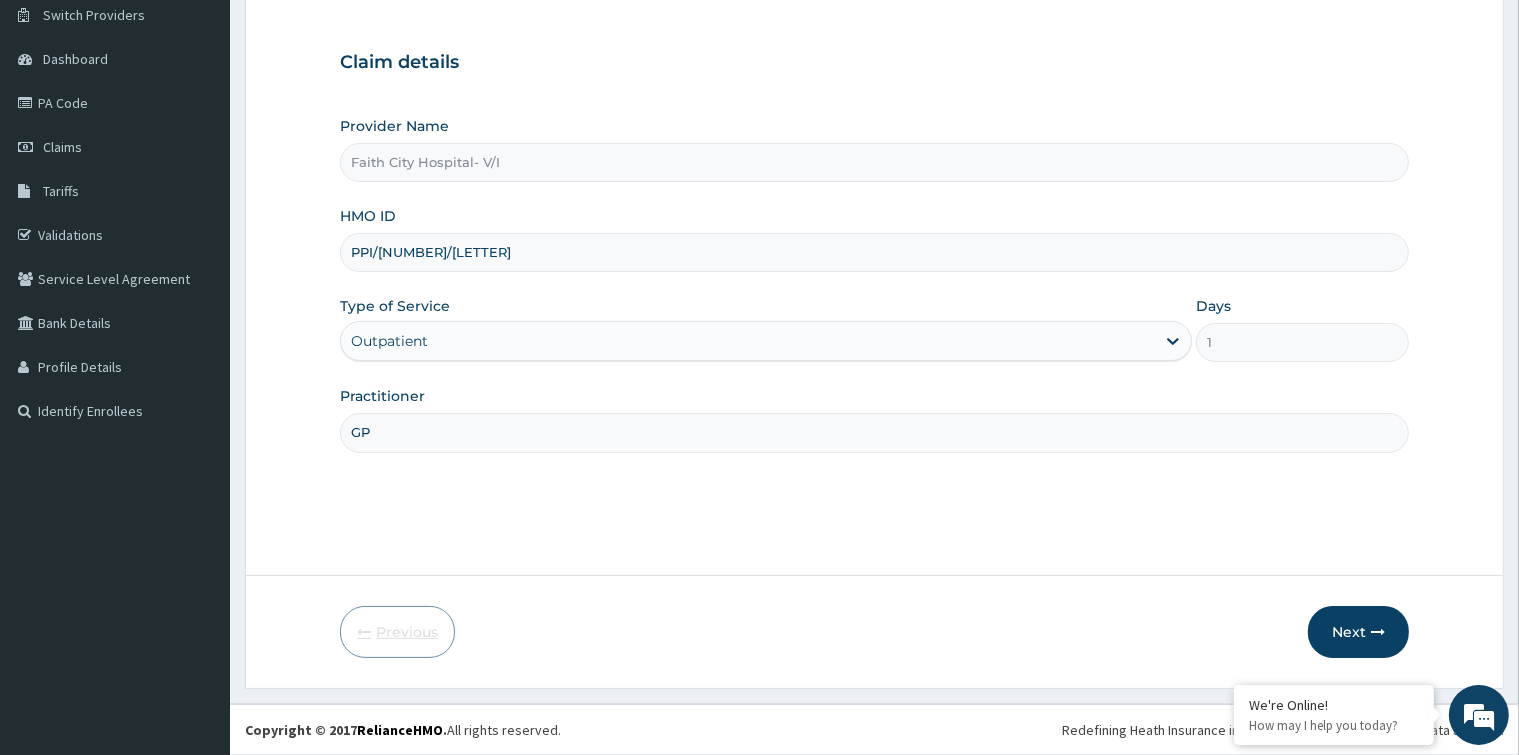 scroll, scrollTop: 158, scrollLeft: 0, axis: vertical 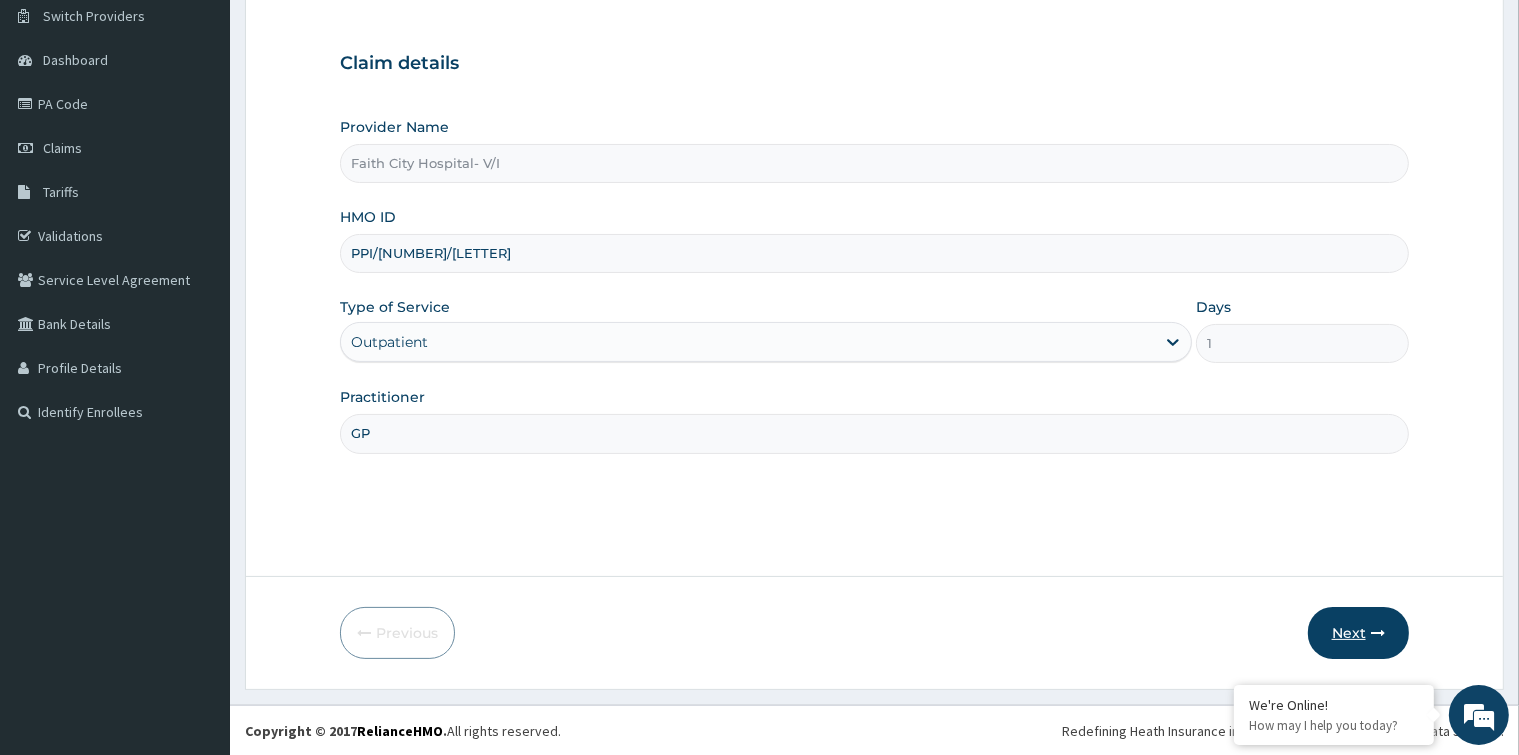 click on "Next" at bounding box center (1358, 633) 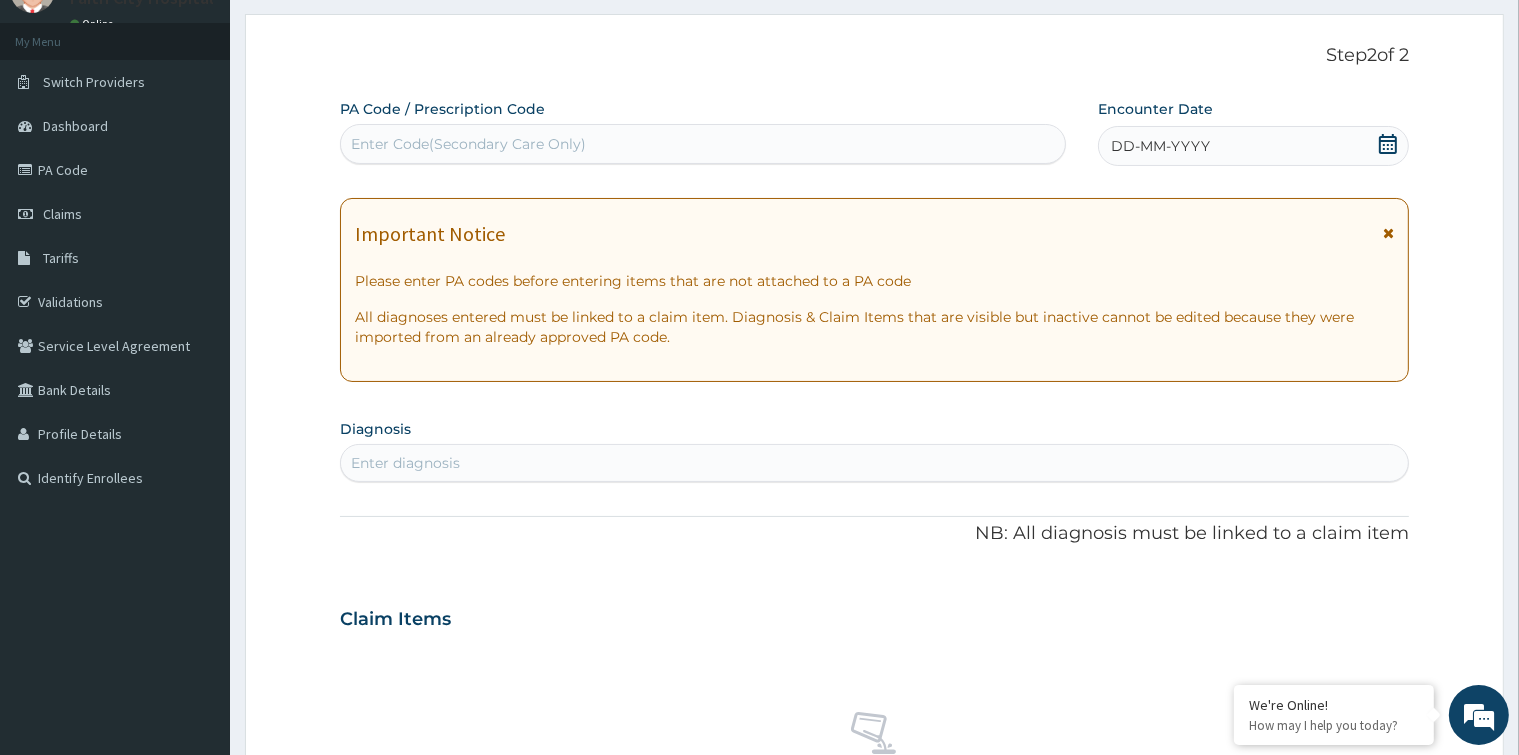 scroll, scrollTop: 58, scrollLeft: 0, axis: vertical 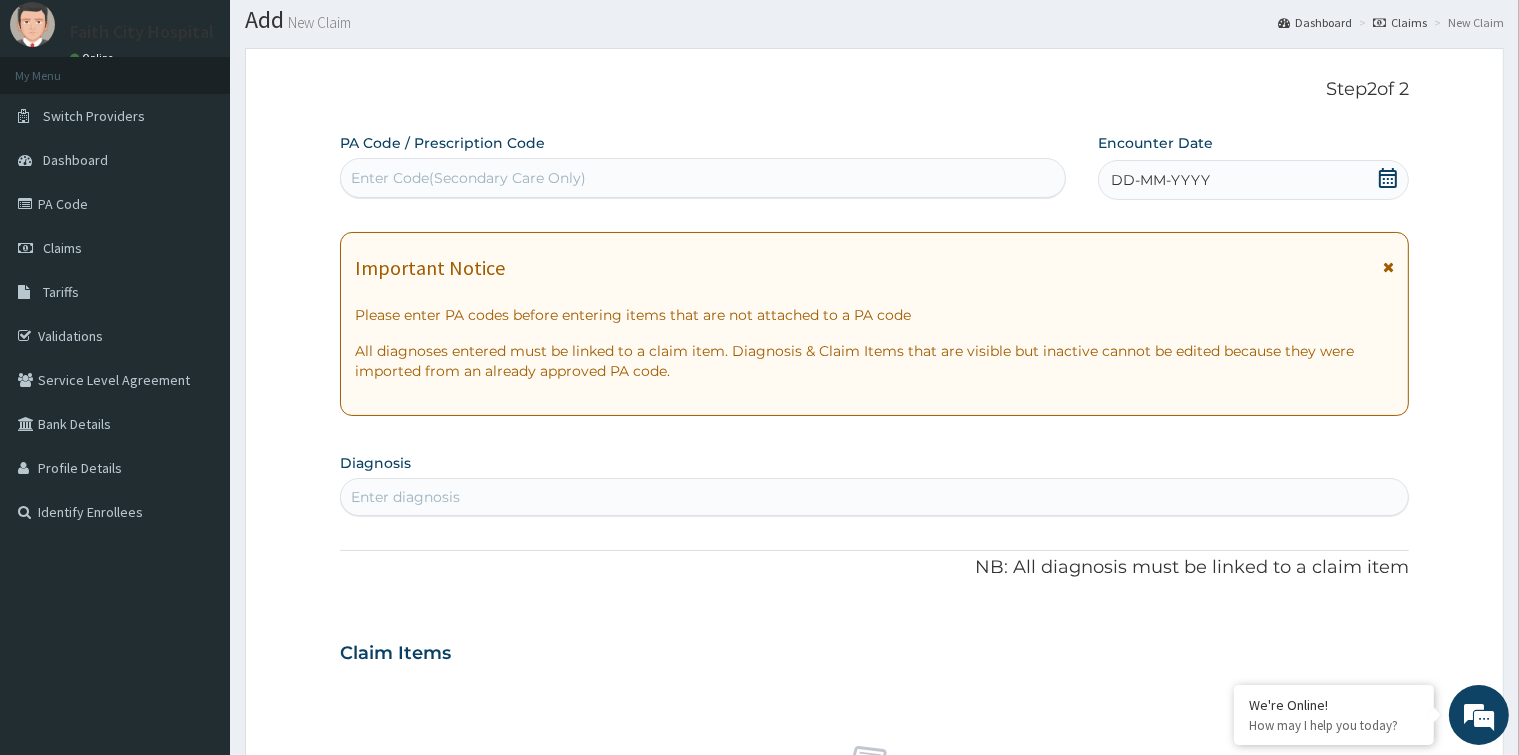 click on "PA Code / Prescription Code Enter Code(Secondary Care Only)" at bounding box center (703, 165) 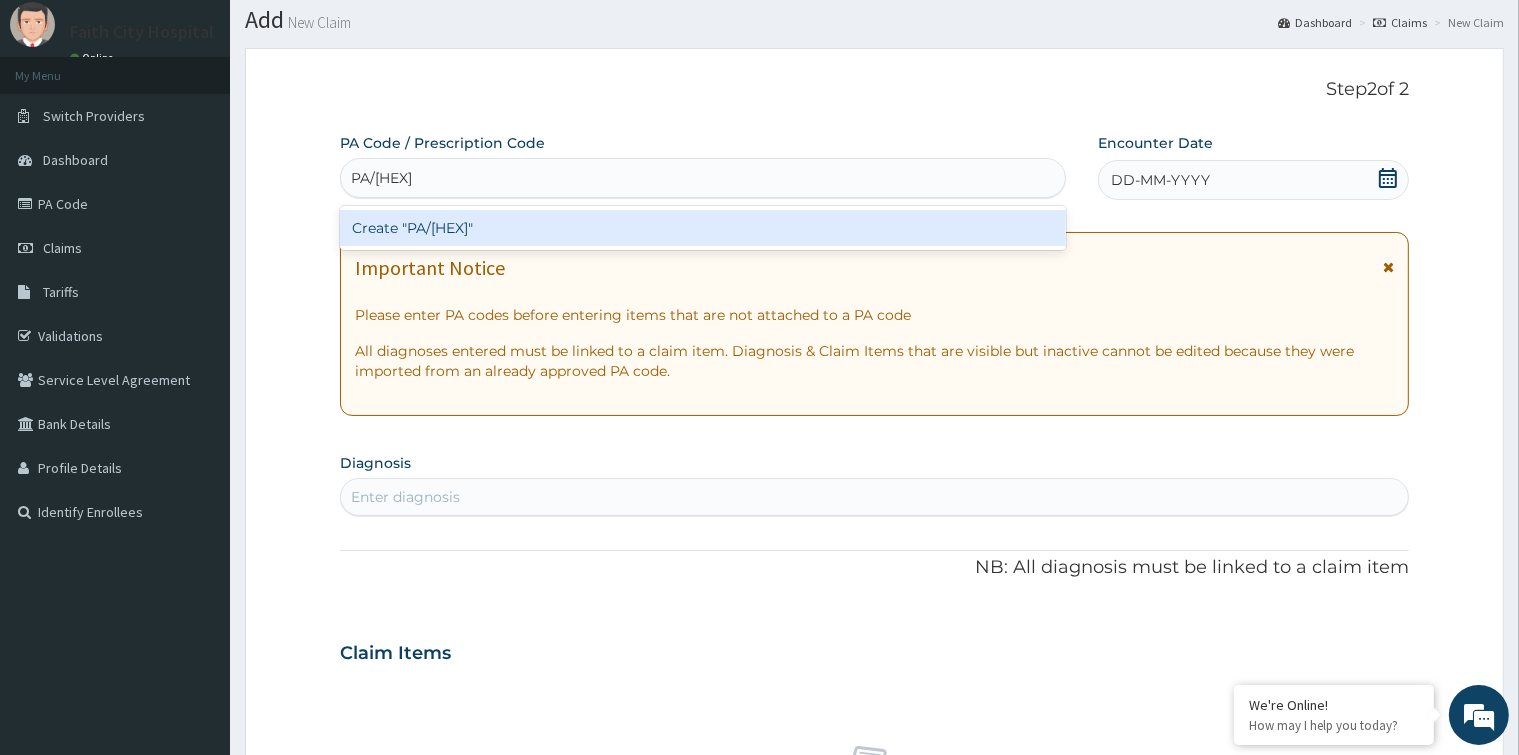 click on "Create "PA/0FA0D6"" at bounding box center (703, 228) 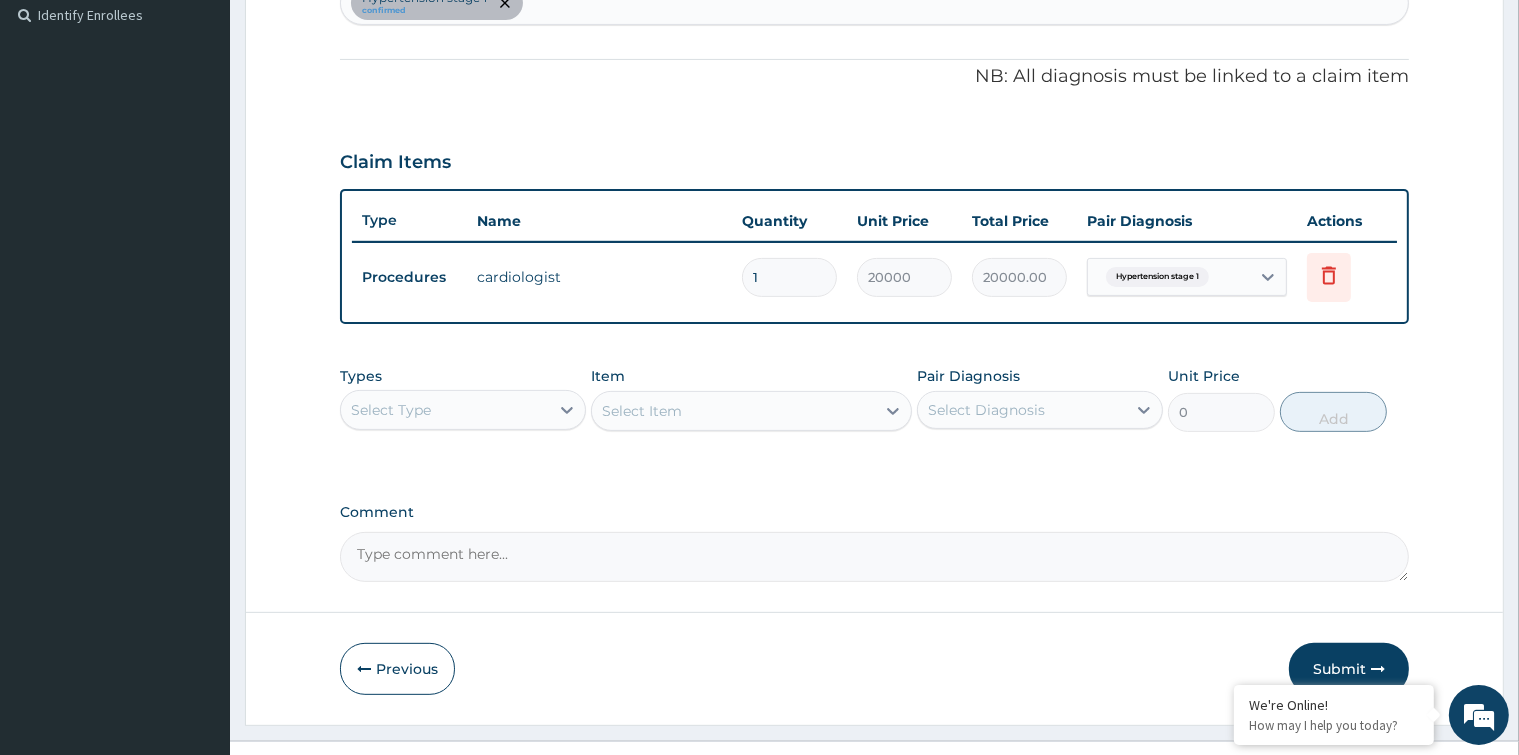 scroll, scrollTop: 588, scrollLeft: 0, axis: vertical 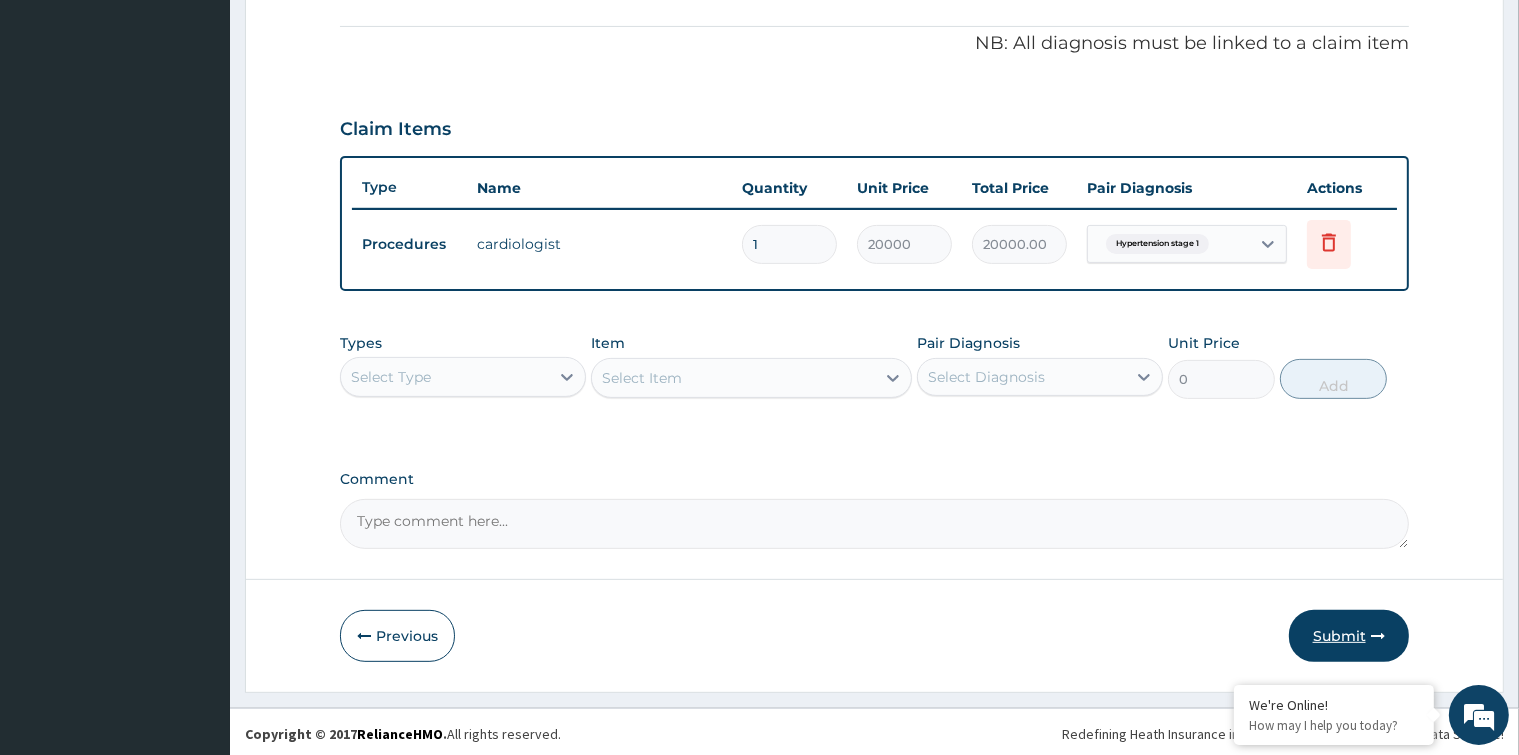 click on "Submit" at bounding box center [1349, 636] 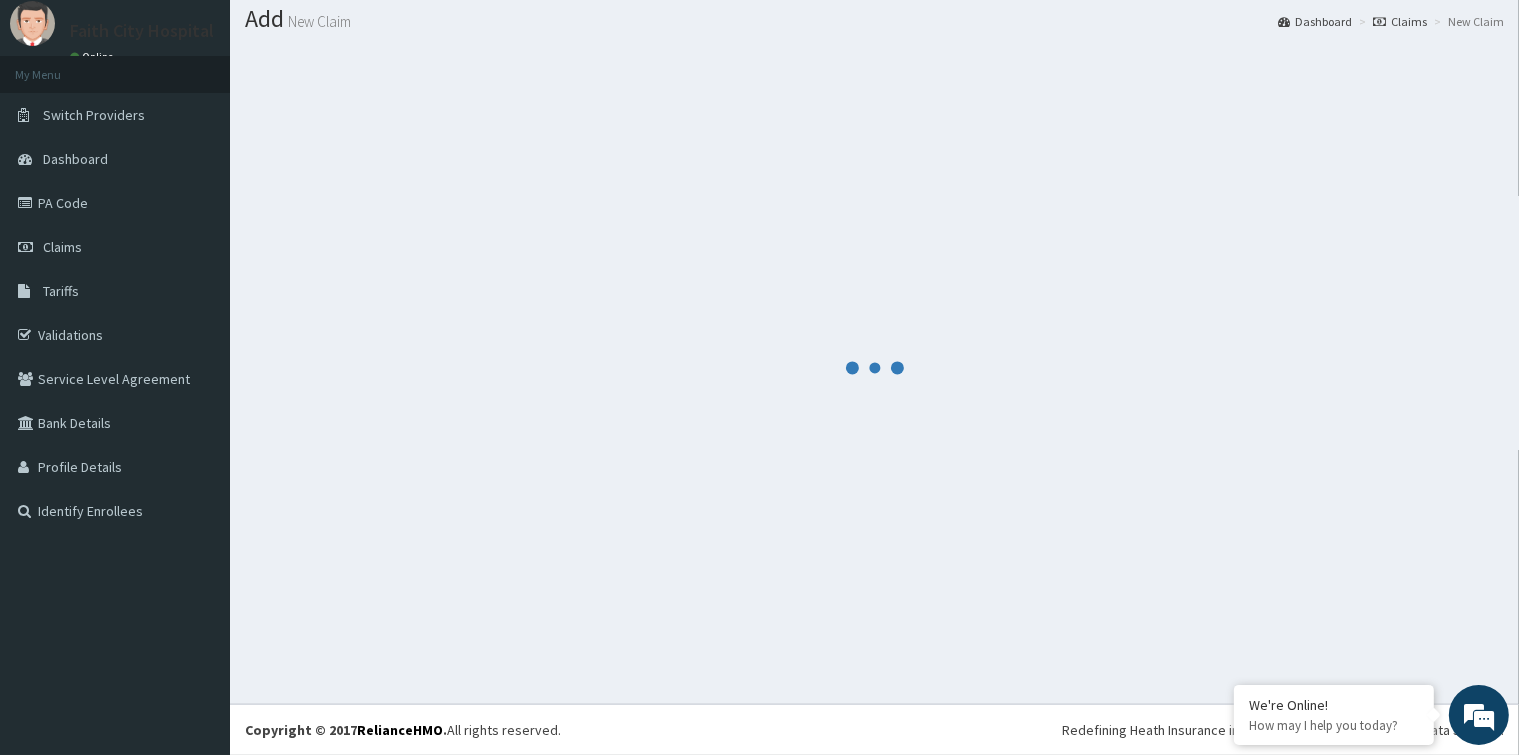 scroll, scrollTop: 588, scrollLeft: 0, axis: vertical 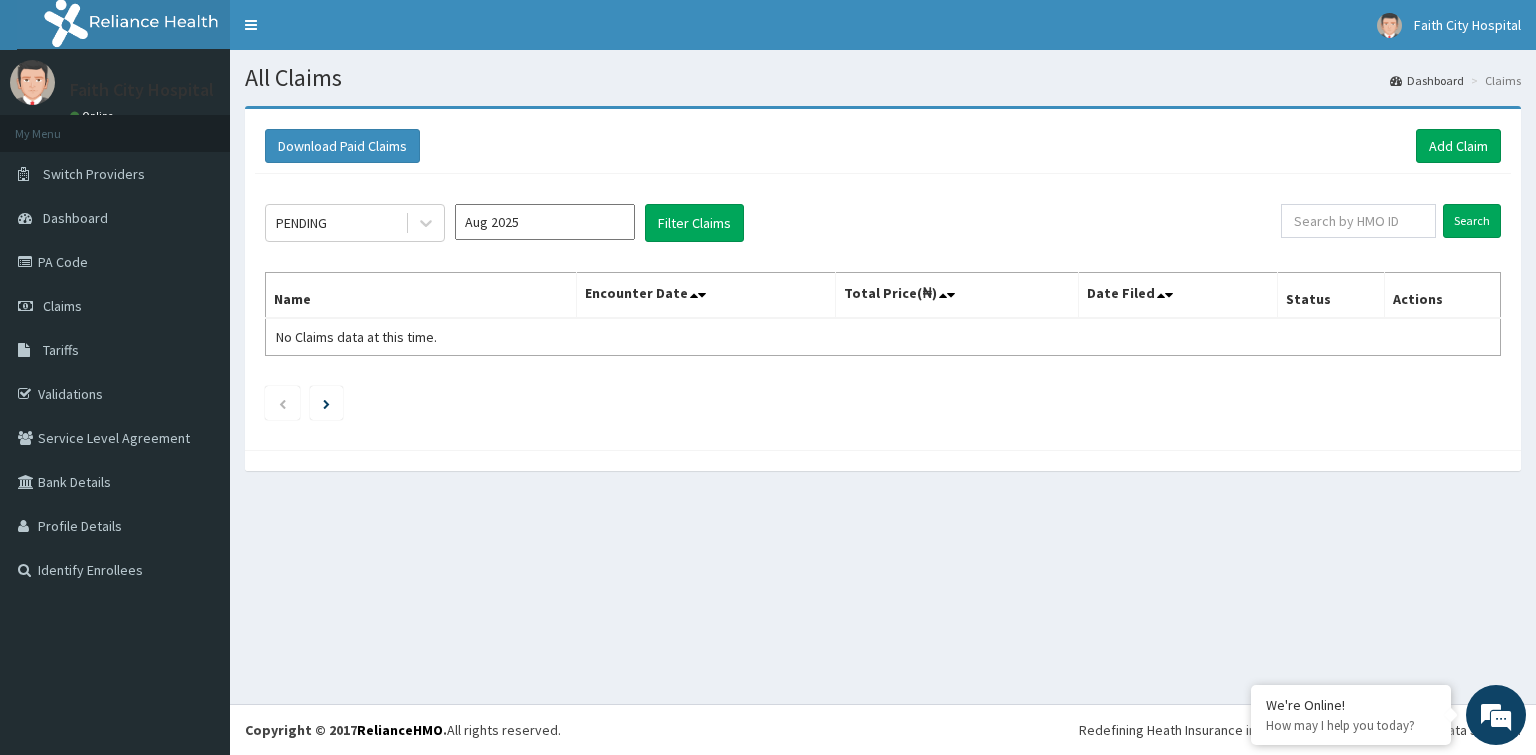 click on "Aug 2025" at bounding box center (545, 222) 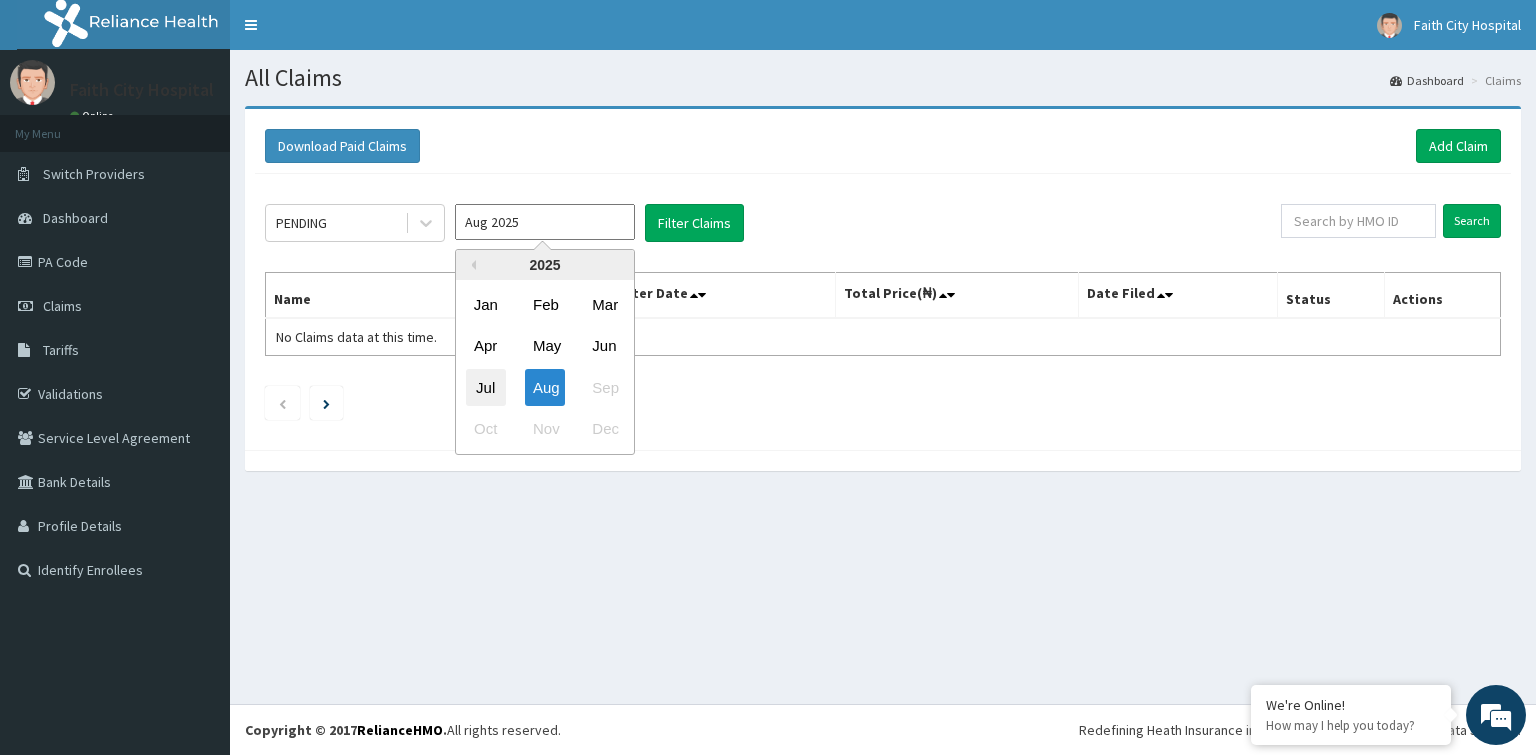 click on "Jul" at bounding box center [486, 387] 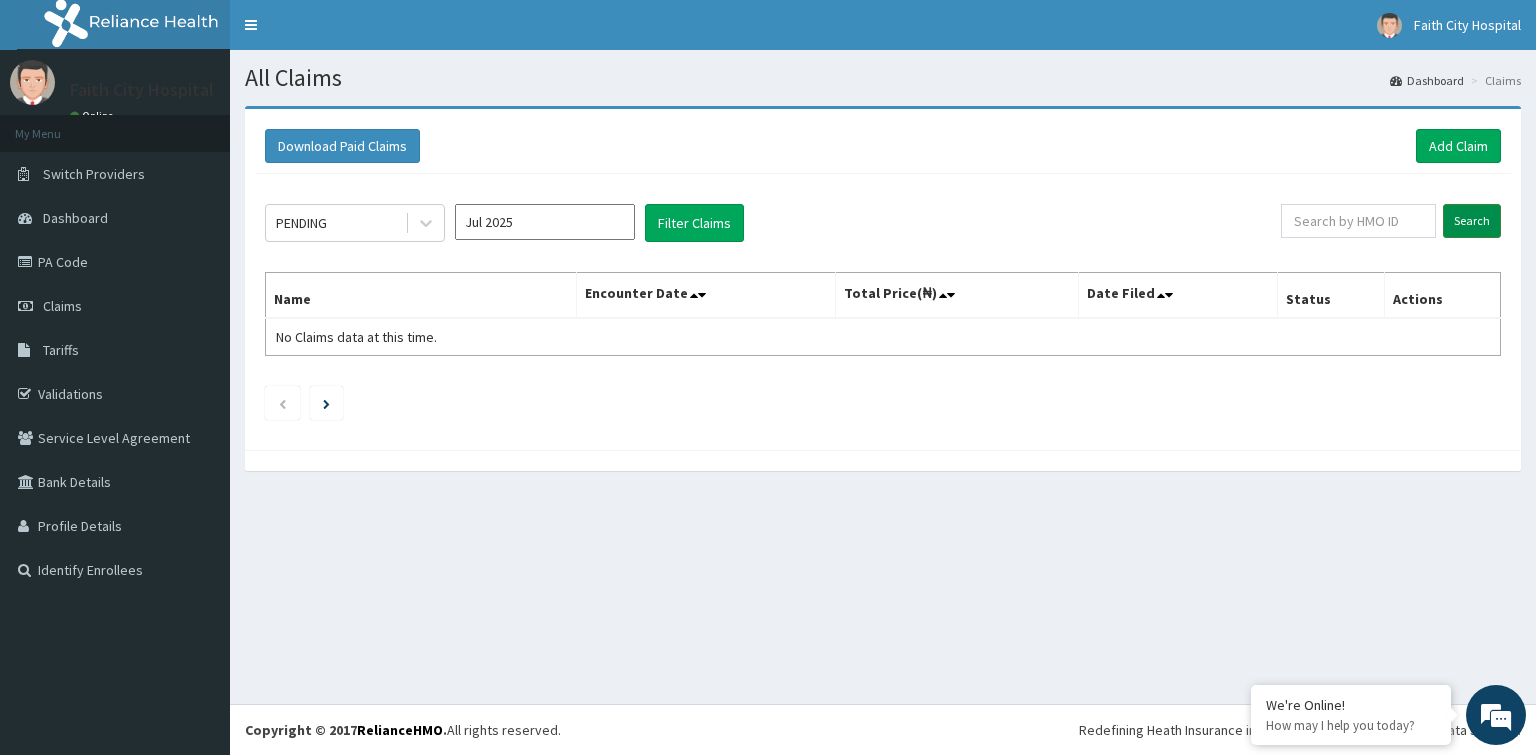 click on "Search" at bounding box center (1472, 221) 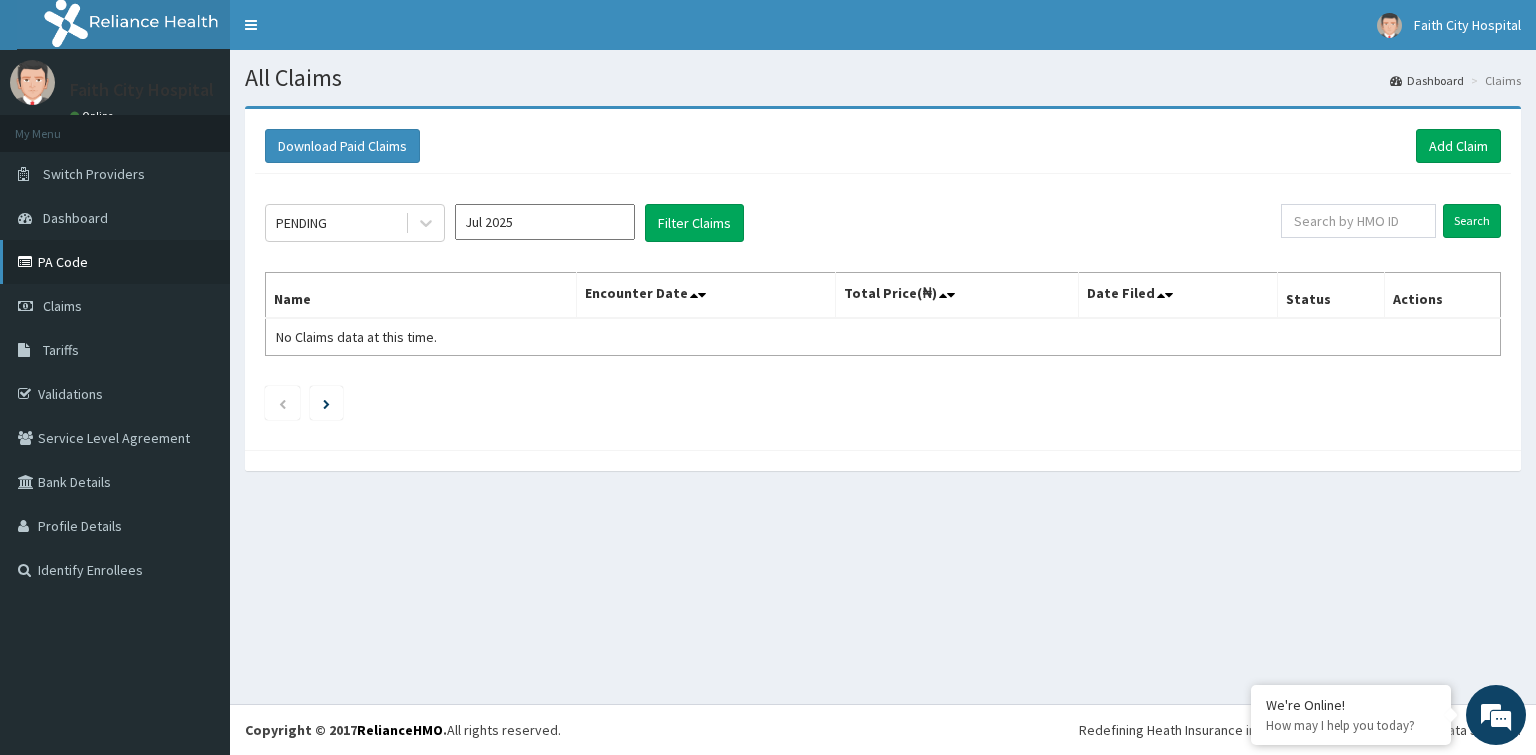 click on "PA Code" at bounding box center (115, 262) 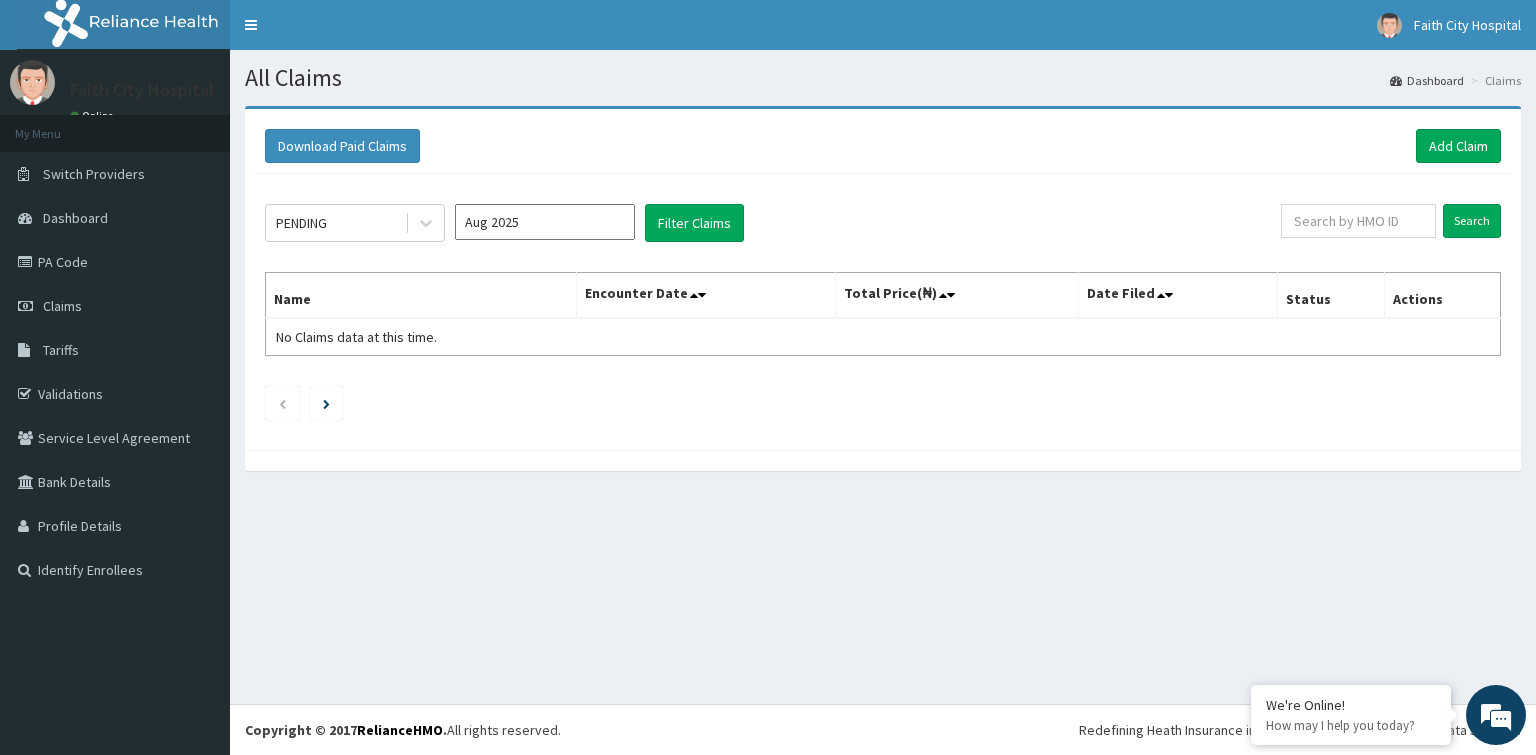 scroll, scrollTop: 0, scrollLeft: 0, axis: both 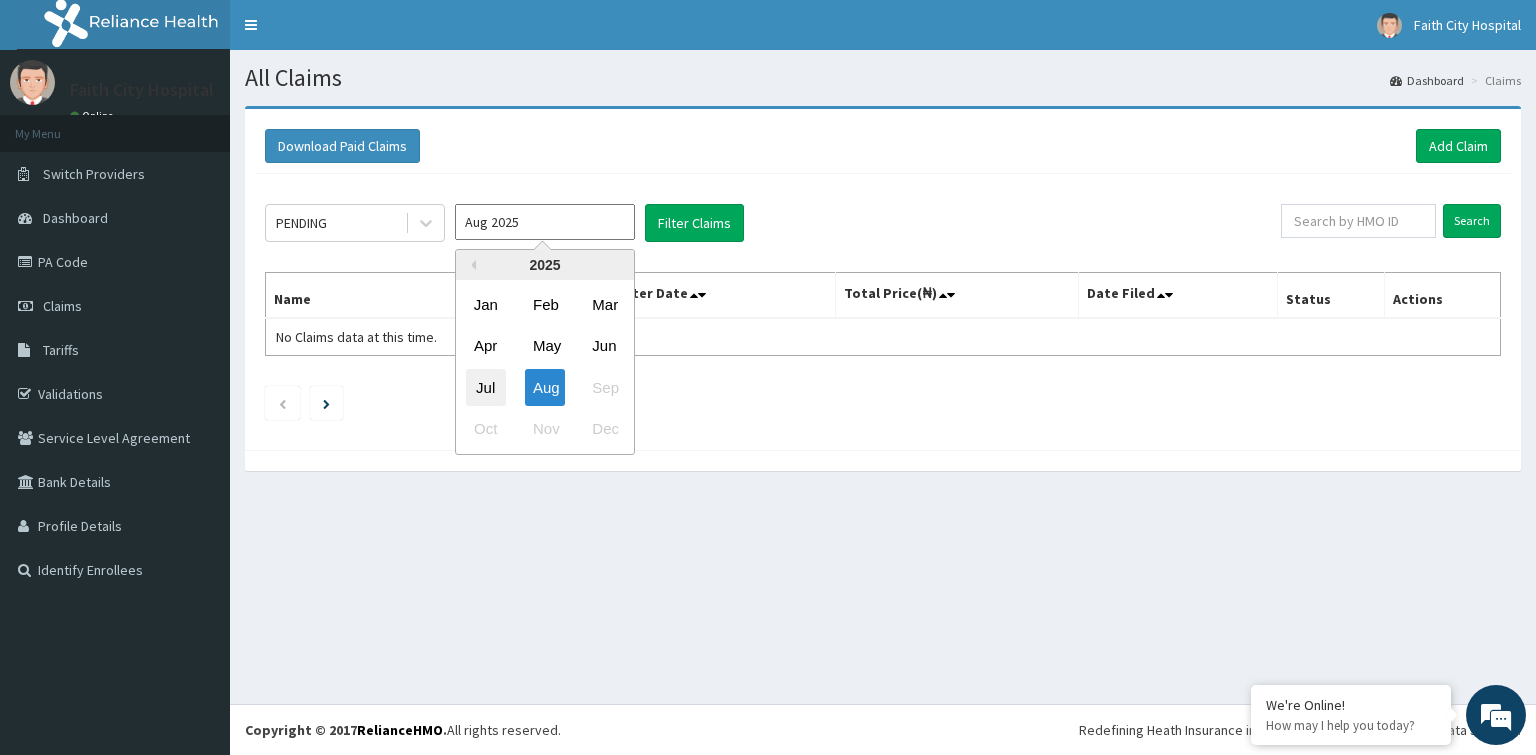 click on "Jul" at bounding box center (486, 387) 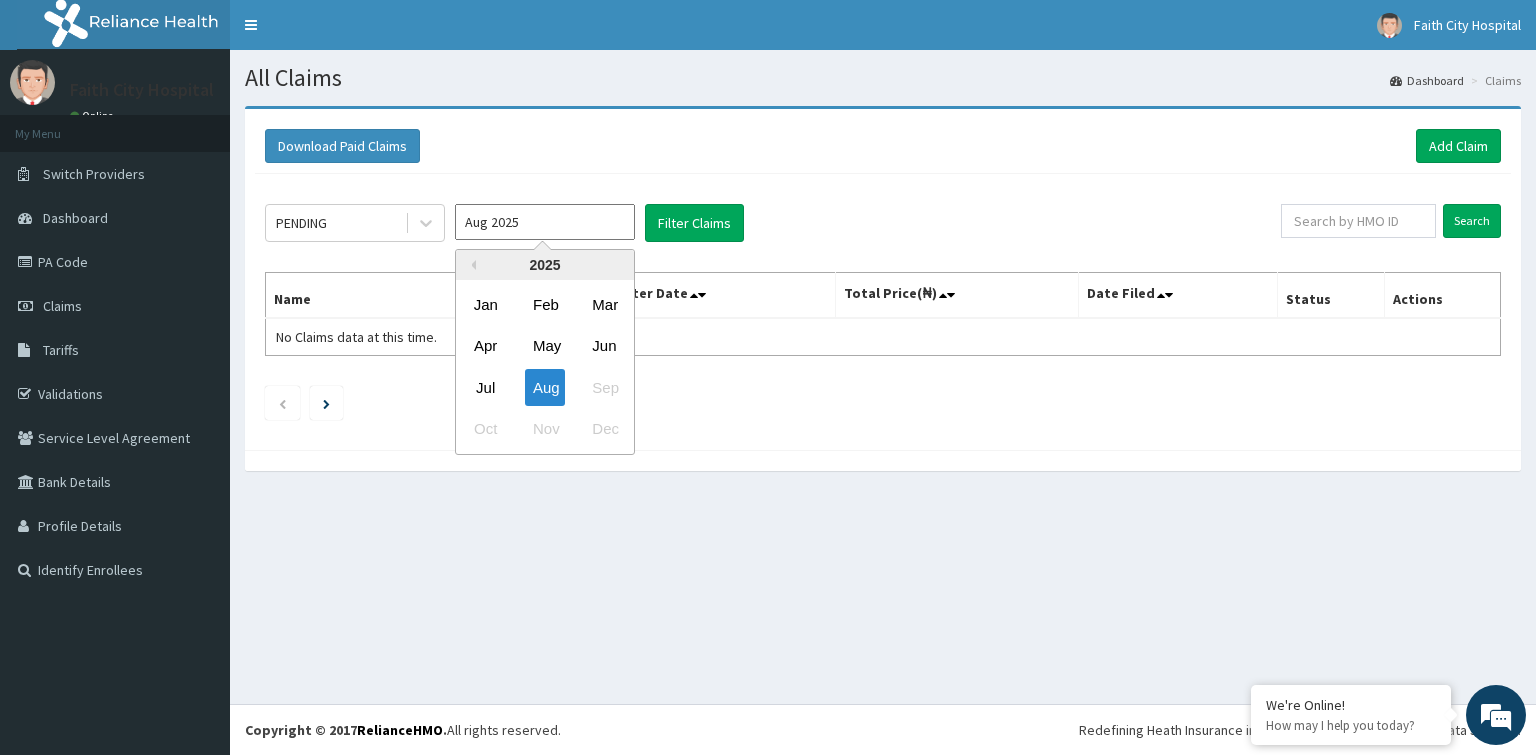 type on "Jul 2025" 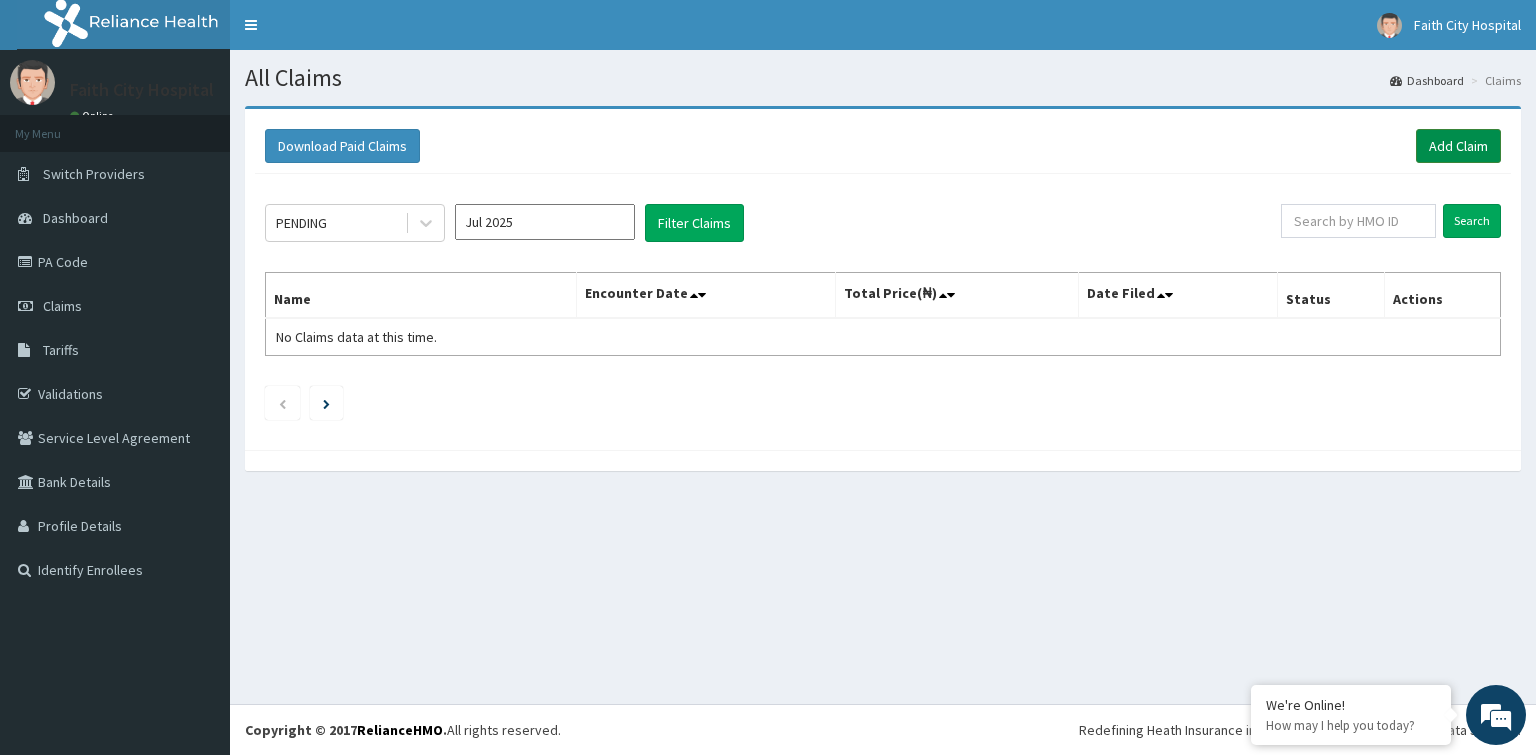 click on "Add Claim" at bounding box center [1458, 146] 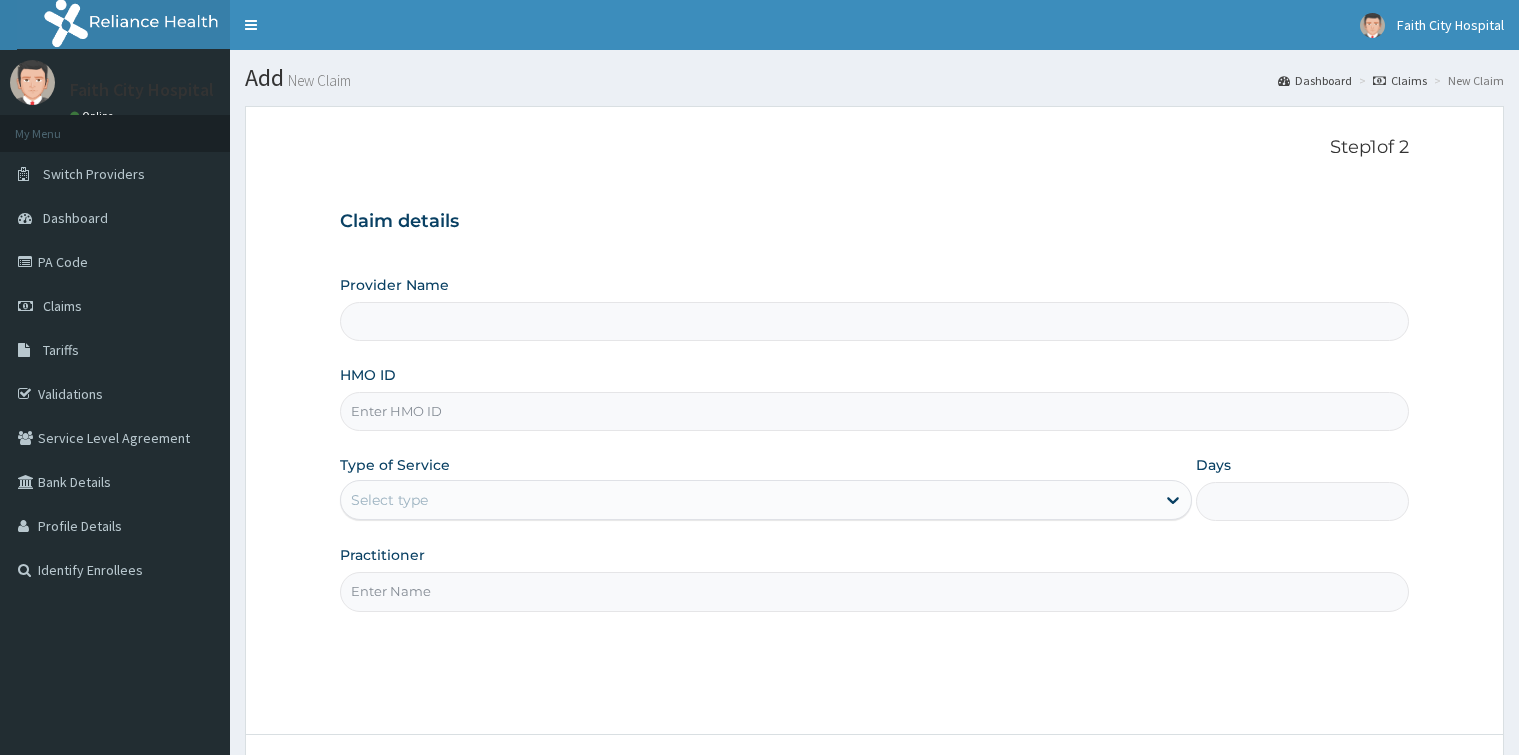 scroll, scrollTop: 0, scrollLeft: 0, axis: both 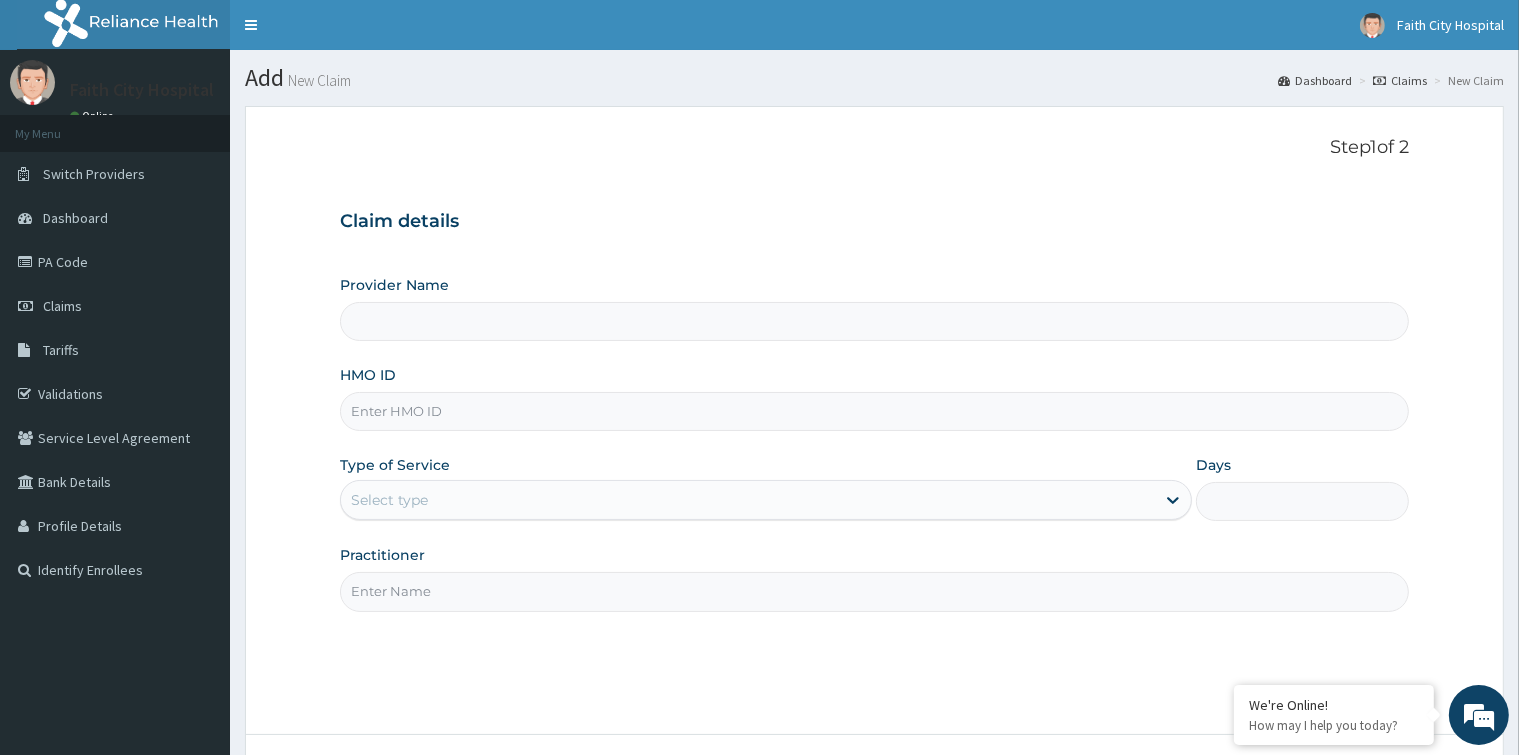 click on "HMO ID" at bounding box center (874, 411) 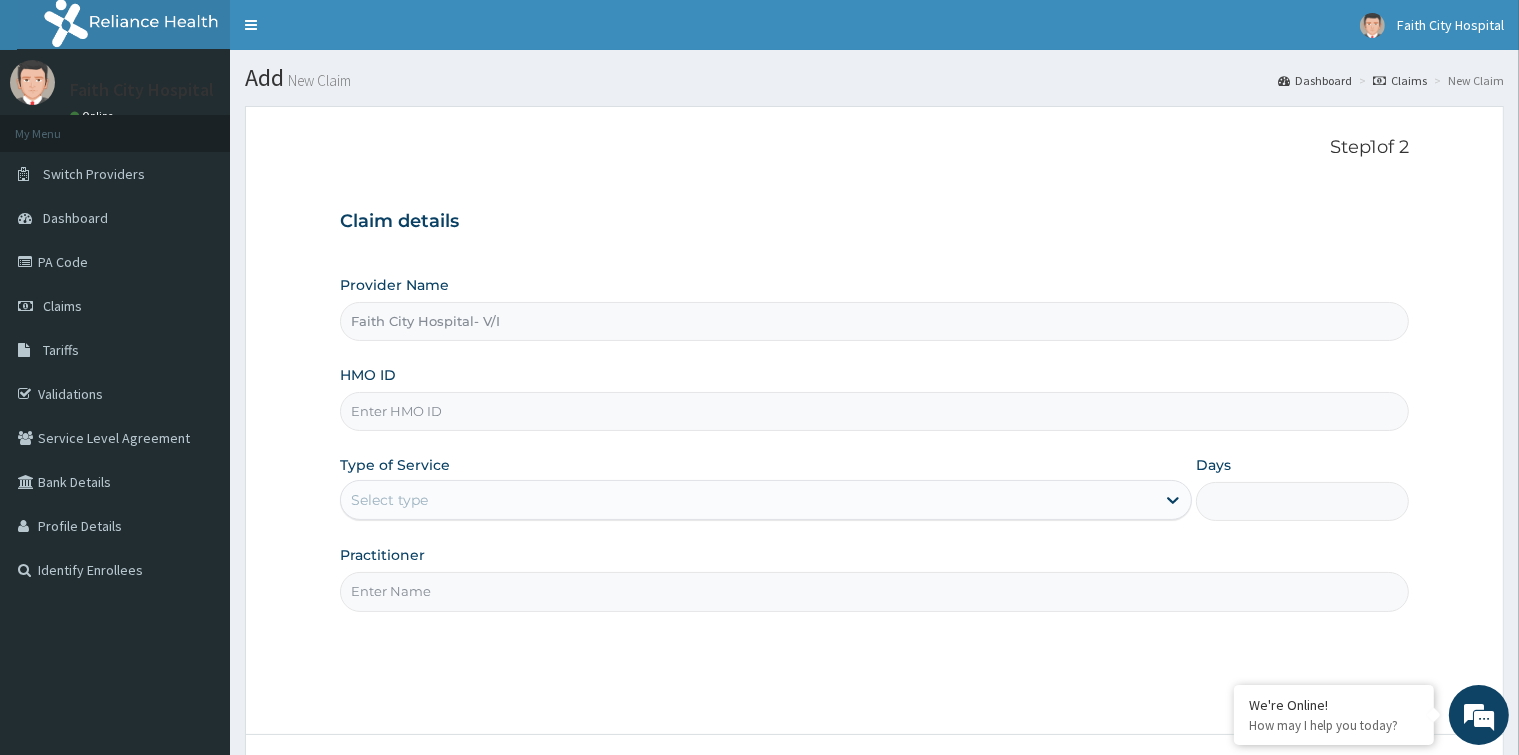 paste on "[PRODUCT_CODE]" 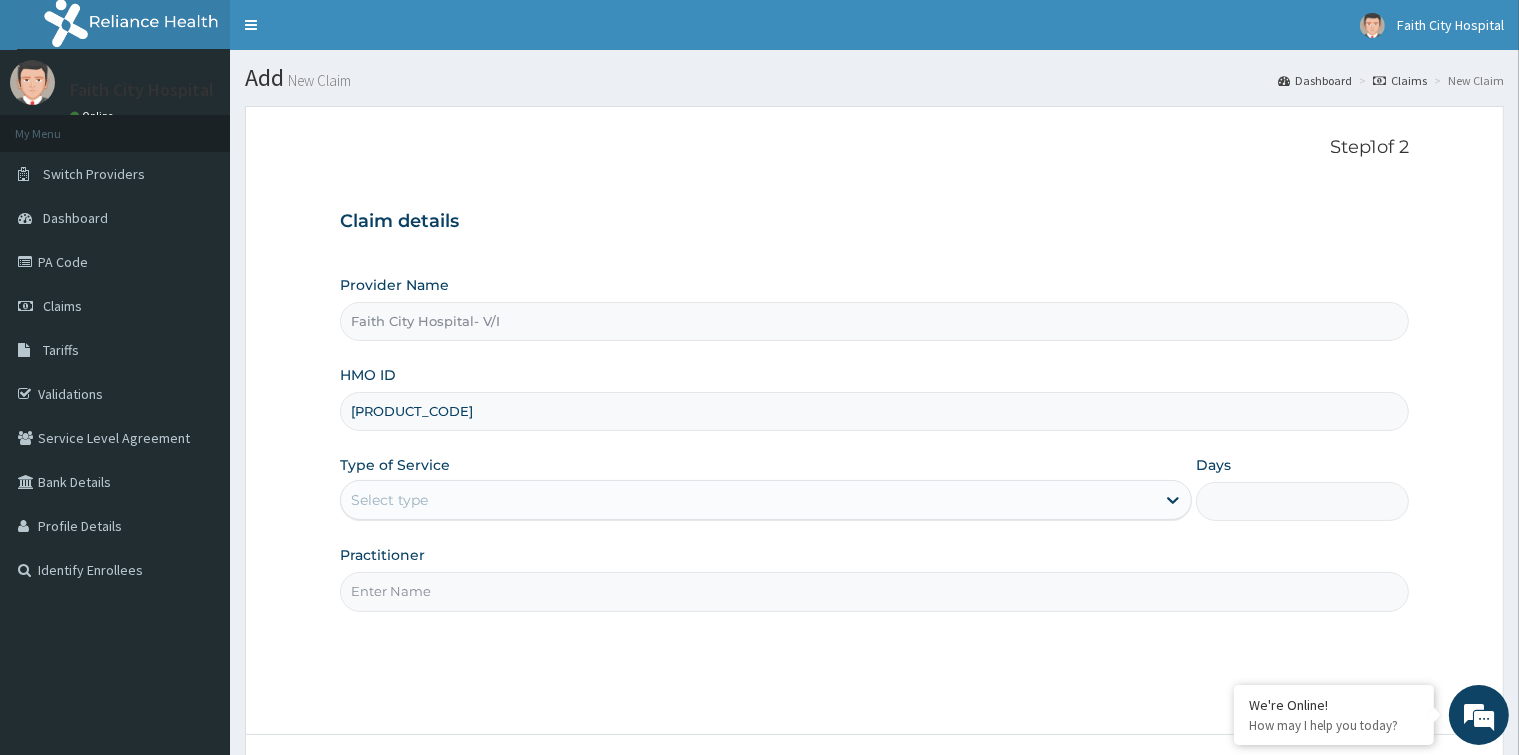 type on "[PRODUCT_CODE]" 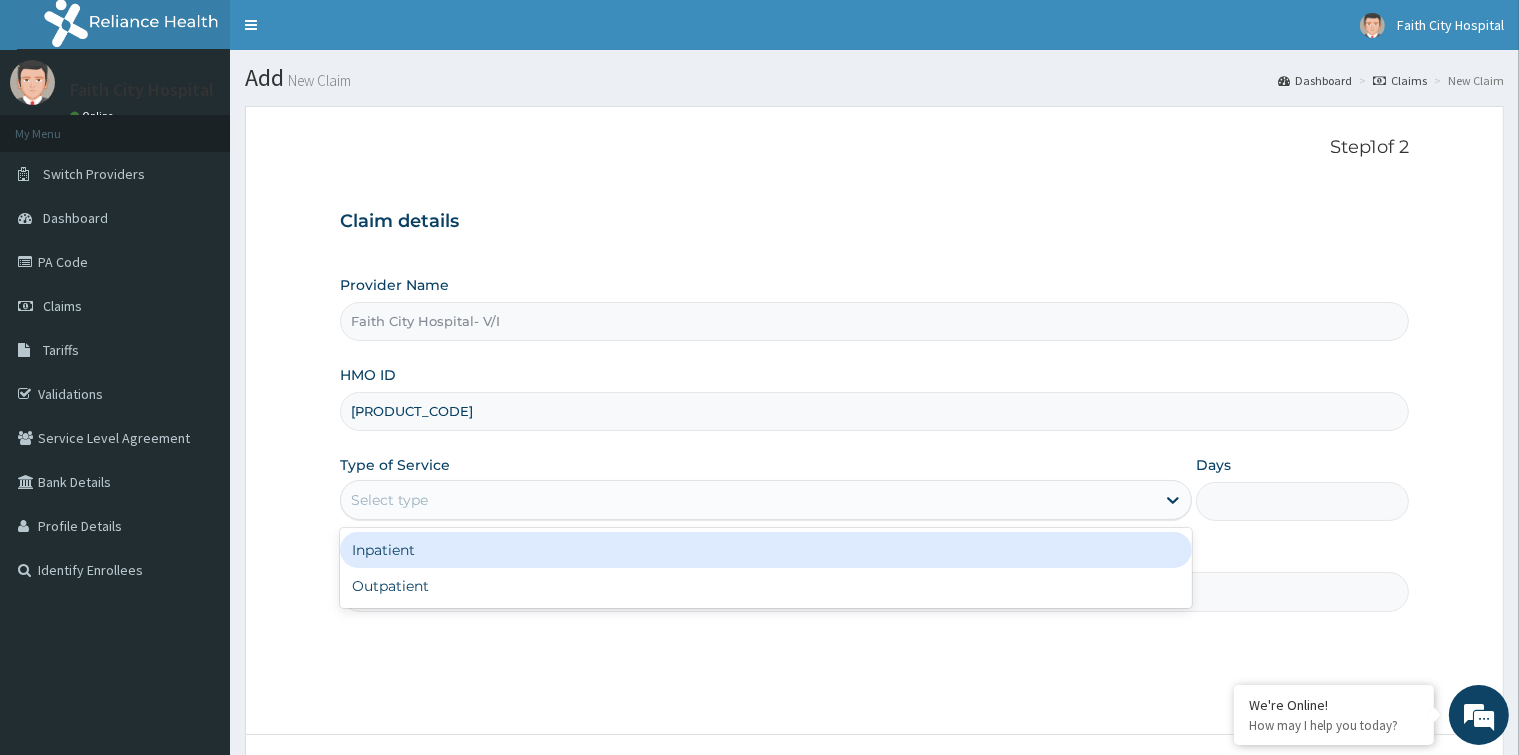 click on "Select type" at bounding box center (748, 500) 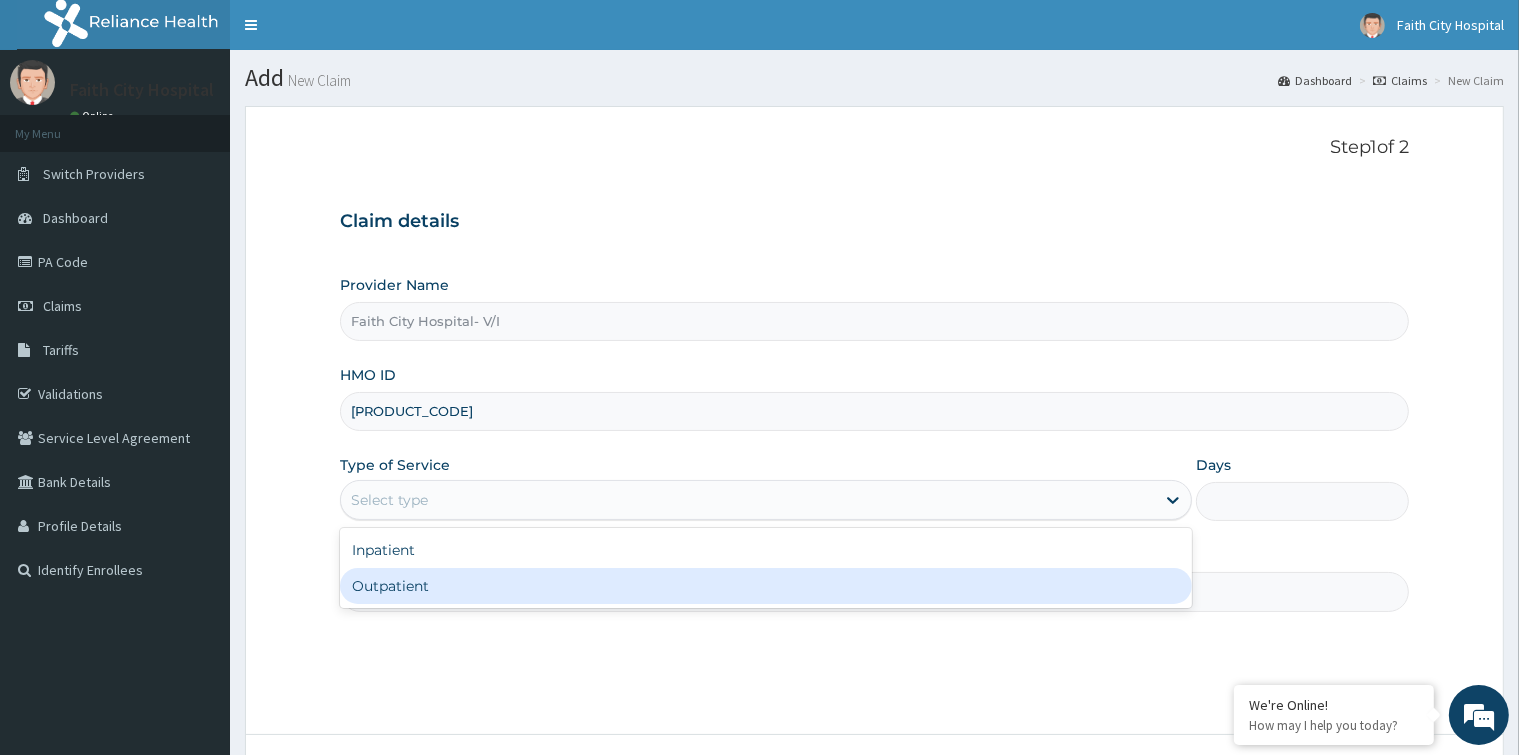 click on "Outpatient" at bounding box center (766, 586) 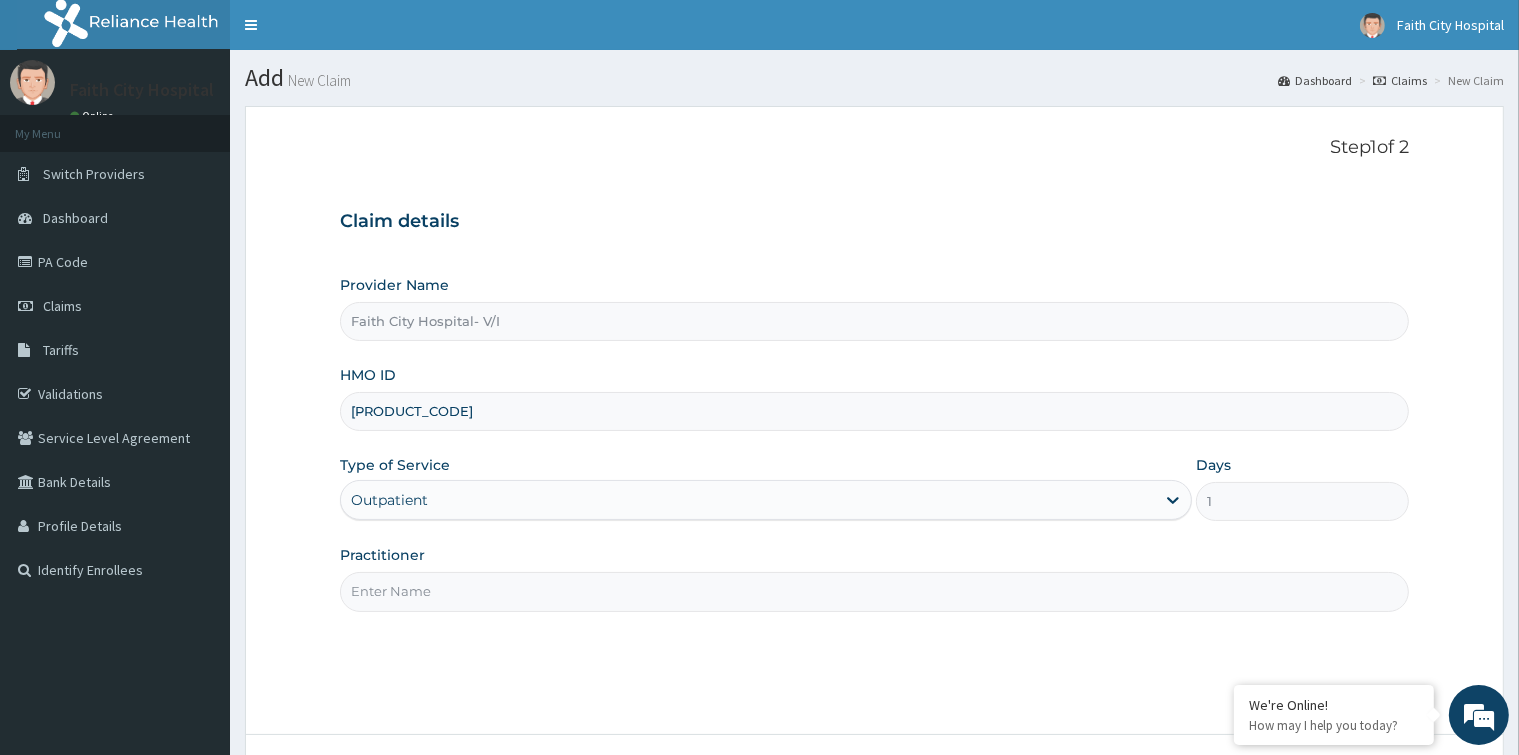 scroll, scrollTop: 0, scrollLeft: 0, axis: both 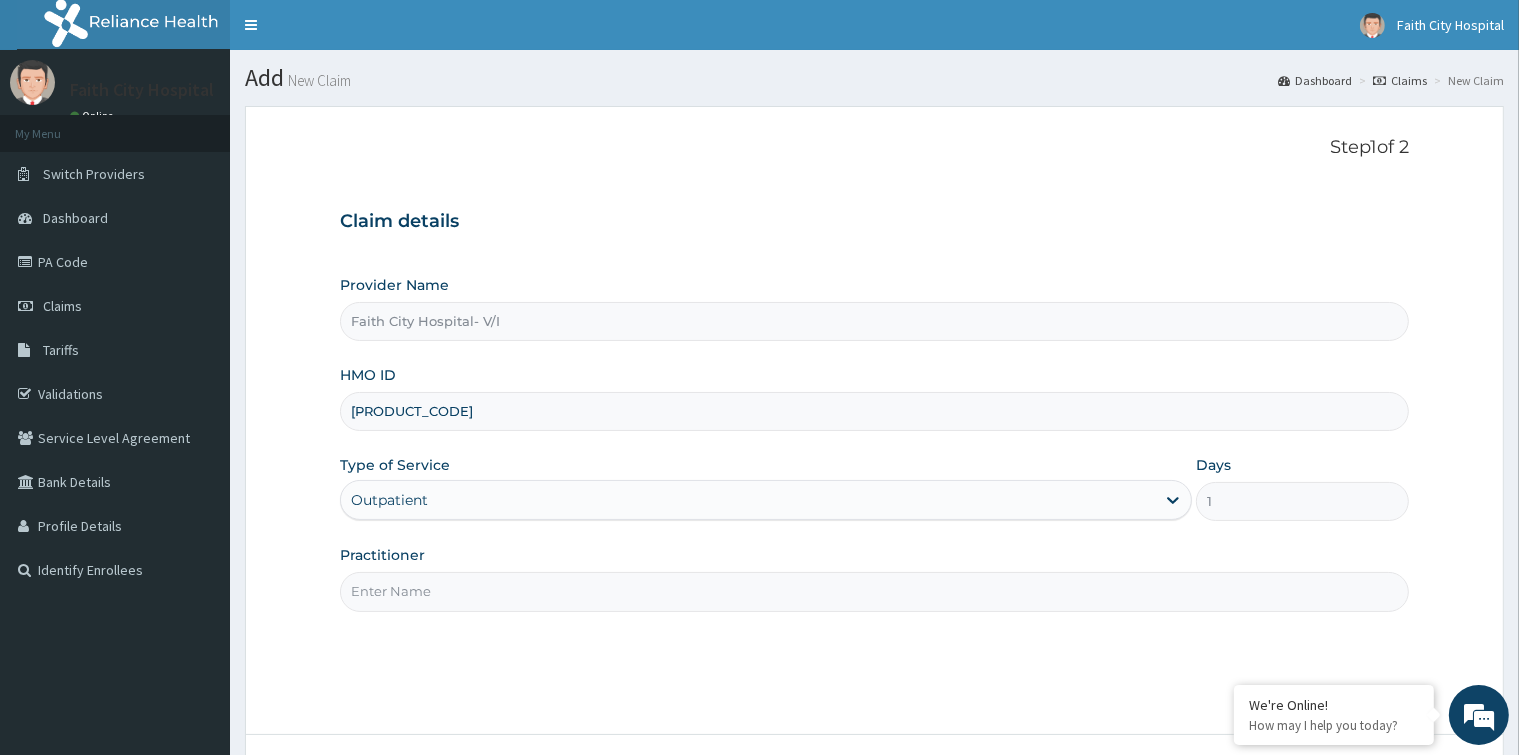 click on "Practitioner" at bounding box center [874, 591] 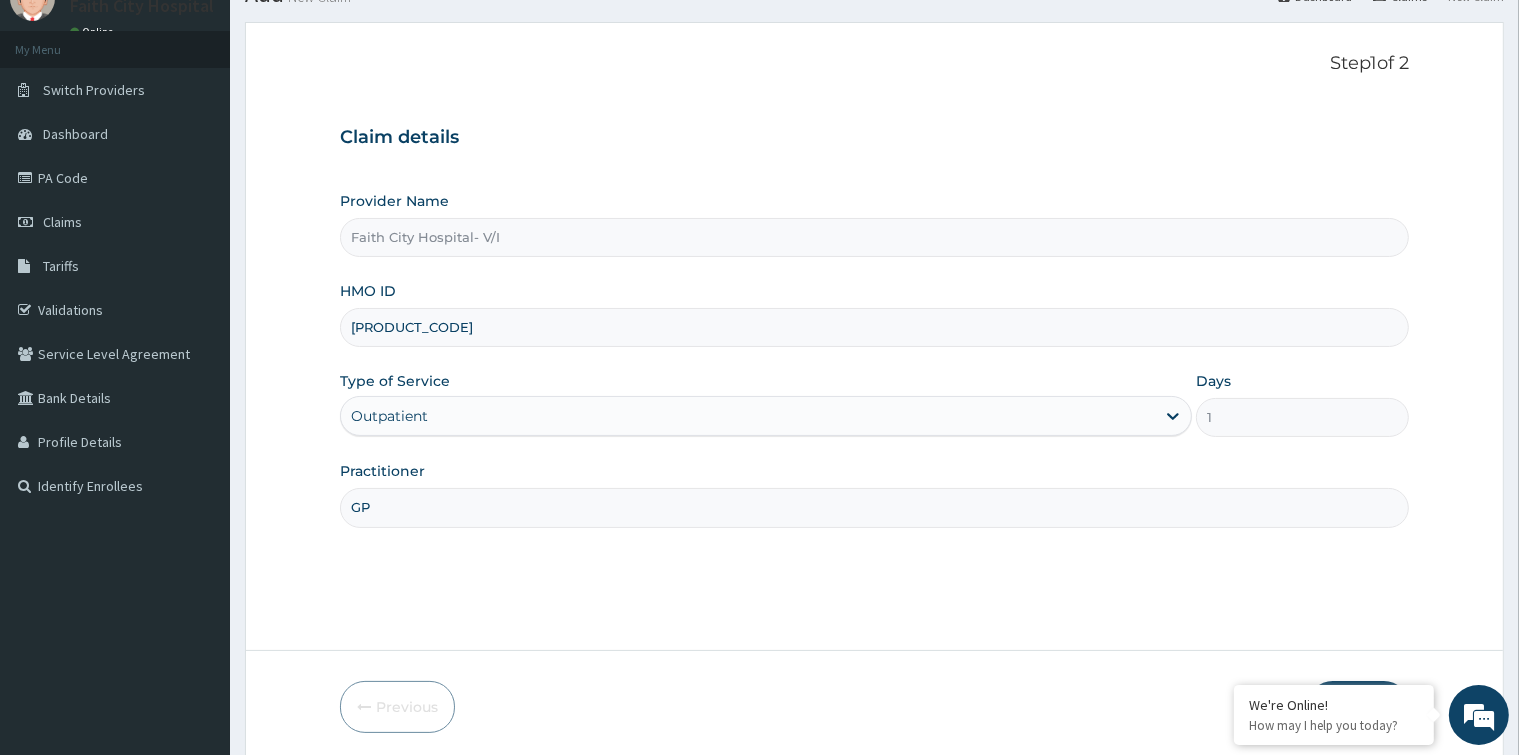 scroll, scrollTop: 158, scrollLeft: 0, axis: vertical 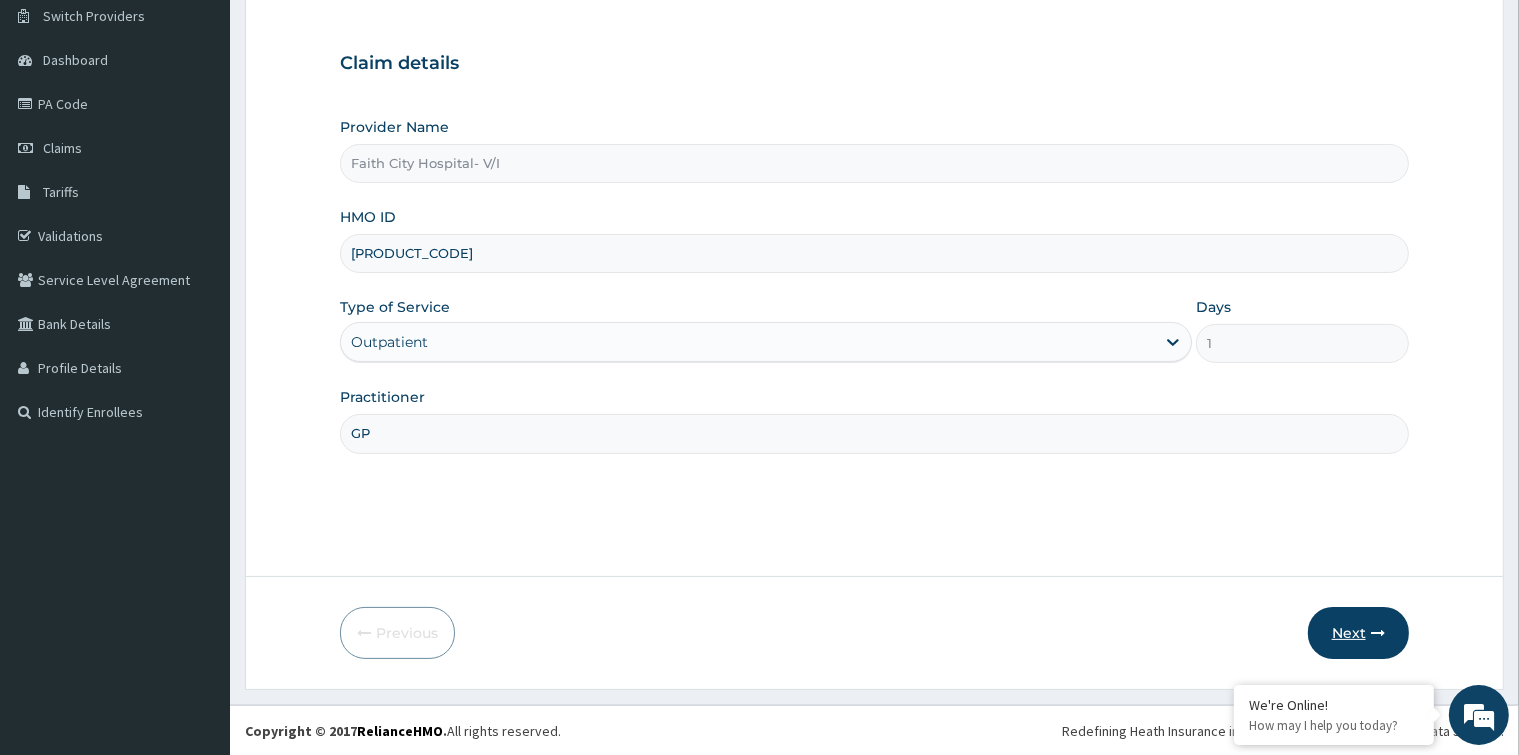 type on "GP" 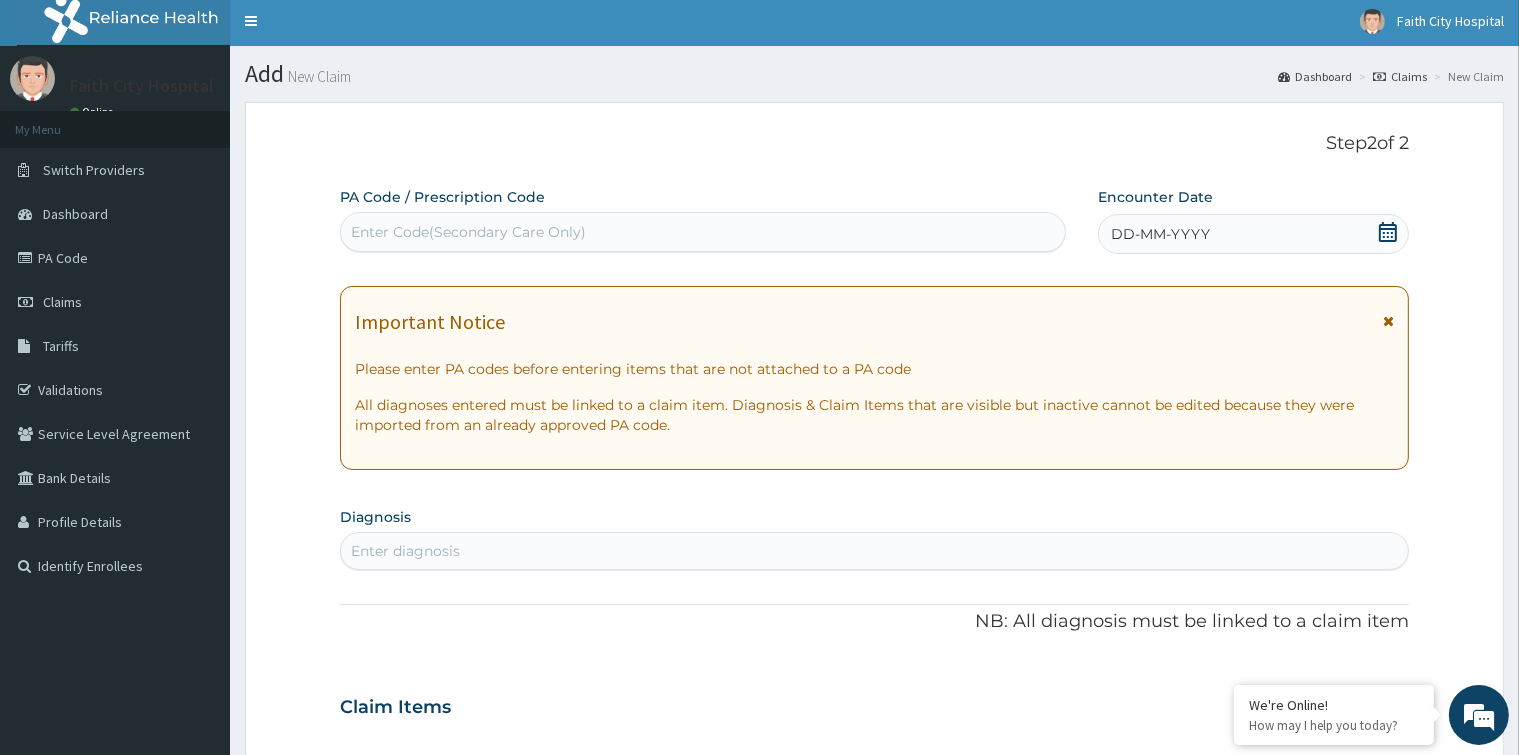 scroll, scrollTop: 0, scrollLeft: 0, axis: both 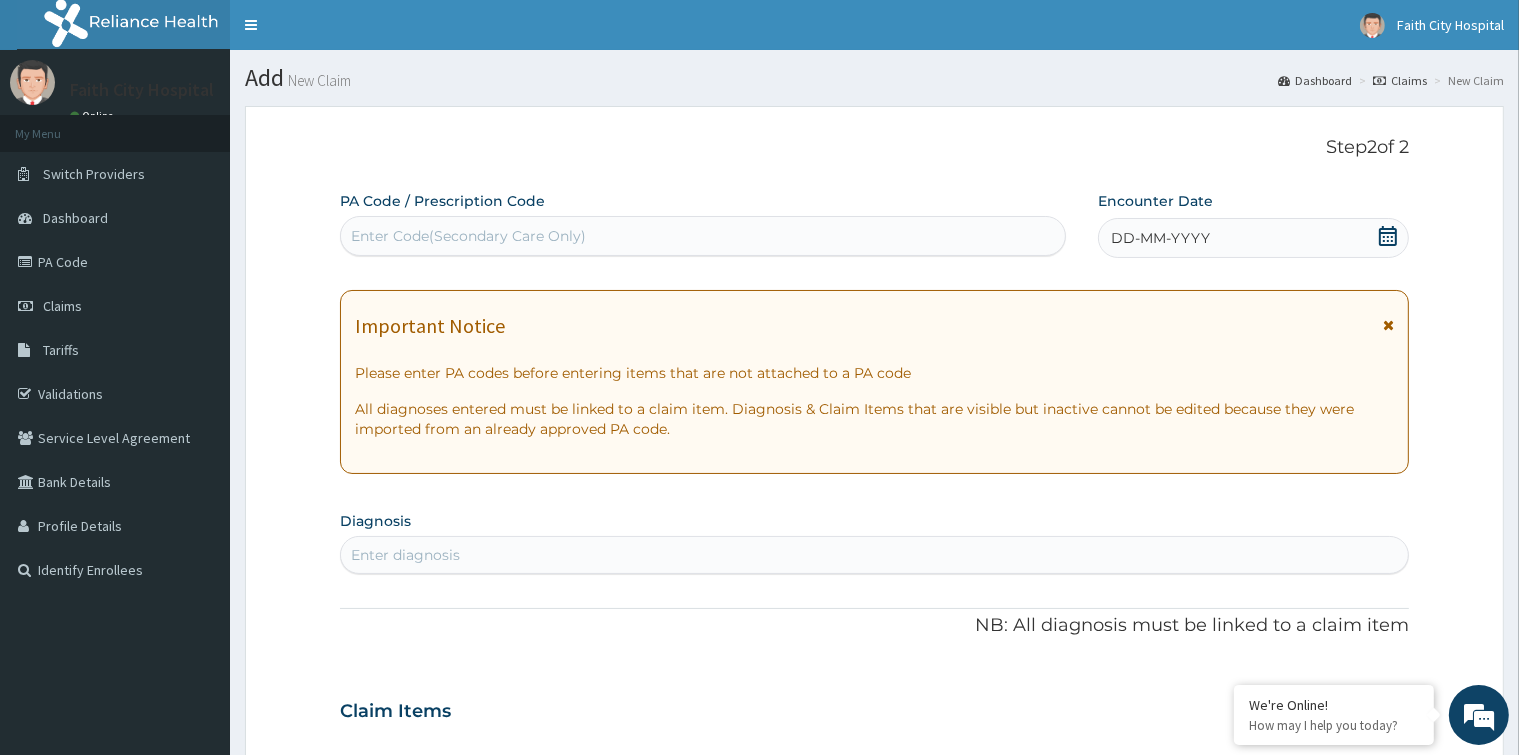 click on "Enter Code(Secondary Care Only)" at bounding box center (703, 236) 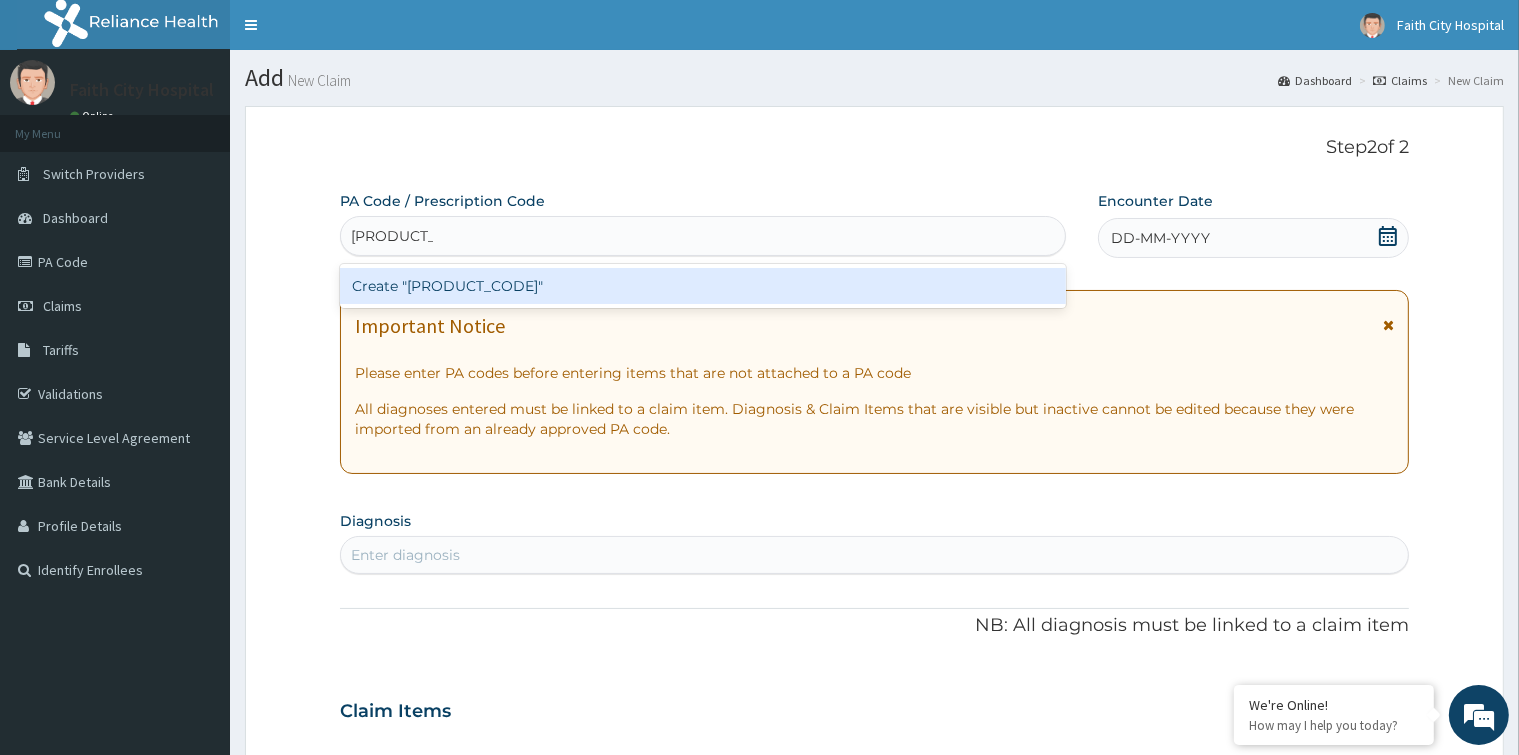type on "PA/553DCF" 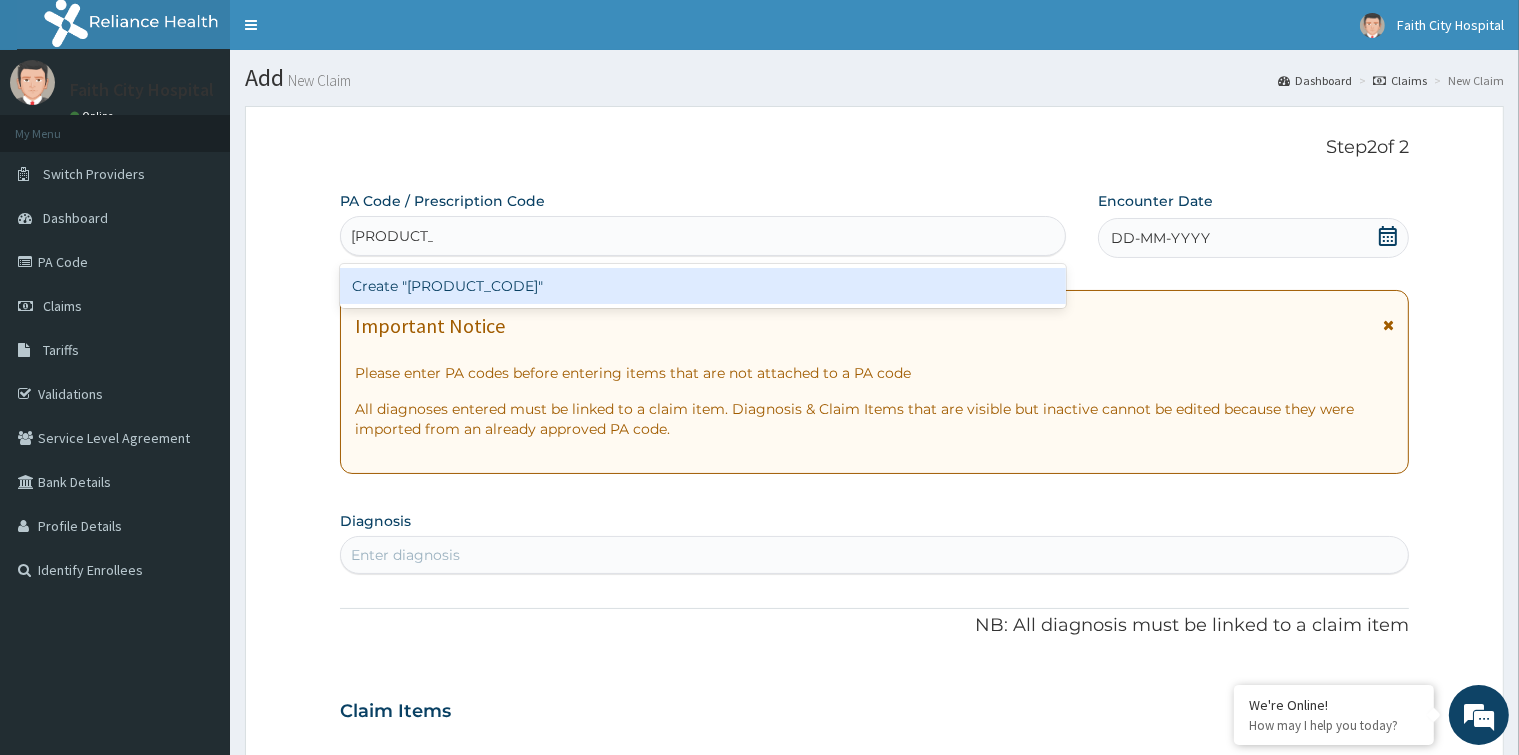 click on "Create "PA/553DCF"" at bounding box center [703, 286] 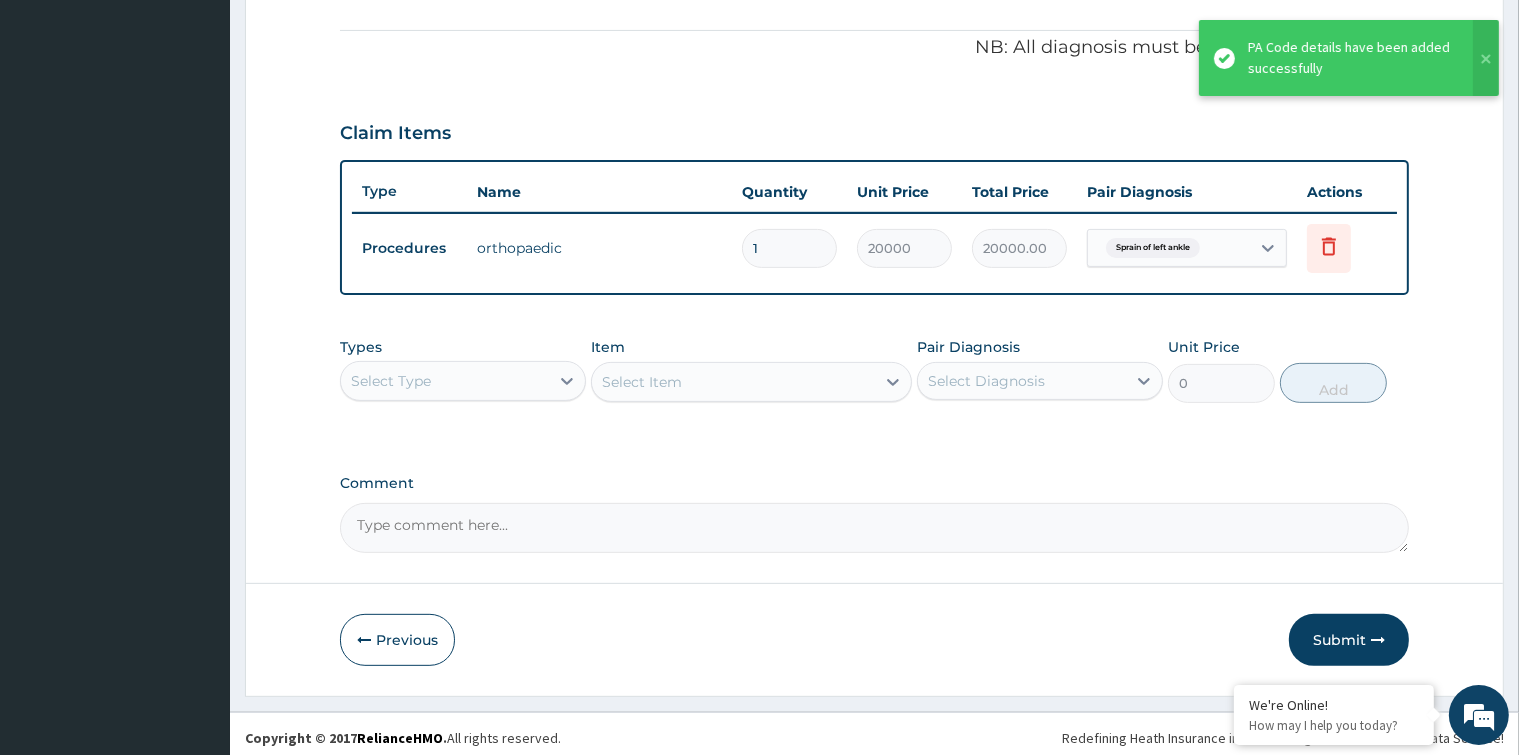 scroll, scrollTop: 588, scrollLeft: 0, axis: vertical 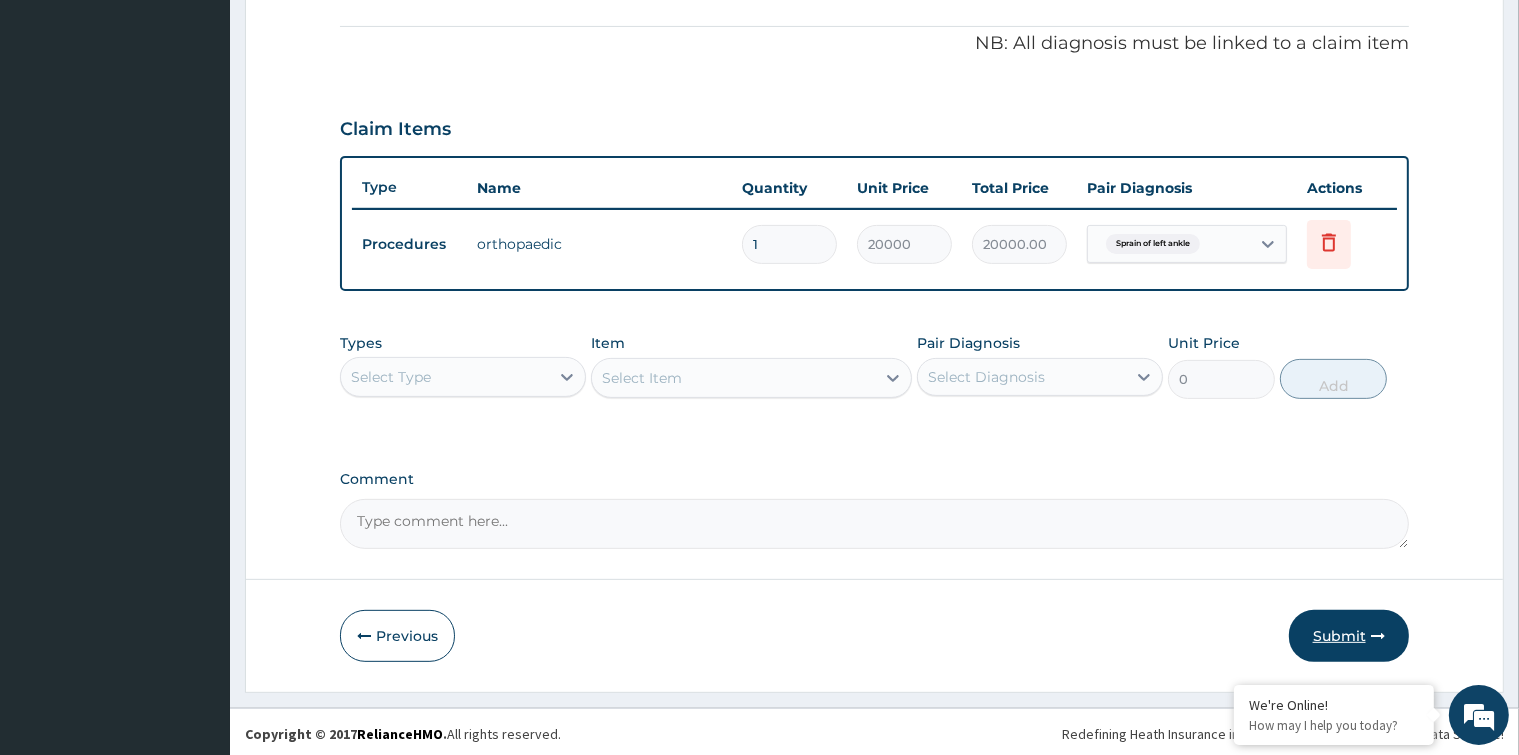 click on "Submit" at bounding box center [1349, 636] 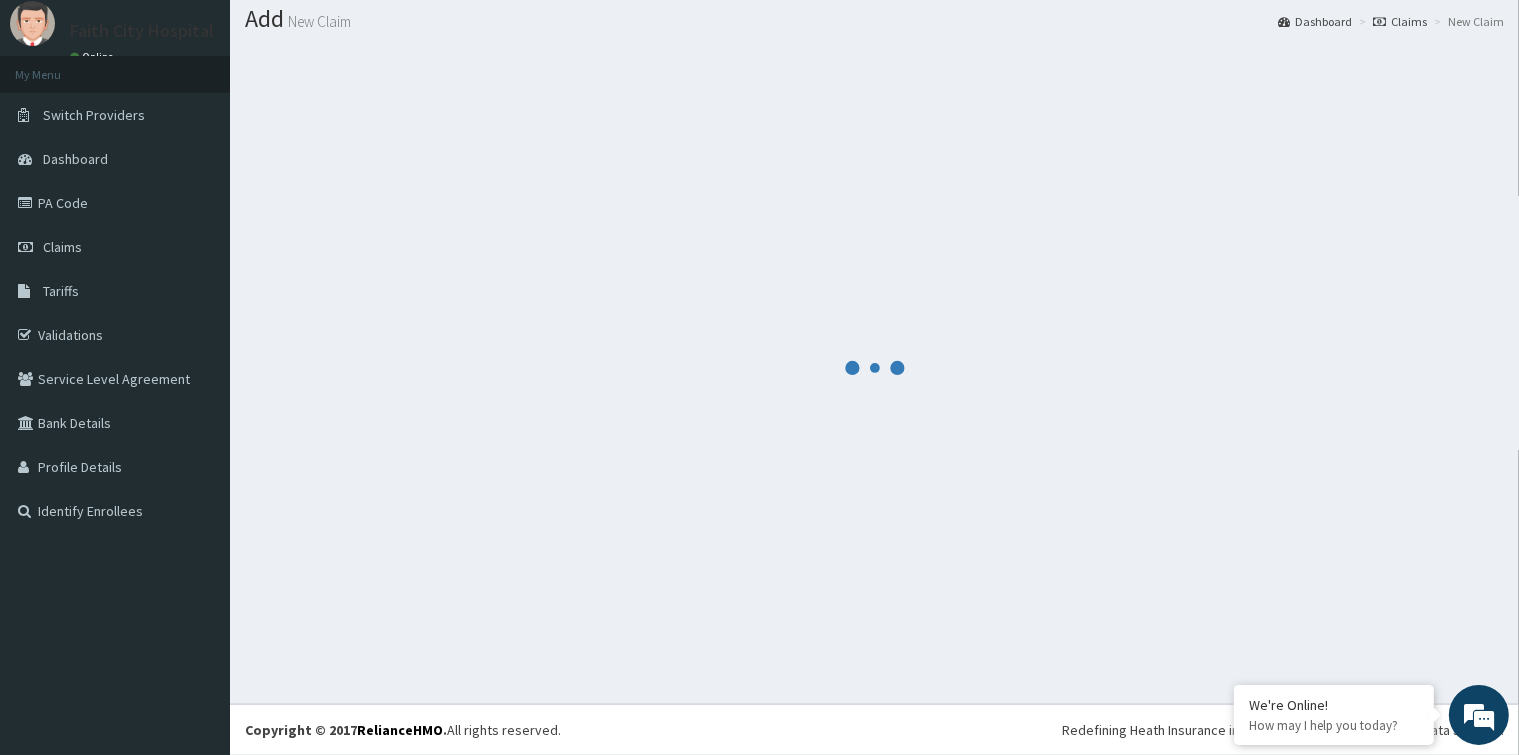 scroll, scrollTop: 588, scrollLeft: 0, axis: vertical 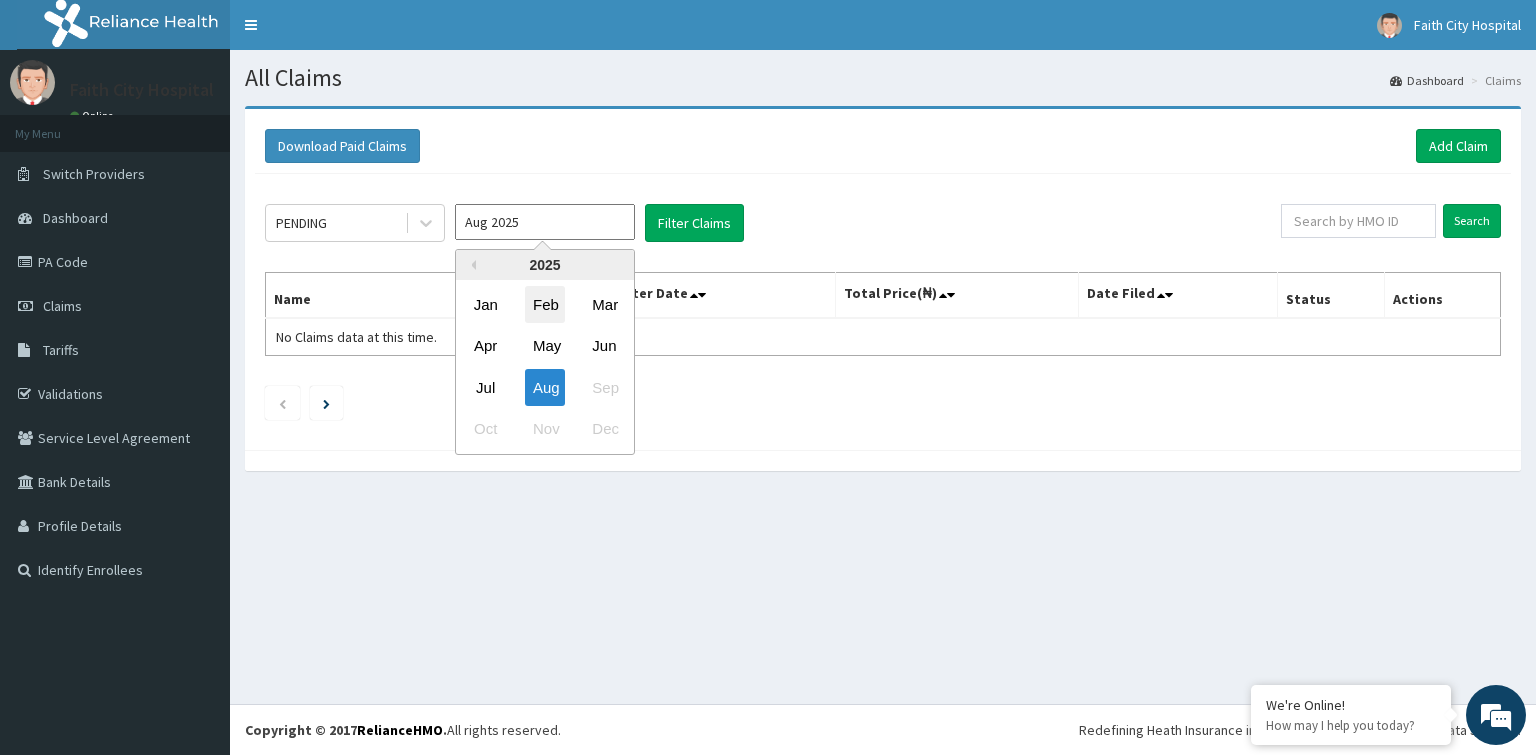 drag, startPoint x: 567, startPoint y: 218, endPoint x: 531, endPoint y: 290, distance: 80.49844 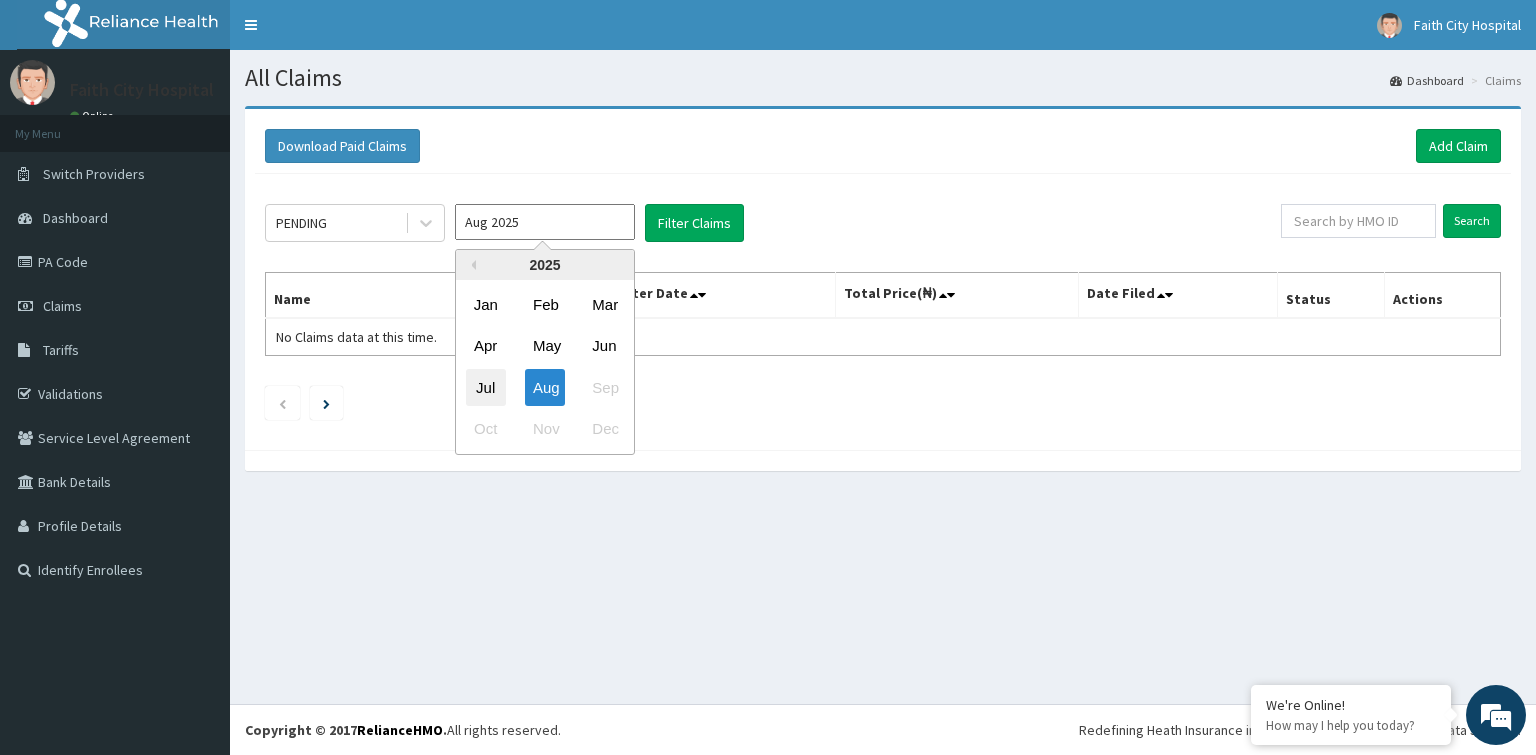 click on "Jul" at bounding box center [486, 387] 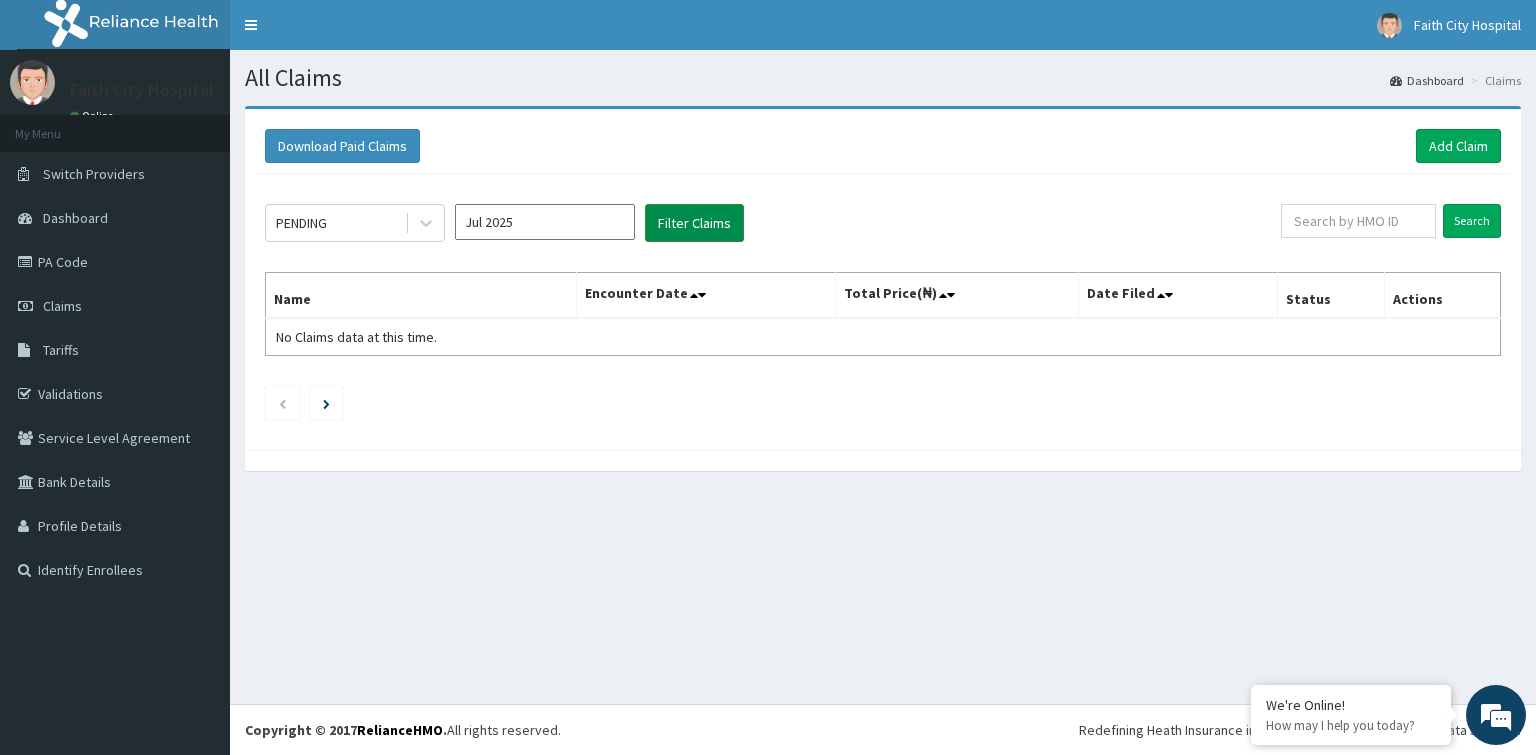 click on "Filter Claims" at bounding box center [694, 223] 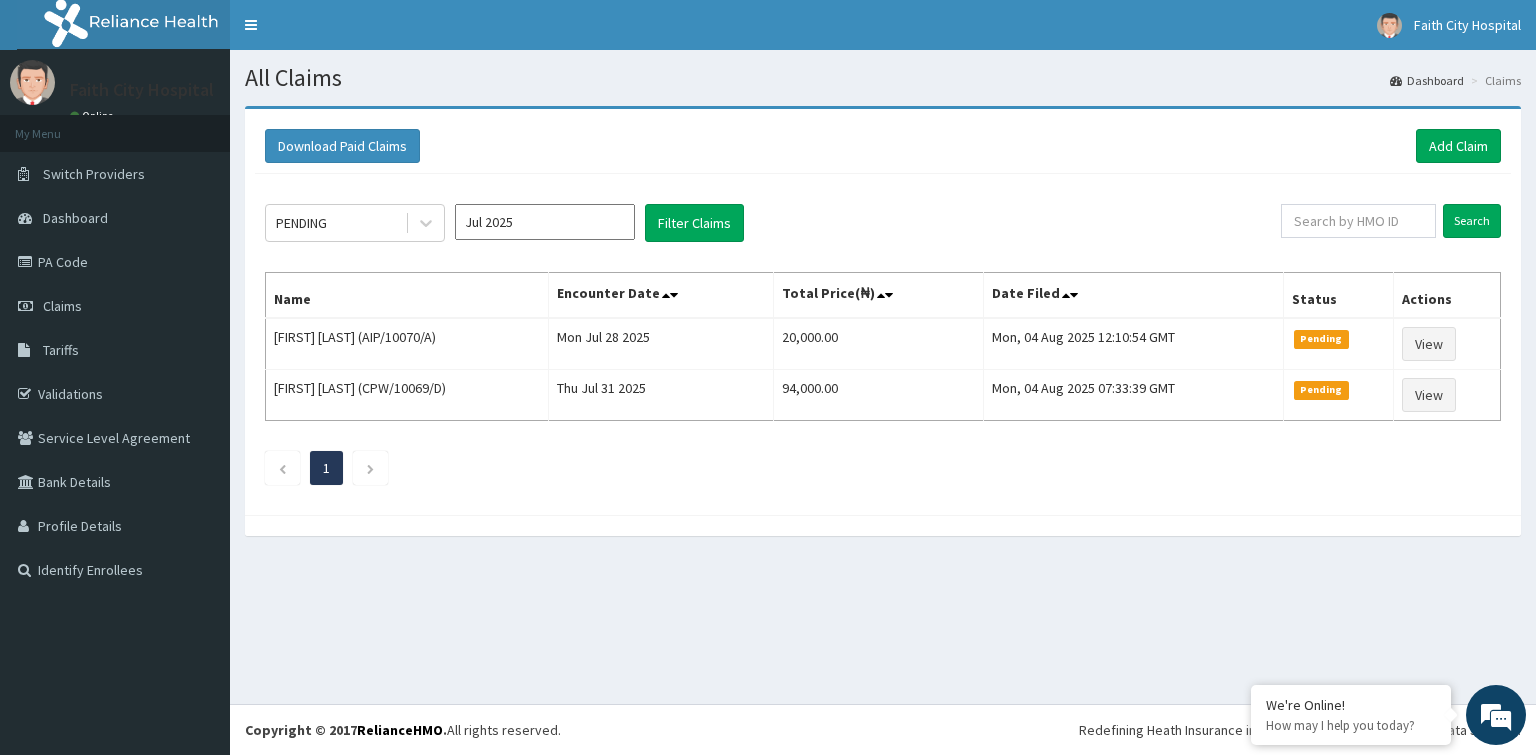 click on "Jul 2025" at bounding box center [545, 222] 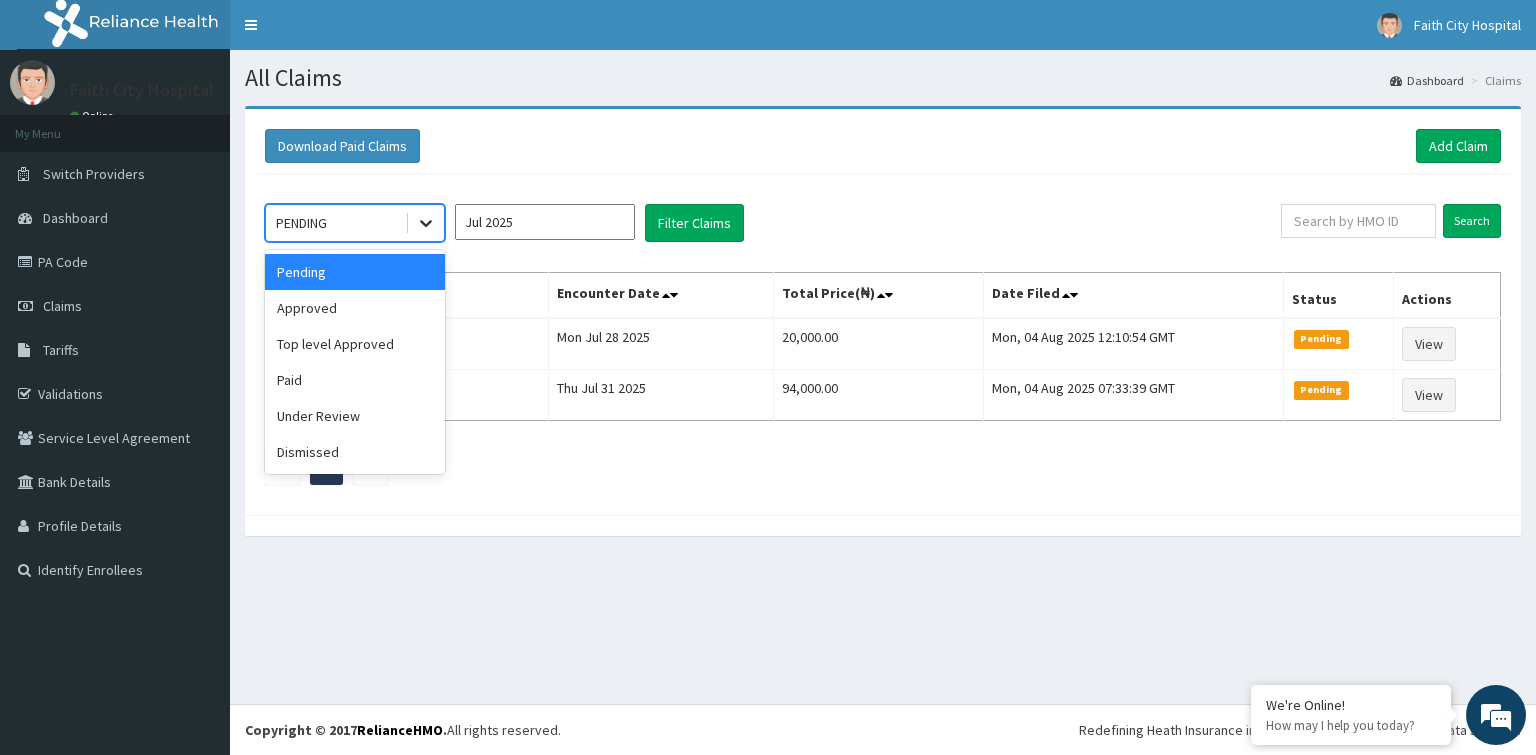 drag, startPoint x: 423, startPoint y: 214, endPoint x: 412, endPoint y: 219, distance: 12.083046 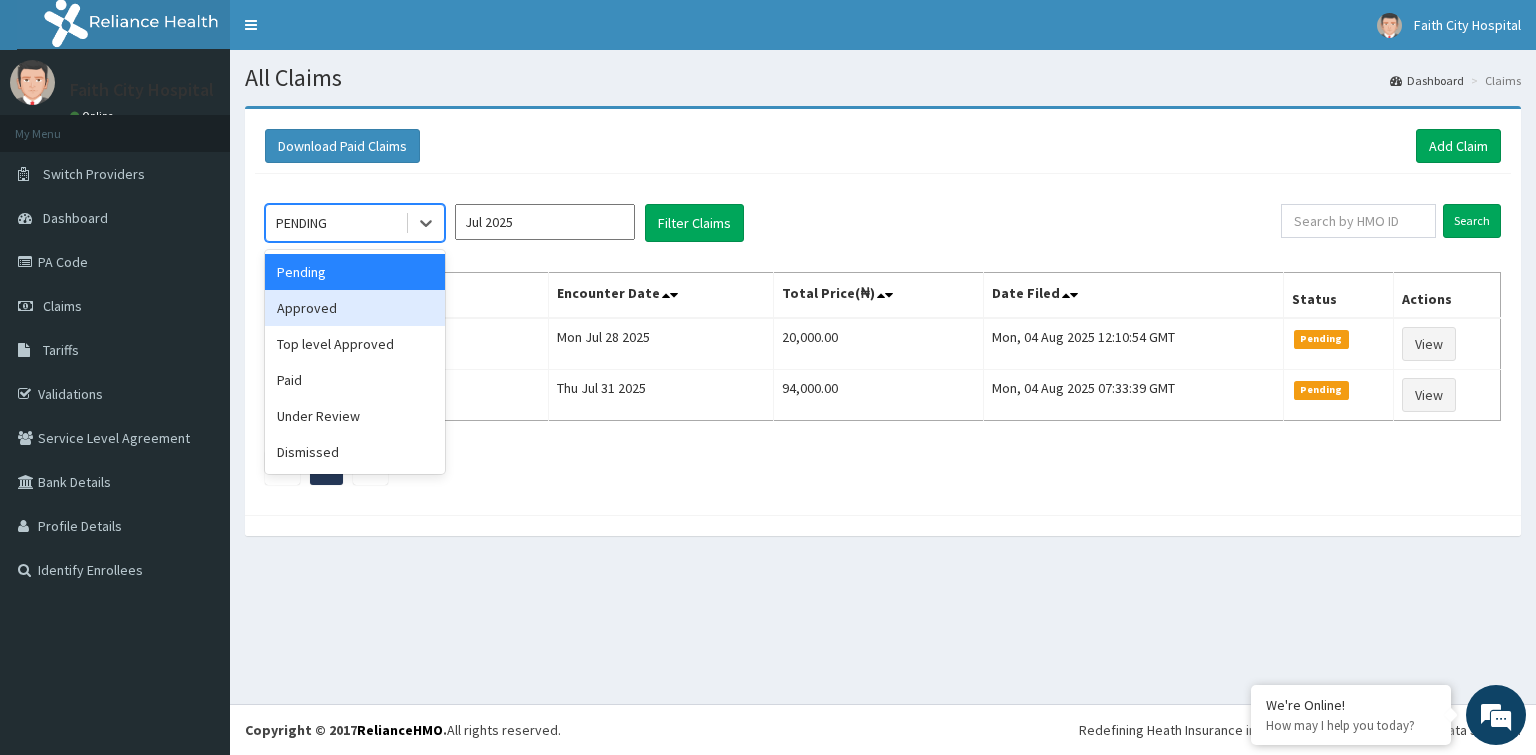 click on "Approved" at bounding box center (355, 308) 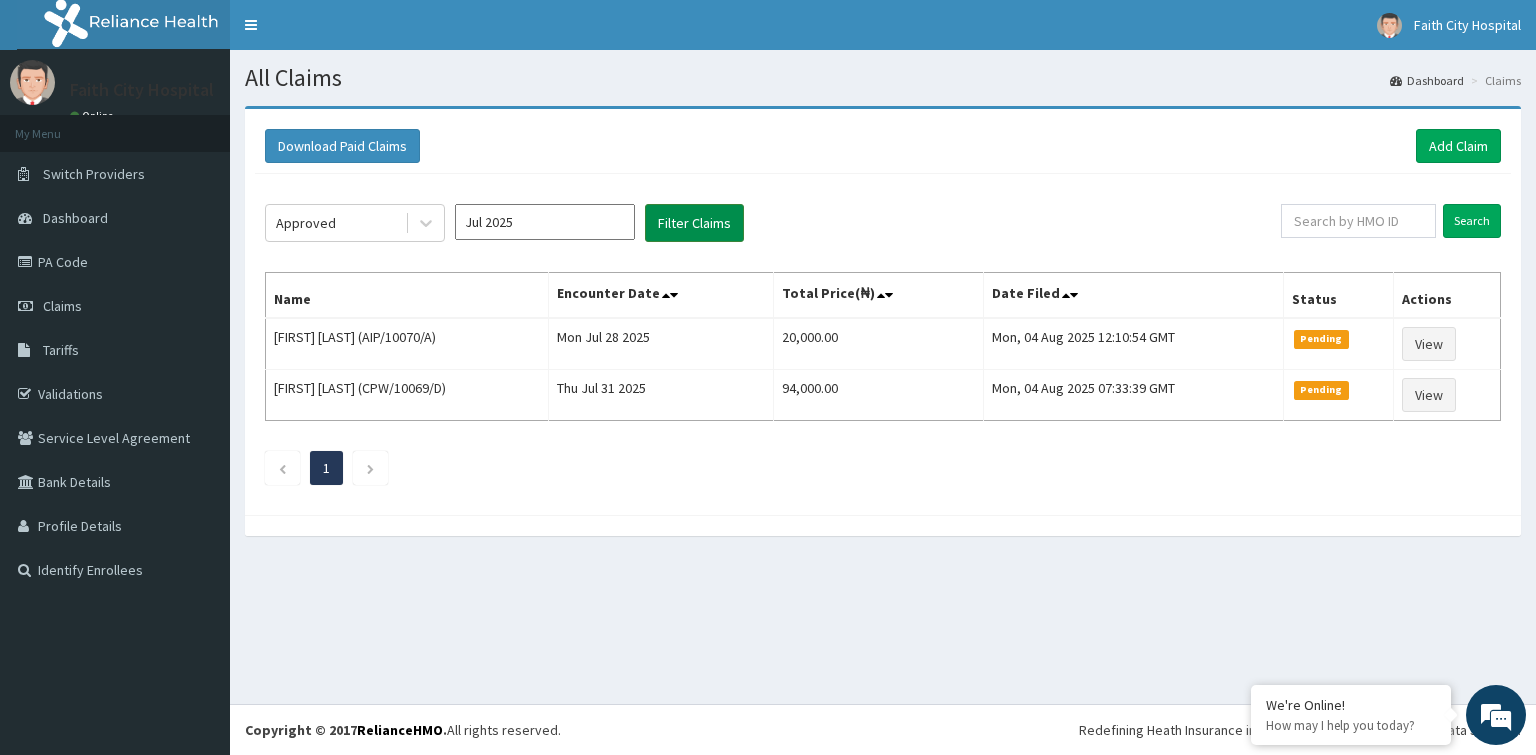 click on "Filter Claims" at bounding box center (694, 223) 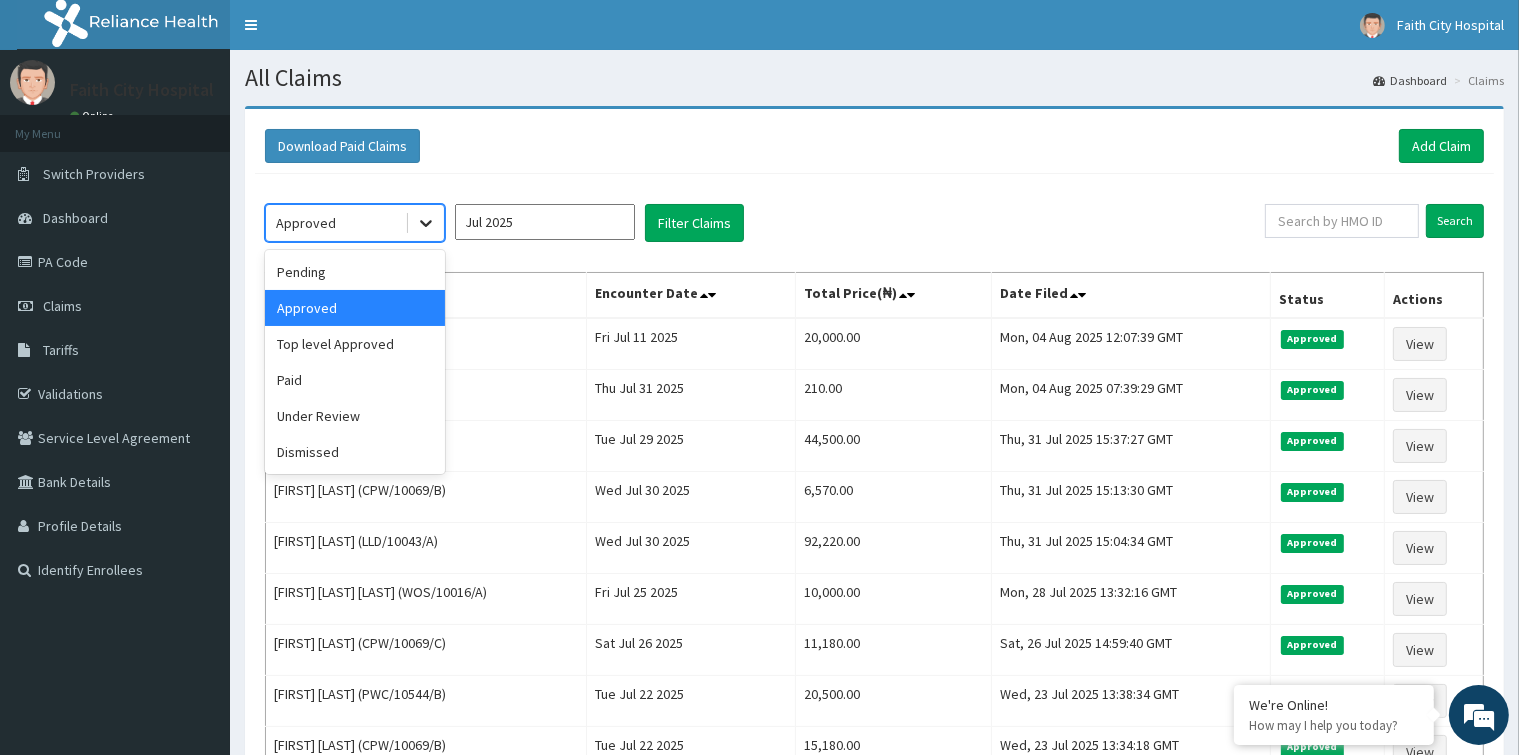 click 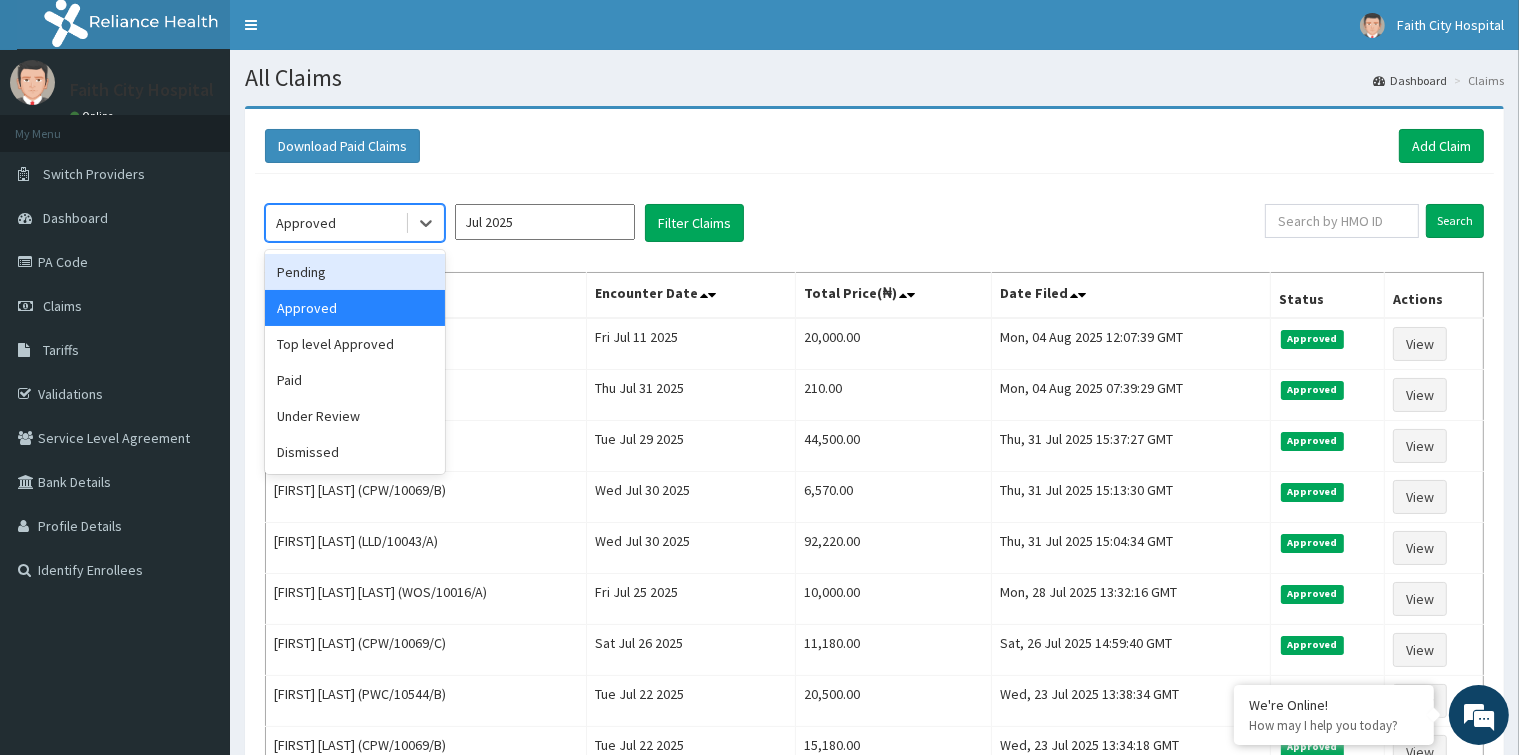 click on "Pending" at bounding box center (355, 272) 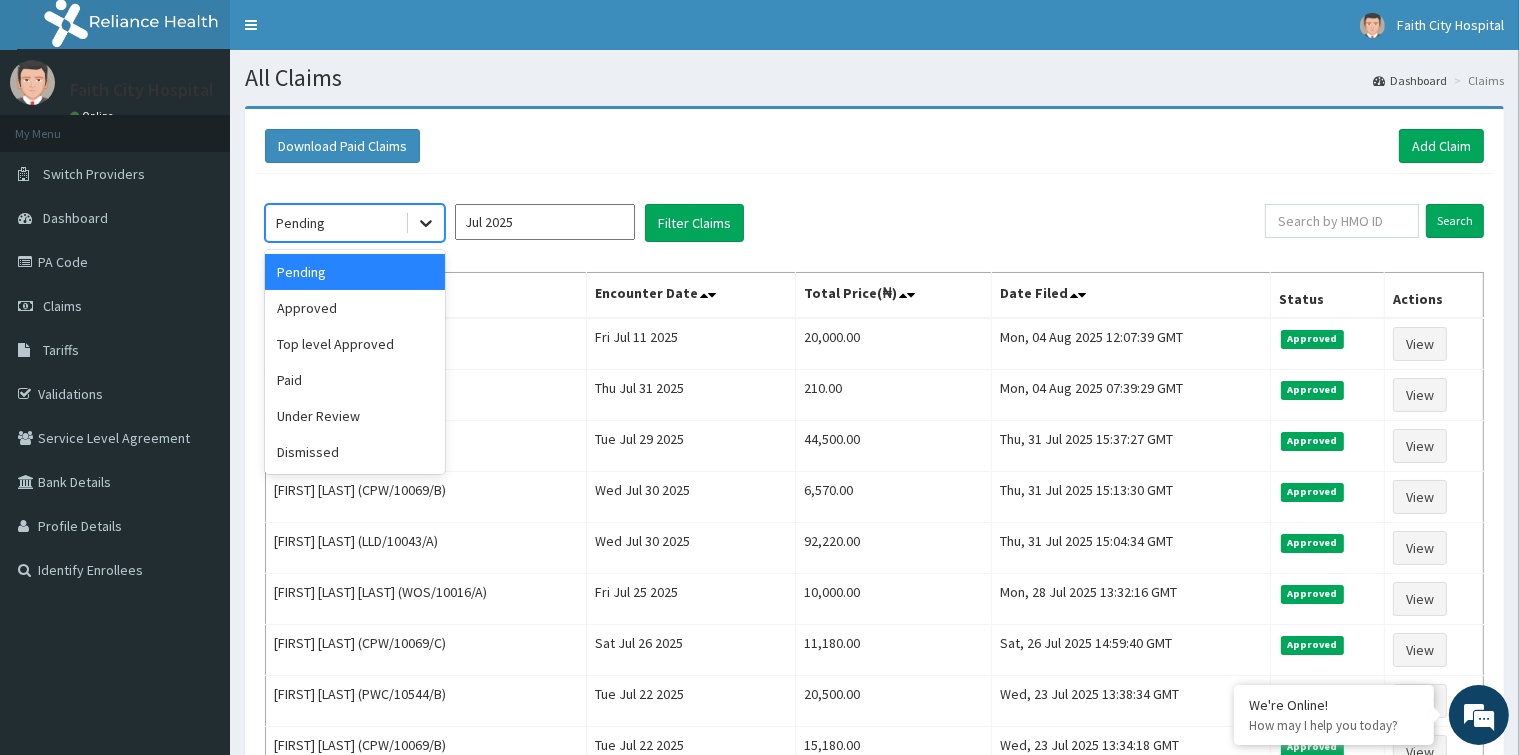 click 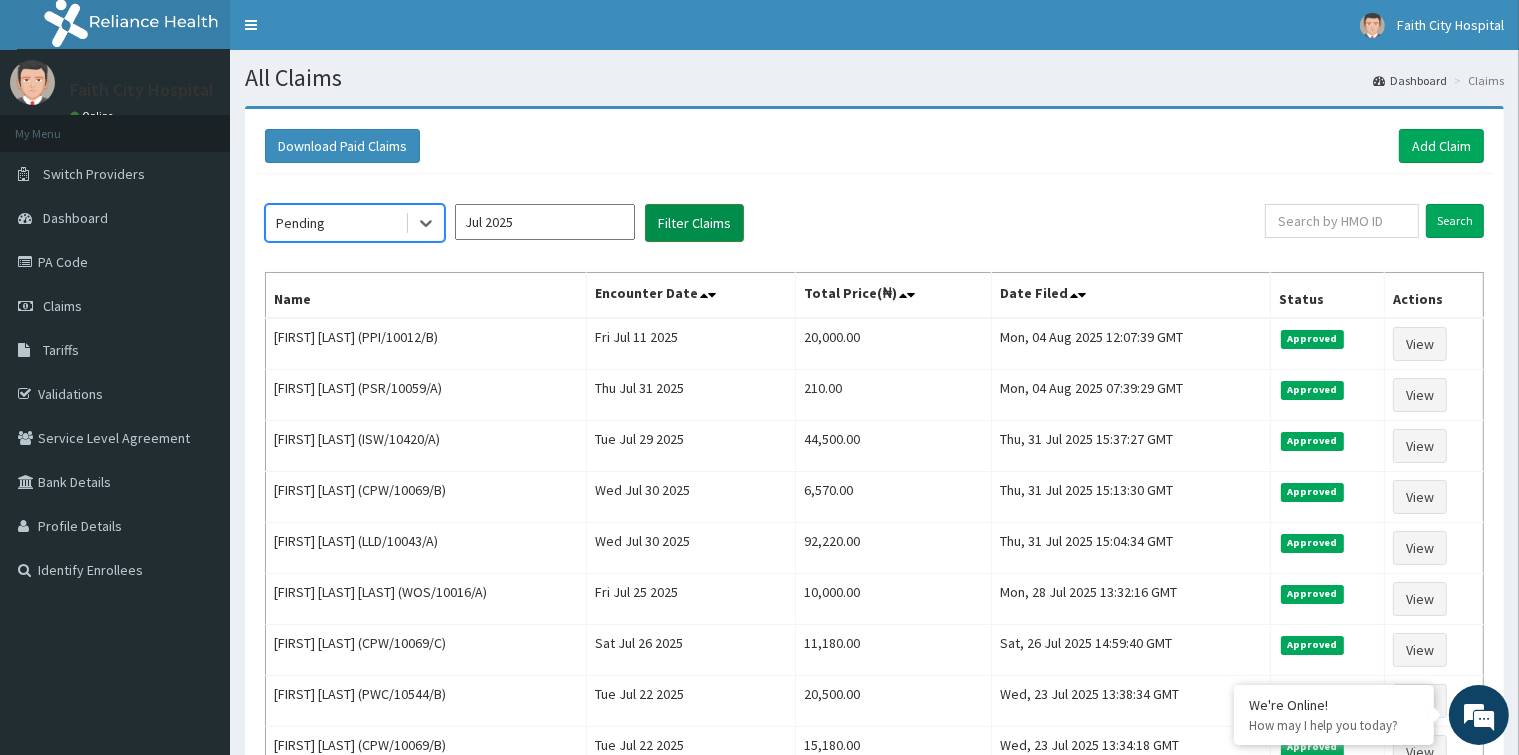 click on "Filter Claims" at bounding box center (694, 223) 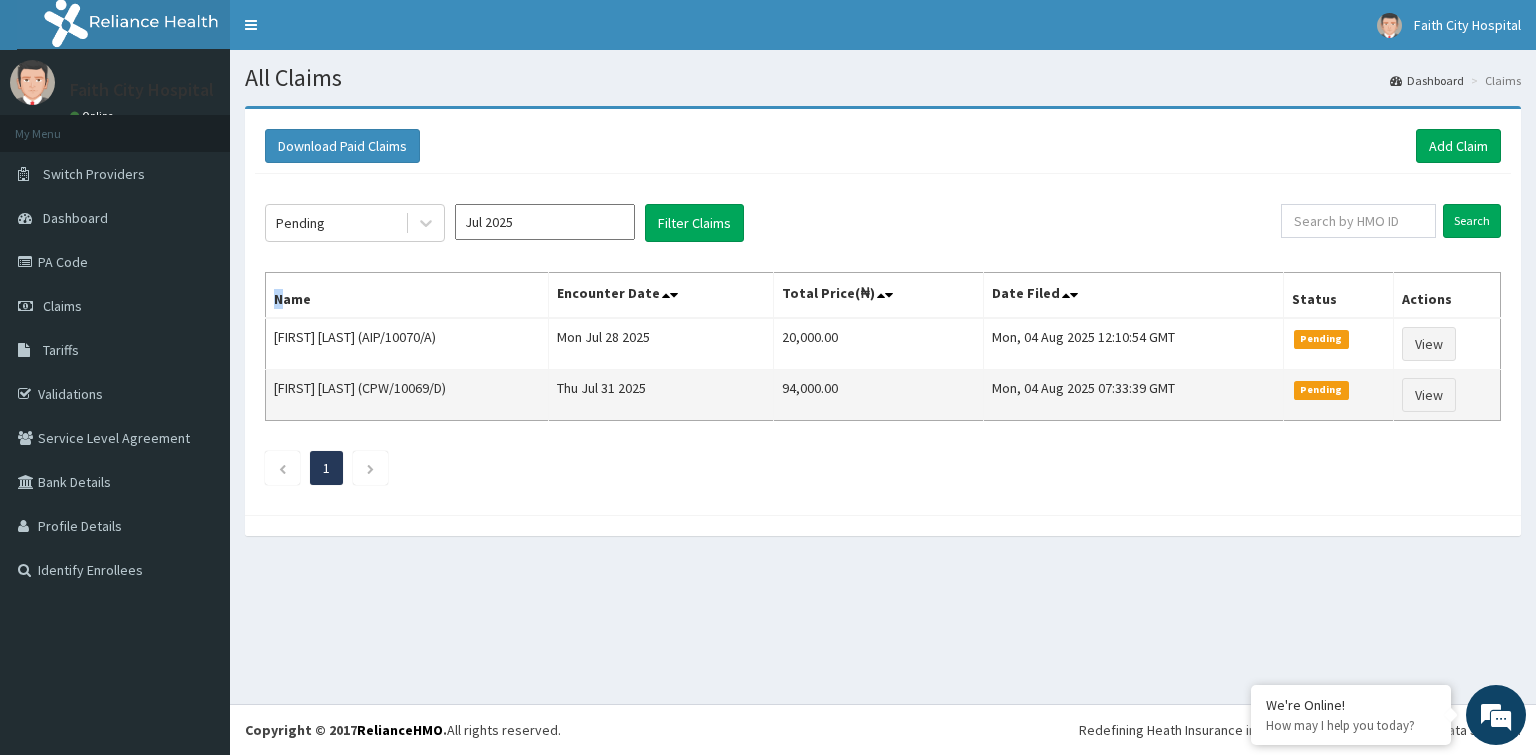 drag, startPoint x: 415, startPoint y: 286, endPoint x: 1467, endPoint y: 394, distance: 1057.5292 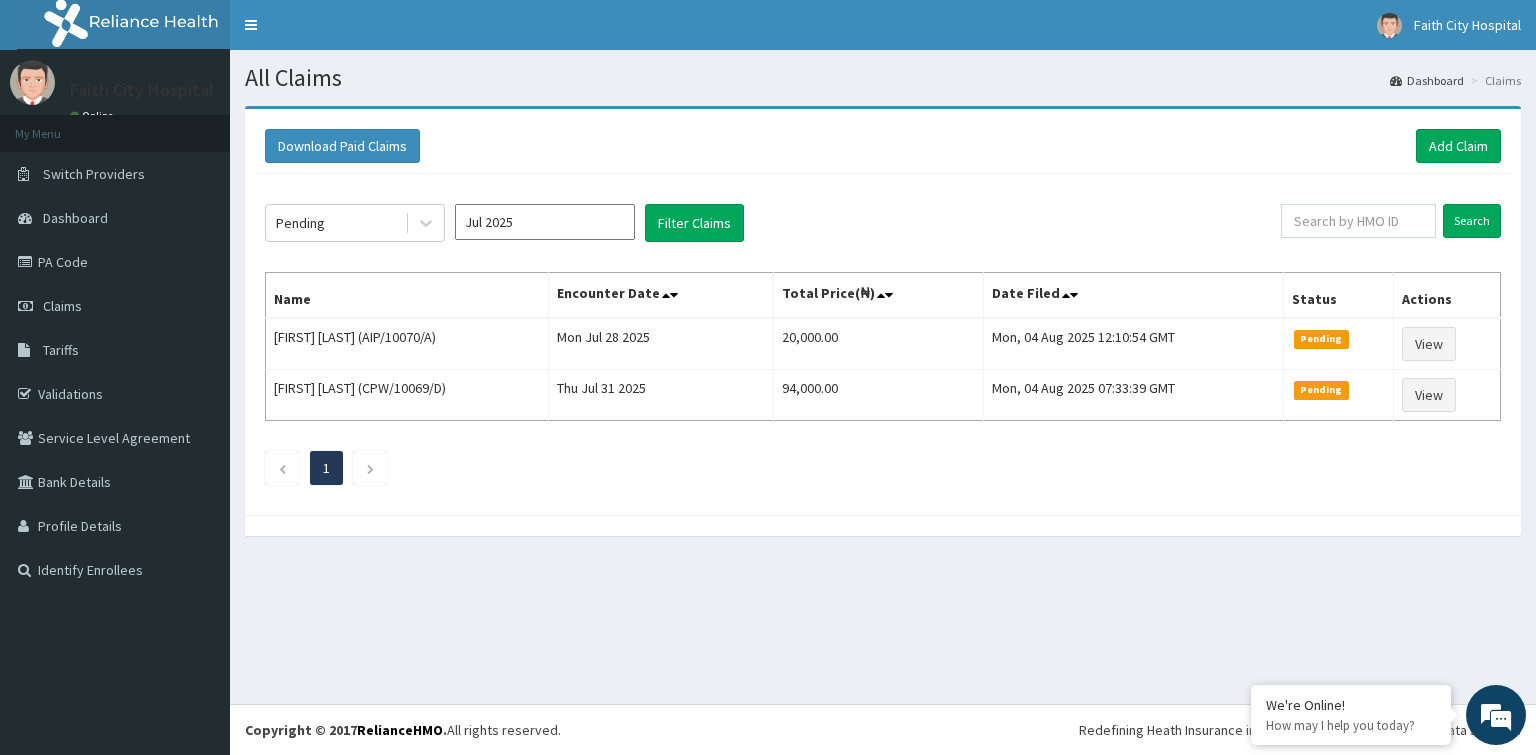 click at bounding box center [883, 525] 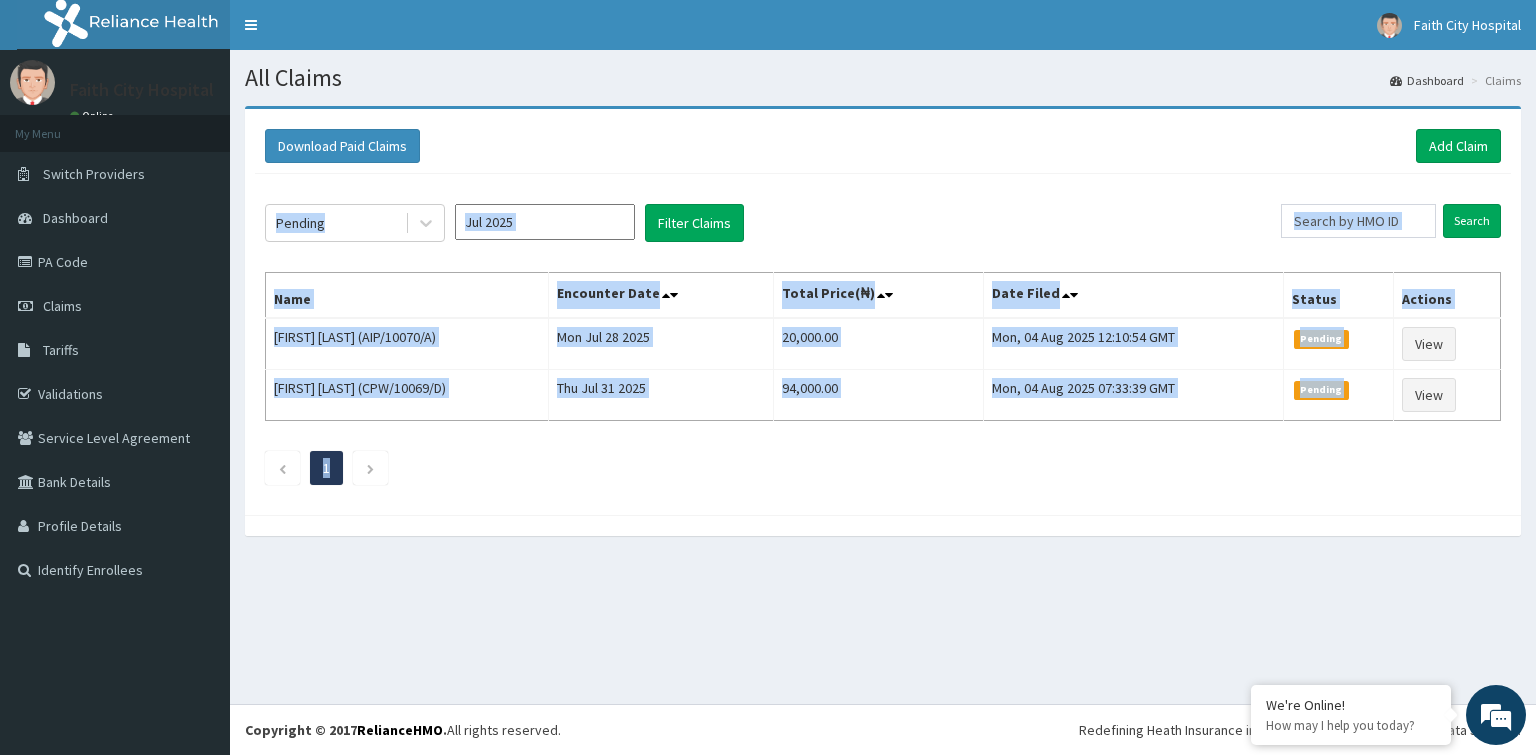 drag, startPoint x: 256, startPoint y: 269, endPoint x: 1477, endPoint y: 426, distance: 1231.0524 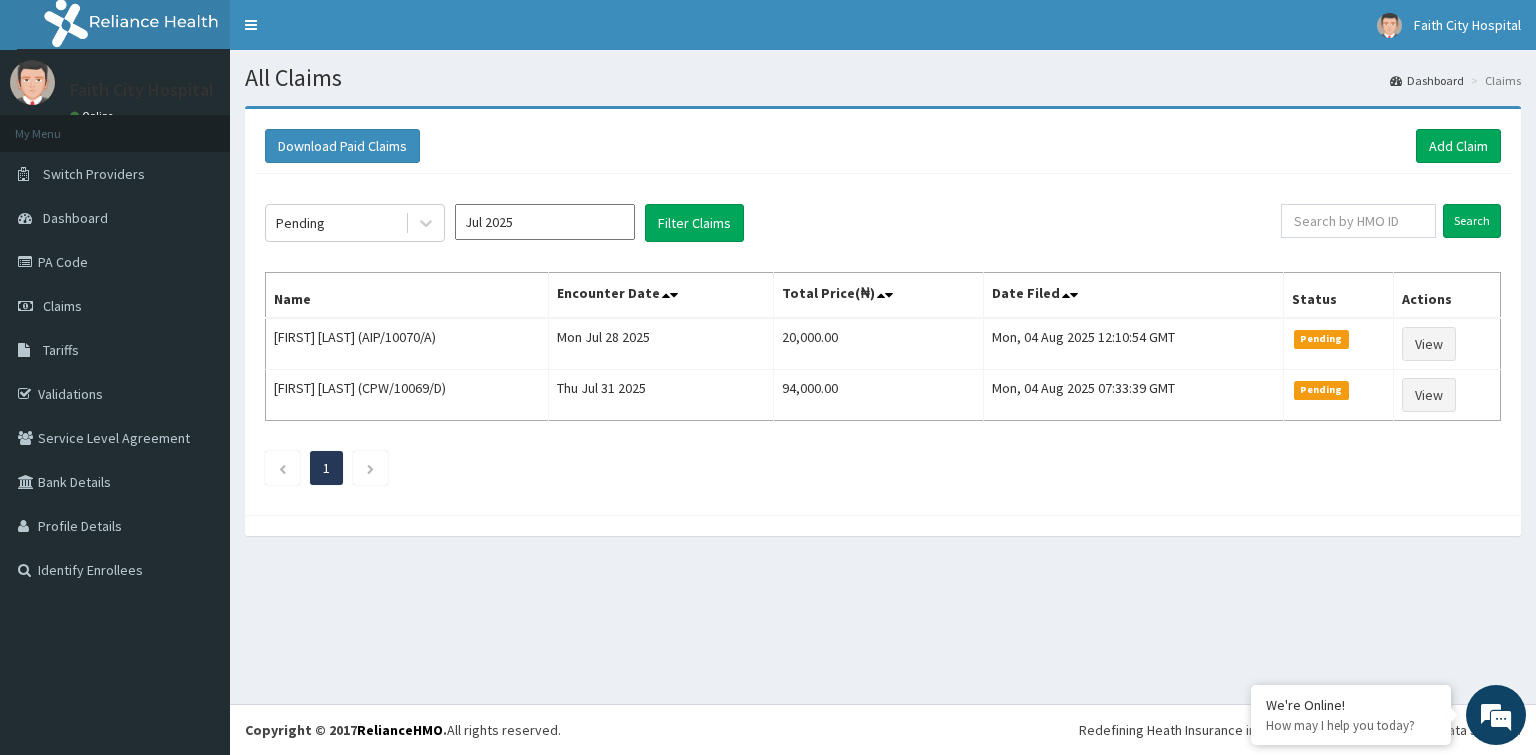 drag, startPoint x: 1071, startPoint y: 609, endPoint x: 970, endPoint y: 576, distance: 106.25441 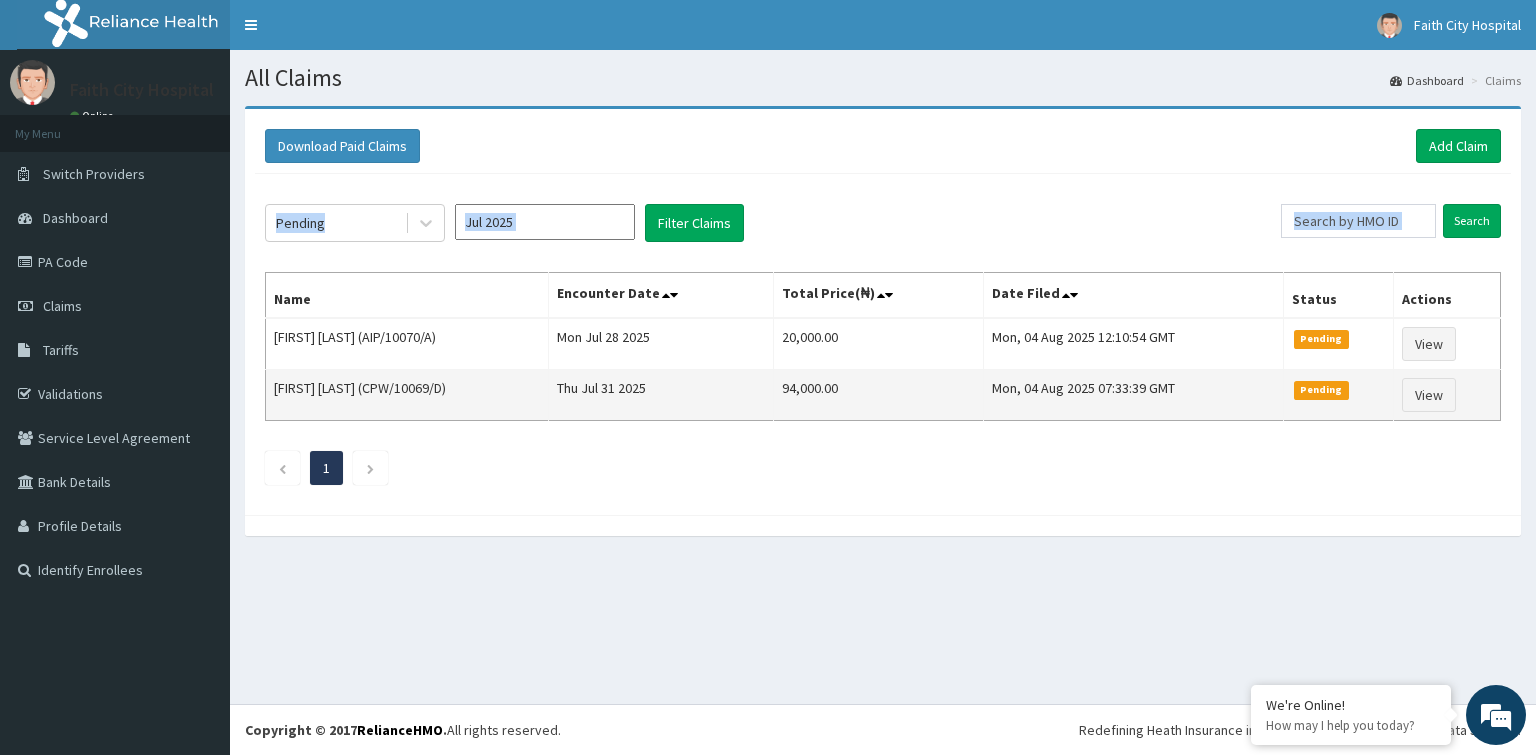 drag, startPoint x: 264, startPoint y: 272, endPoint x: 1469, endPoint y: 380, distance: 1209.8302 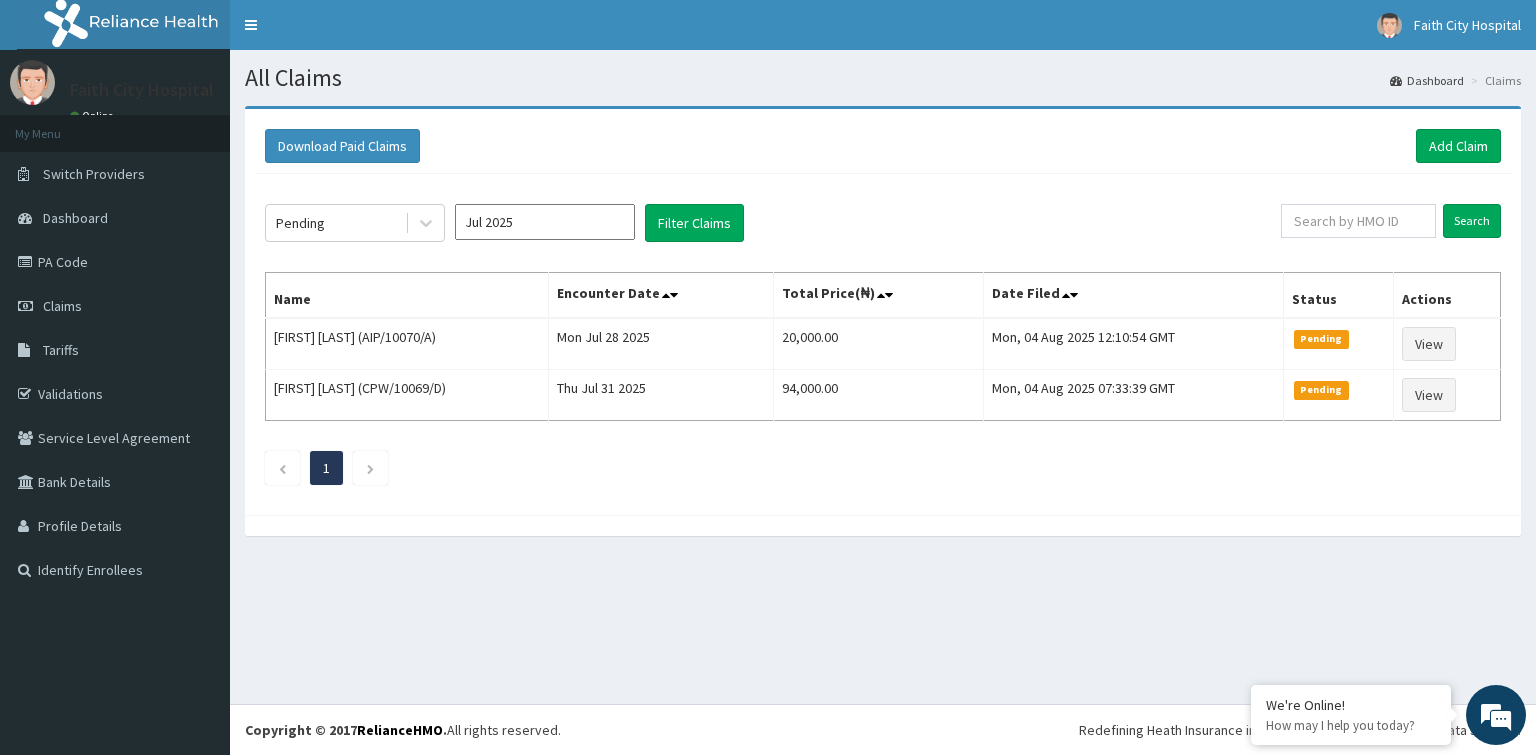 click on "Download Paid Claims Add Claim × Note you can only download claims within a maximum of 1 year and the dates will auto-adjust when you select range that is greater than 1 year From 04-05-2025 To 04-08-2025 Close Download Pending Jul 2025 Filter Claims Search Name Encounter Date Total Price(₦) Date Filed Status Actions [FIRST] [LAST] (AIP/10070/A) Mon Jul 28 2025 20,000.00 Mon, 04 Aug 2025 12:10:54 GMT Pending View [FIRST] [LAST] (CPW/10069/D) Thu Jul 31 2025 94,000.00 Mon, 04 Aug 2025 07:33:39 GMT Pending View 1" at bounding box center [883, 331] 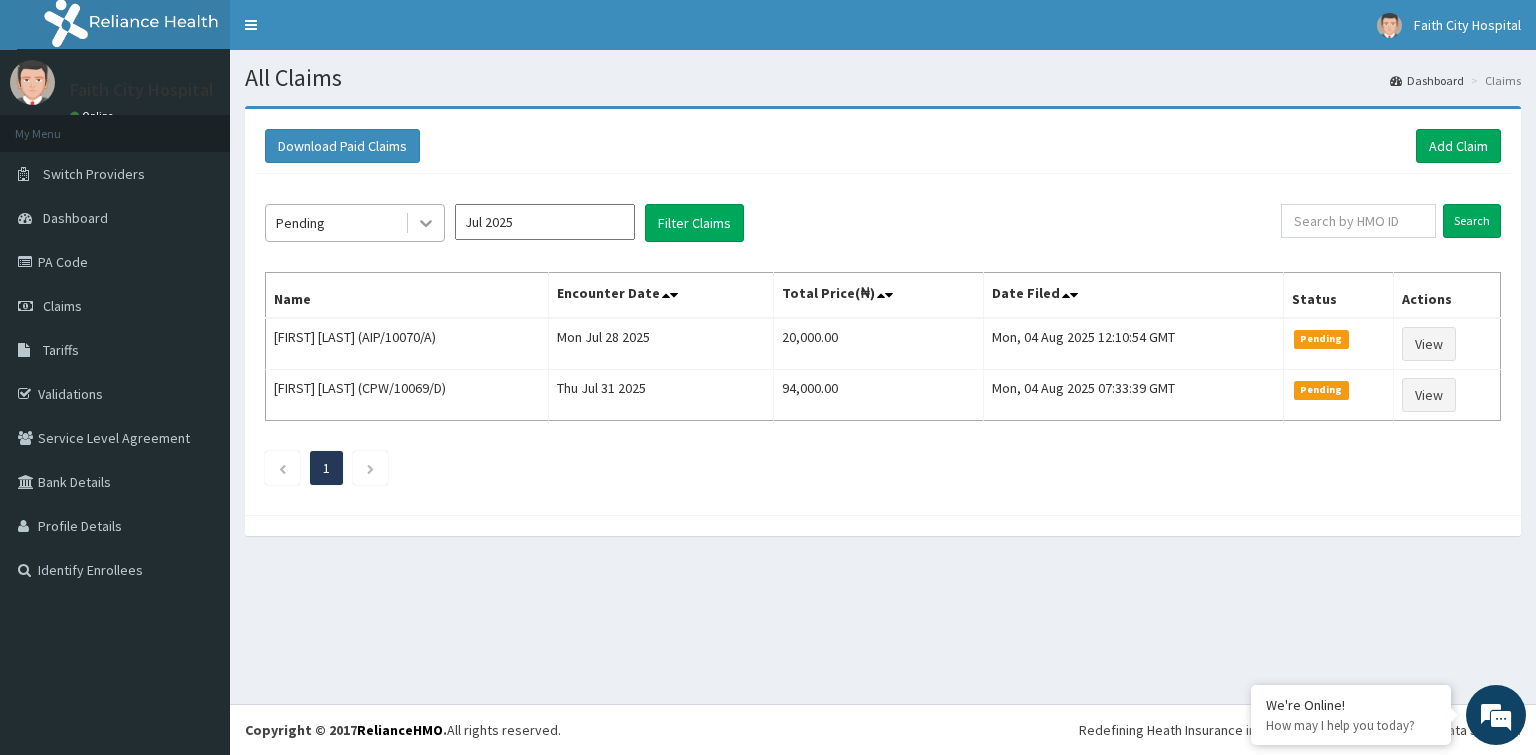click 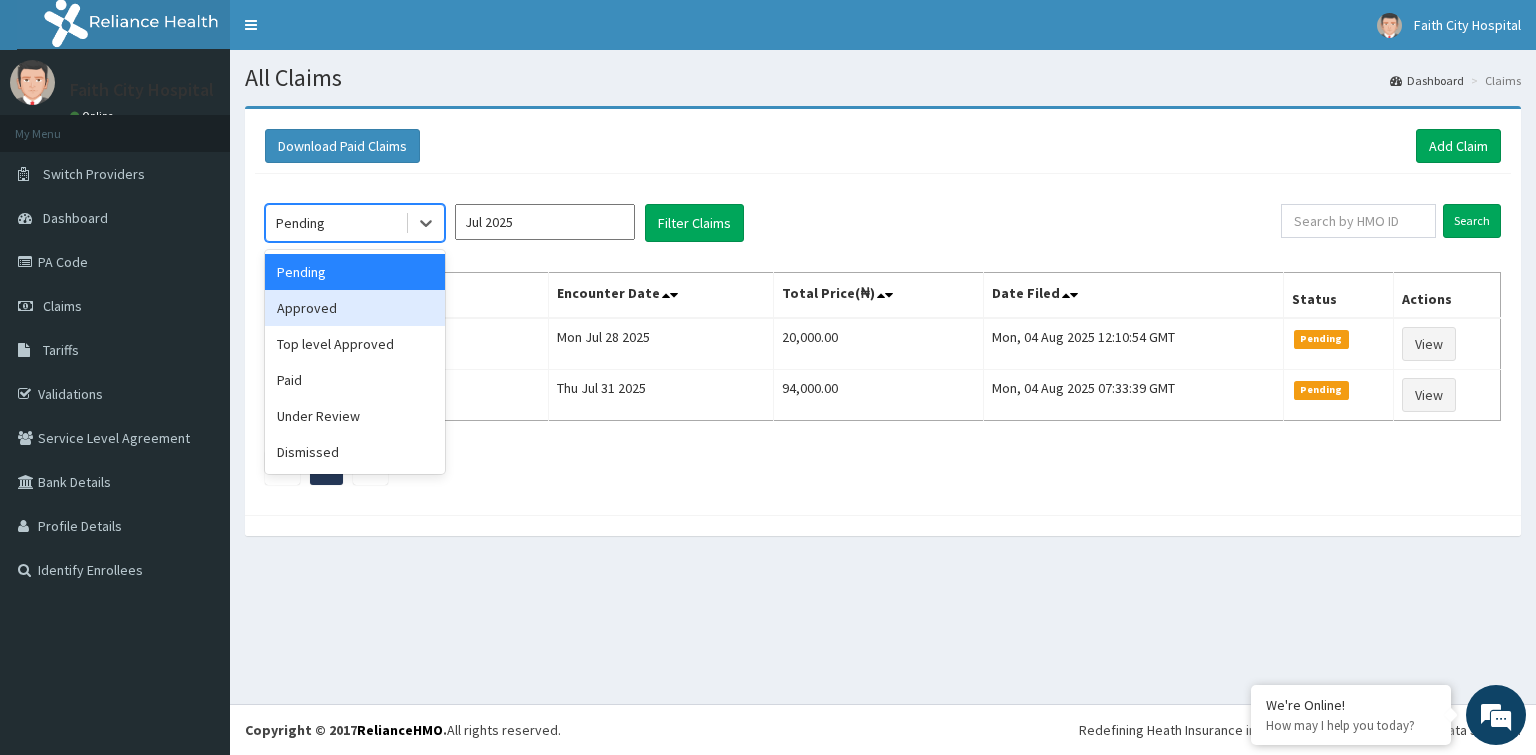 click on "Approved" at bounding box center [355, 308] 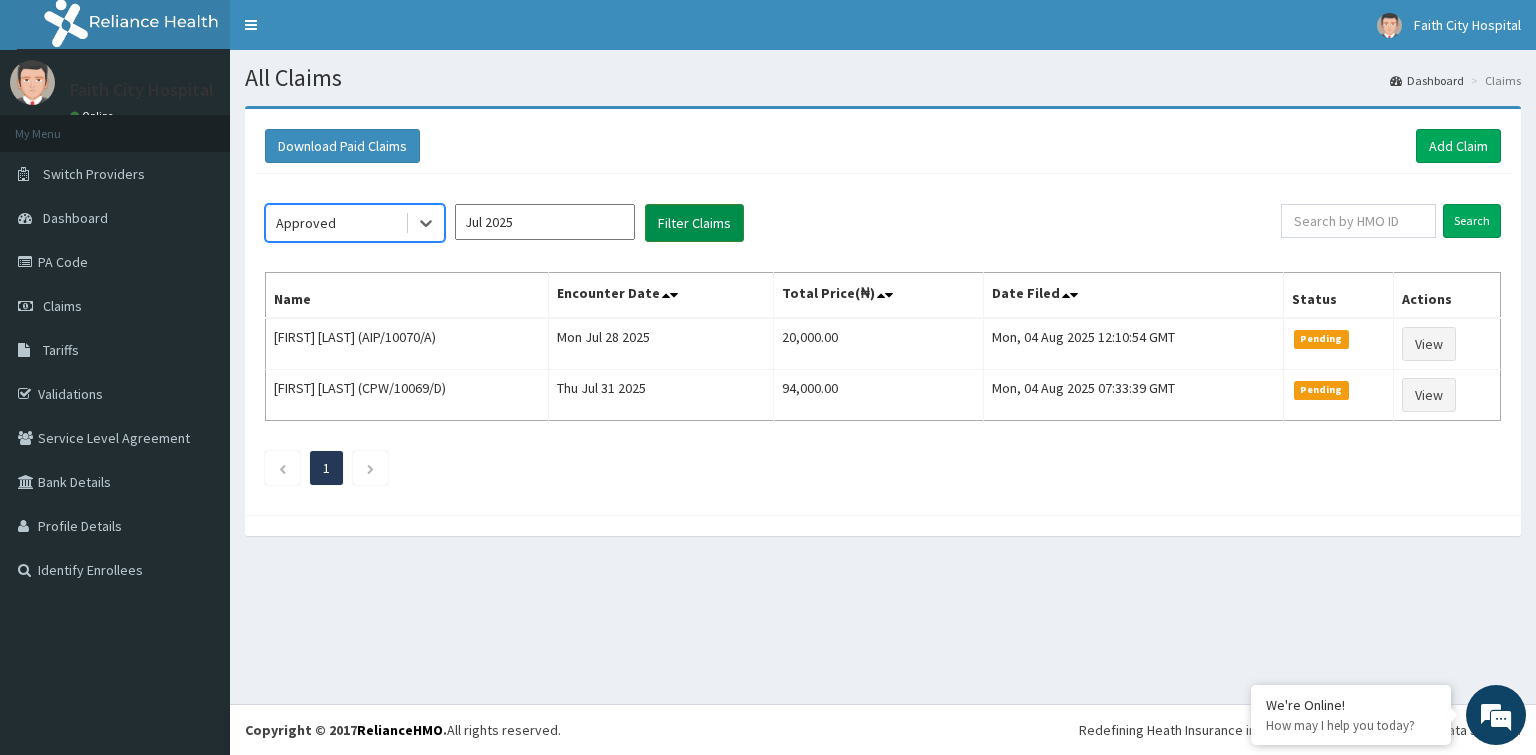 click on "Filter Claims" at bounding box center [694, 223] 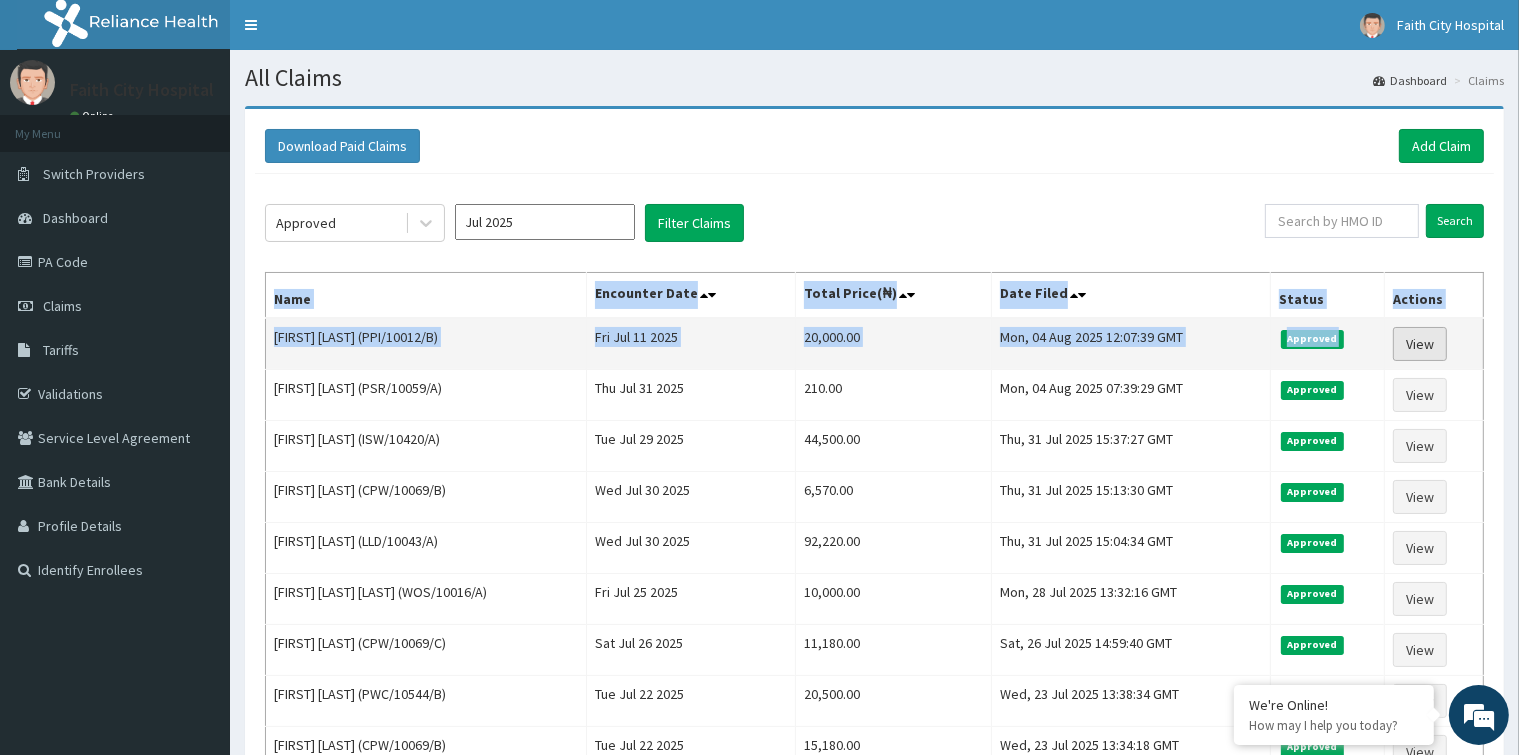 drag, startPoint x: 276, startPoint y: 291, endPoint x: 1444, endPoint y: 345, distance: 1169.2477 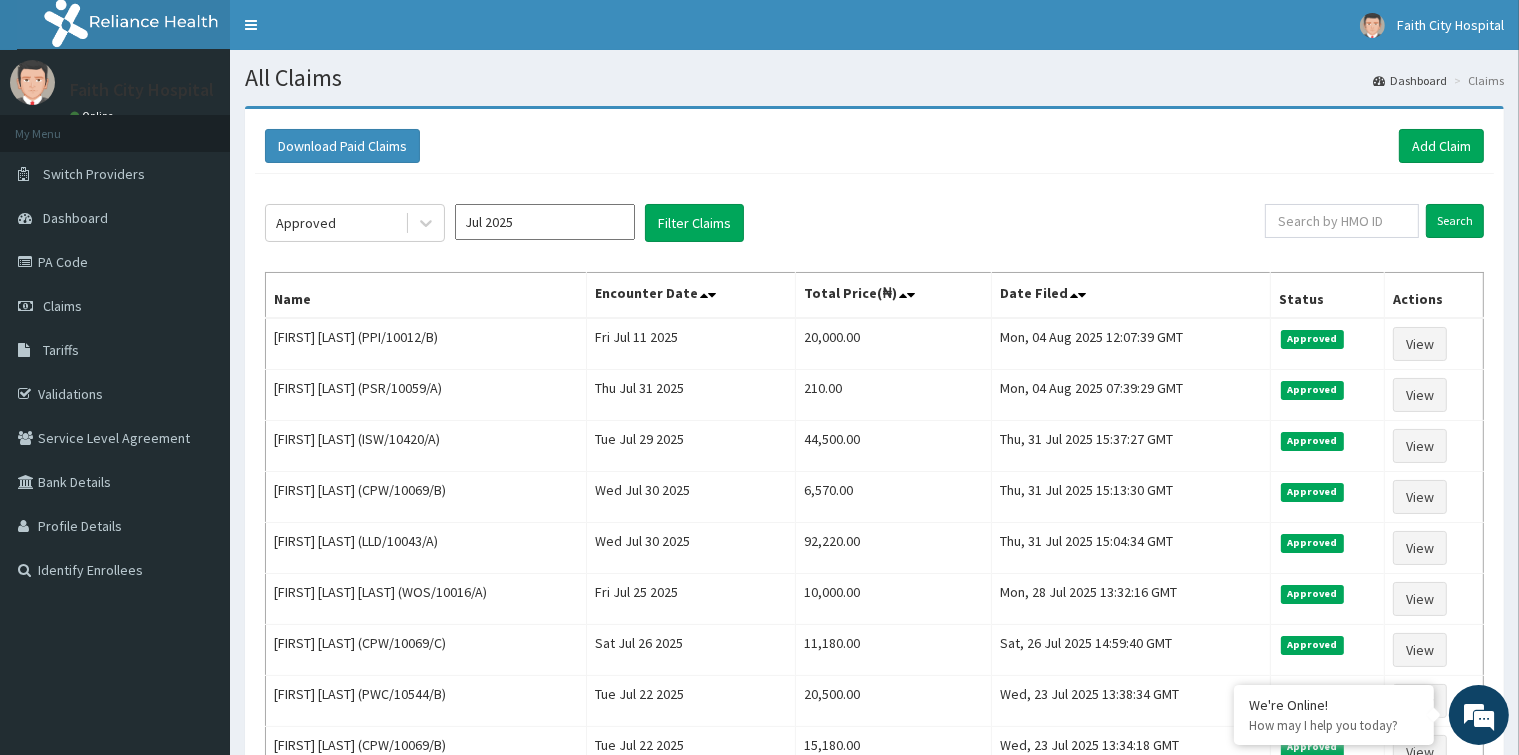 click on "R EL
Toggle navigation
Faith City Hospital Faith City Hospital - [EMAIL] Member since  October 24, 2021 at 1:07:57 AM   Profile Sign out" at bounding box center (759, 515) 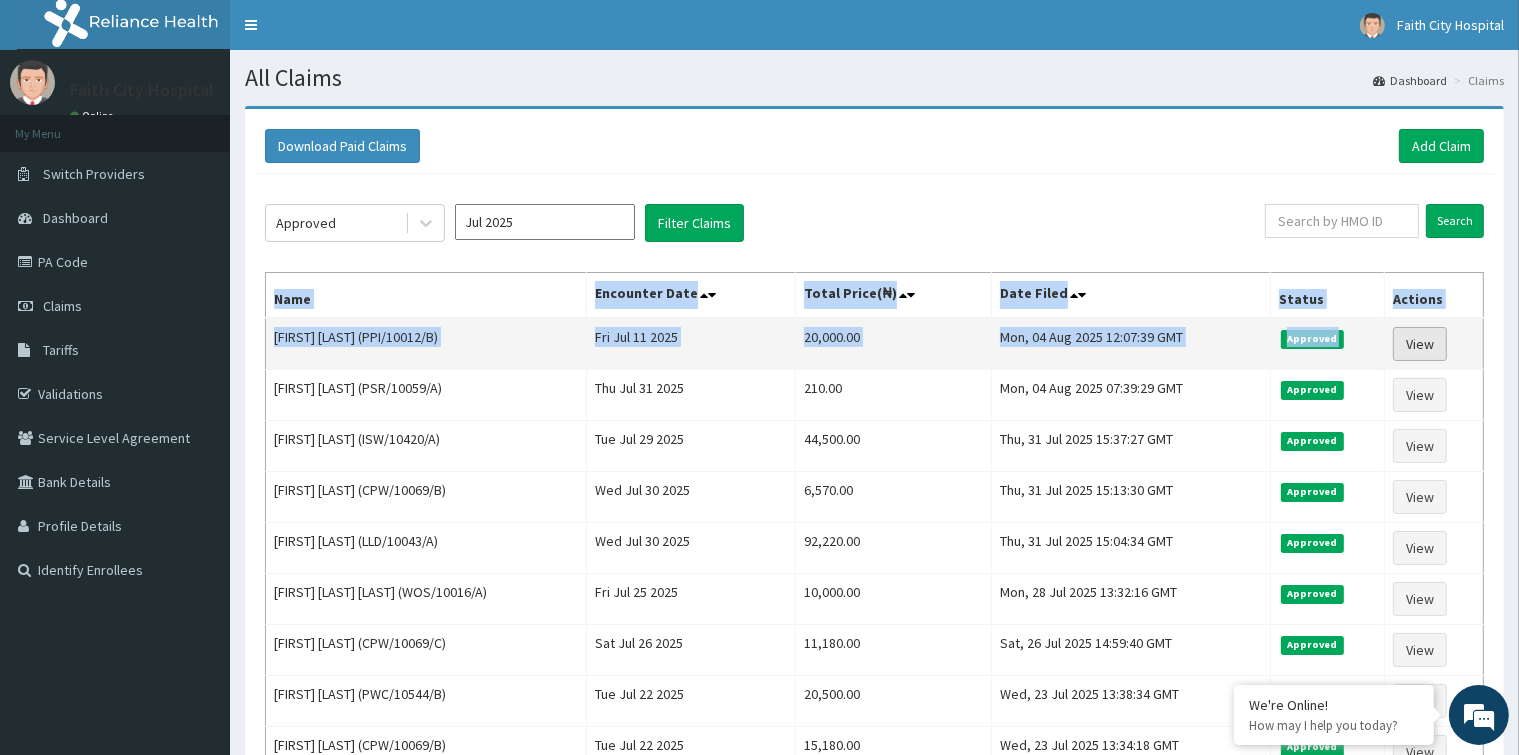 drag, startPoint x: 376, startPoint y: 274, endPoint x: 1418, endPoint y: 349, distance: 1044.6957 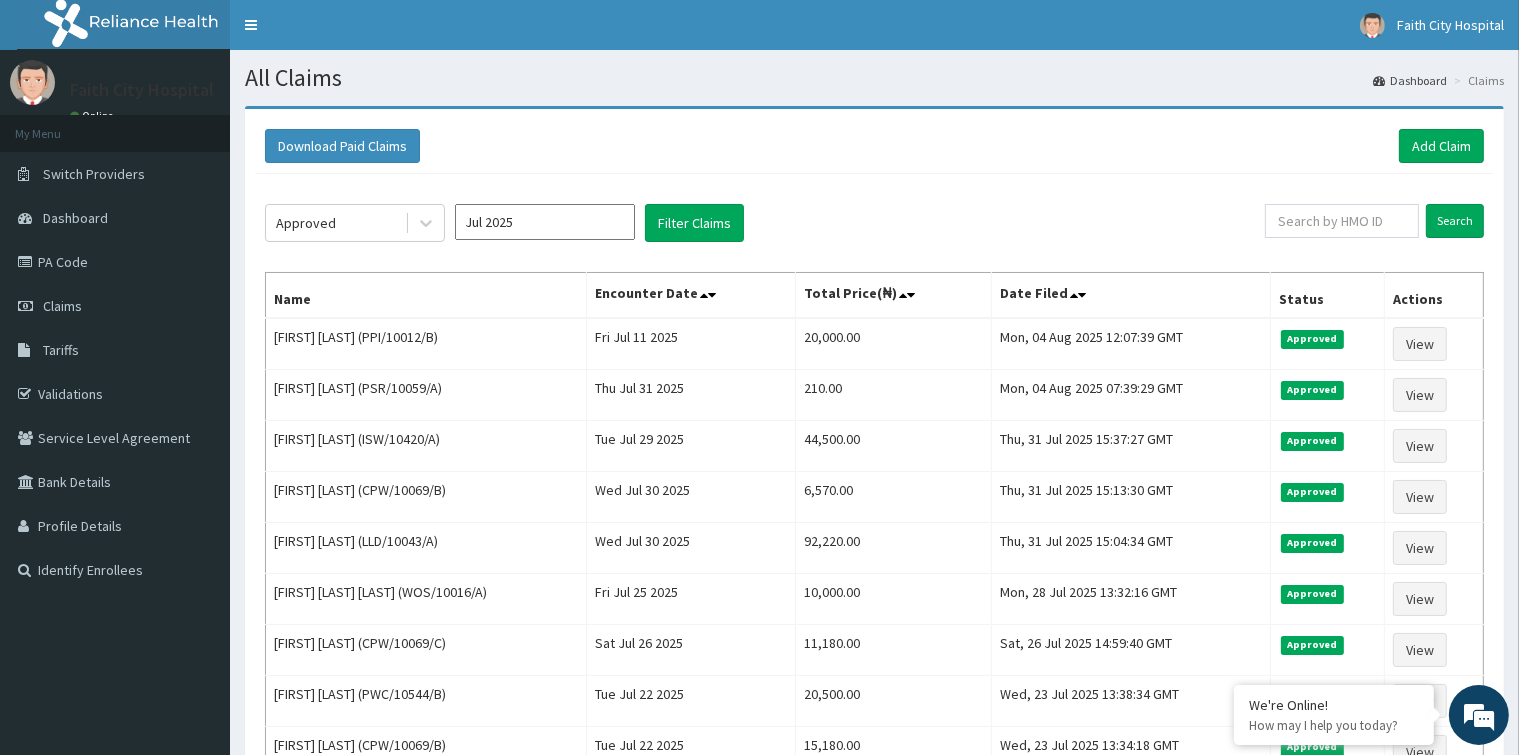 click on "Toggle navigation
Faith City Hospital Faith City Hospital - [EMAIL] Member since  October 24, 2021 at 1:07:57 AM   Profile Sign out" at bounding box center (874, 25) 